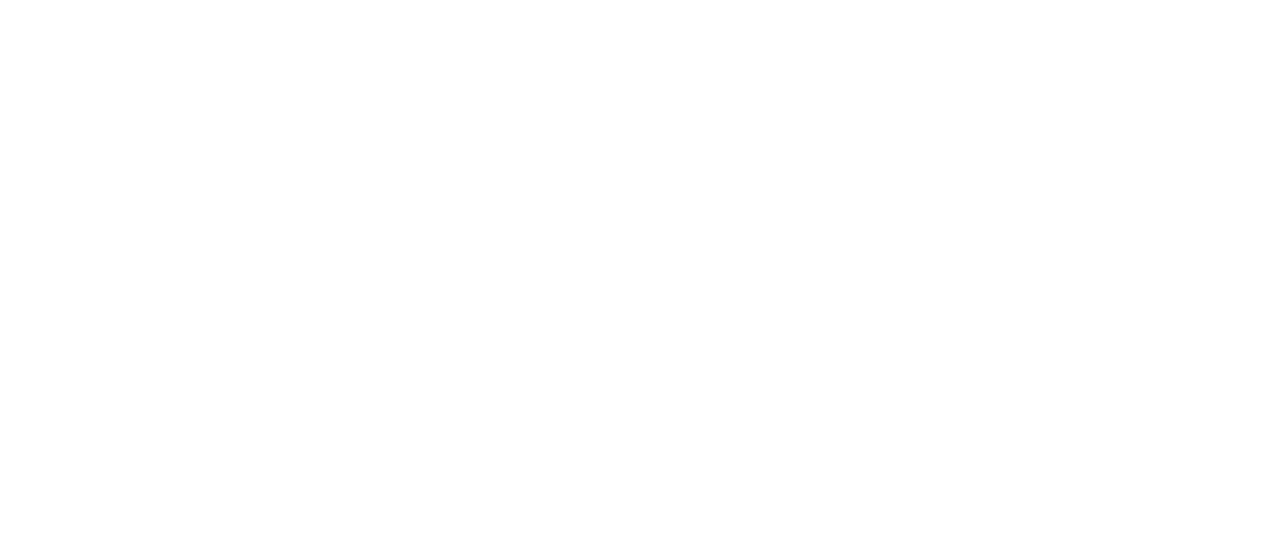 scroll, scrollTop: 0, scrollLeft: 0, axis: both 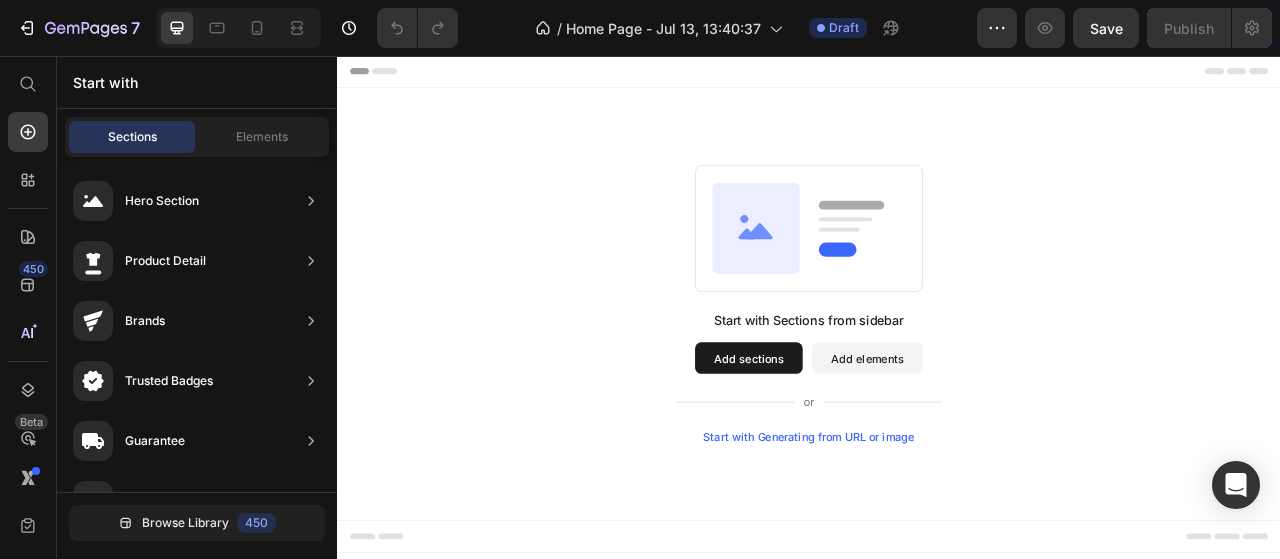 click on "Add sections" at bounding box center [860, 441] 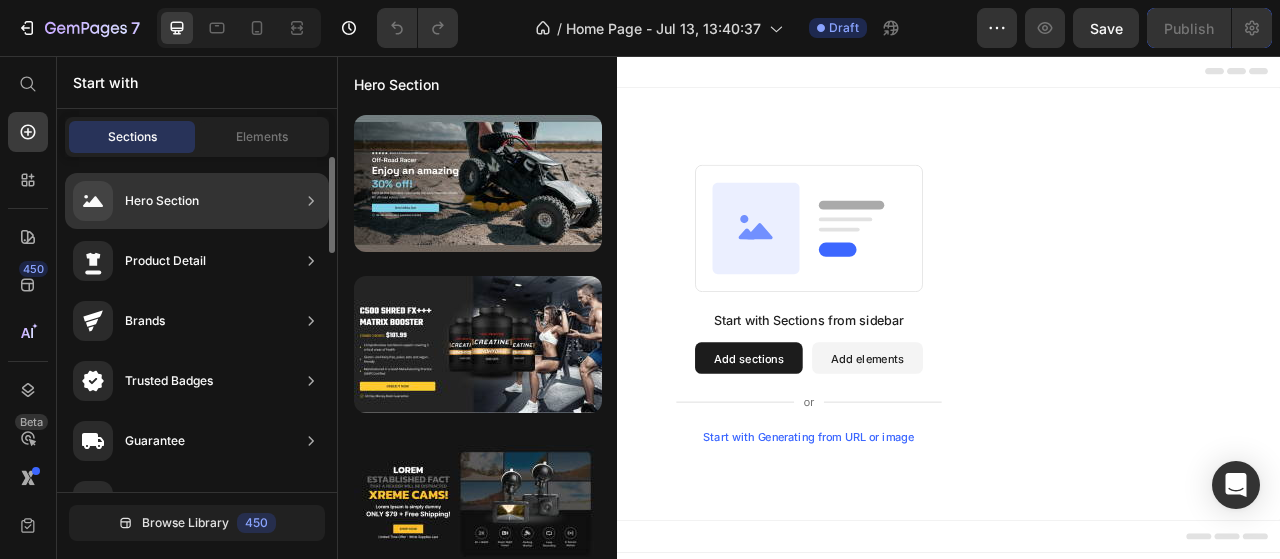 click on "Hero Section" 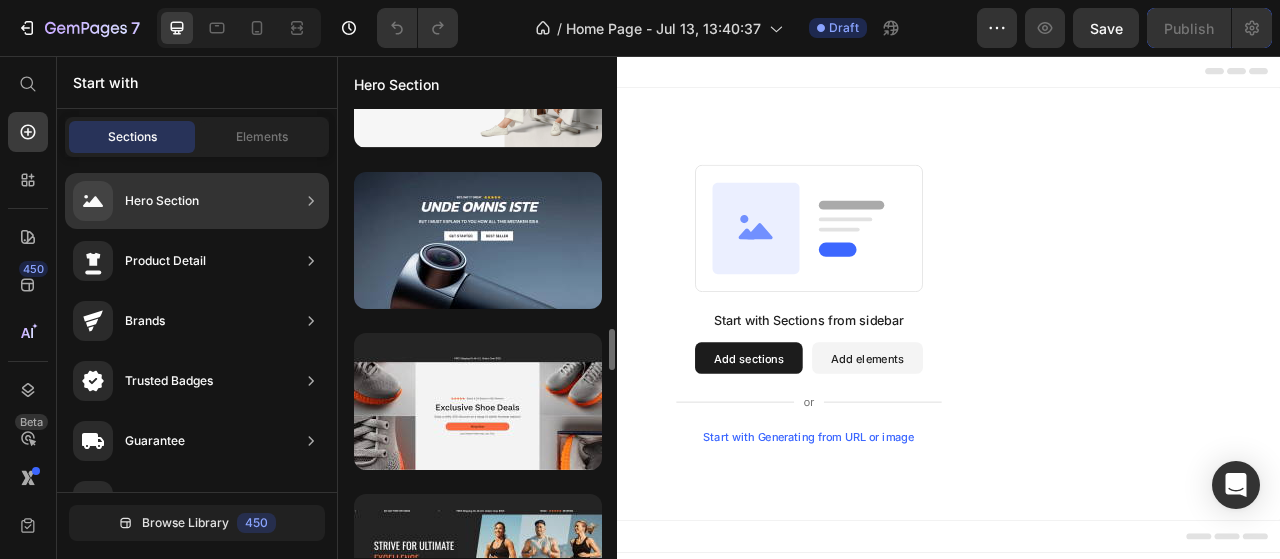 scroll, scrollTop: 2258, scrollLeft: 0, axis: vertical 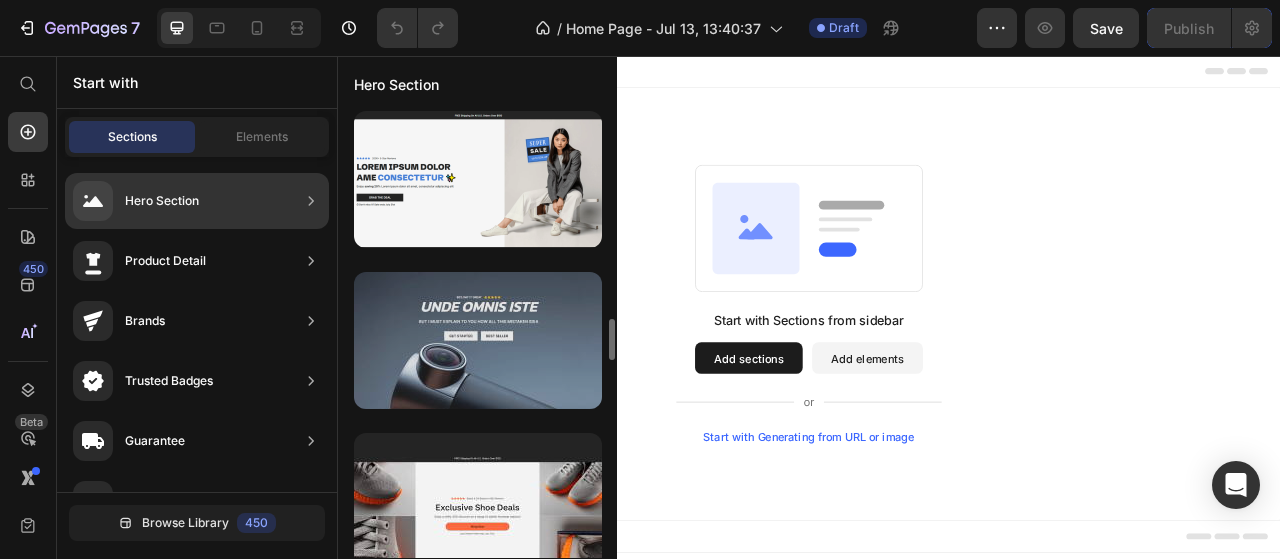 click at bounding box center [478, 340] 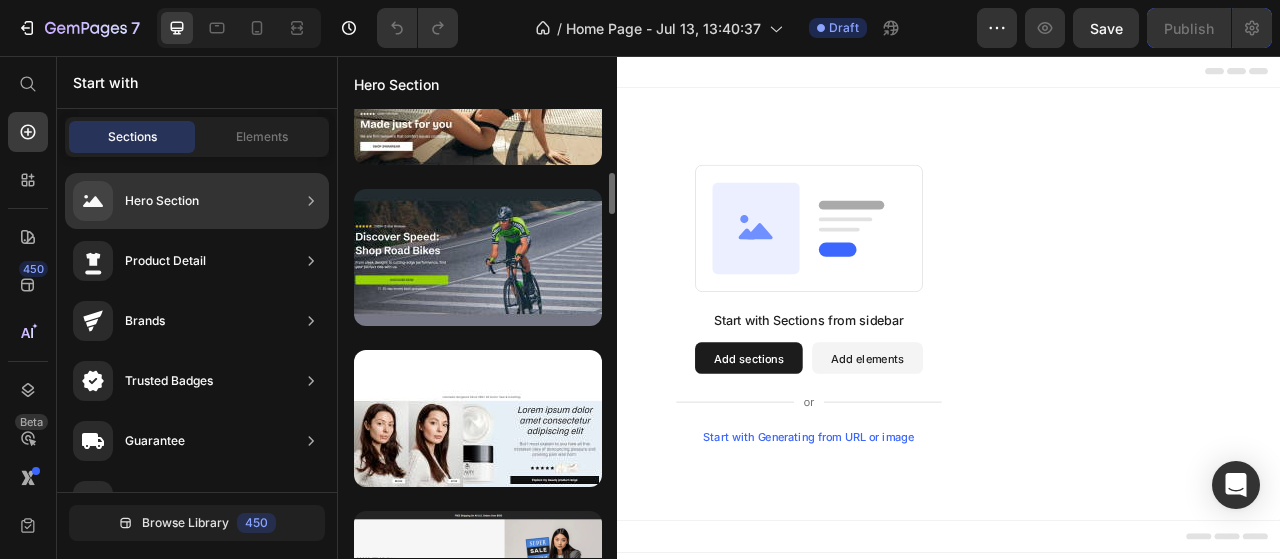 scroll, scrollTop: 1758, scrollLeft: 0, axis: vertical 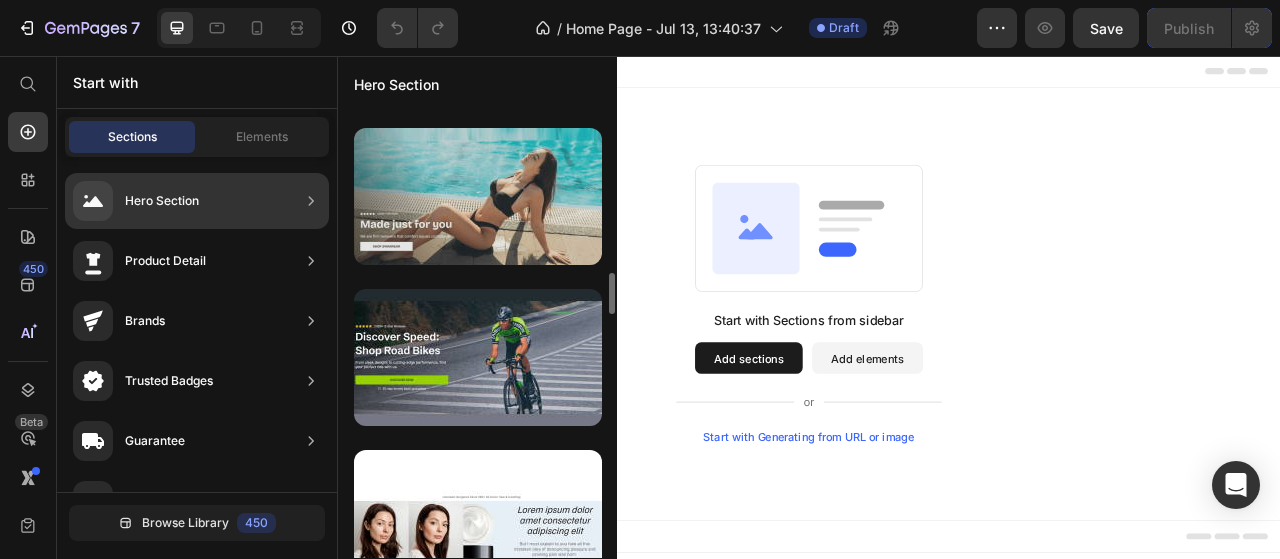 click at bounding box center (478, 196) 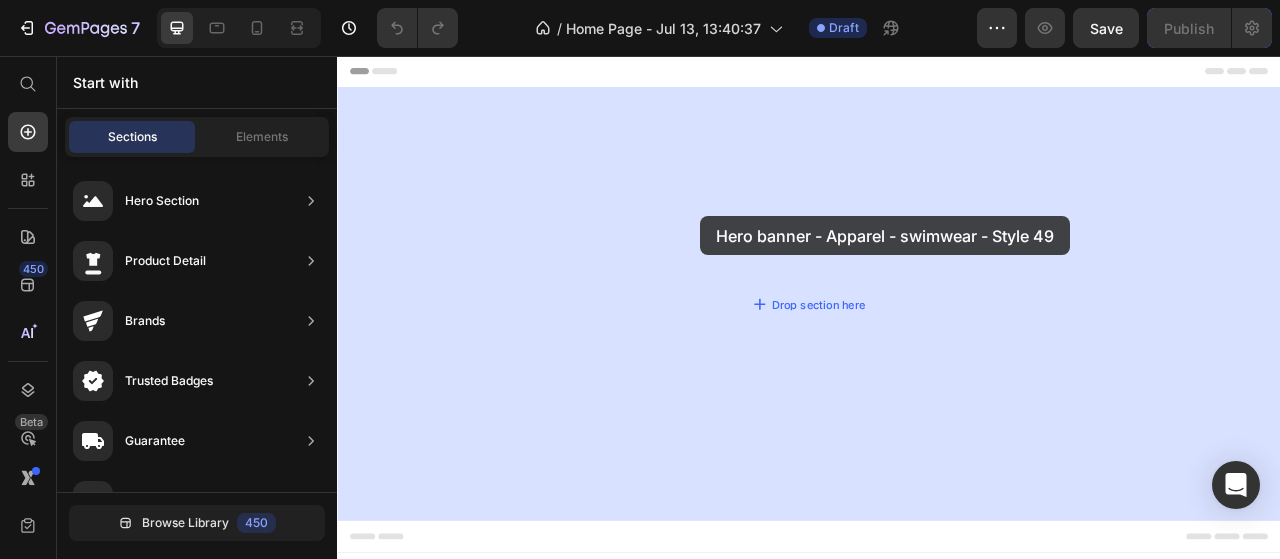 drag, startPoint x: 792, startPoint y: 255, endPoint x: 718, endPoint y: 260, distance: 74.168724 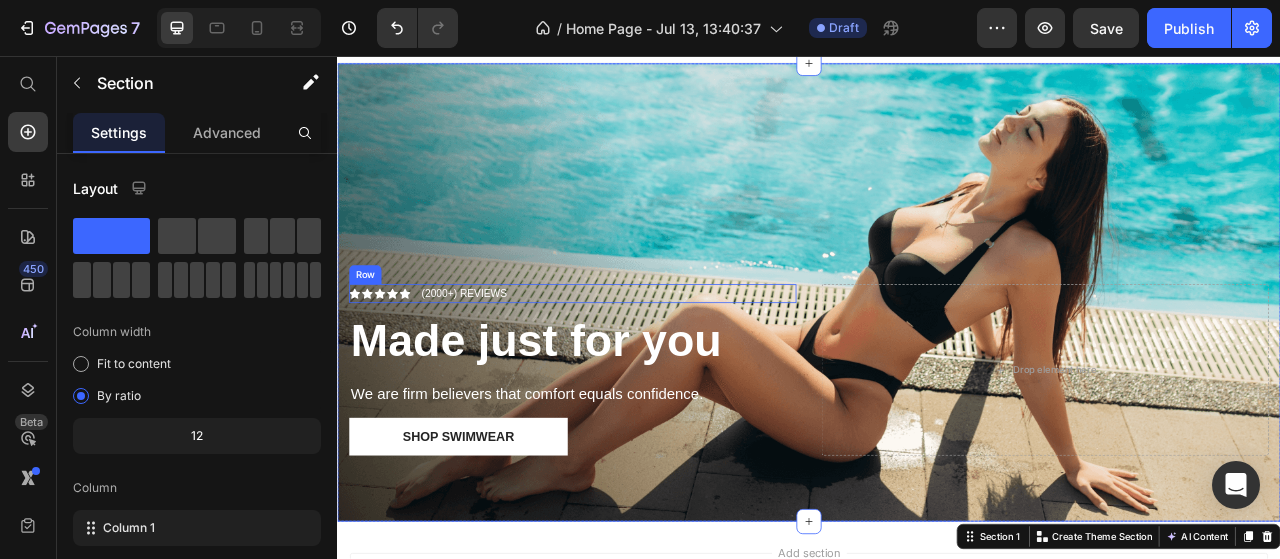 scroll, scrollTop: 0, scrollLeft: 0, axis: both 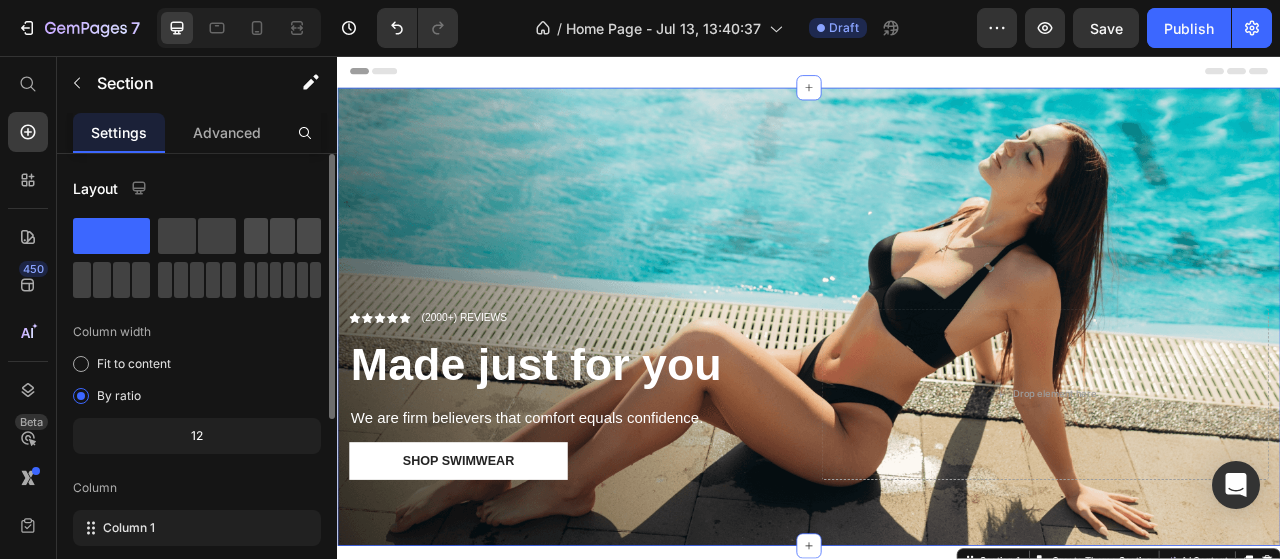 click 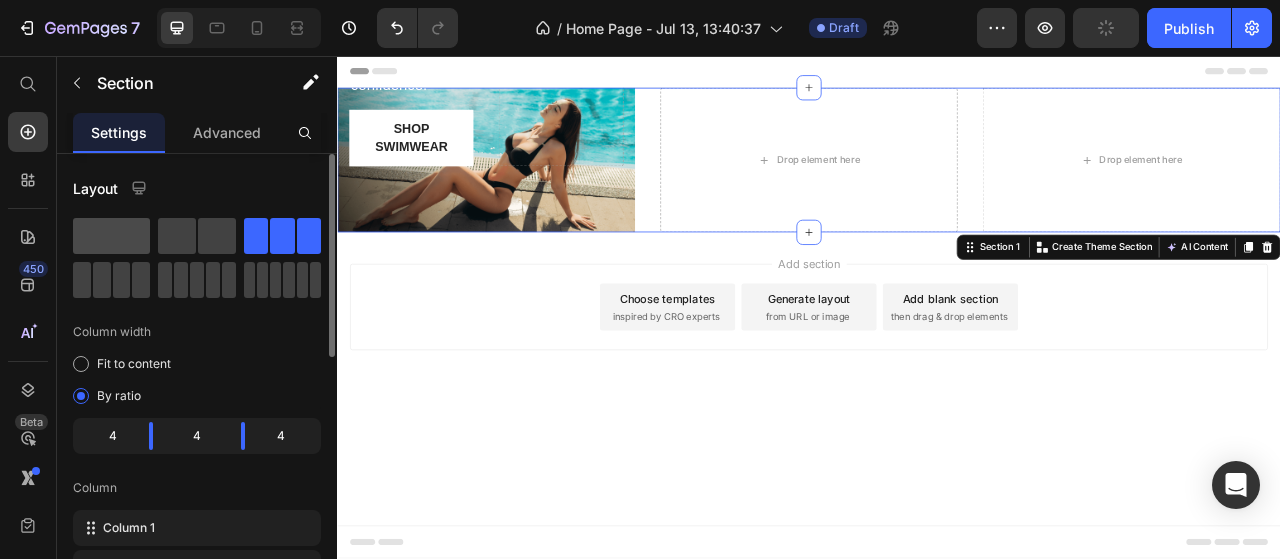 click 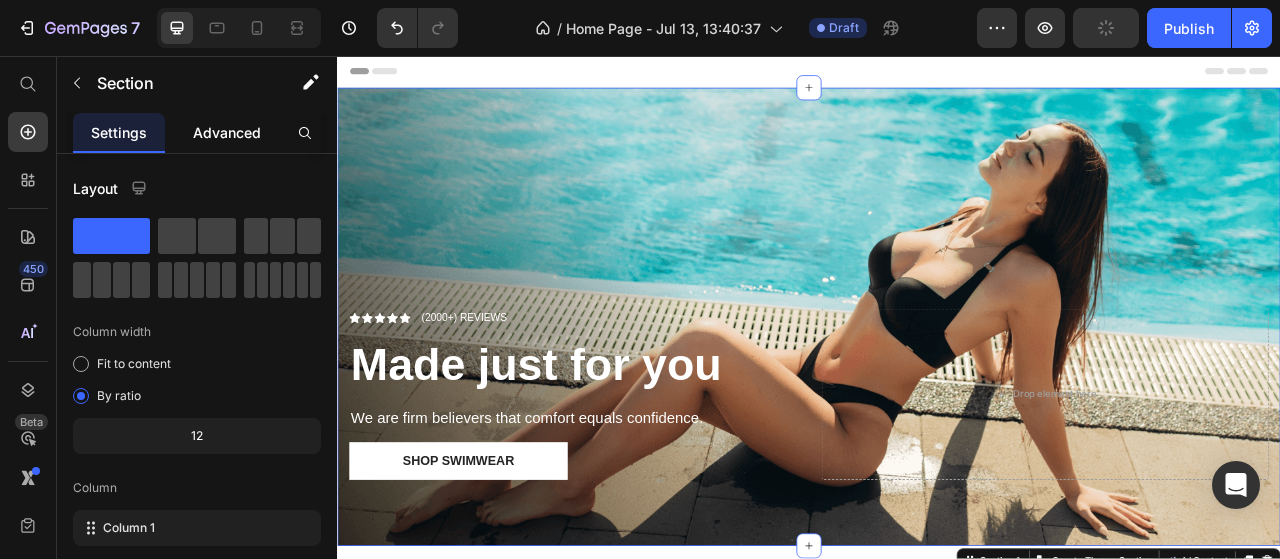 click on "Advanced" at bounding box center (227, 132) 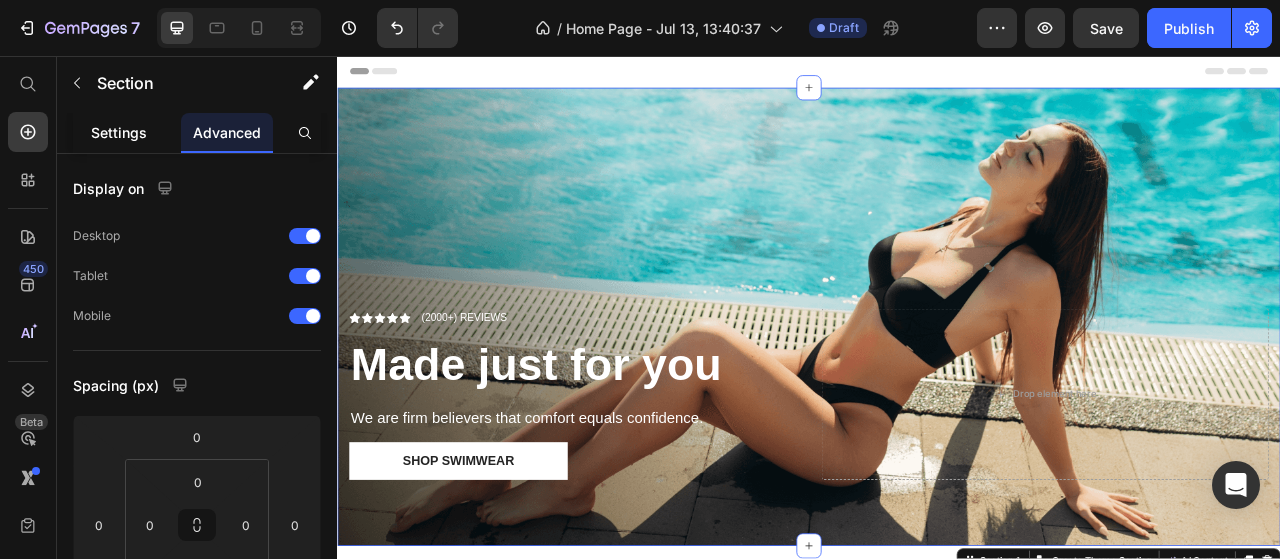 click on "Settings" at bounding box center (119, 132) 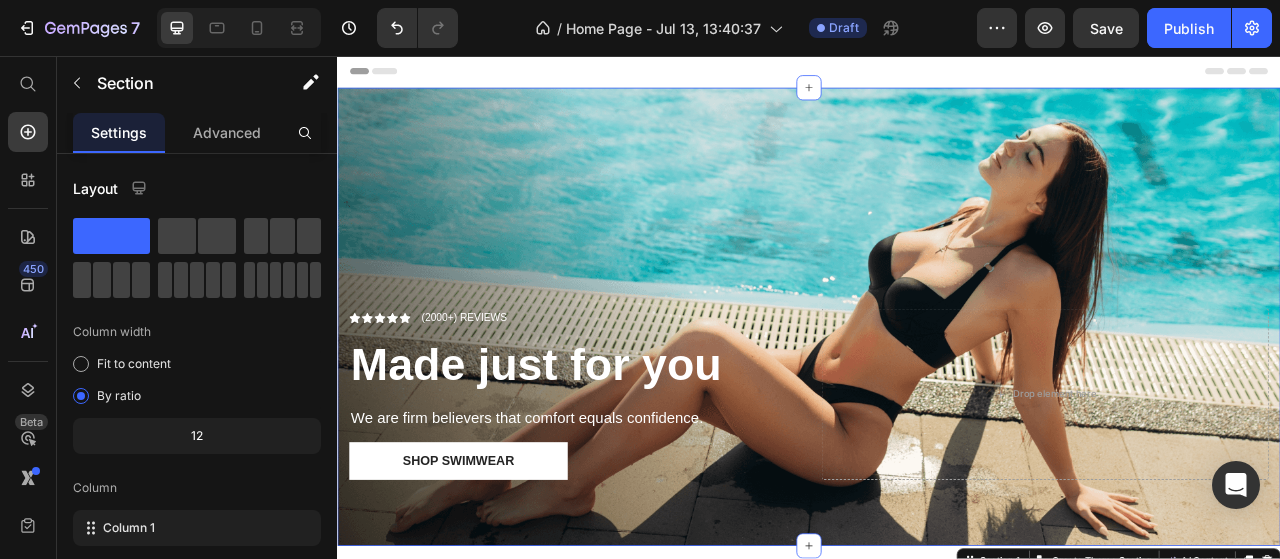 click on "Settings" at bounding box center [119, 132] 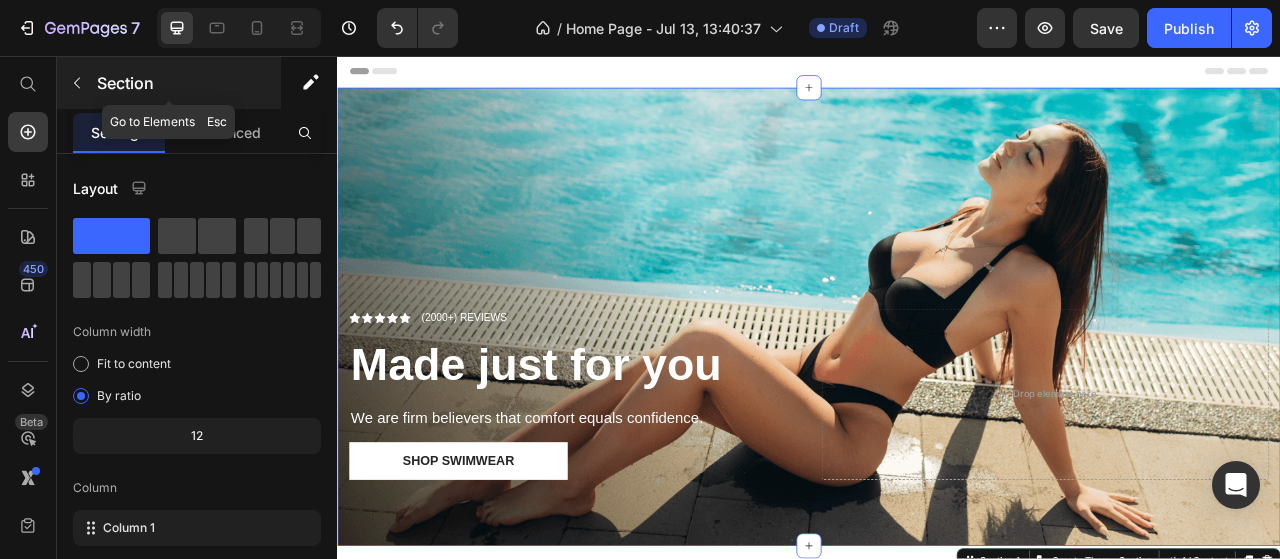 click 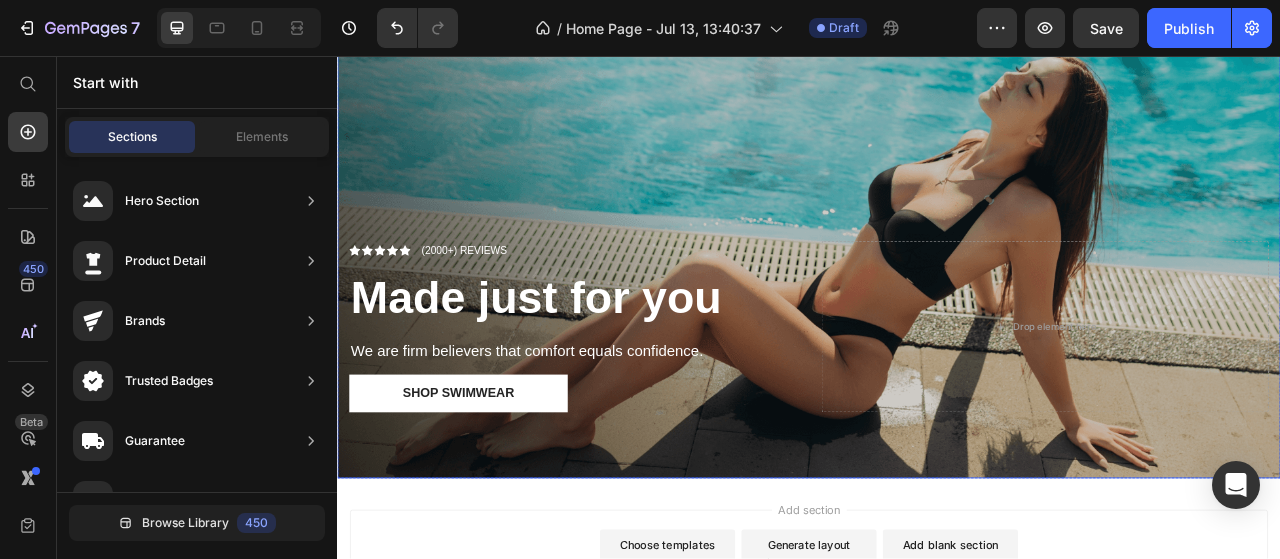 scroll, scrollTop: 0, scrollLeft: 0, axis: both 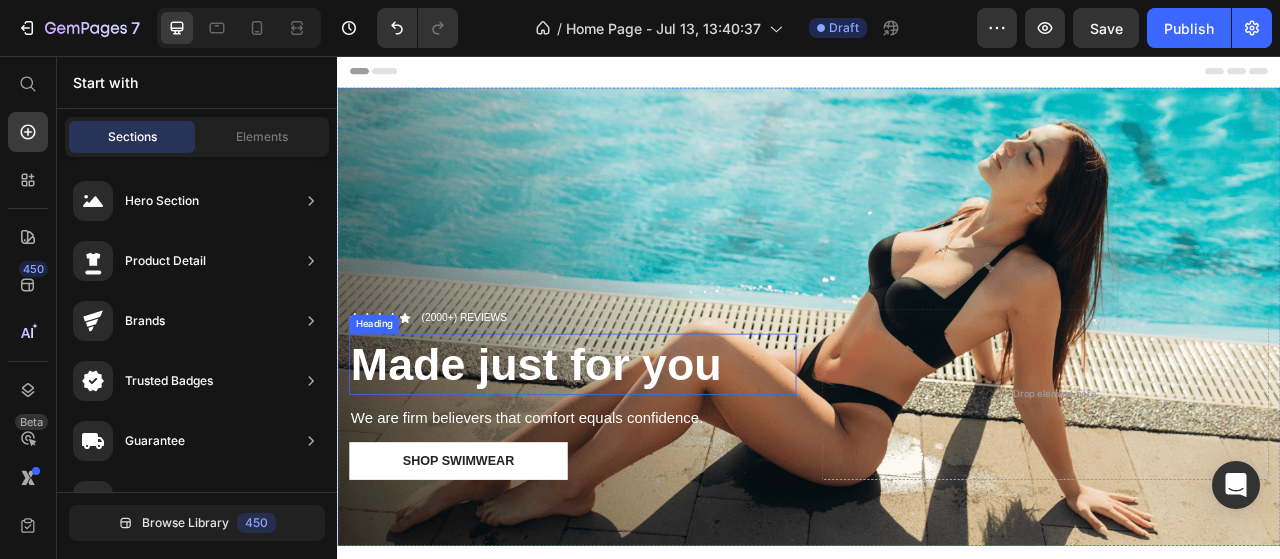 click on "Made just for you" at bounding box center (636, 449) 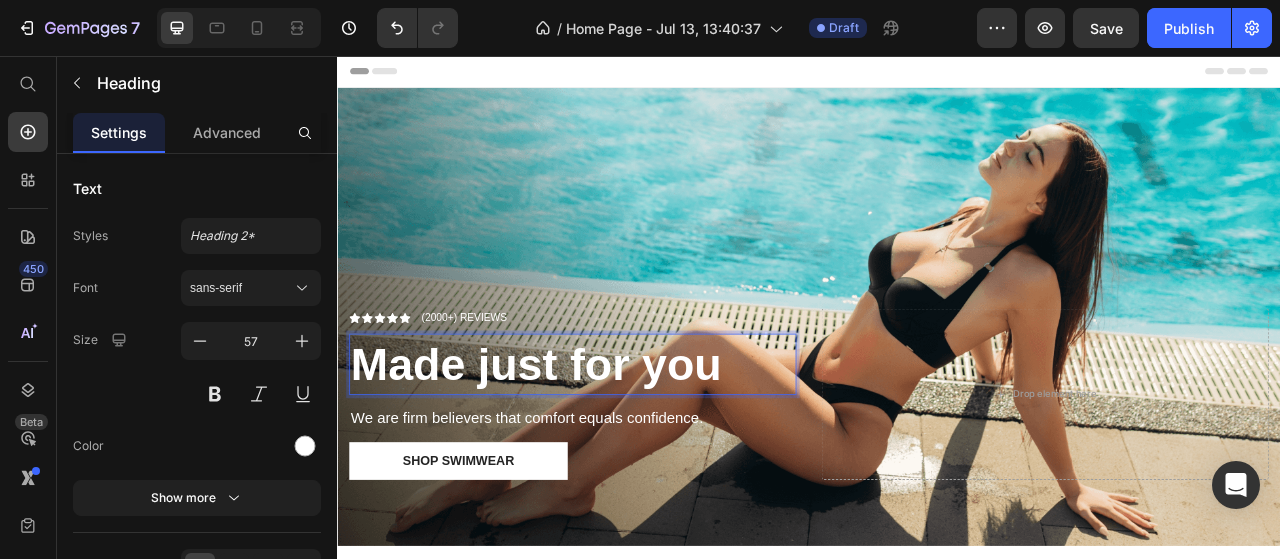 click on "Made just for you" at bounding box center [590, 449] 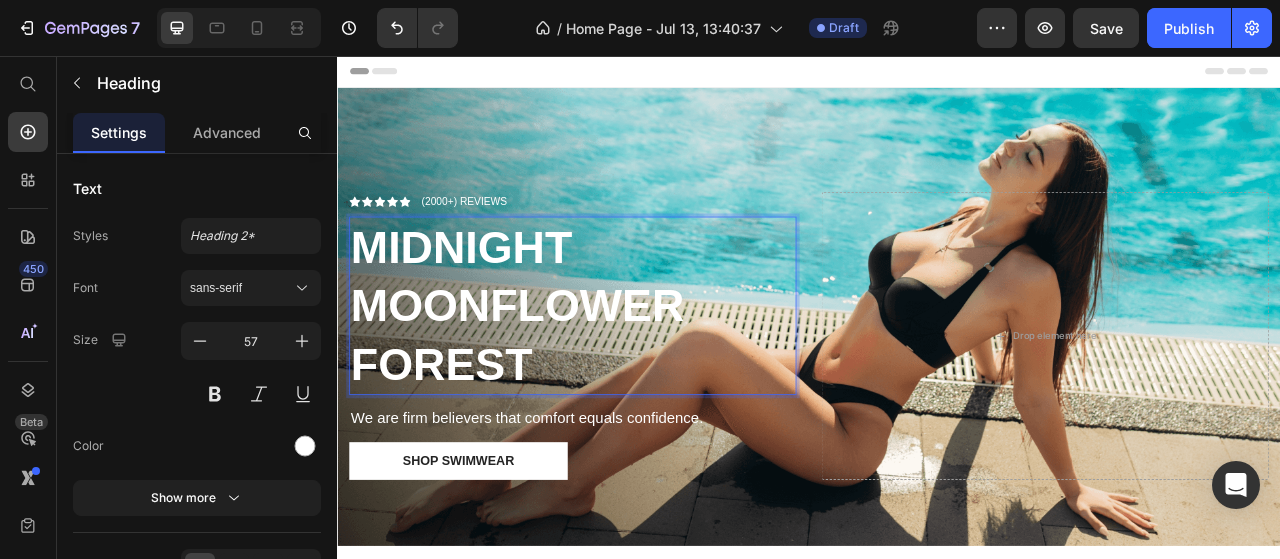 click on "MIDNIGHT MOONFLOWER FOREST" at bounding box center [566, 374] 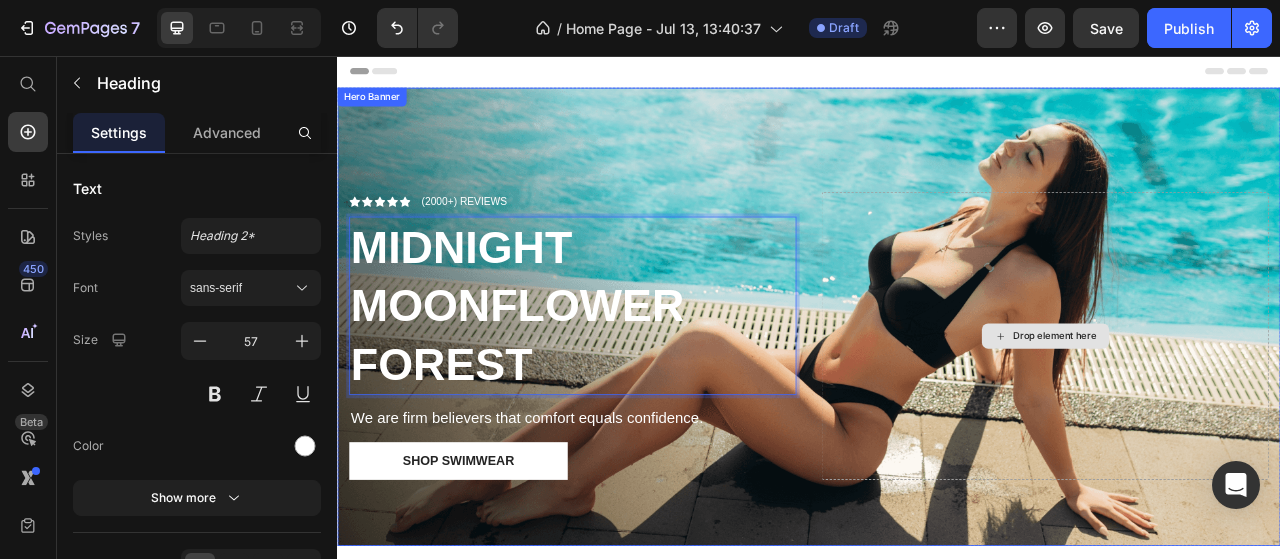 click on "Drop element here" at bounding box center [1237, 413] 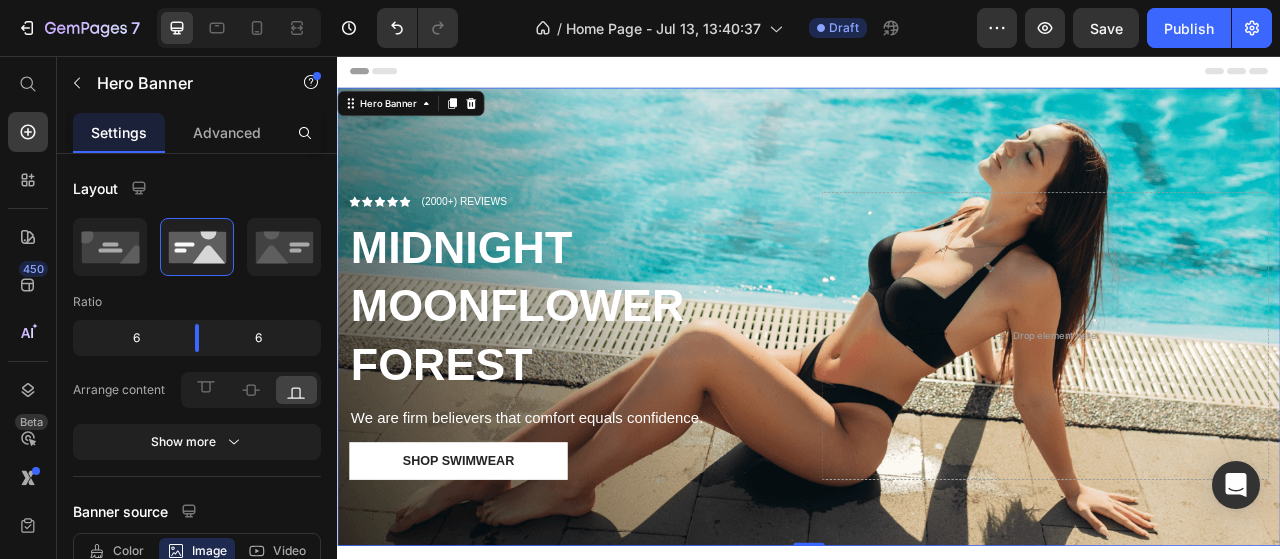 click on "Icon Icon Icon Icon Icon Icon List (2000+) REVIEWS Text Block Row ⁠⁠⁠⁠⁠⁠⁠ MIDNIGHT MOONFLOWER FOREST Heading We are firm believers that comfort equals confidence. Text Block Shop Swimwear Button
Drop element here" at bounding box center (937, 439) 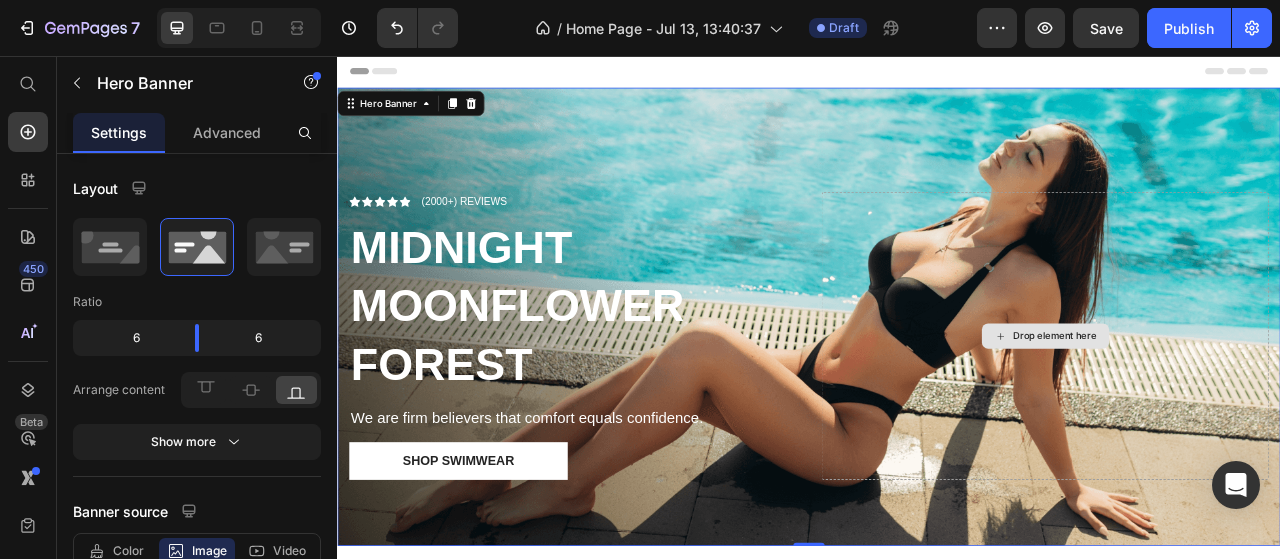 click on "Drop element here" at bounding box center [1237, 413] 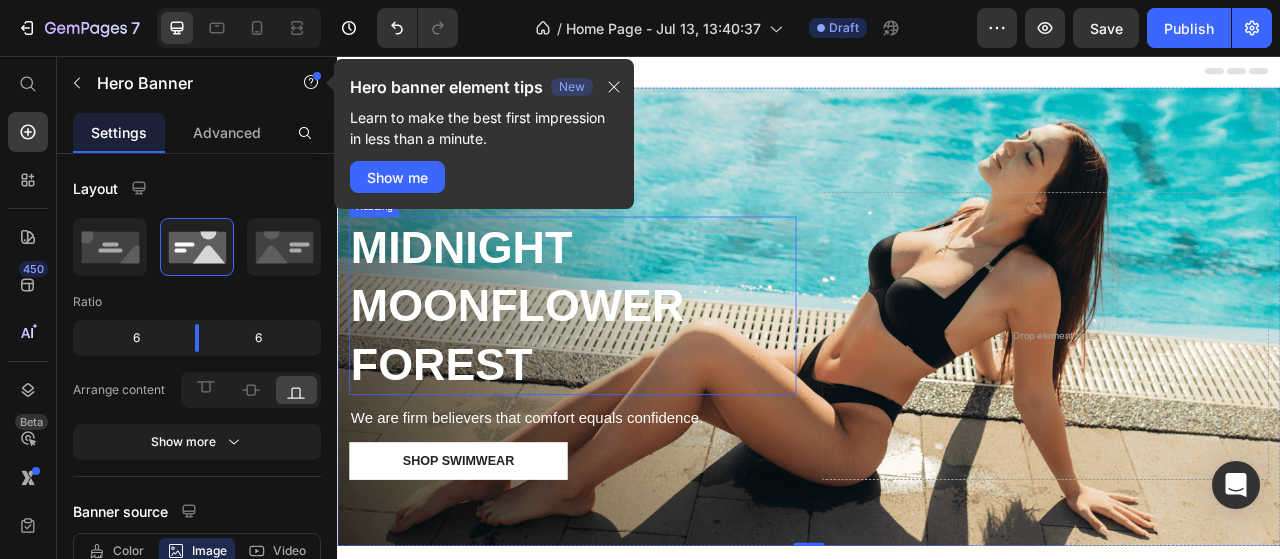 click on "⁠⁠⁠⁠⁠⁠⁠ MIDNIGHT MOONFLOWER FOREST" at bounding box center (636, 374) 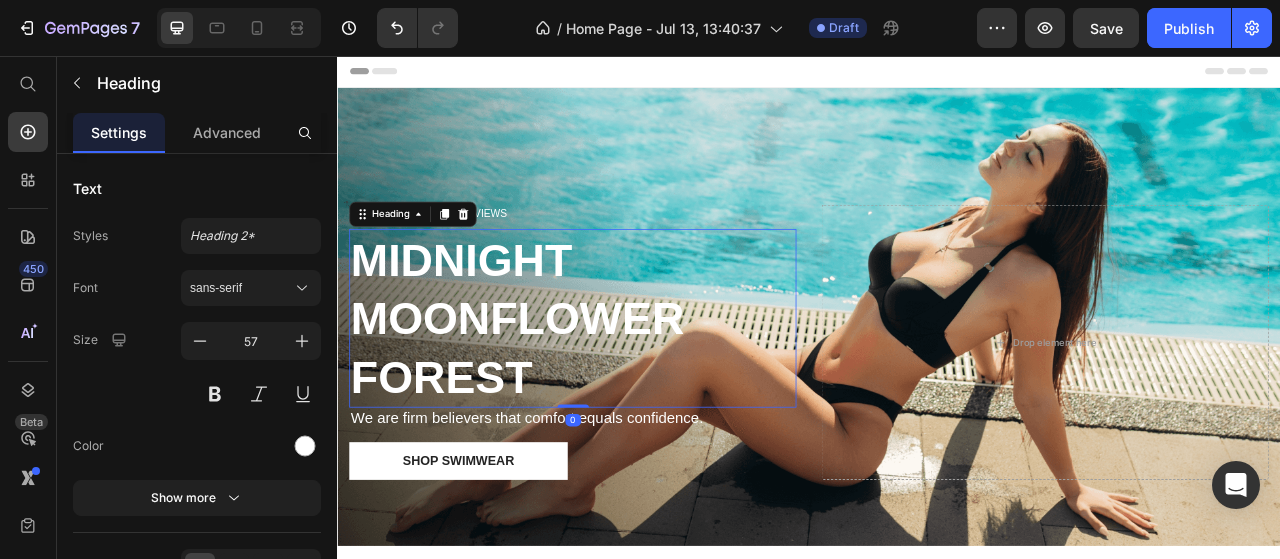 drag, startPoint x: 630, startPoint y: 490, endPoint x: 620, endPoint y: 460, distance: 31.622776 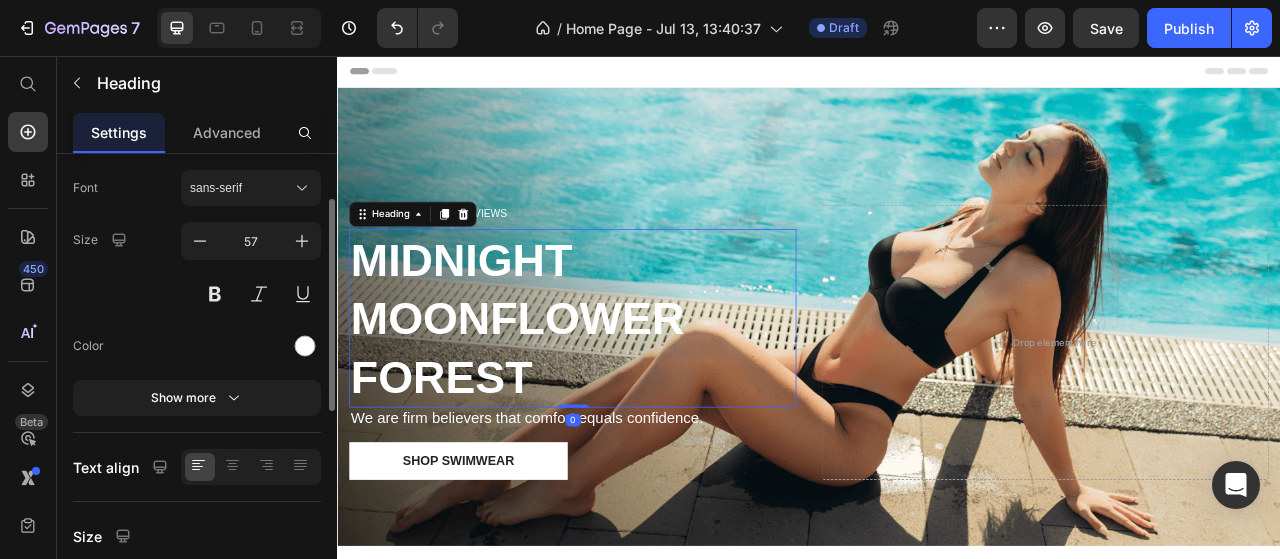 scroll, scrollTop: 200, scrollLeft: 0, axis: vertical 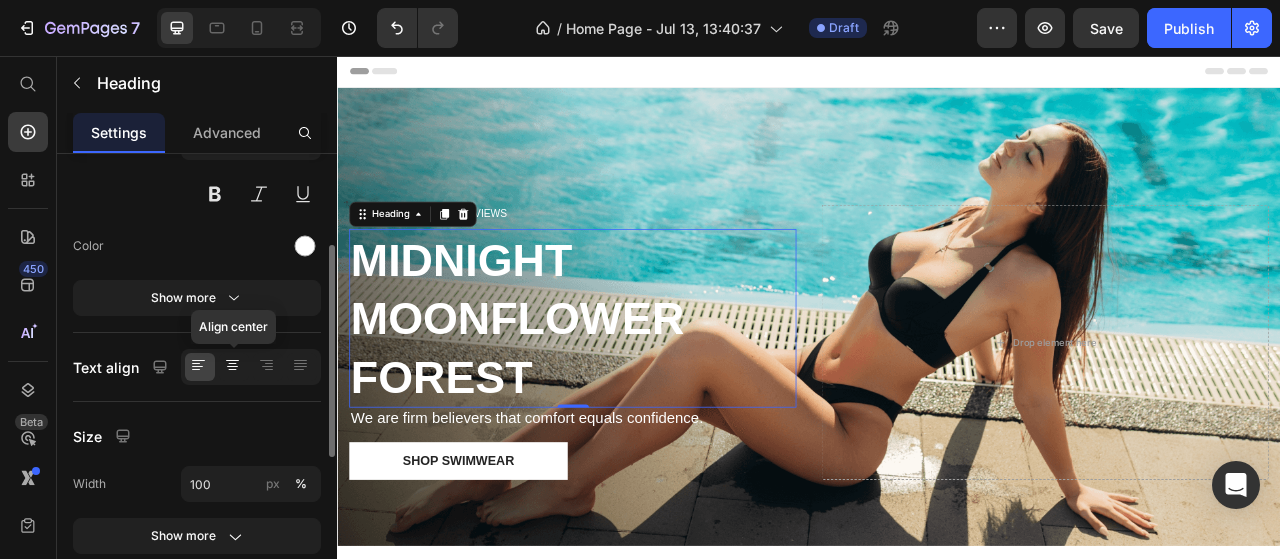 click 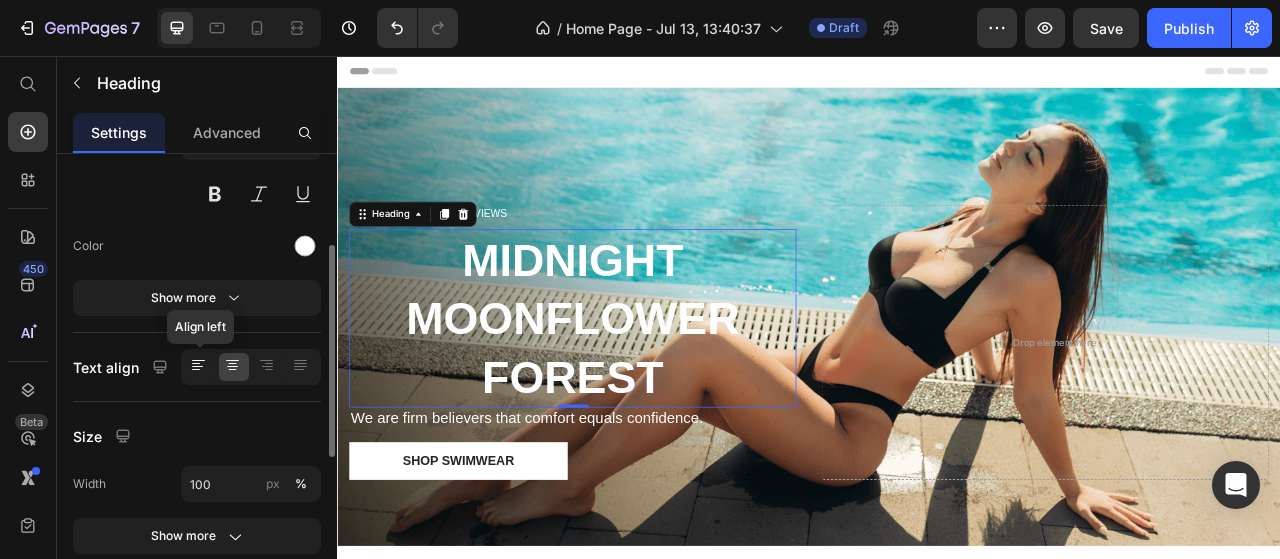 click 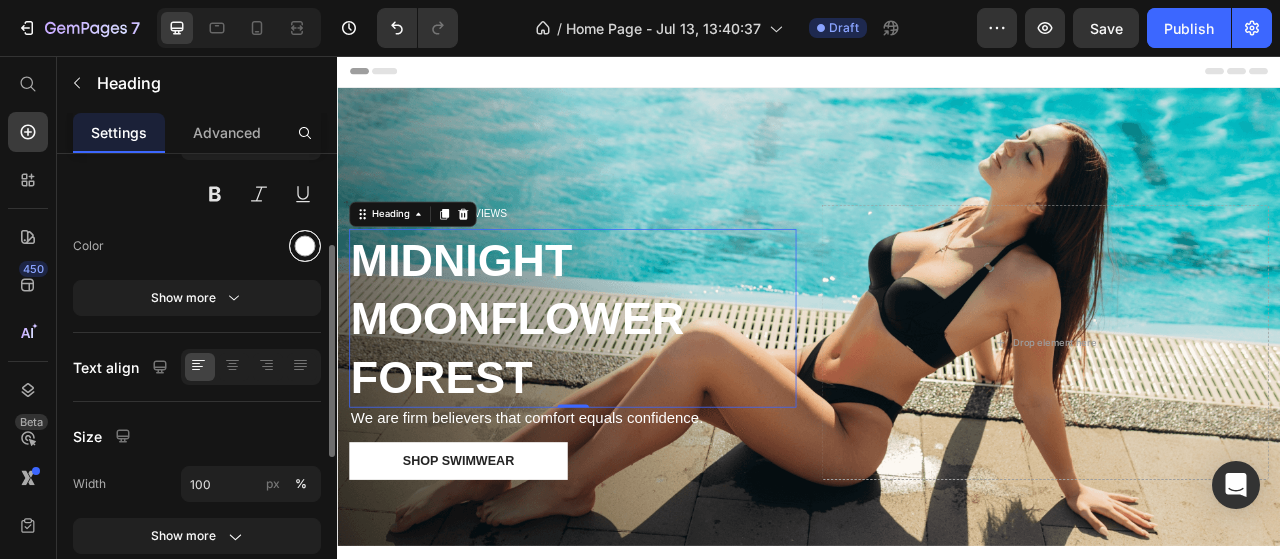 click at bounding box center [305, 246] 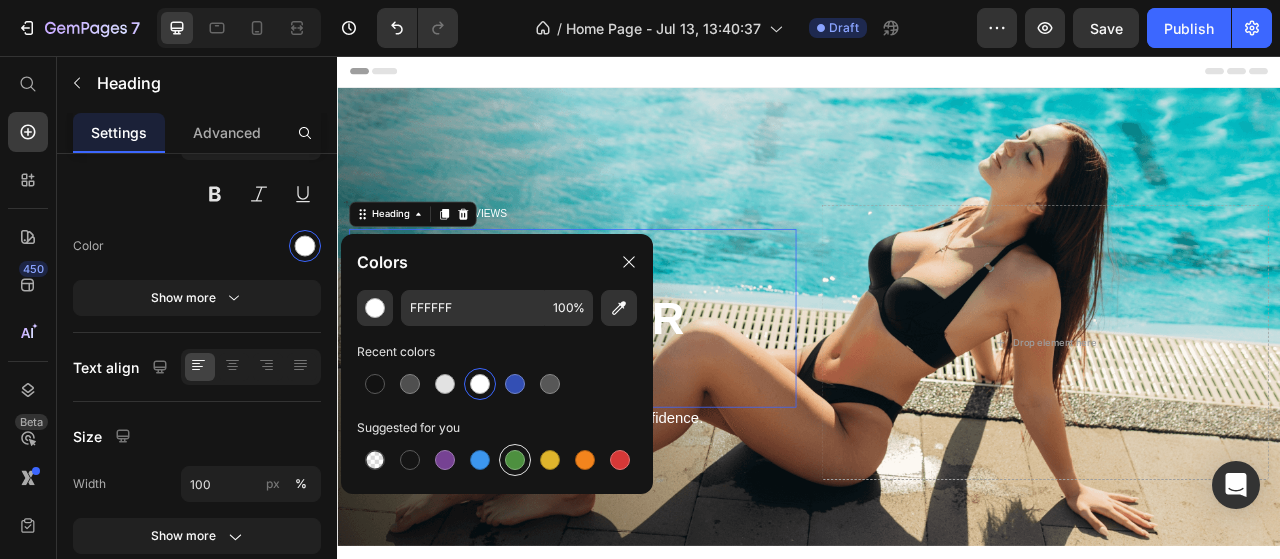 click at bounding box center (515, 460) 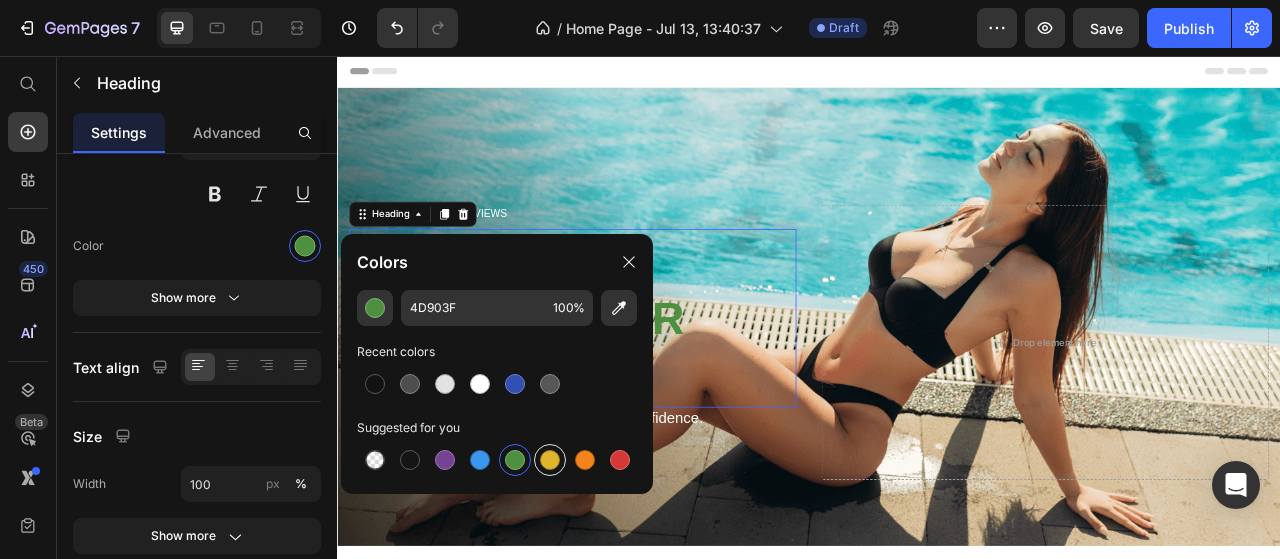 click at bounding box center [550, 460] 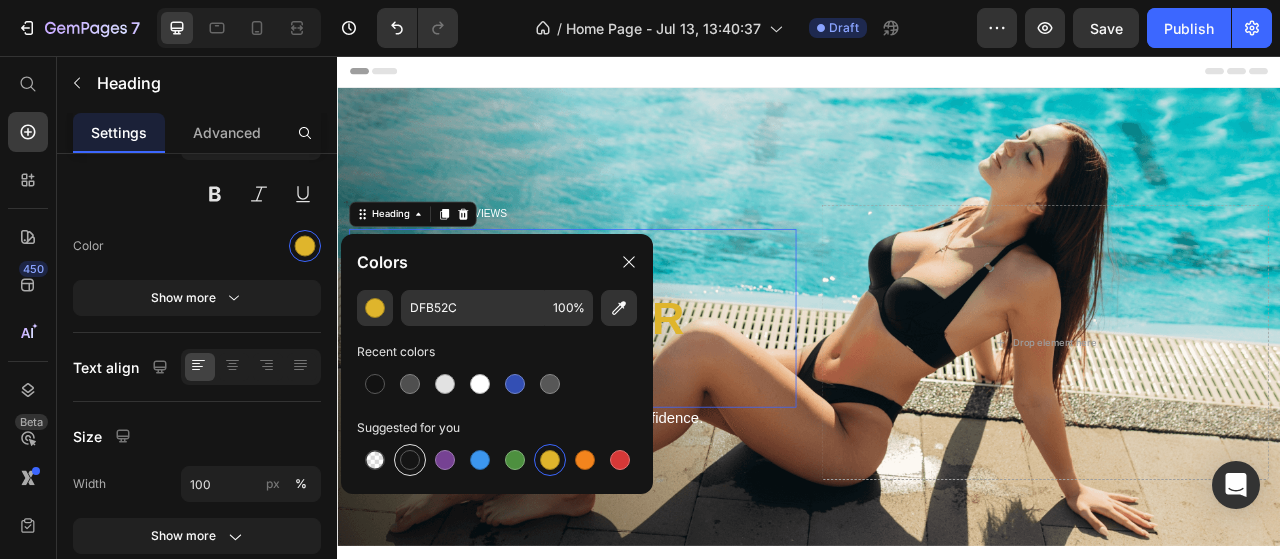 click at bounding box center (410, 460) 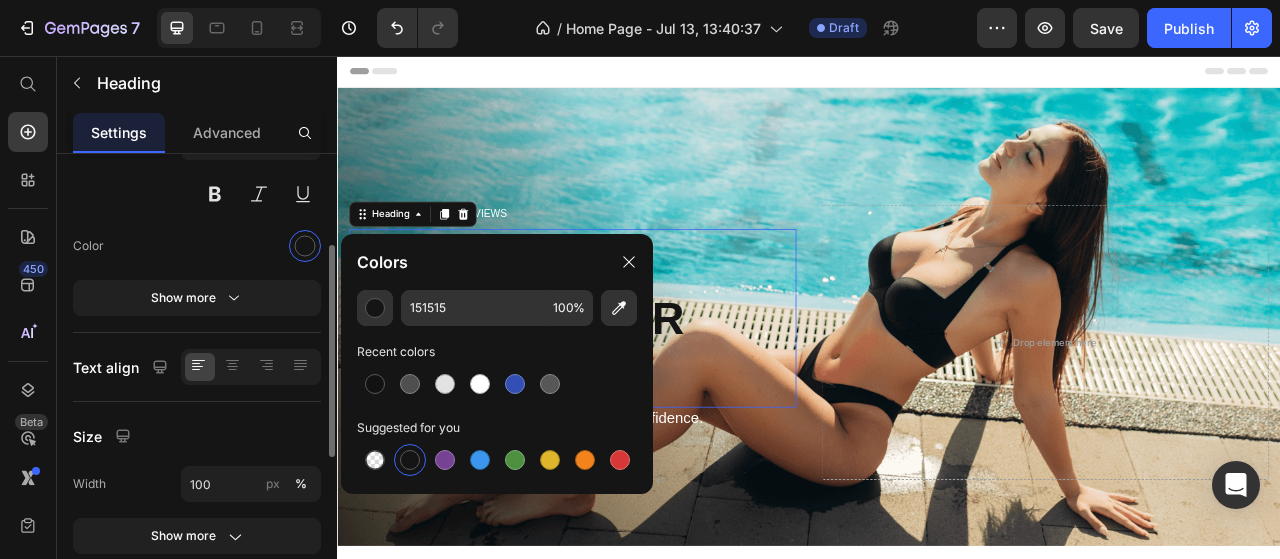 click on "Color" at bounding box center (197, 246) 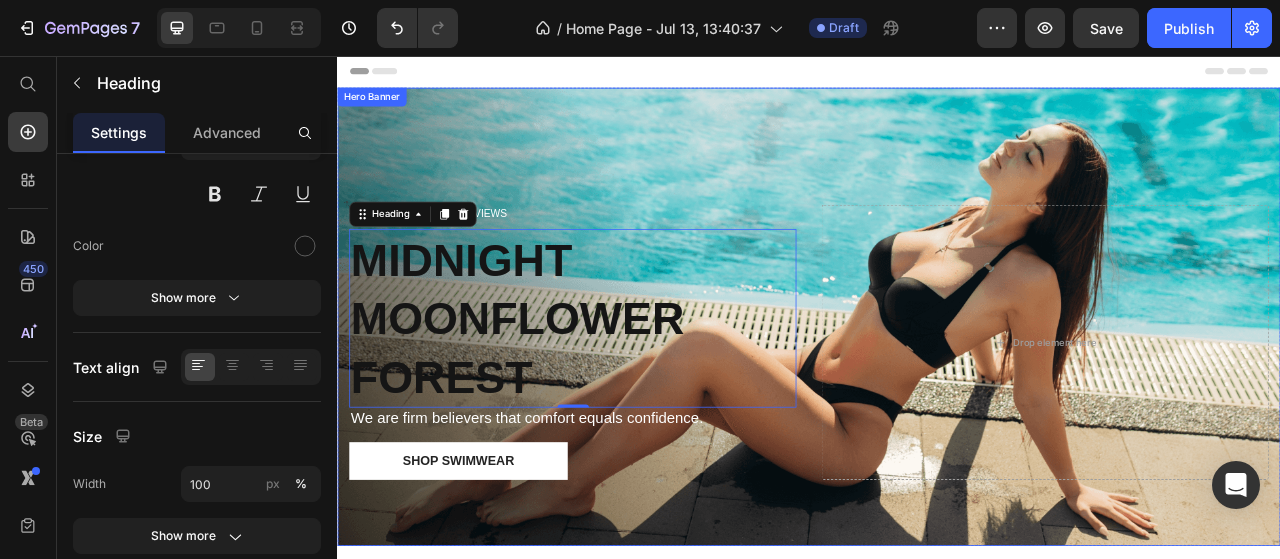 click on "Icon Icon Icon Icon Icon Icon List (2000+) REVIEWS Text Block Row ⁠⁠⁠⁠⁠⁠⁠ MIDNIGHT MOONFLOWER FOREST Heading   0 We are firm believers that comfort equals confidence. Text Block Shop Swimwear Button
Drop element here" at bounding box center [937, 447] 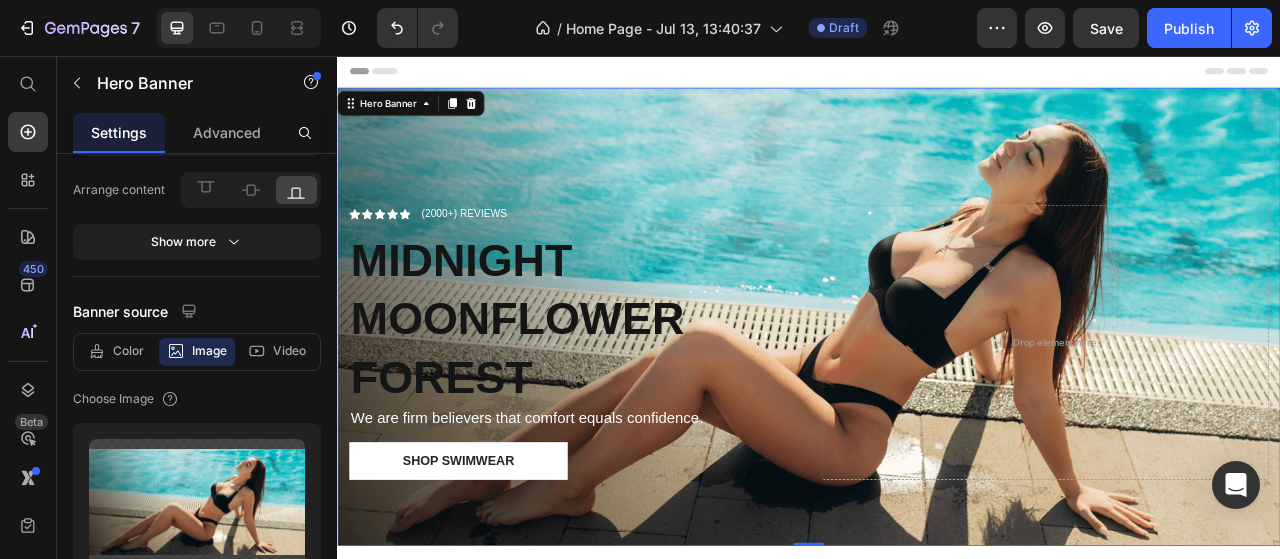 scroll, scrollTop: 0, scrollLeft: 0, axis: both 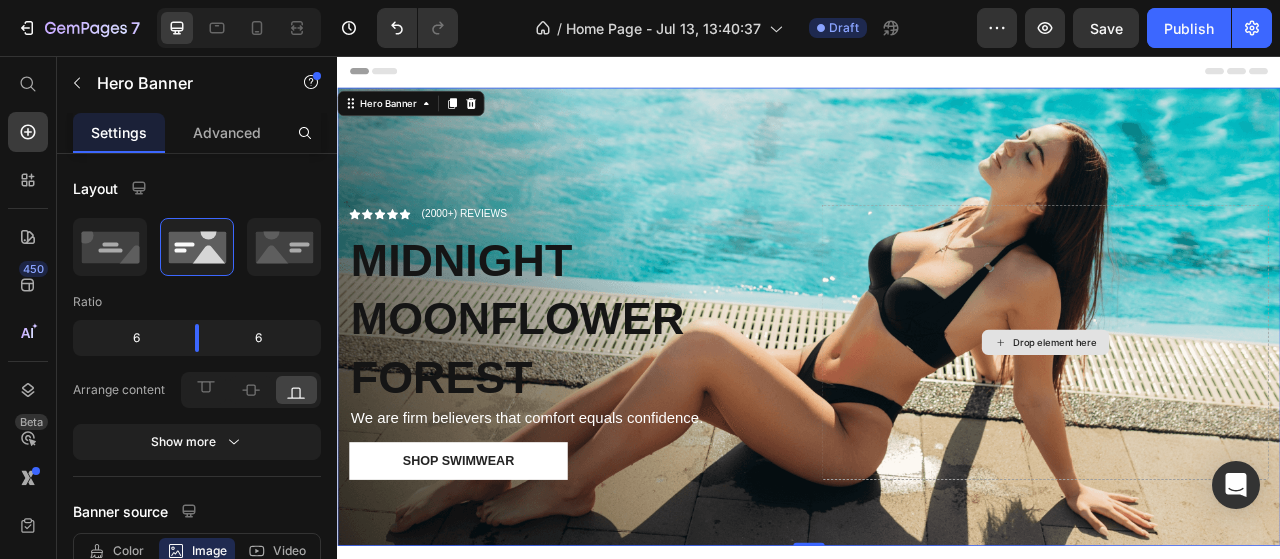 click on "Drop element here" at bounding box center (1237, 421) 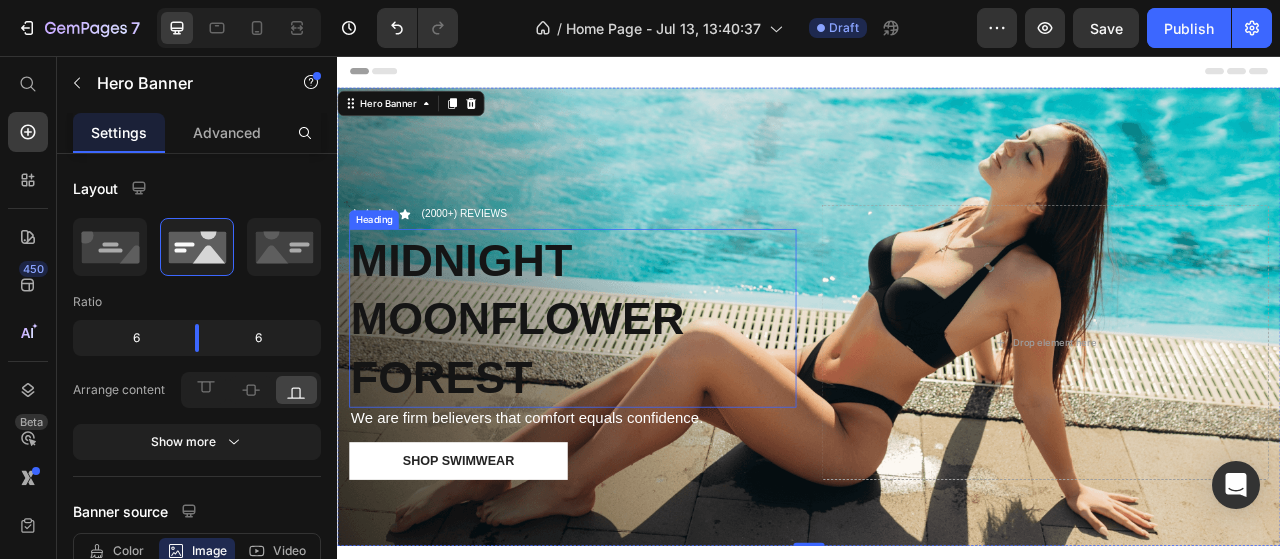 click on "⁠⁠⁠⁠⁠⁠⁠ MIDNIGHT MOONFLOWER FOREST" at bounding box center (636, 390) 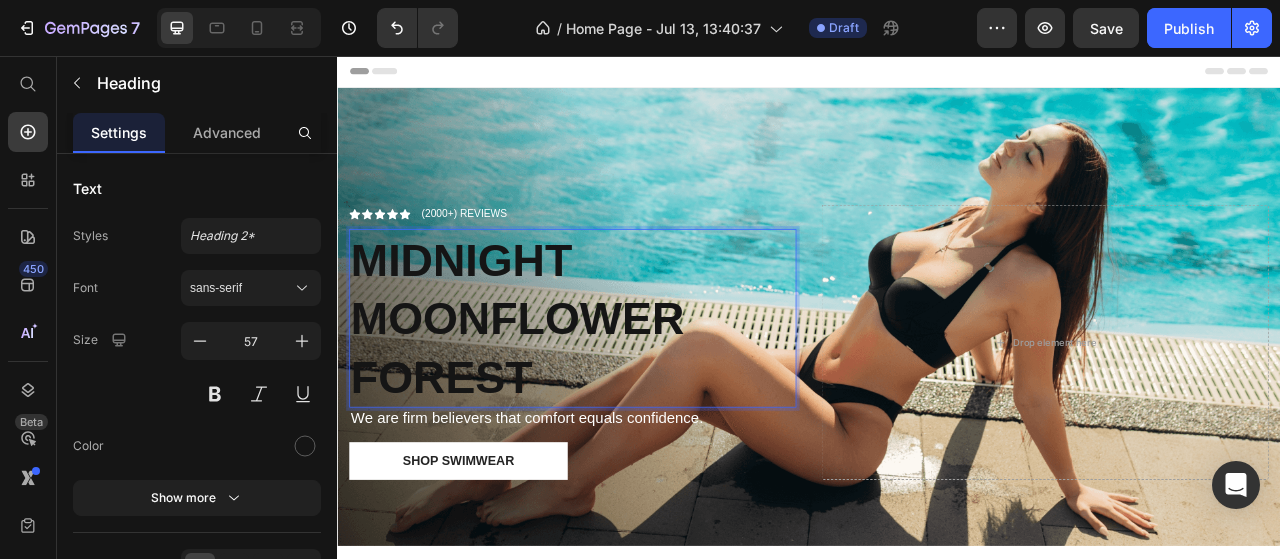 click on "MIDNIGHT MOONFLOWER FOREST" at bounding box center [636, 390] 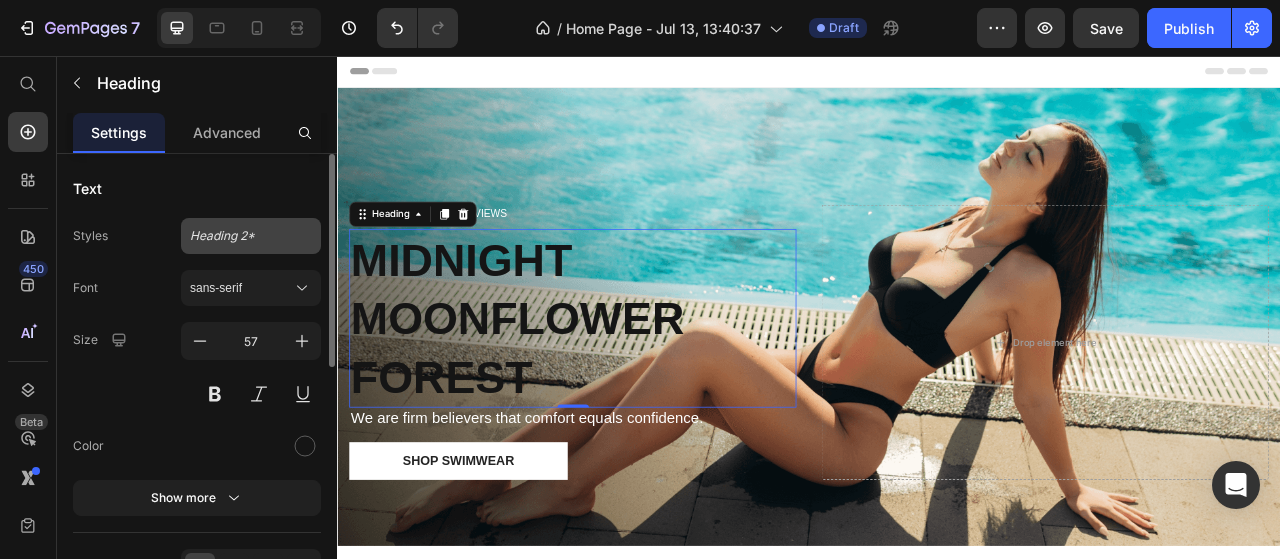 click on "Heading 2*" at bounding box center (239, 236) 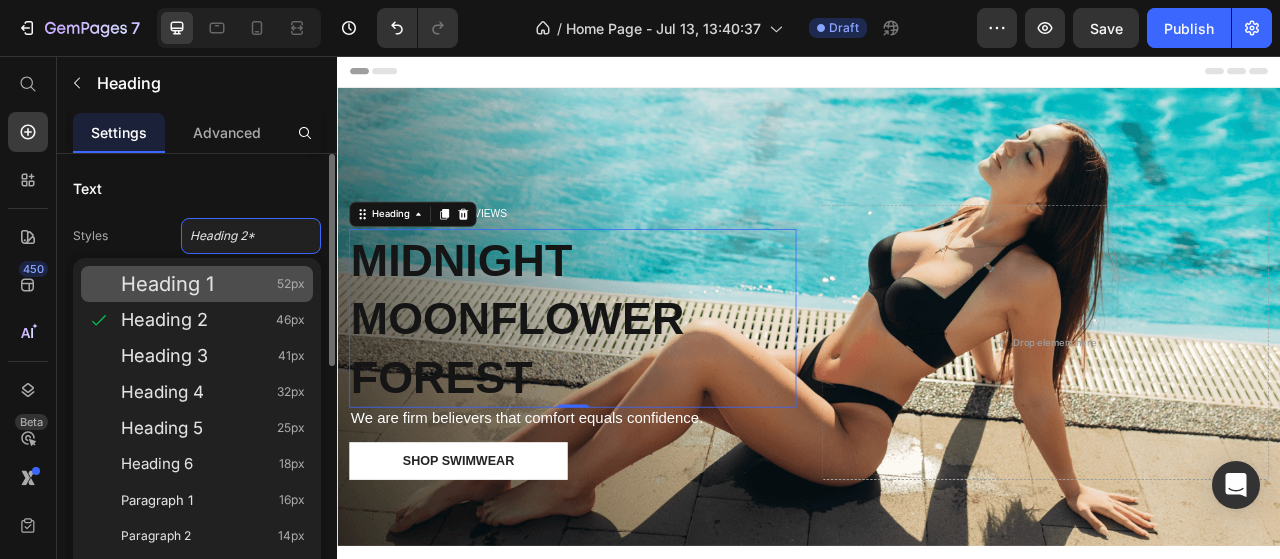 click on "Heading 1" at bounding box center (167, 284) 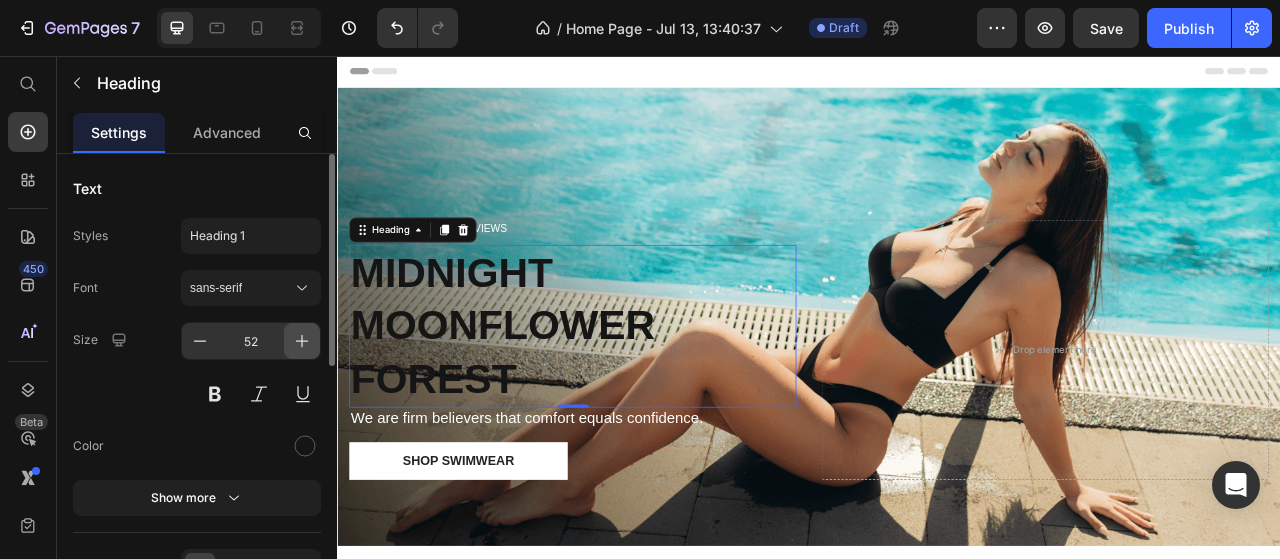 click 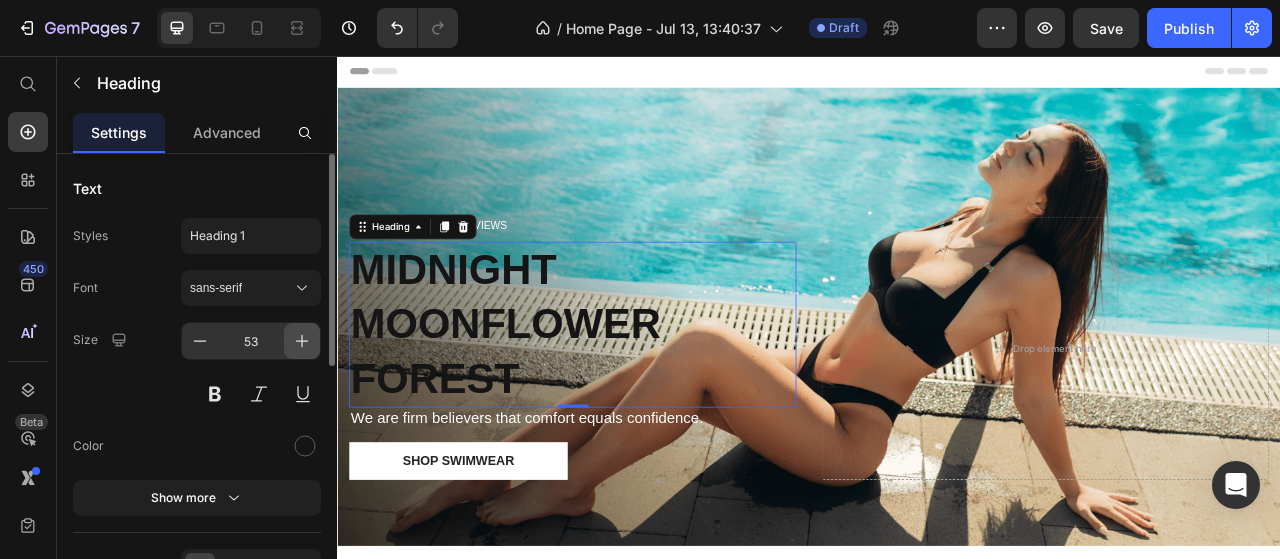 click 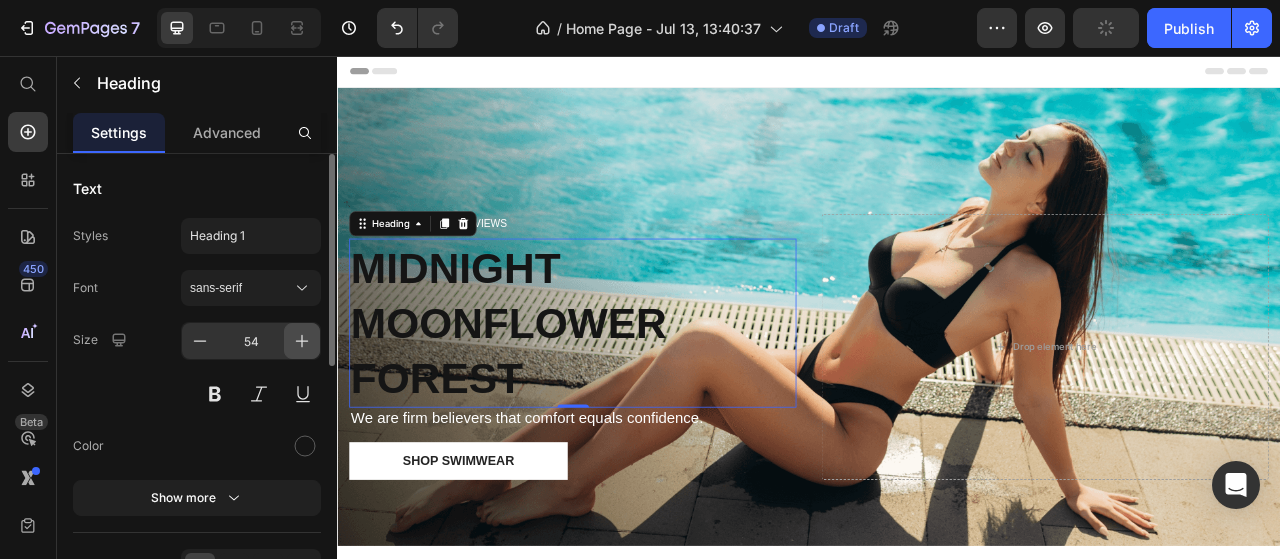 click 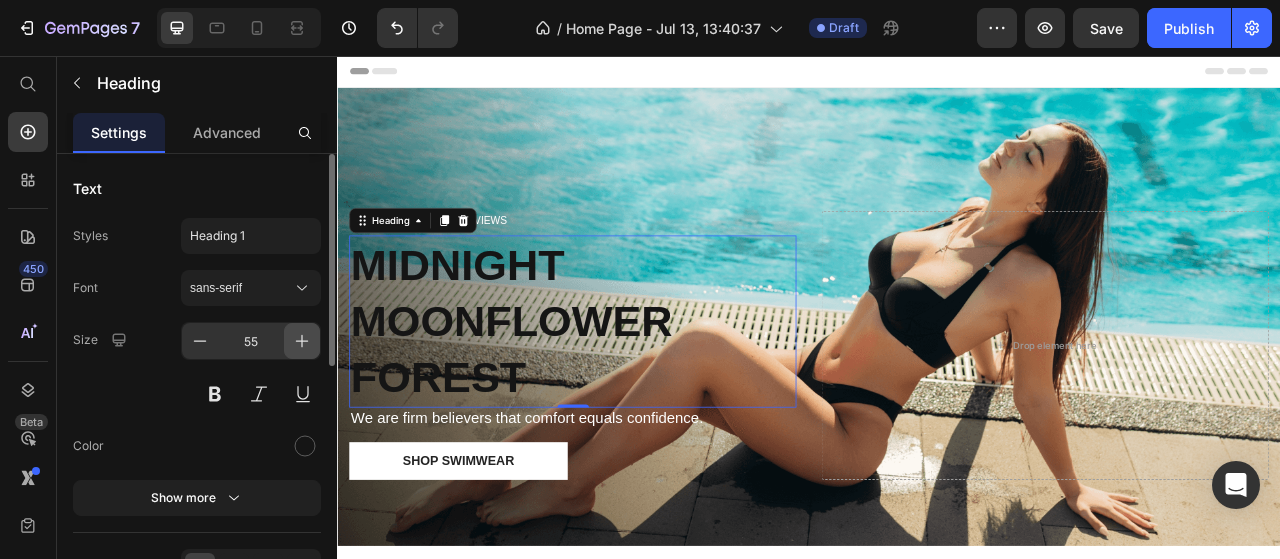 click 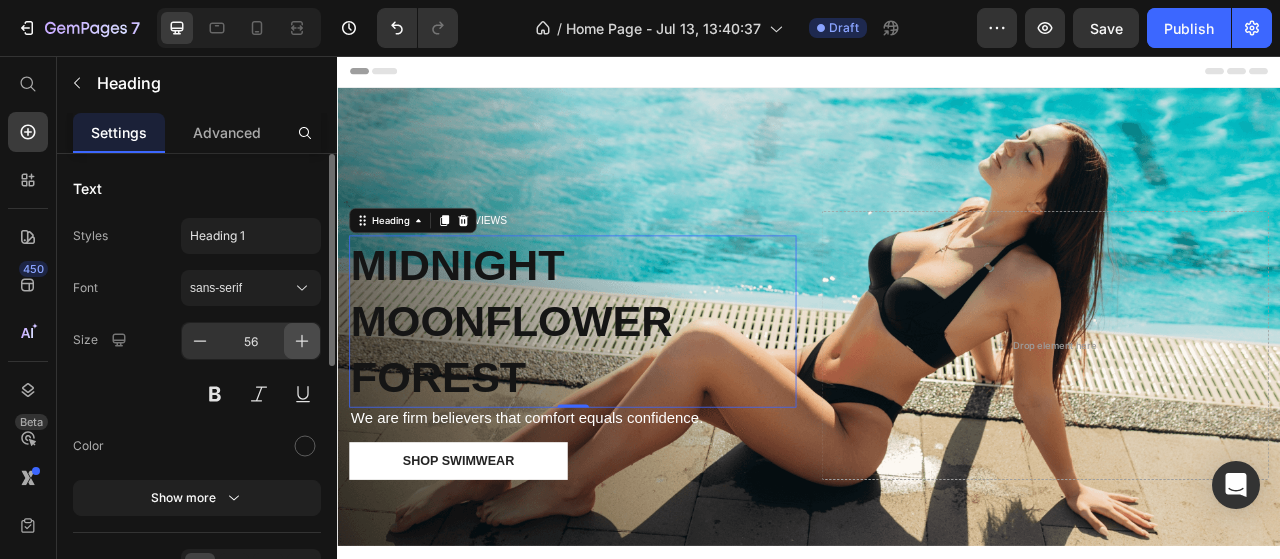 click 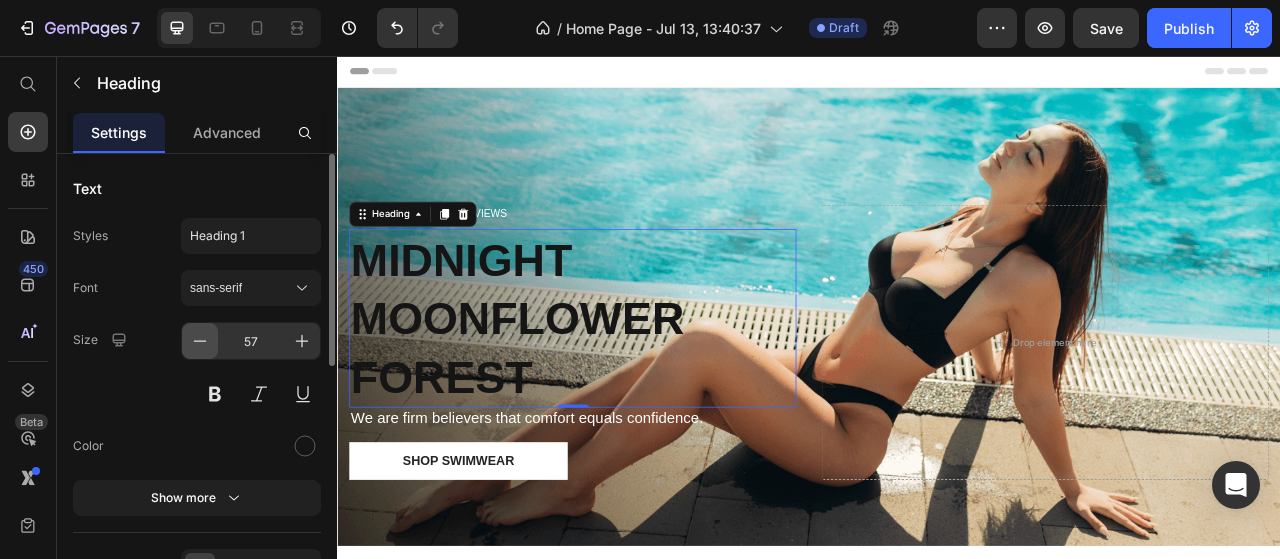 click 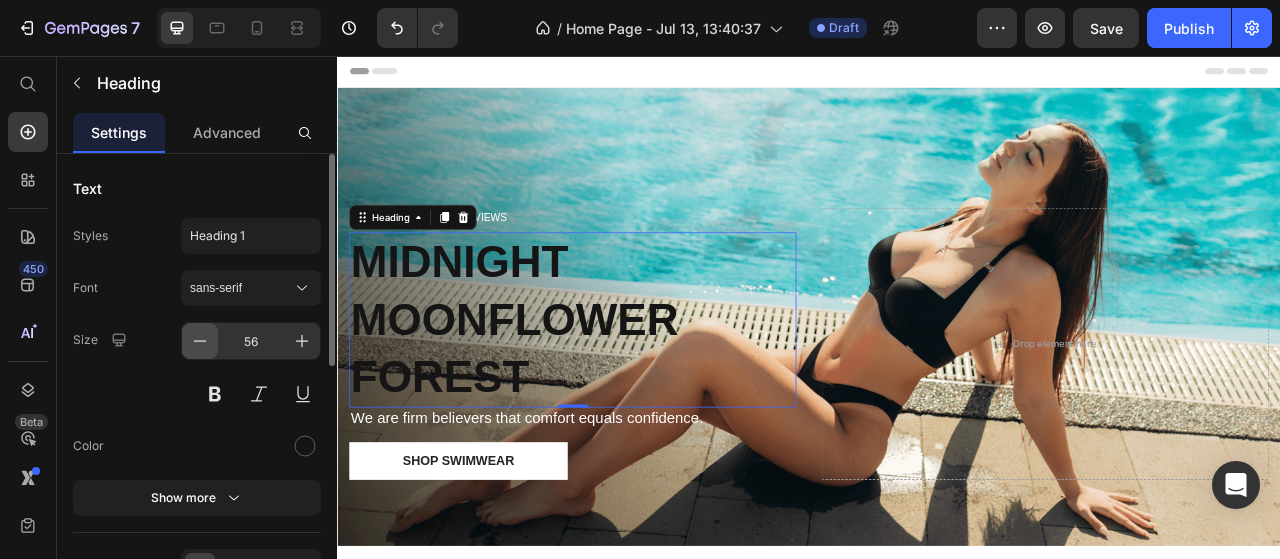 click 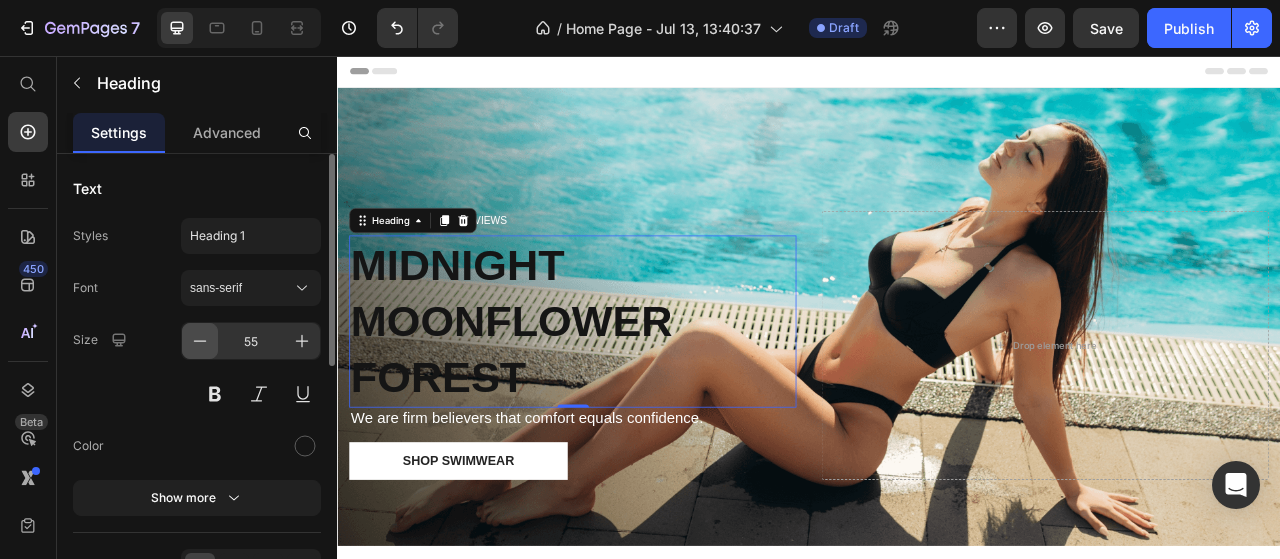 click 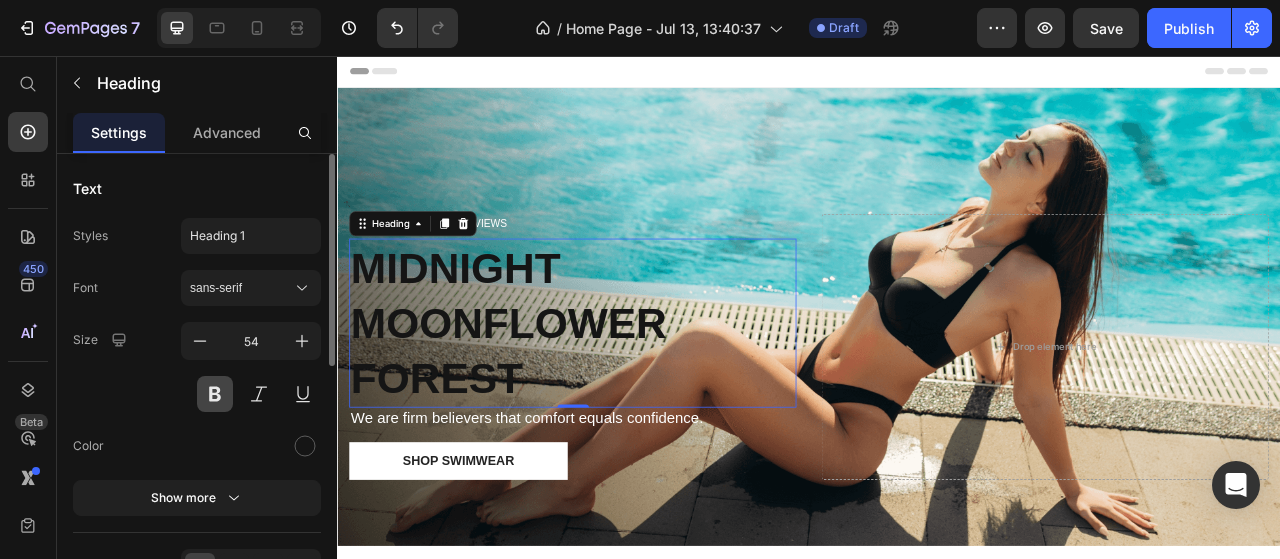 click at bounding box center [215, 394] 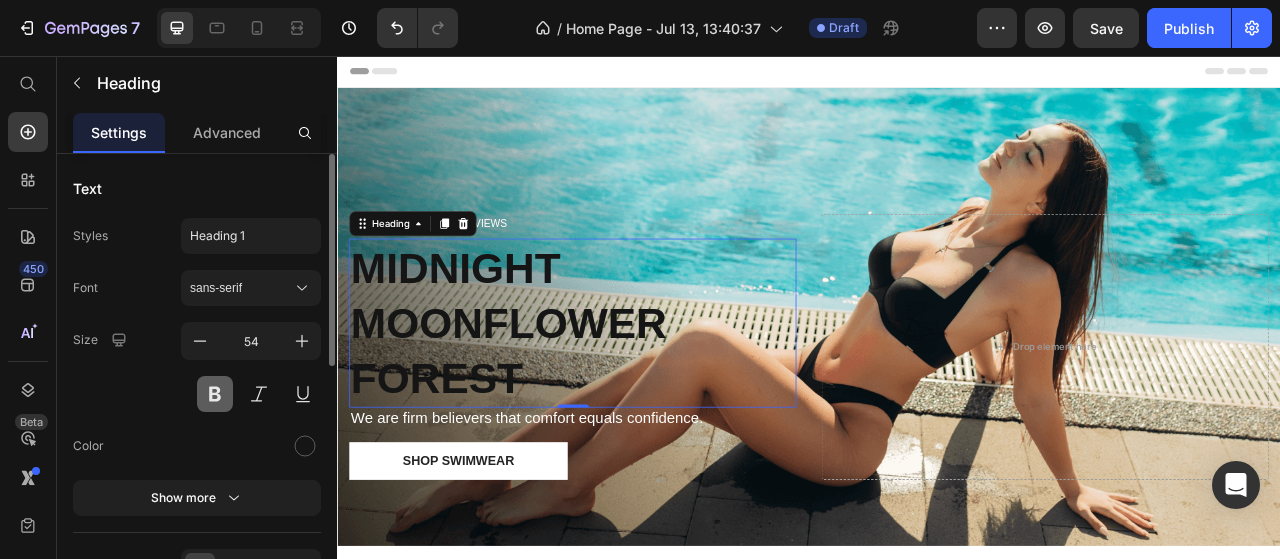 click at bounding box center [215, 394] 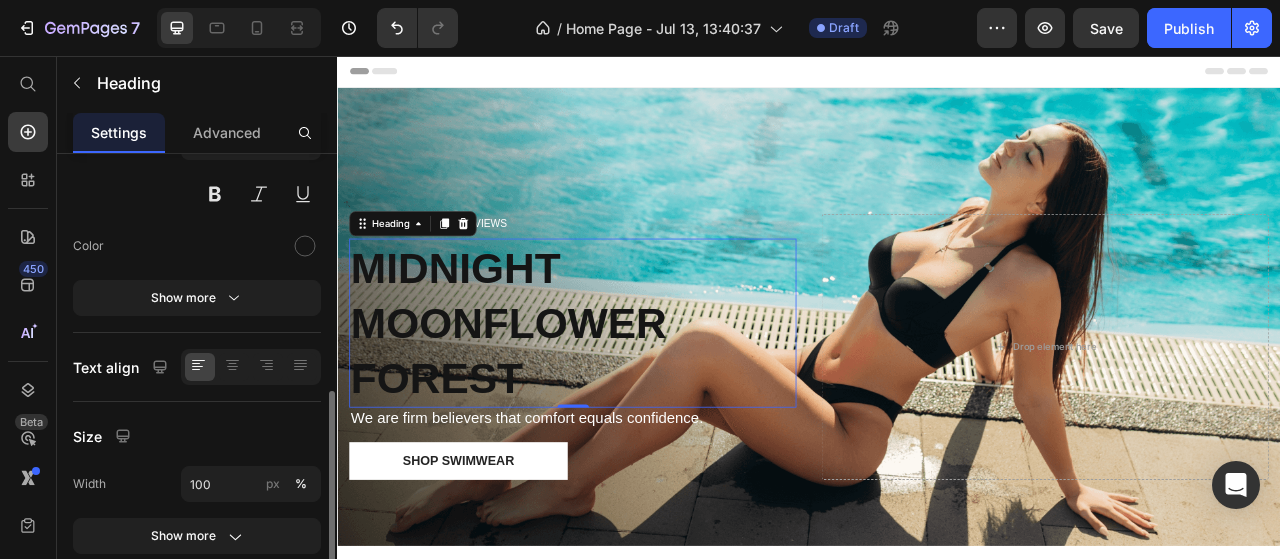 scroll, scrollTop: 300, scrollLeft: 0, axis: vertical 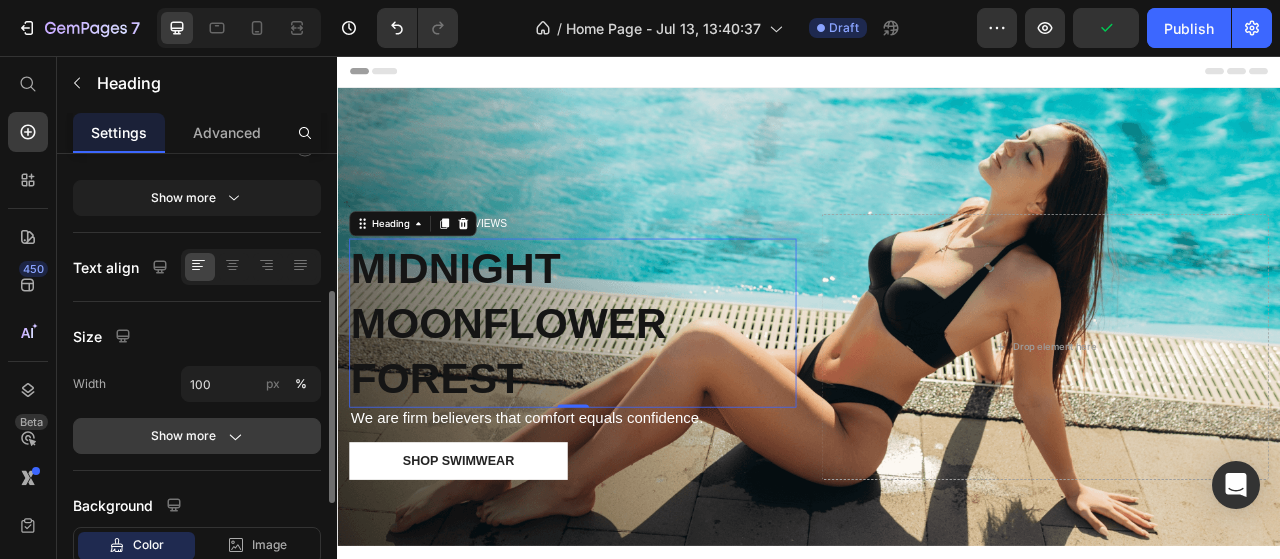 click 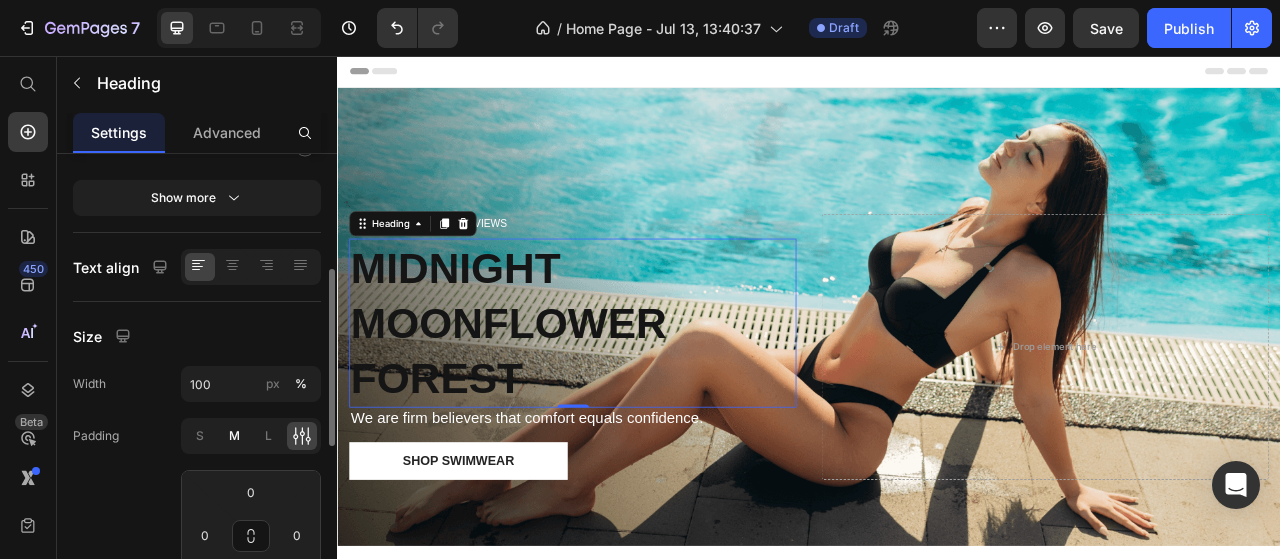 scroll, scrollTop: 400, scrollLeft: 0, axis: vertical 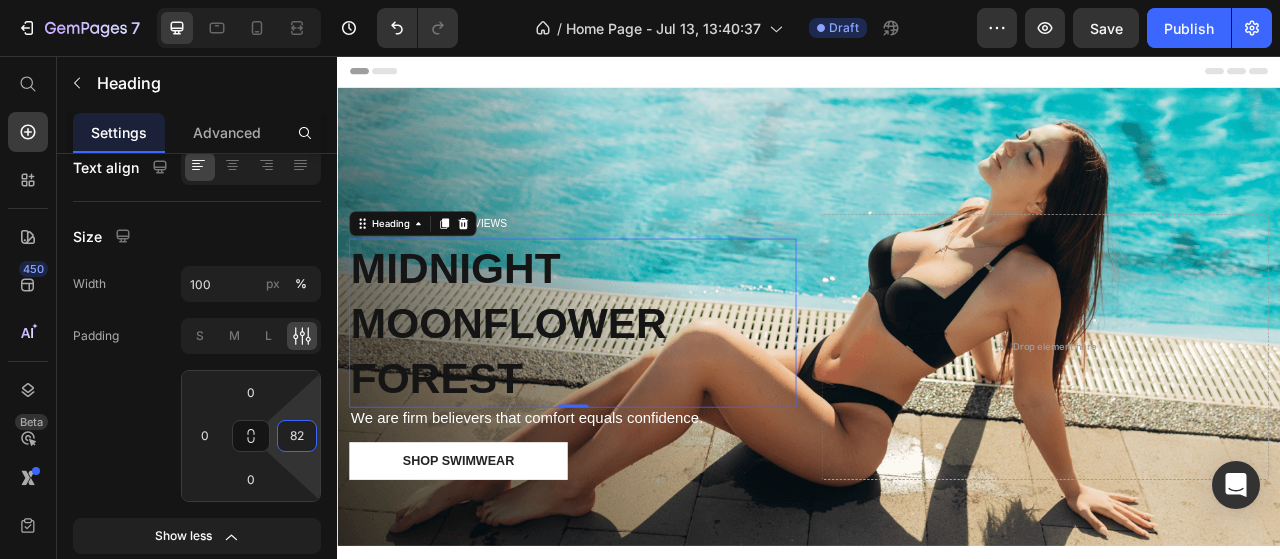 drag, startPoint x: 274, startPoint y: 432, endPoint x: 276, endPoint y: 391, distance: 41.04875 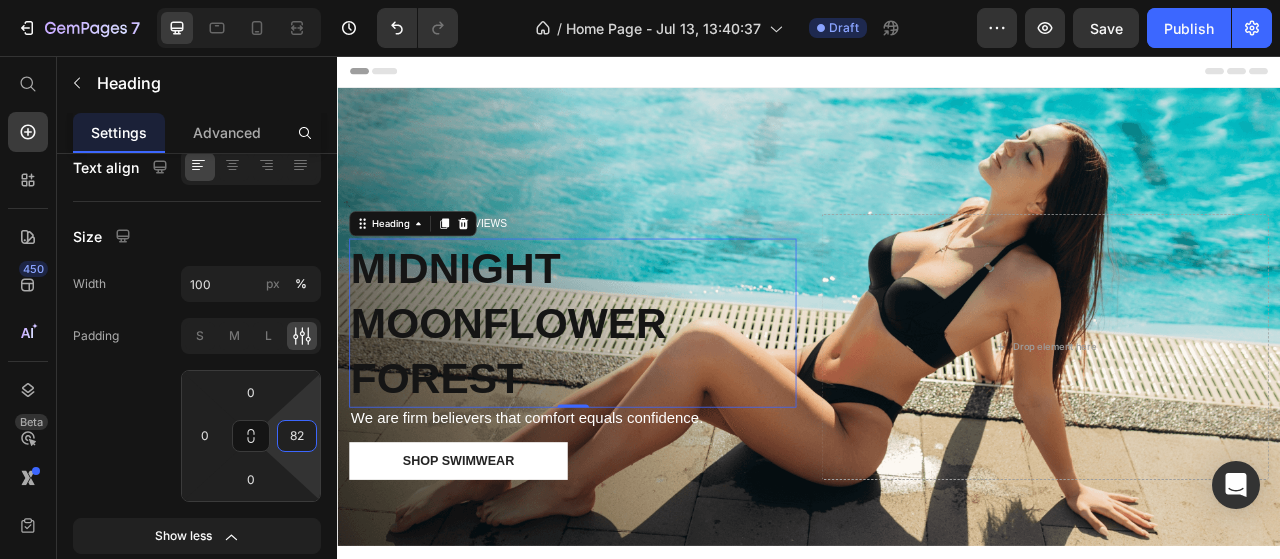 click on "7   /  Home Page - Jul 13, 13:40:37 Draft Preview  Save   Publish  450 Beta Start with Sections Elements Hero Section Product Detail Brands Trusted Badges Guarantee Product Breakdown How to use Testimonials Compare Bundle FAQs Social Proof Brand Story Product List Collection Blog List Contact Sticky Add to Cart Custom Footer Browse Library 450 Layout
Row
Row
Row
Row Text
Heading
Text Block Button
Button
Button
Sticky Back to top Media
Image" 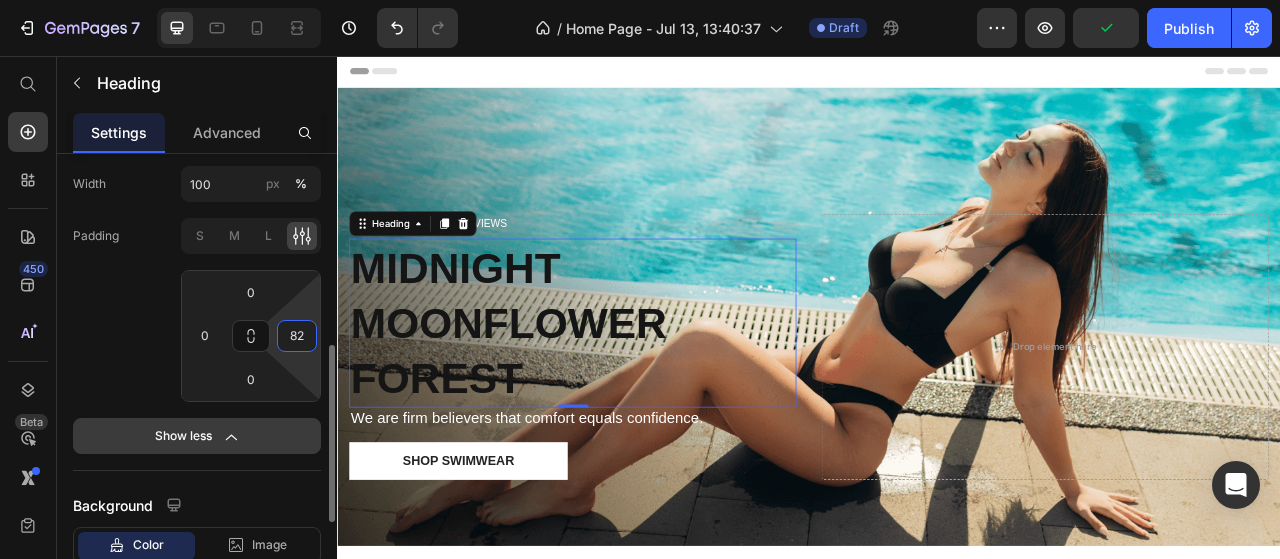 scroll, scrollTop: 400, scrollLeft: 0, axis: vertical 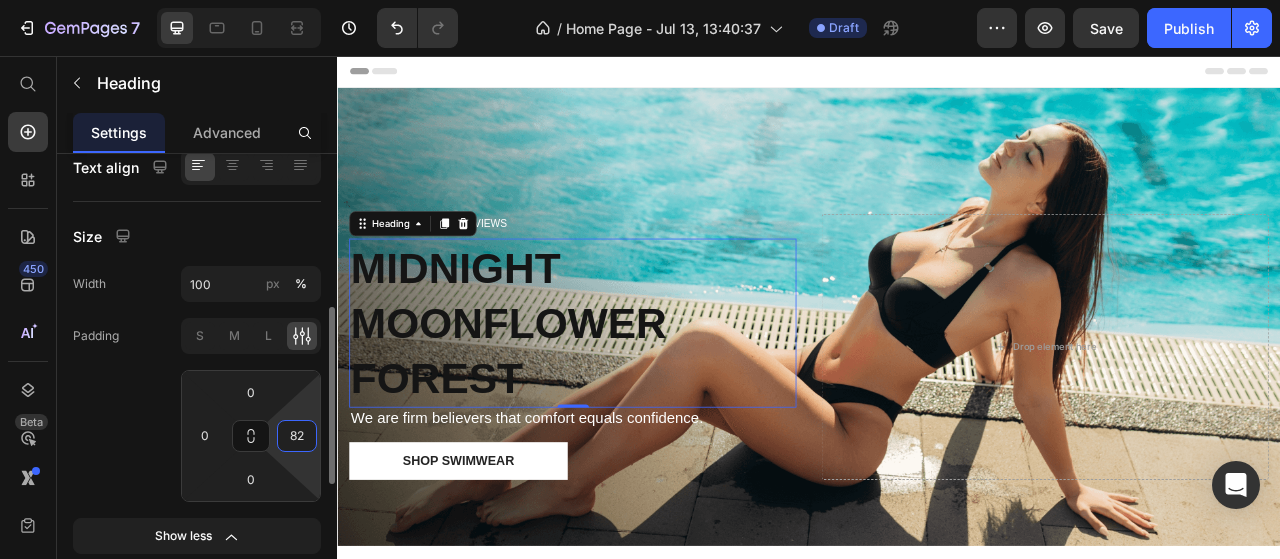 type on "8" 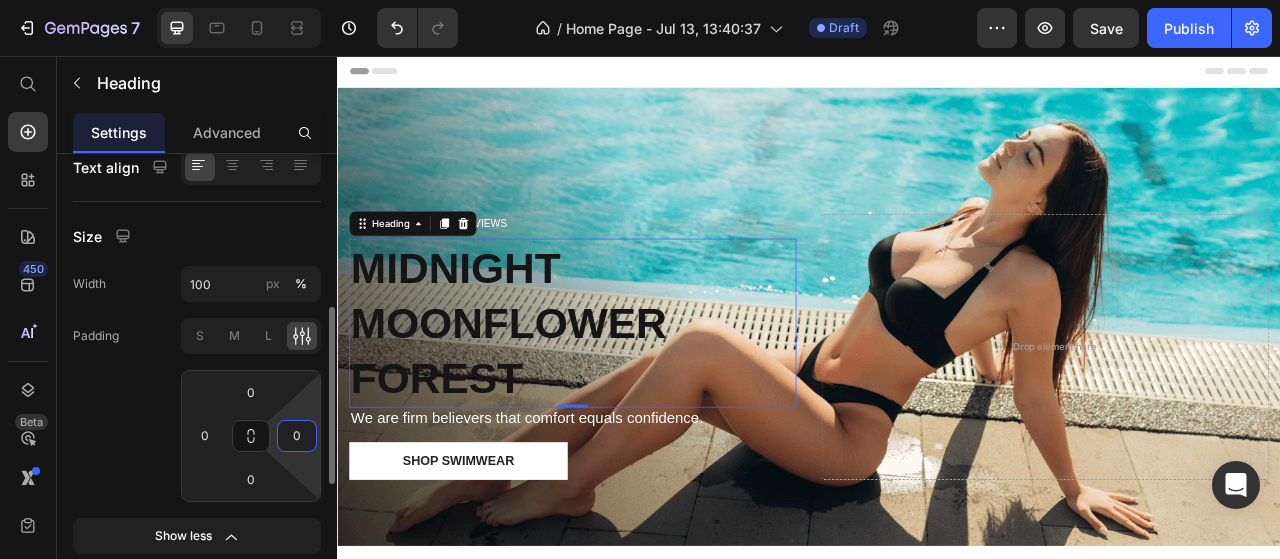 type on "0" 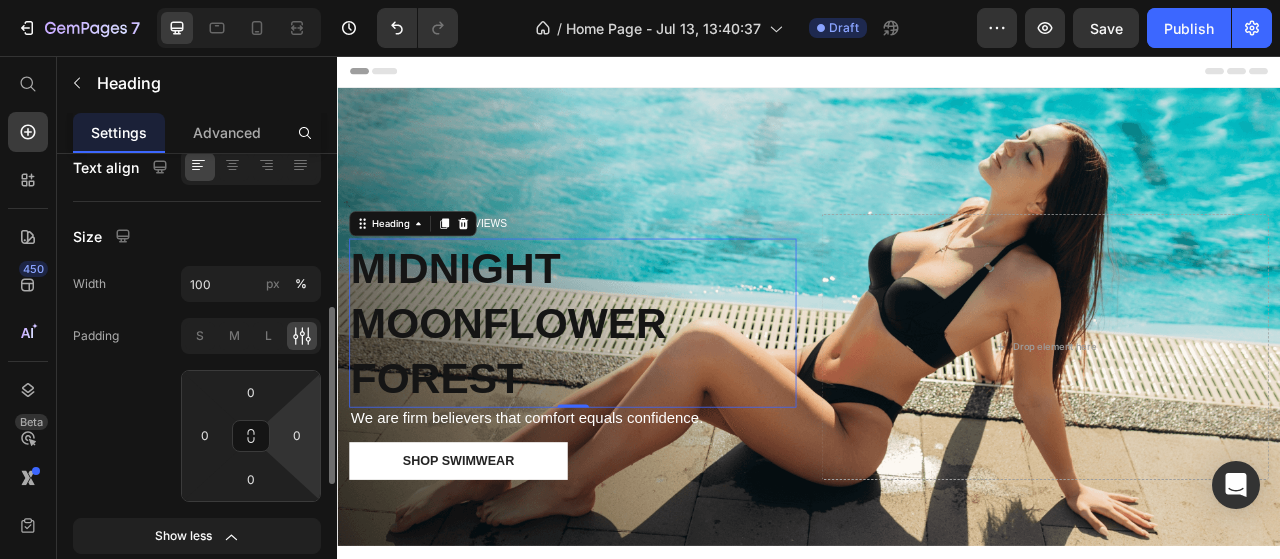 click on "Padding S M L 0 0 0 0" 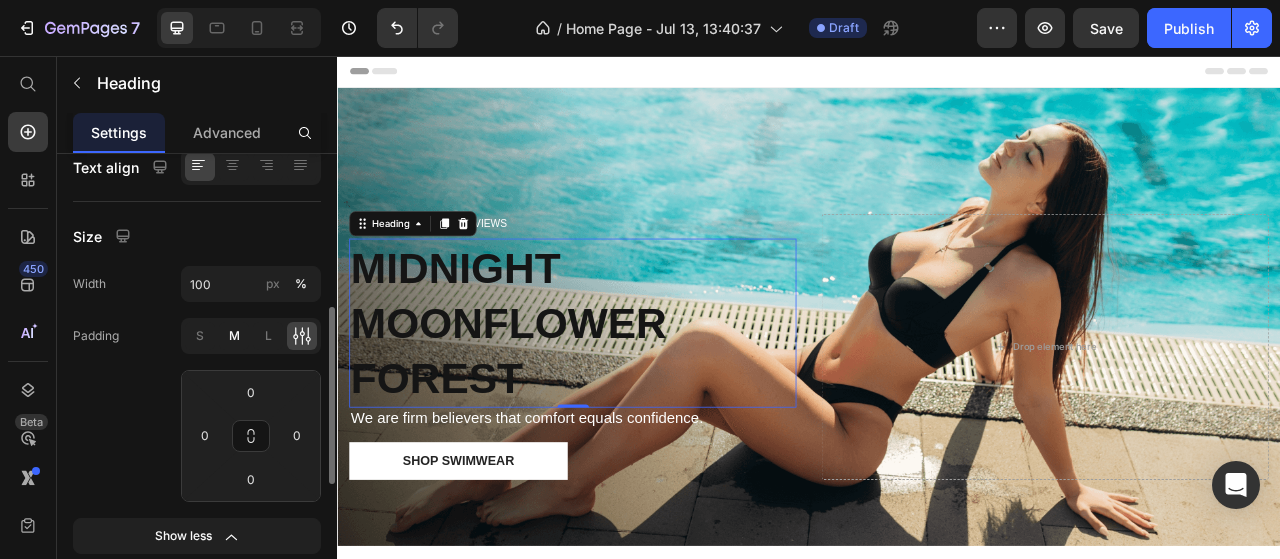 click on "M" 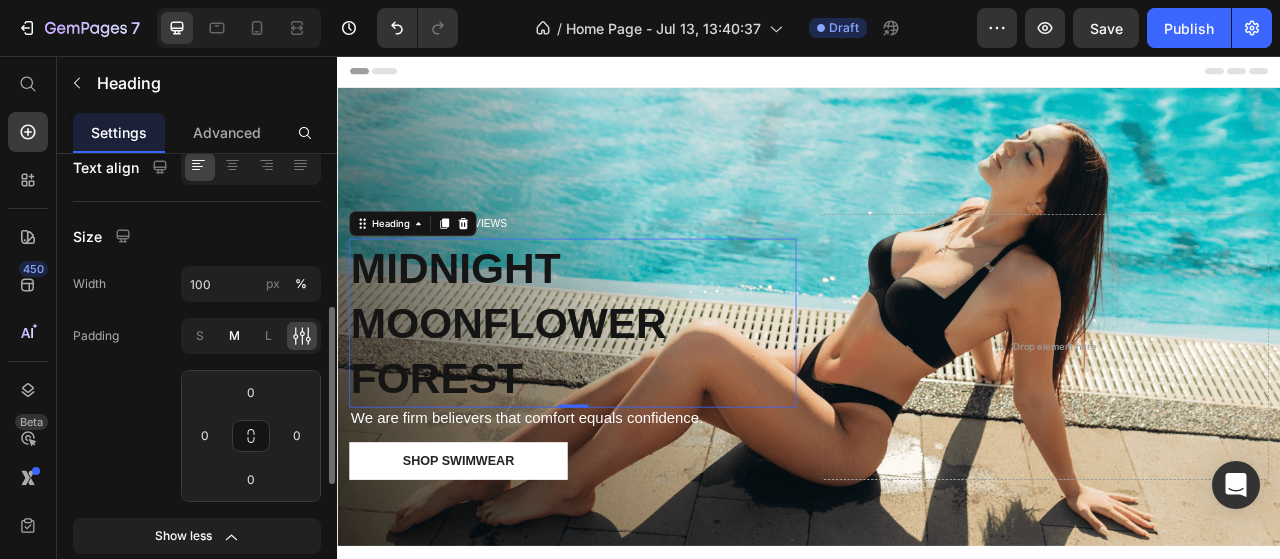 type on "8" 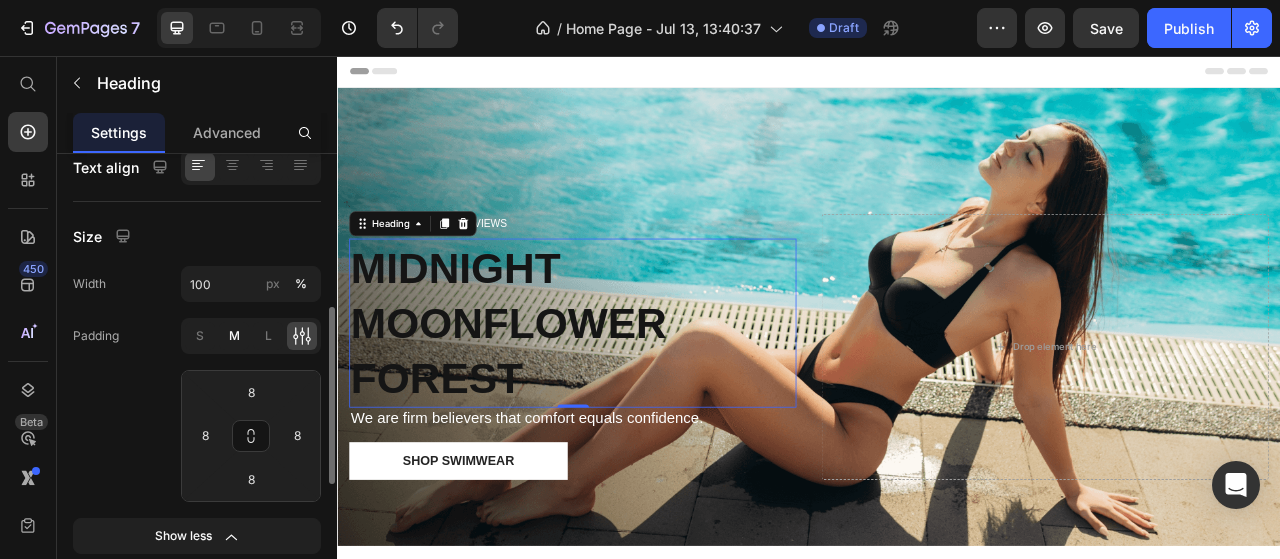 click on "M" 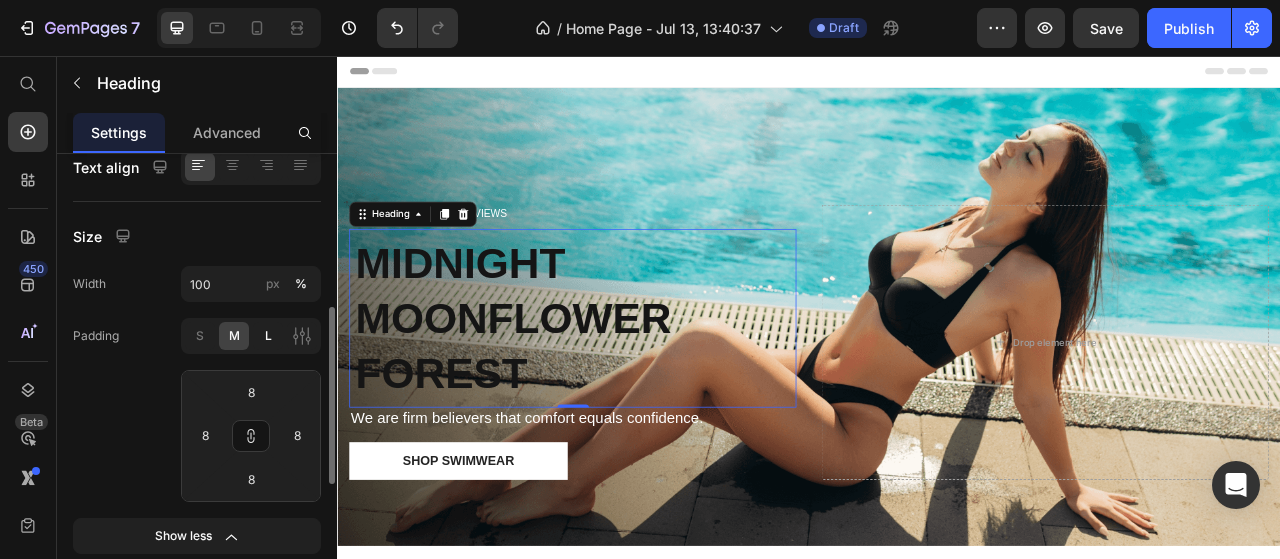 click on "L" 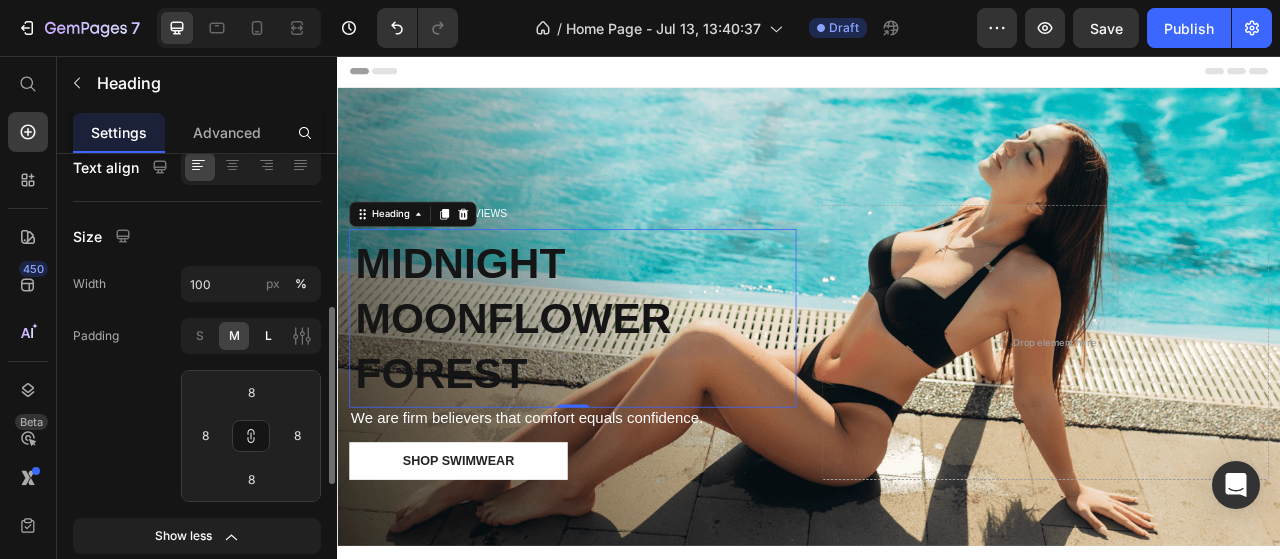 type on "16" 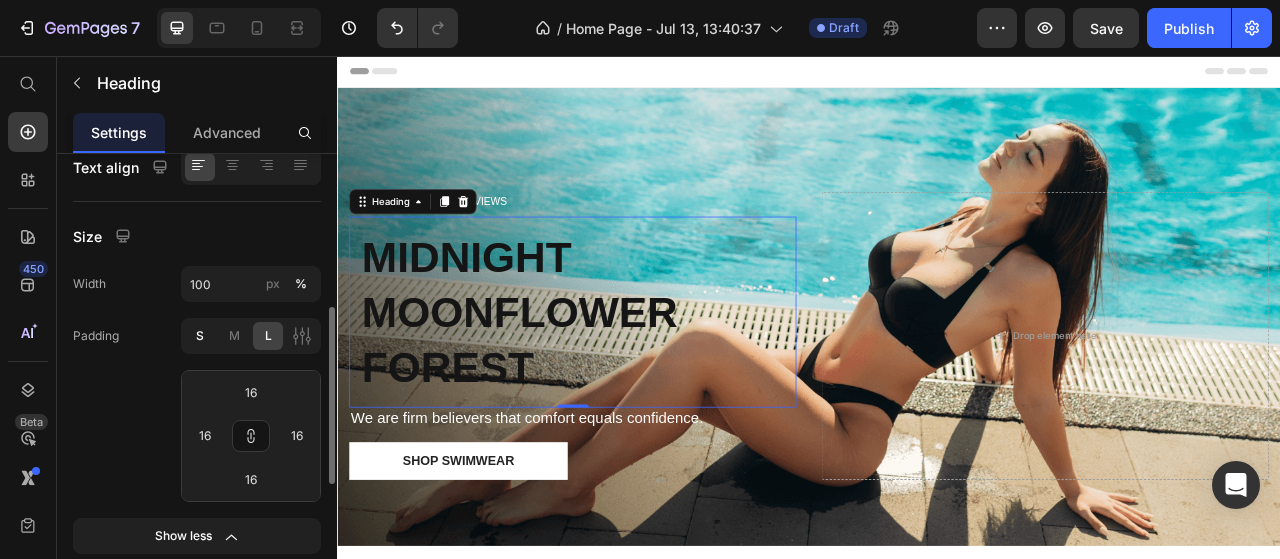 click on "S" 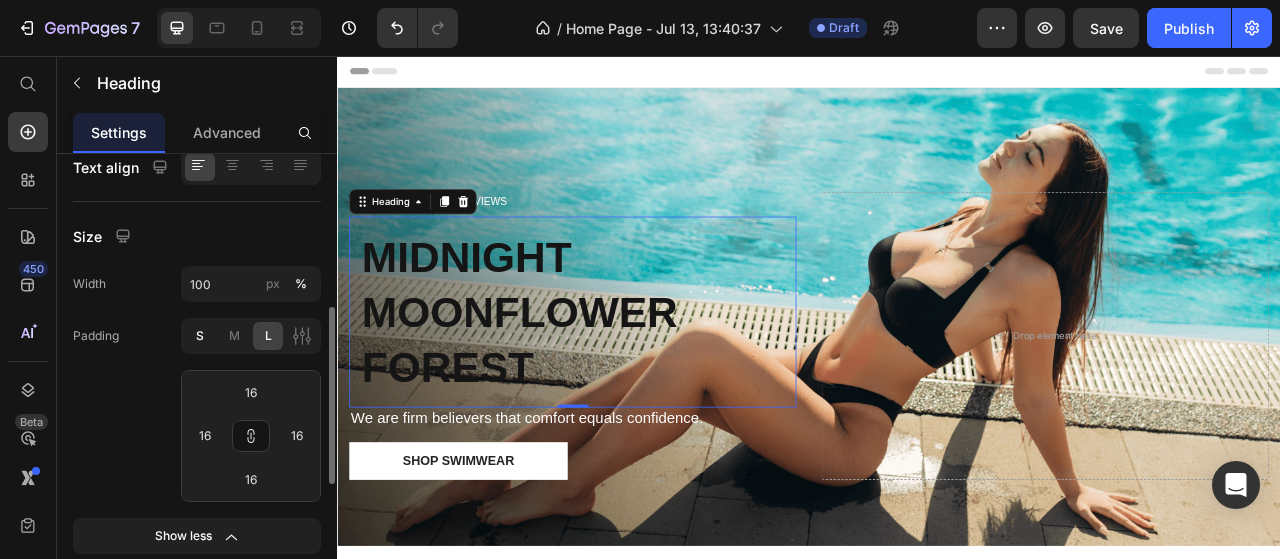 type on "4" 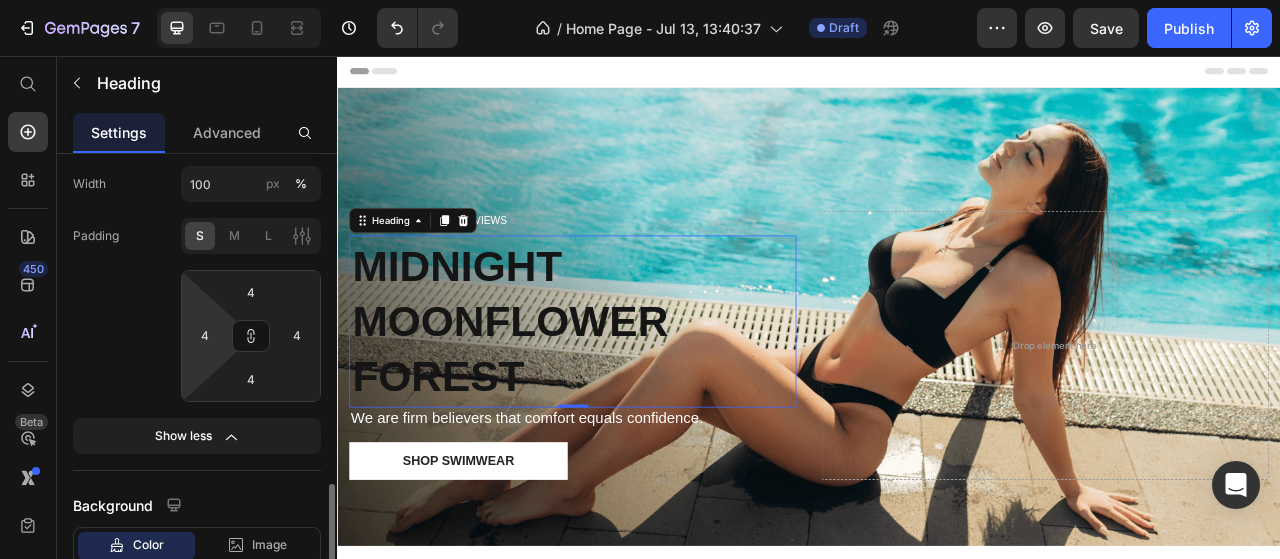 scroll, scrollTop: 600, scrollLeft: 0, axis: vertical 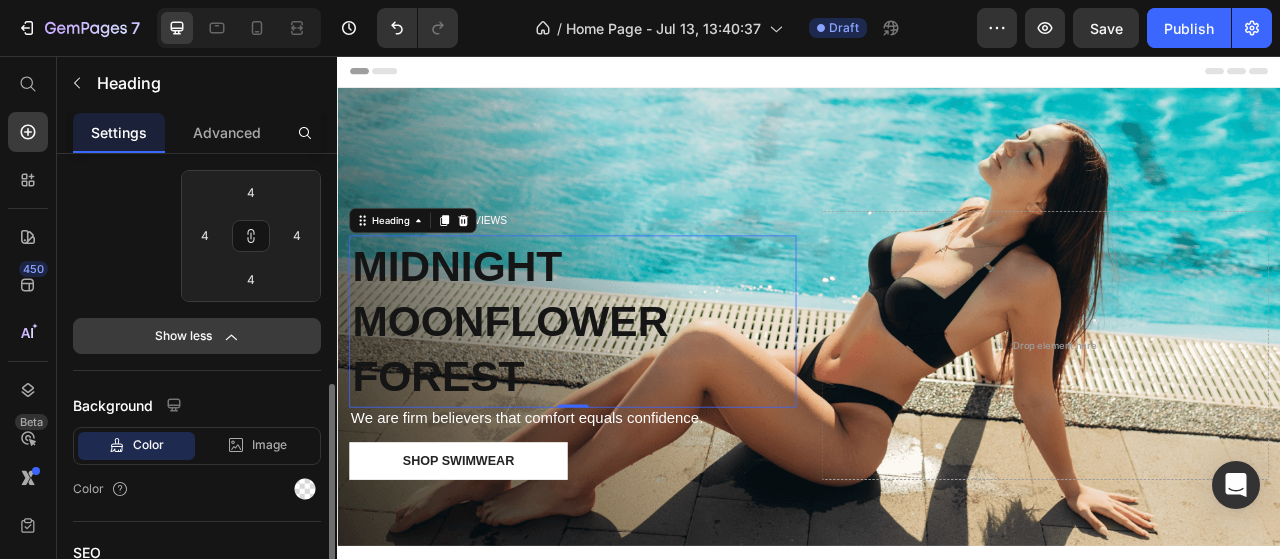 click on "Show less" 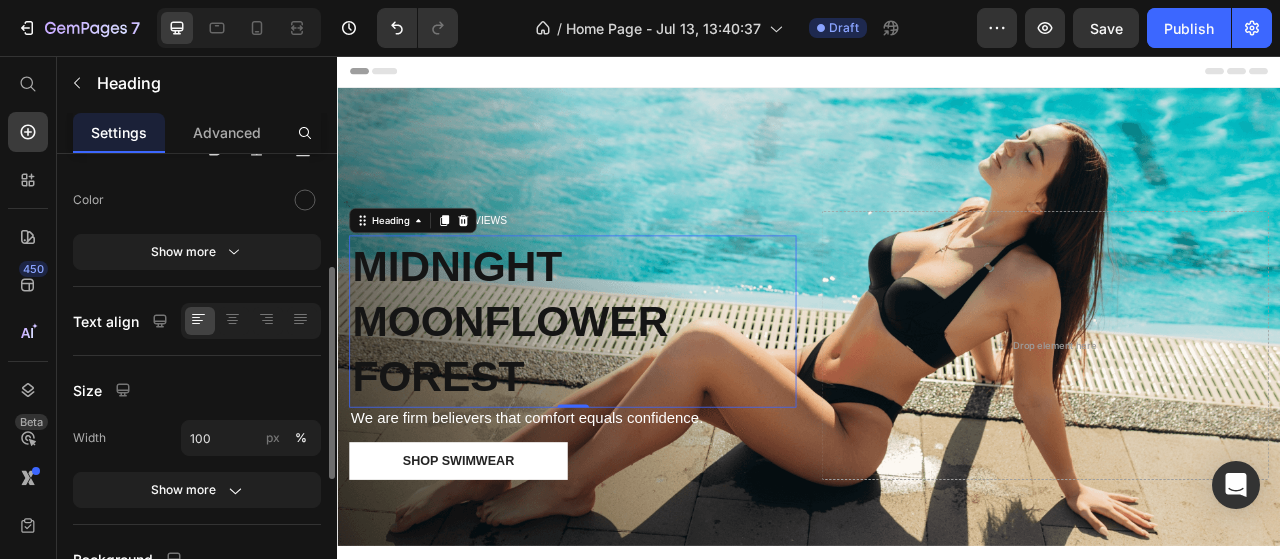 scroll, scrollTop: 146, scrollLeft: 0, axis: vertical 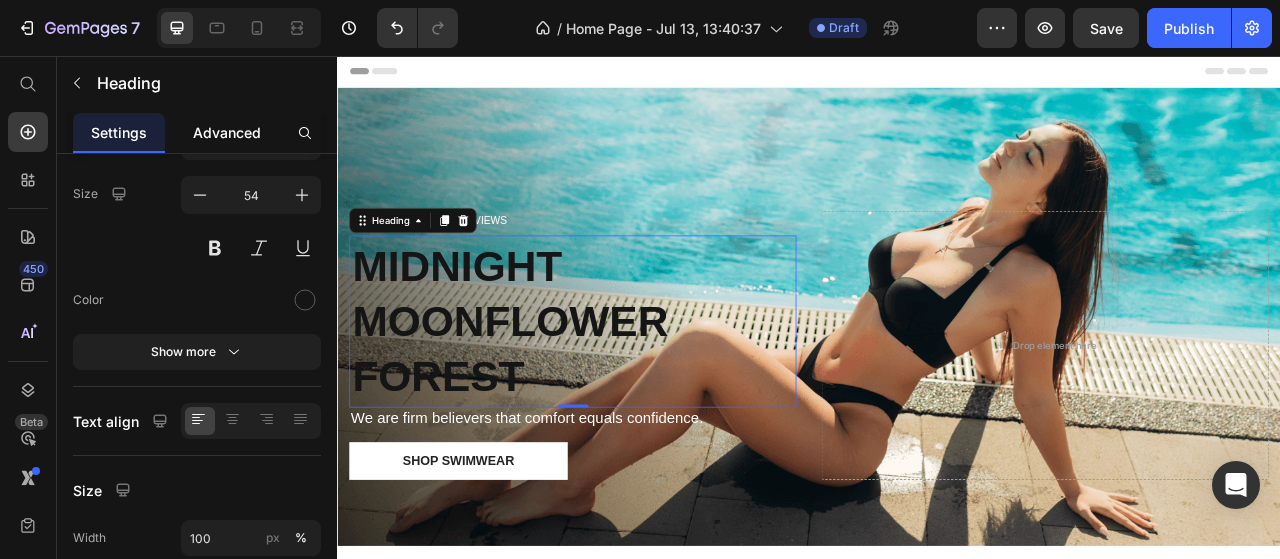 click on "Advanced" at bounding box center [227, 132] 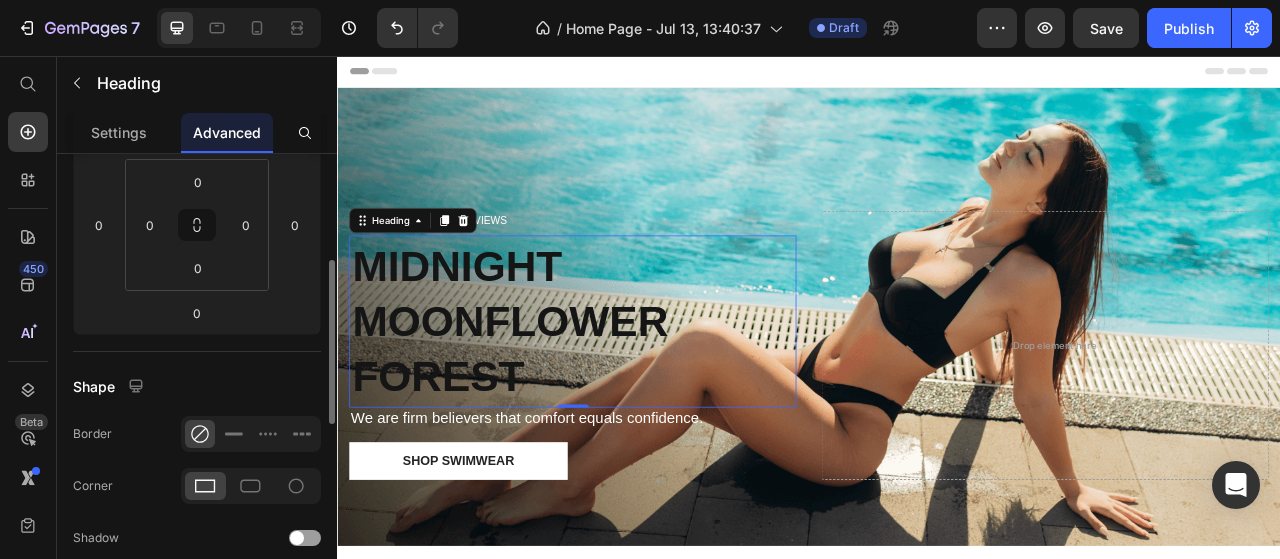 scroll, scrollTop: 400, scrollLeft: 0, axis: vertical 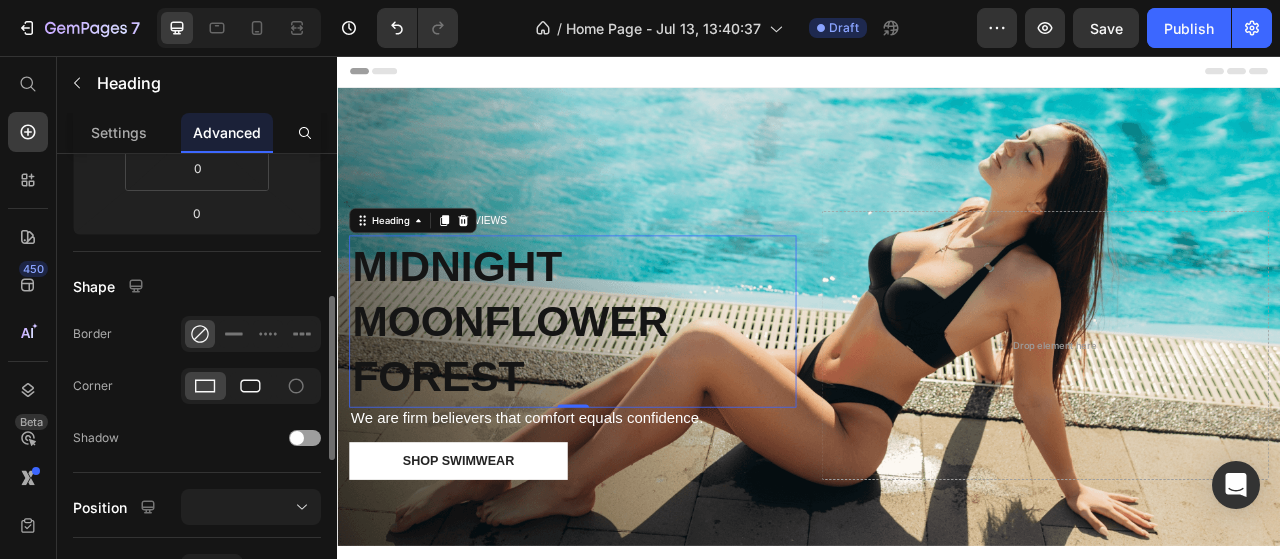click 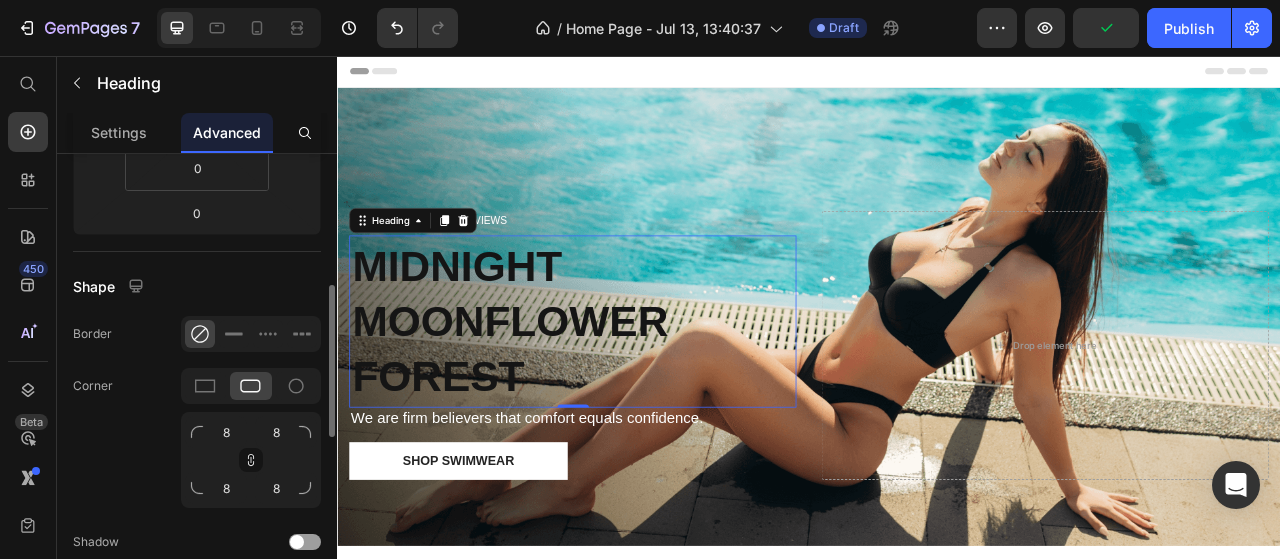 click 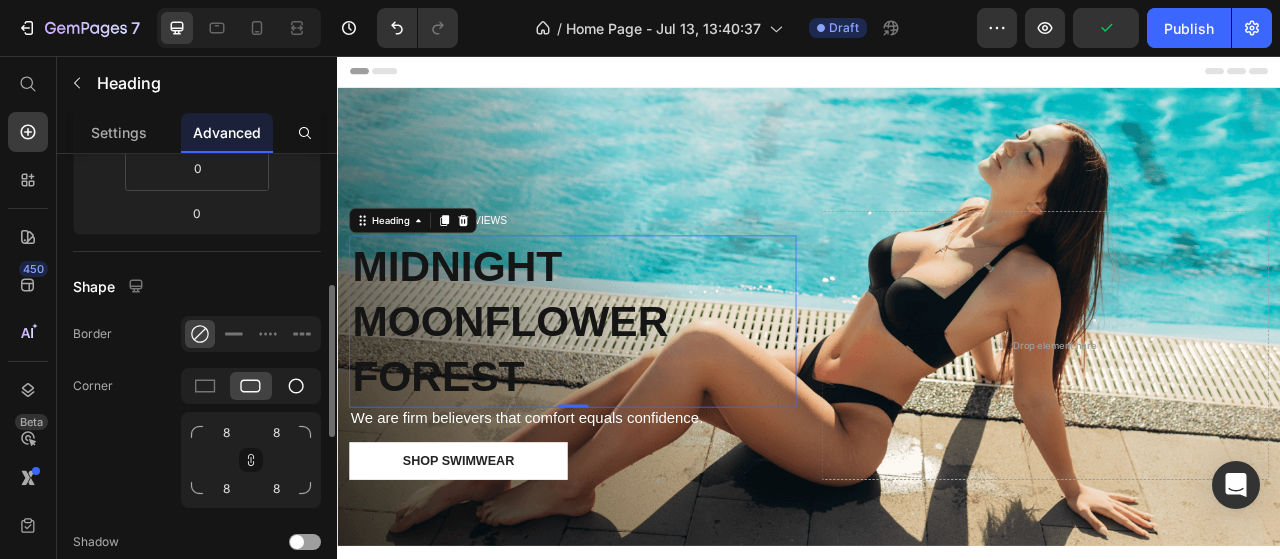 click 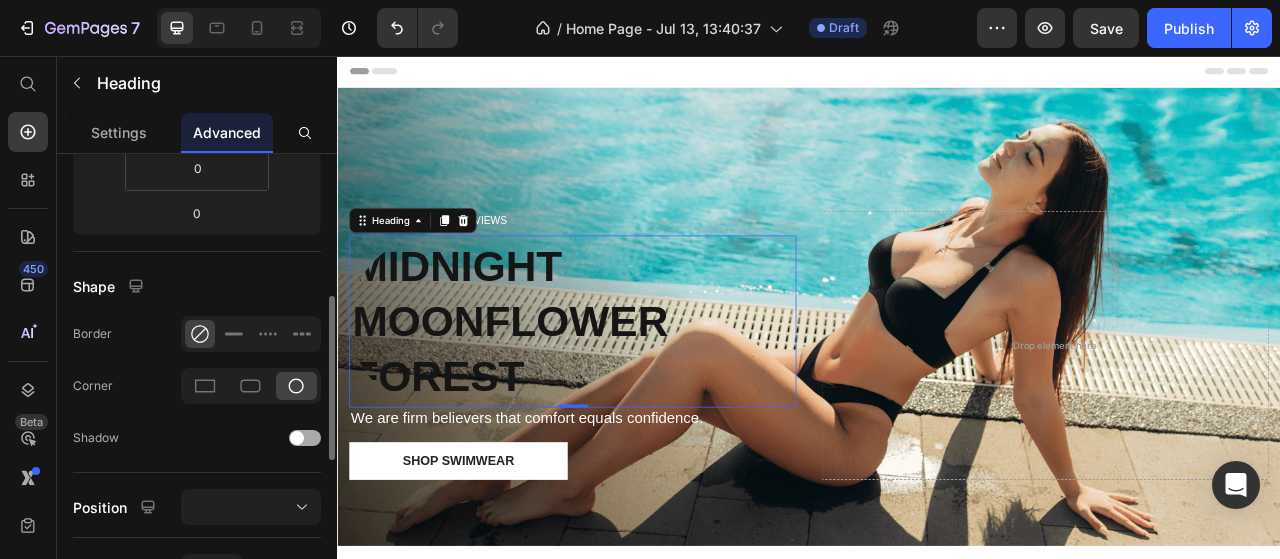 click at bounding box center [297, 438] 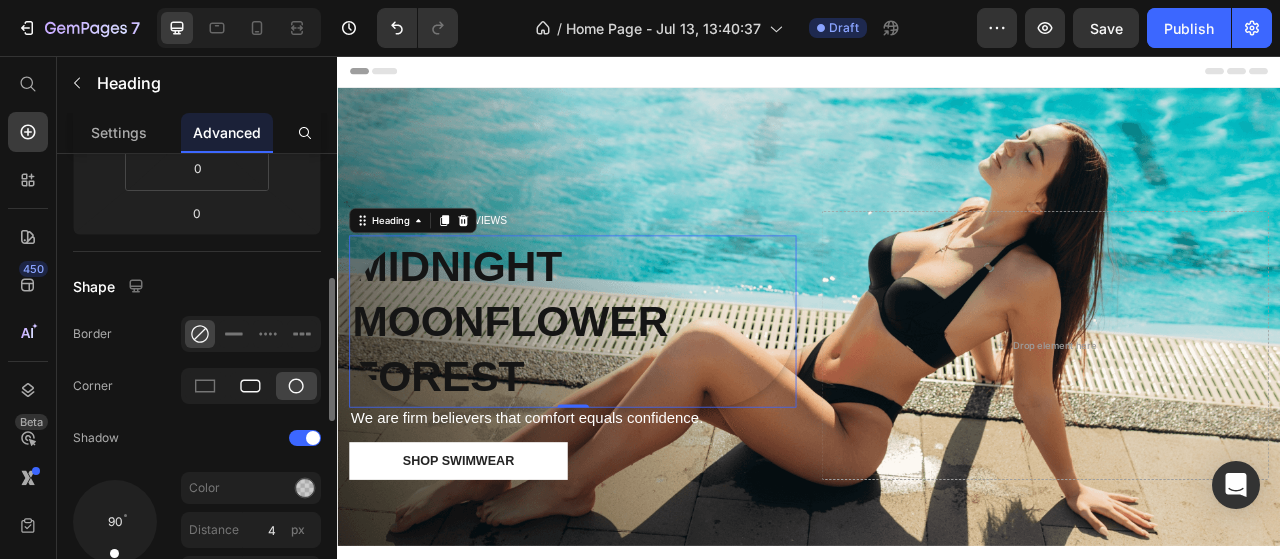 click 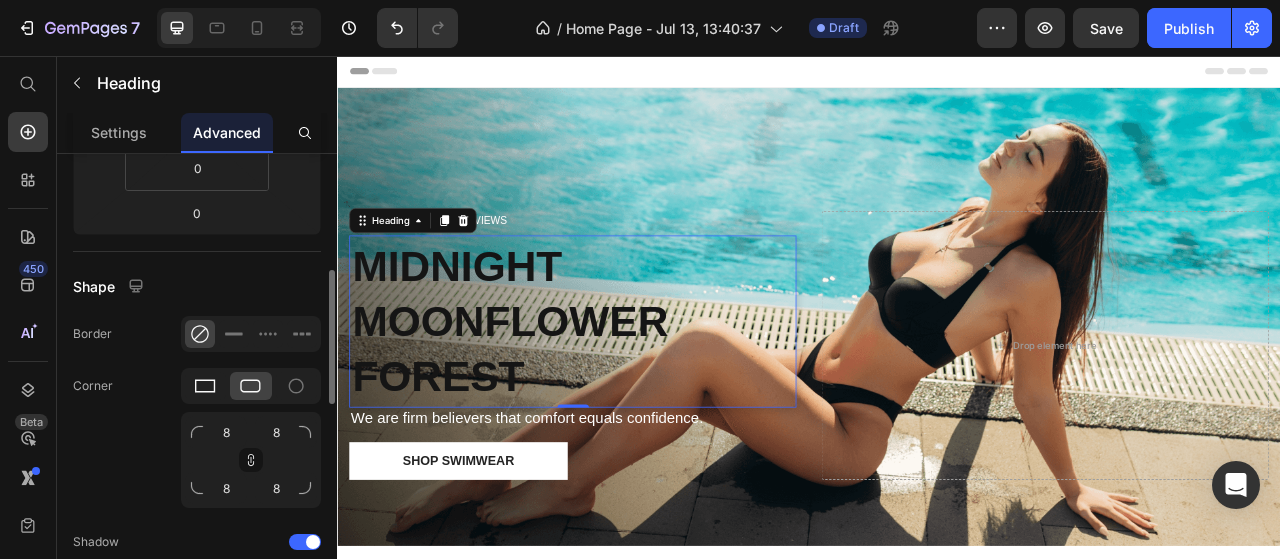 click 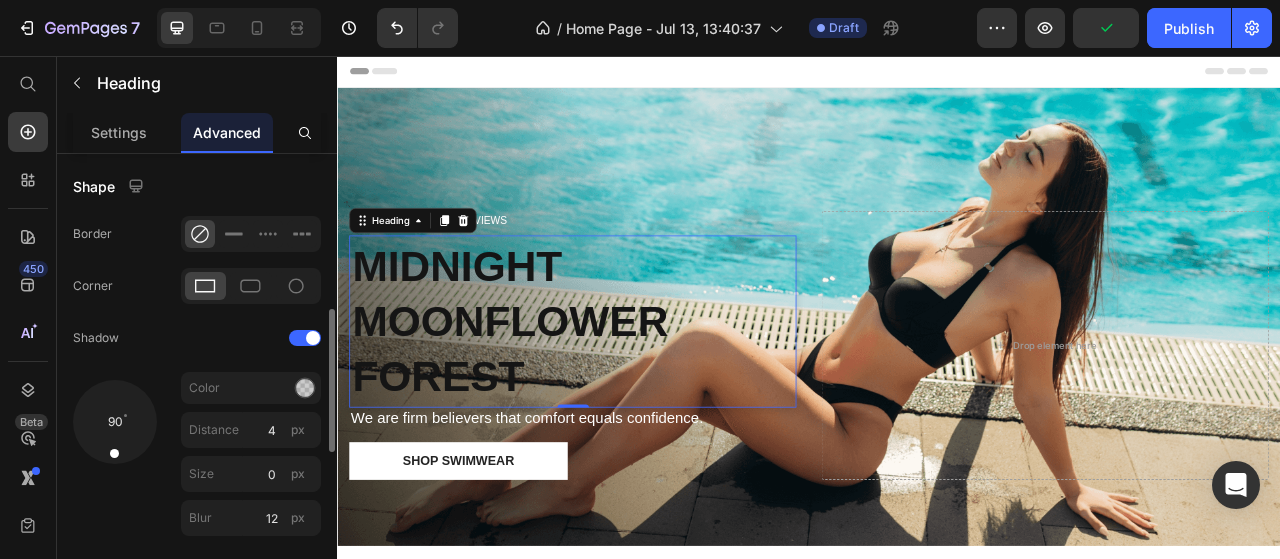 scroll, scrollTop: 600, scrollLeft: 0, axis: vertical 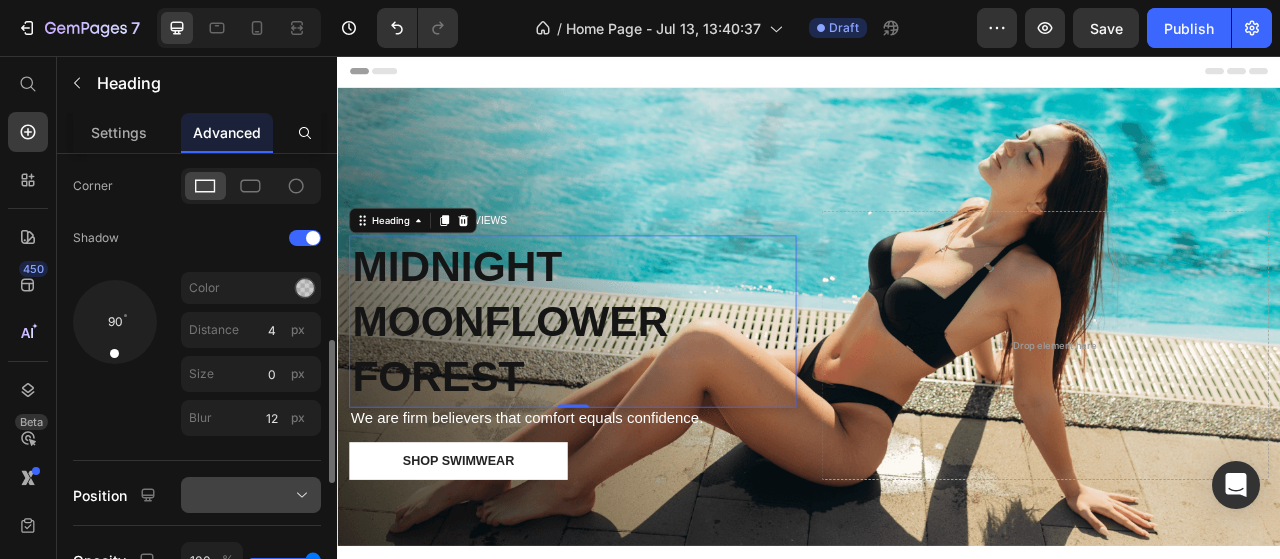 click at bounding box center [251, 495] 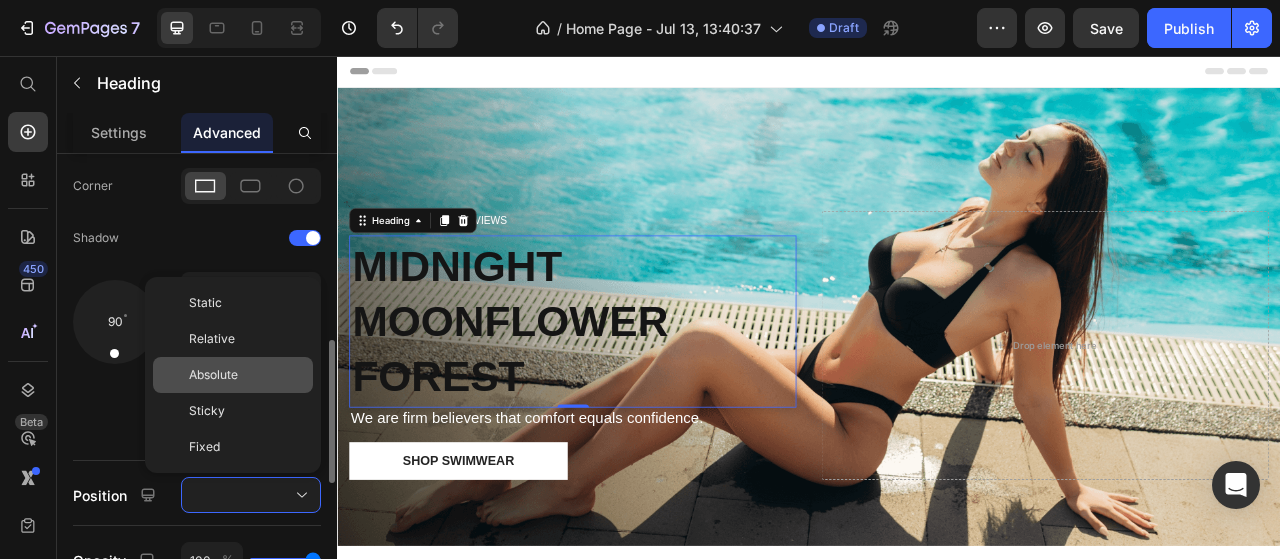 click on "Absolute" 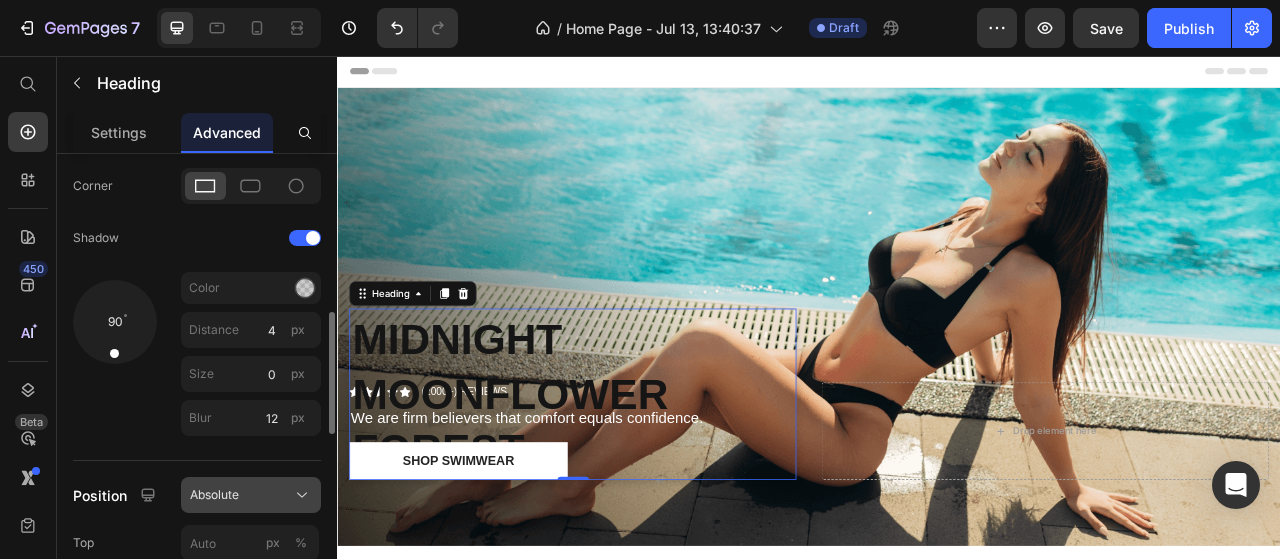 click on "Absolute" 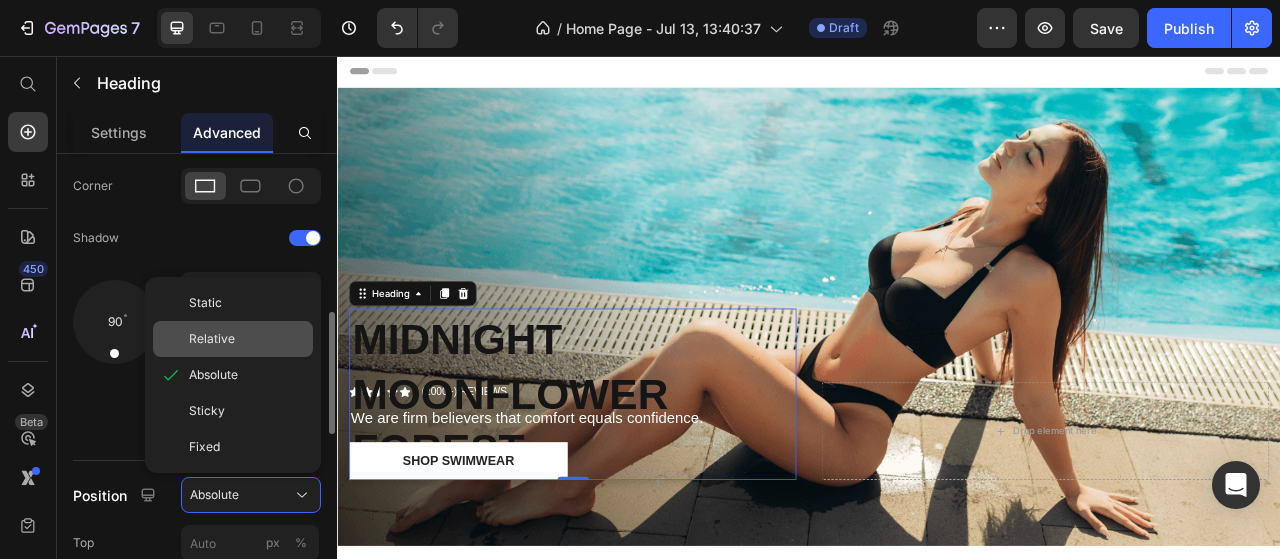 click on "Relative" at bounding box center (212, 339) 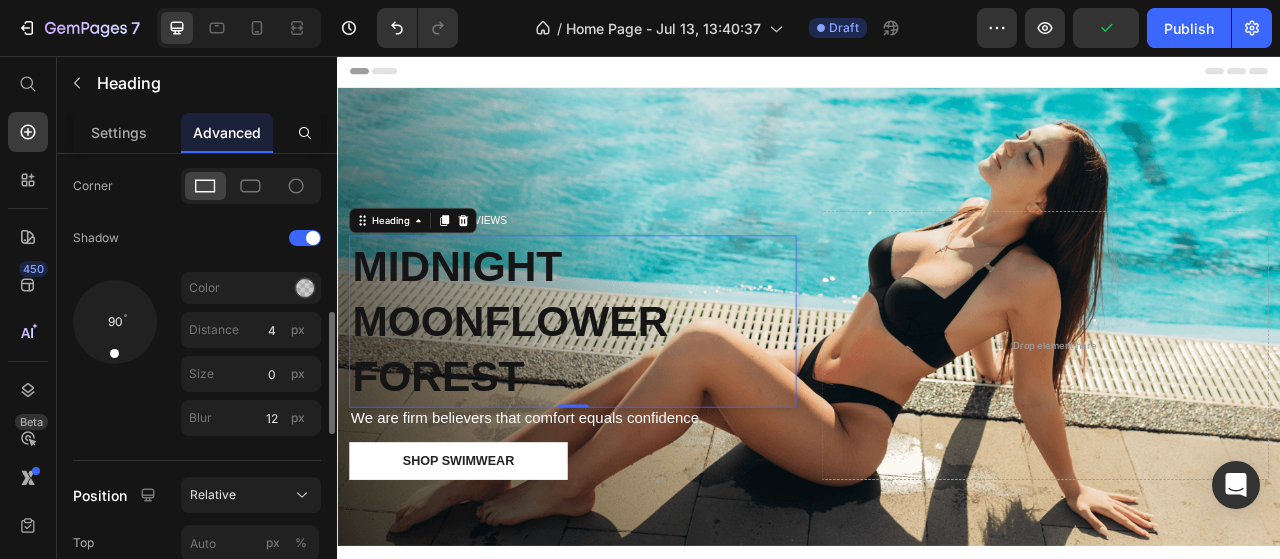drag, startPoint x: 291, startPoint y: 539, endPoint x: 292, endPoint y: 518, distance: 21.023796 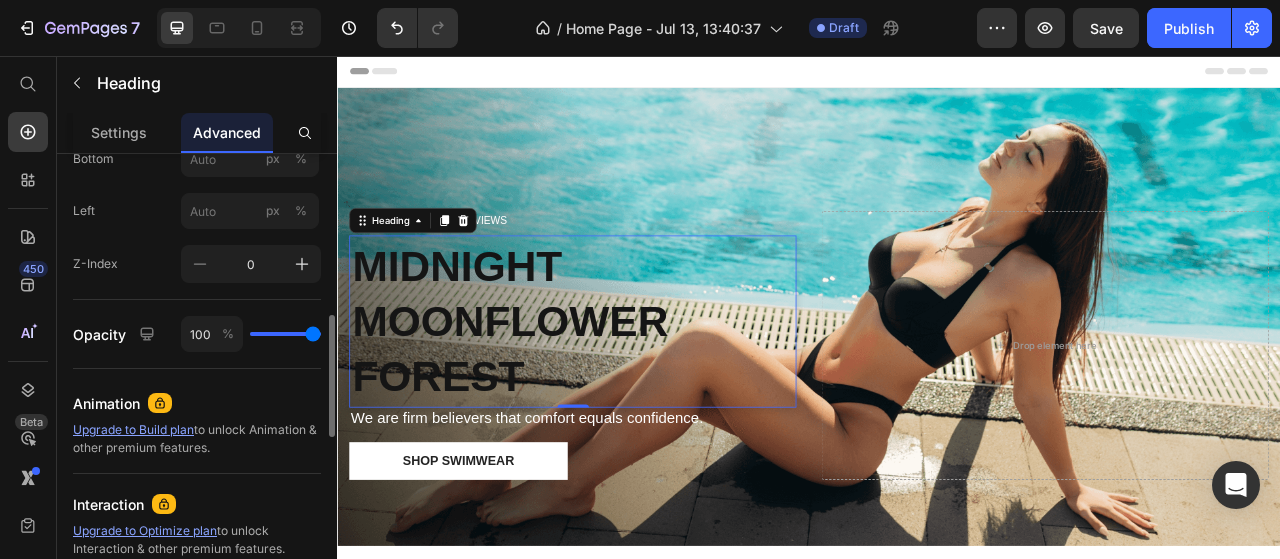 scroll, scrollTop: 988, scrollLeft: 0, axis: vertical 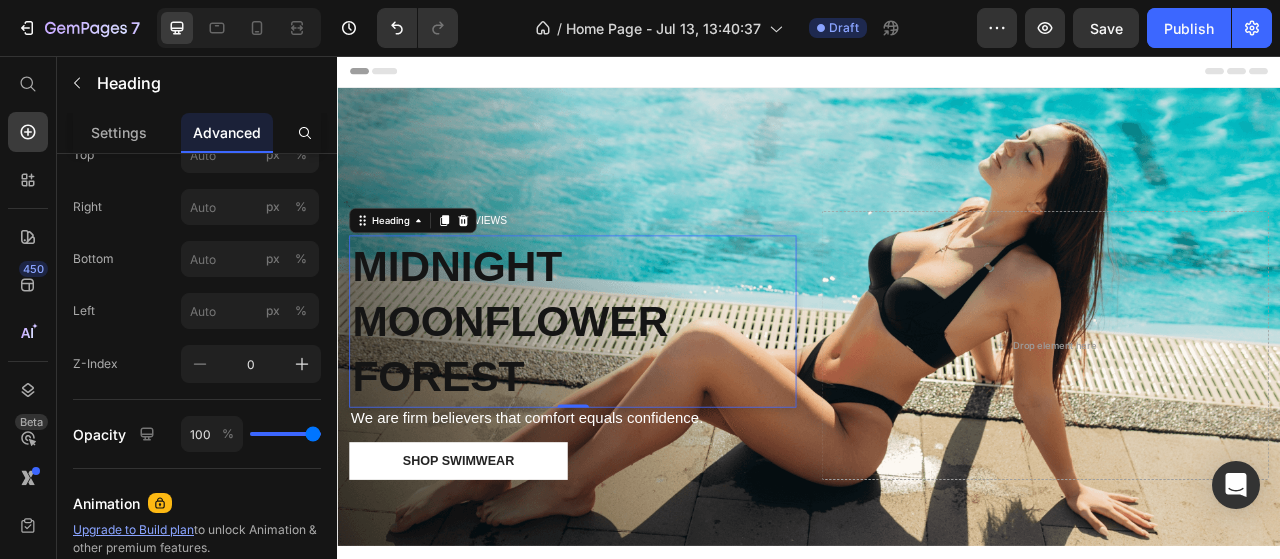 type 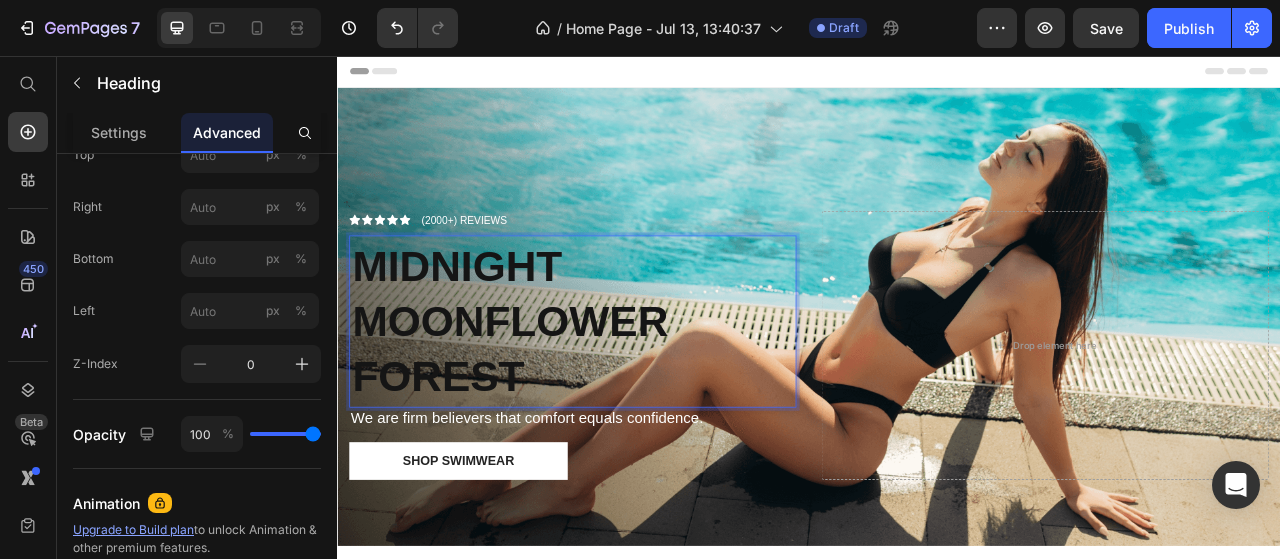 click on "MIDNIGHT MOONFLOWER FOREST" at bounding box center (557, 394) 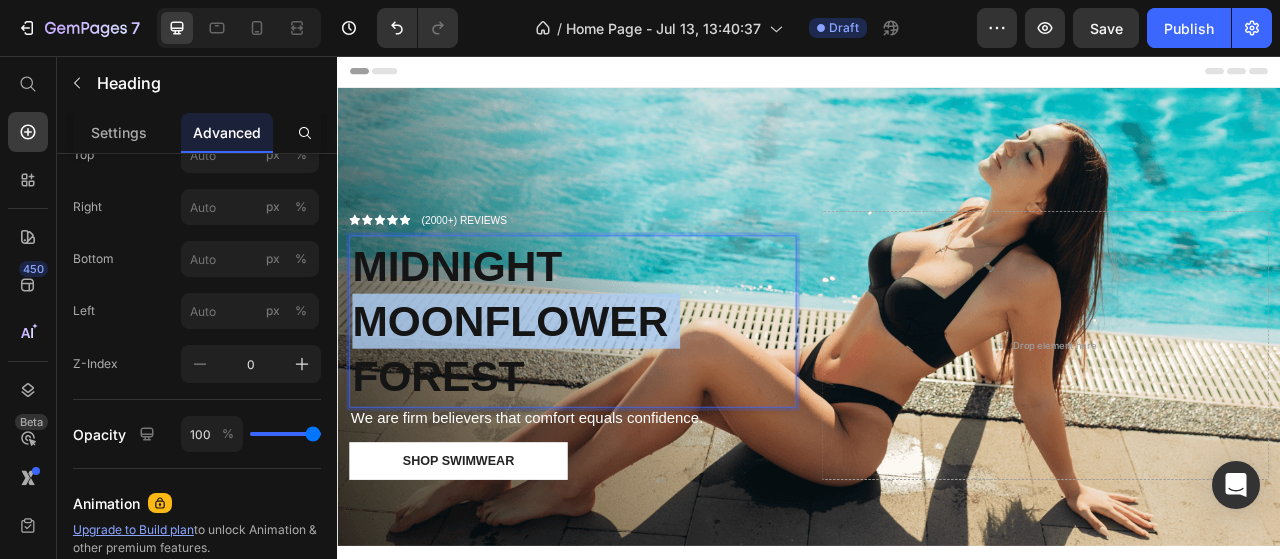 click on "MIDNIGHT MOONFLOWER FOREST" at bounding box center (557, 394) 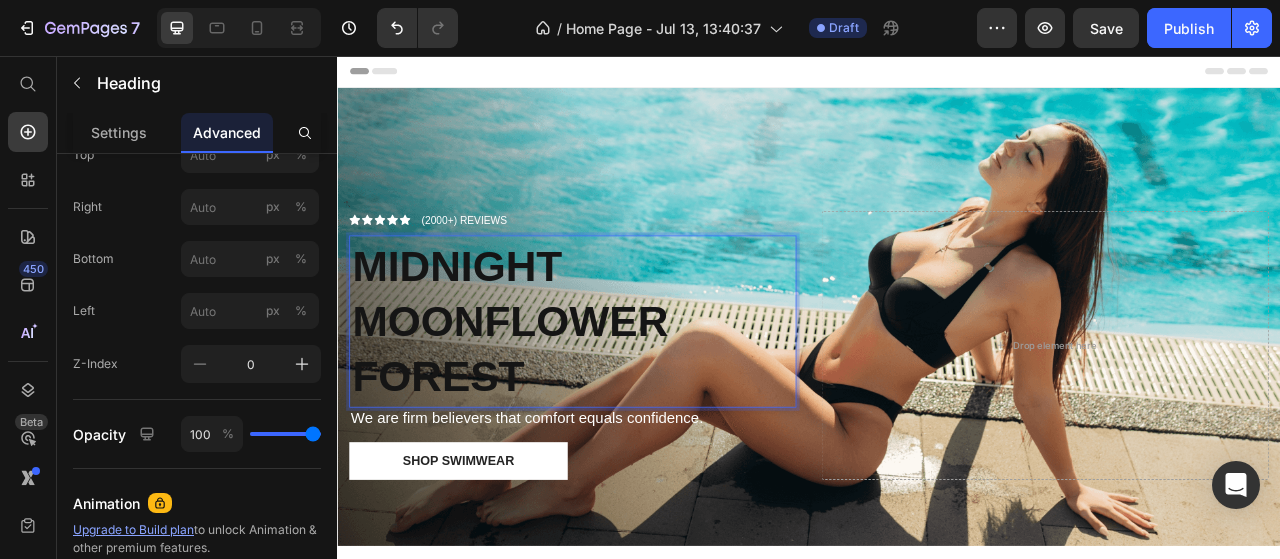 click on "MIDNIGHT MOONFLOWER FOREST" at bounding box center [636, 394] 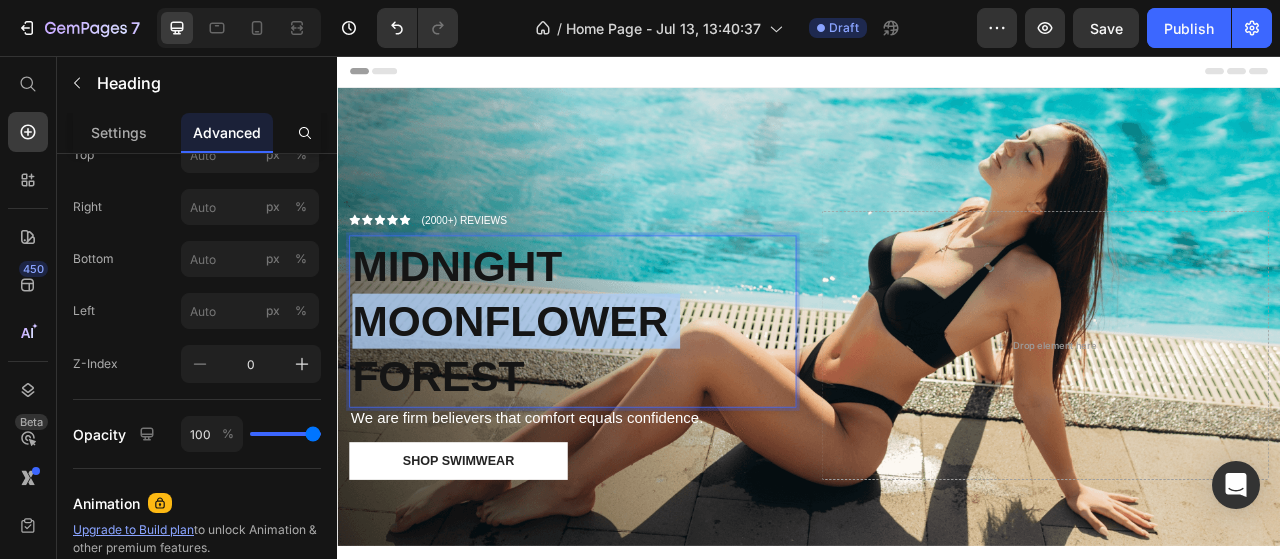 click on "MIDNIGHT MOONFLOWER FOREST" at bounding box center [557, 394] 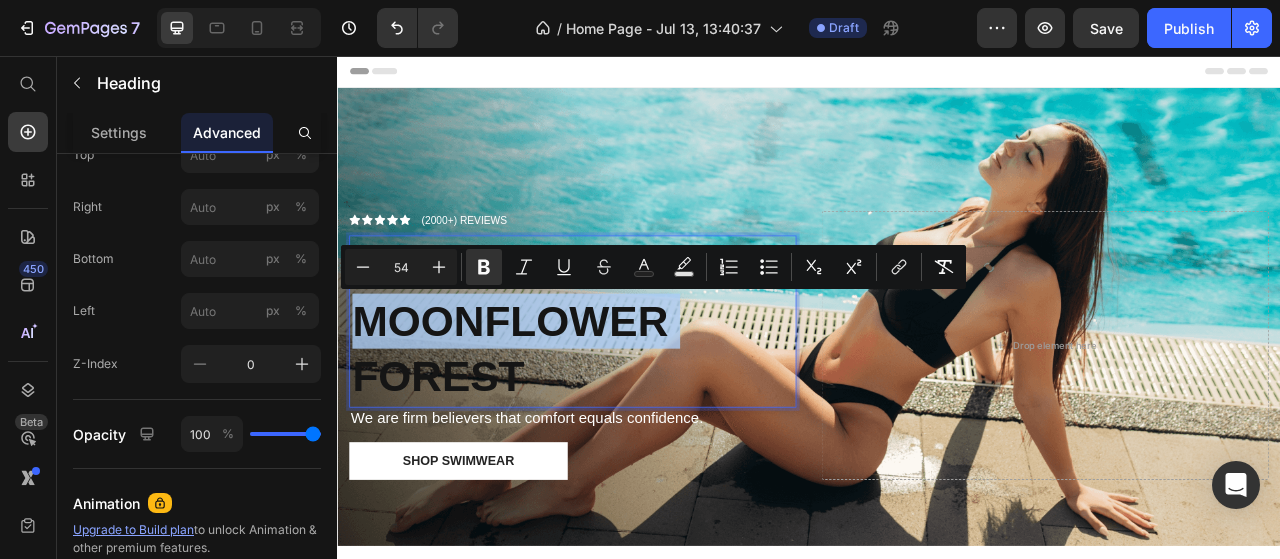 click on "MIDNIGHT MOONFLOWER FOREST" at bounding box center [636, 394] 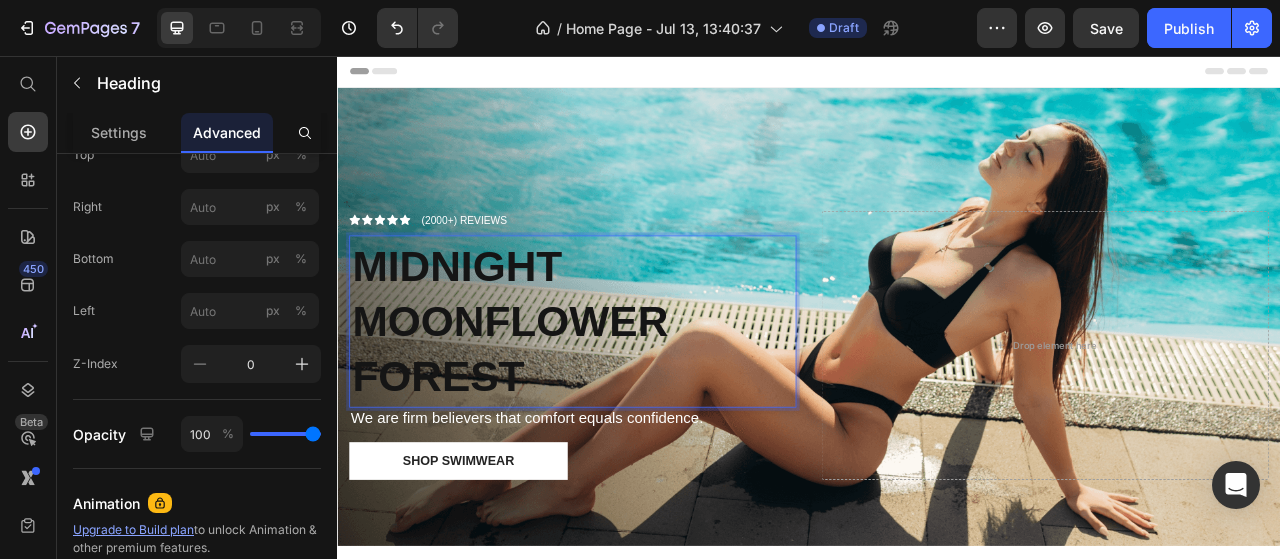 click on "MIDNIGHT MOONFLOWER FOREST" at bounding box center [636, 394] 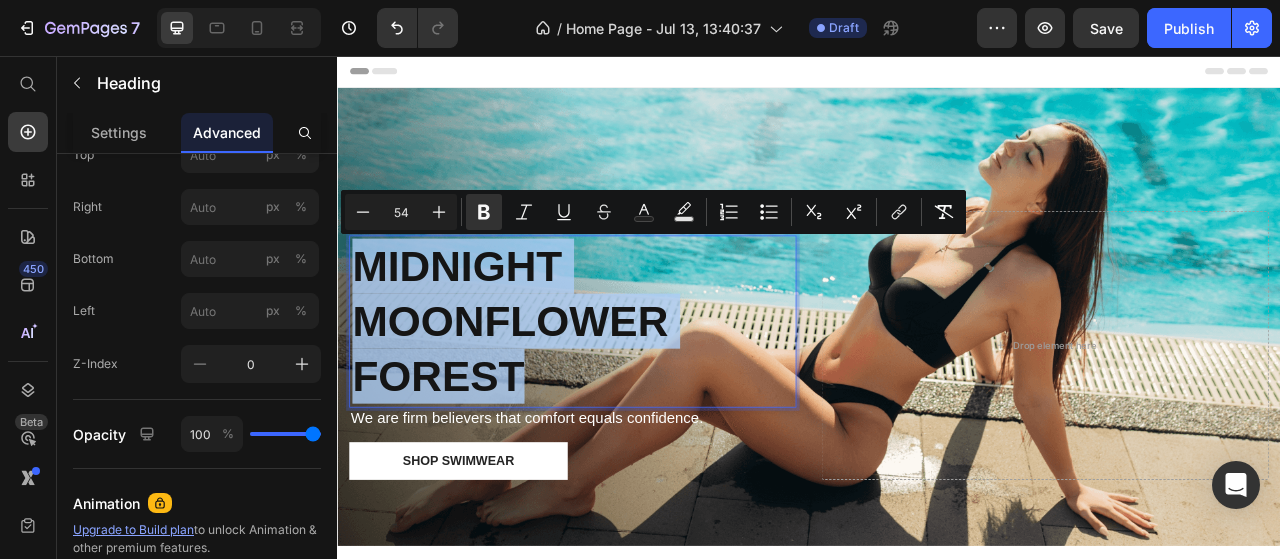 drag, startPoint x: 847, startPoint y: 413, endPoint x: 533, endPoint y: 412, distance: 314.0016 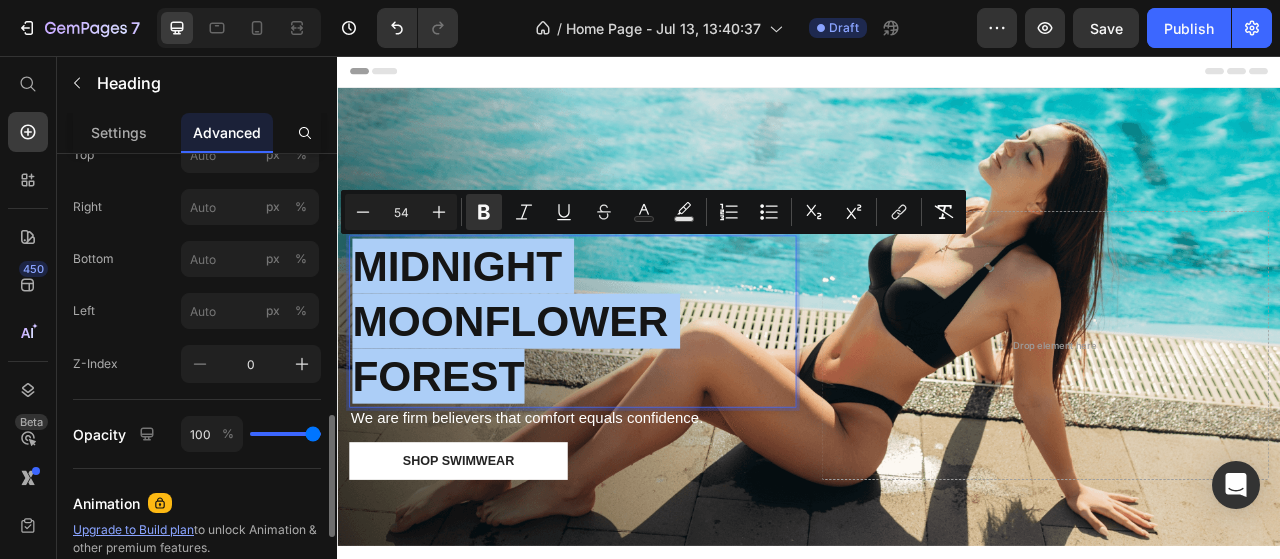 click on "Left px %" 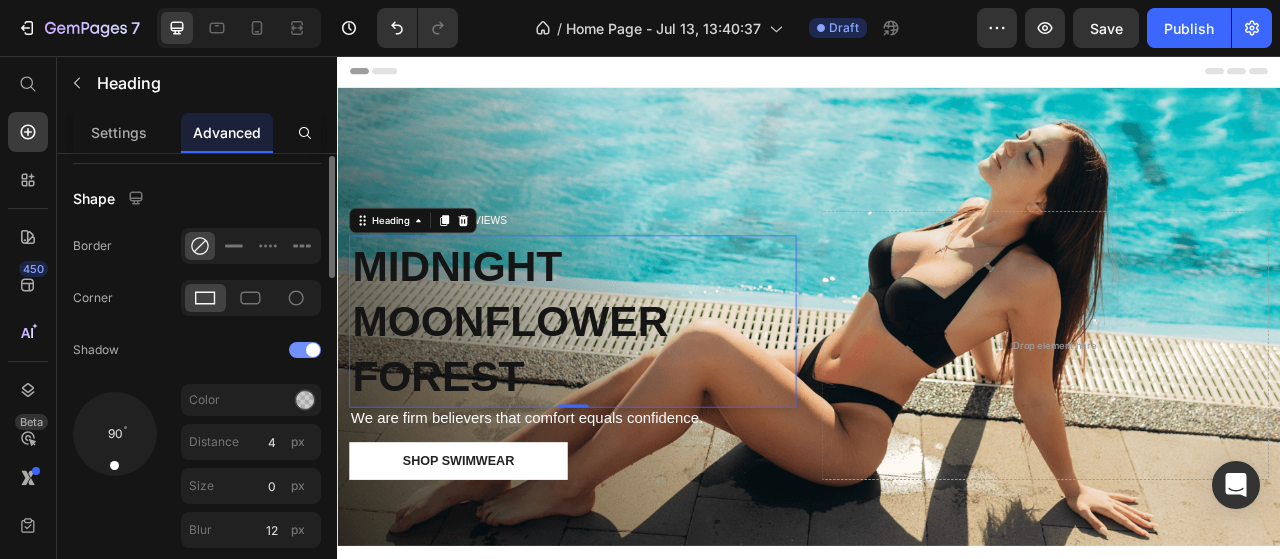 scroll, scrollTop: 388, scrollLeft: 0, axis: vertical 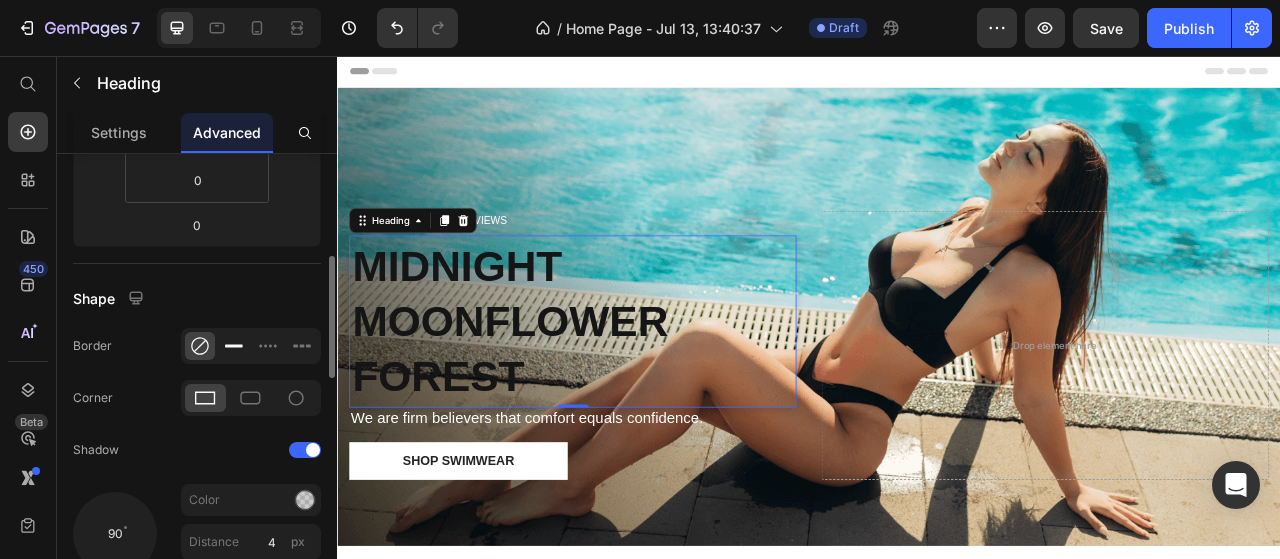 click 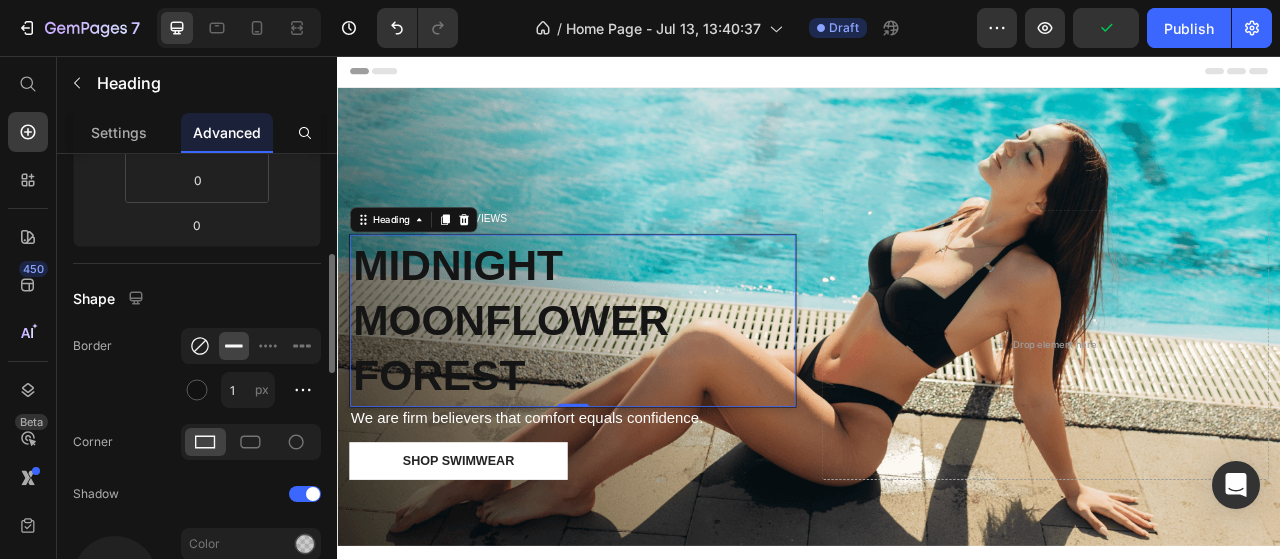 click 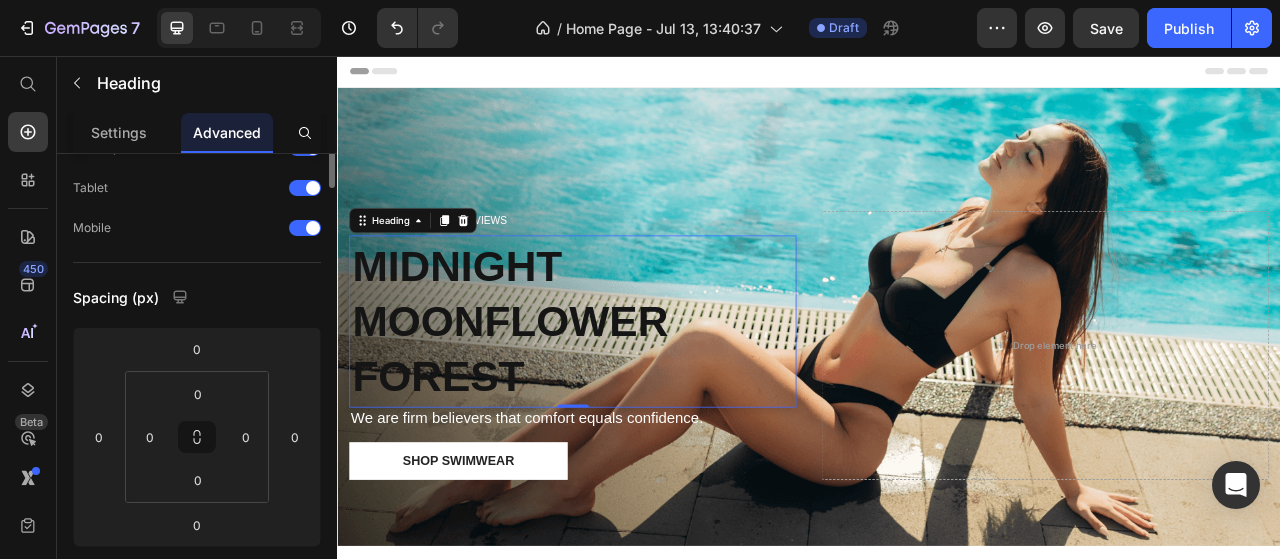 scroll, scrollTop: 0, scrollLeft: 0, axis: both 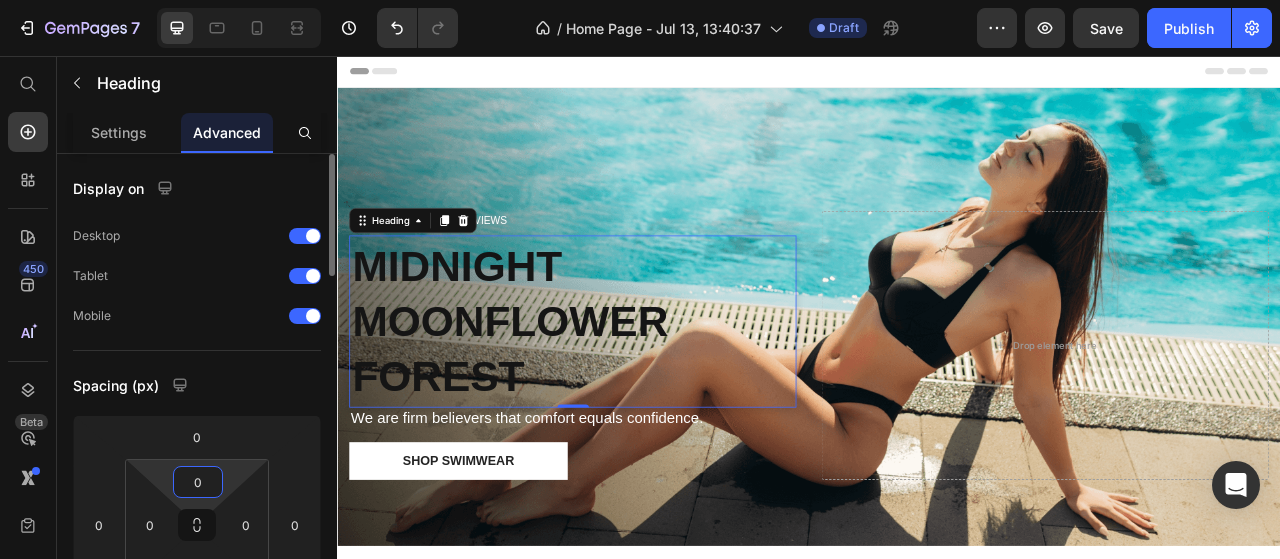 type 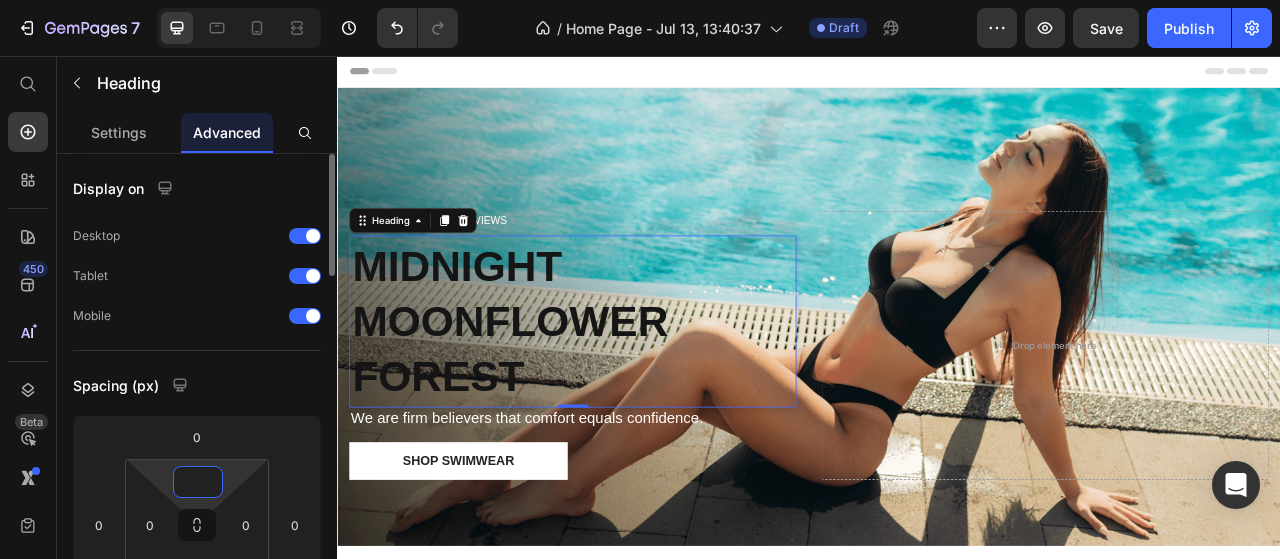type on "00" 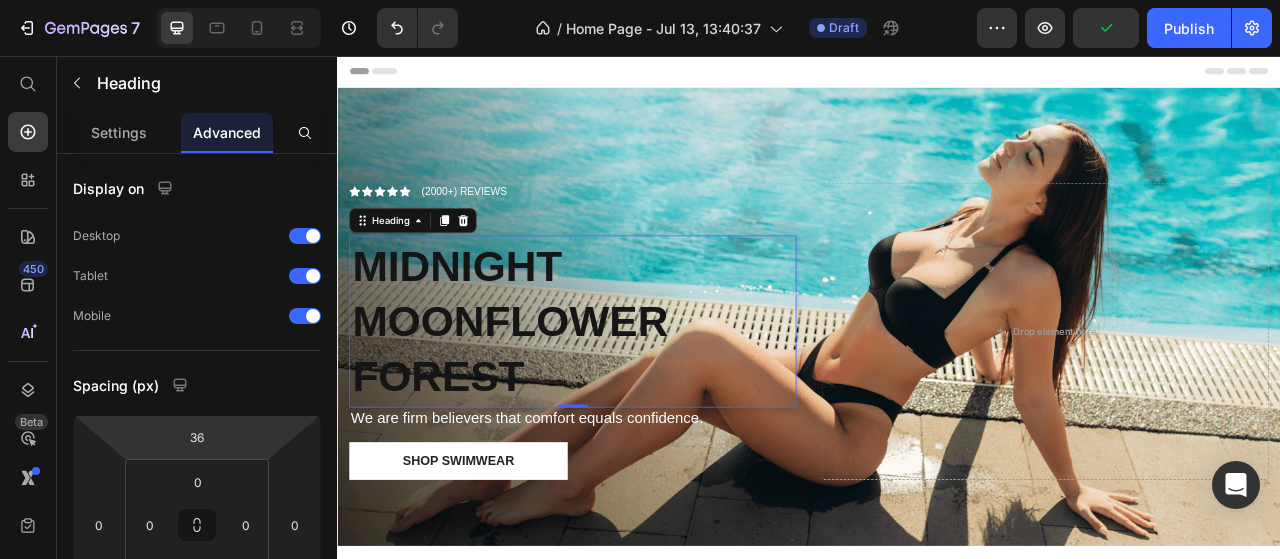 drag, startPoint x: 238, startPoint y: 439, endPoint x: 238, endPoint y: 421, distance: 18 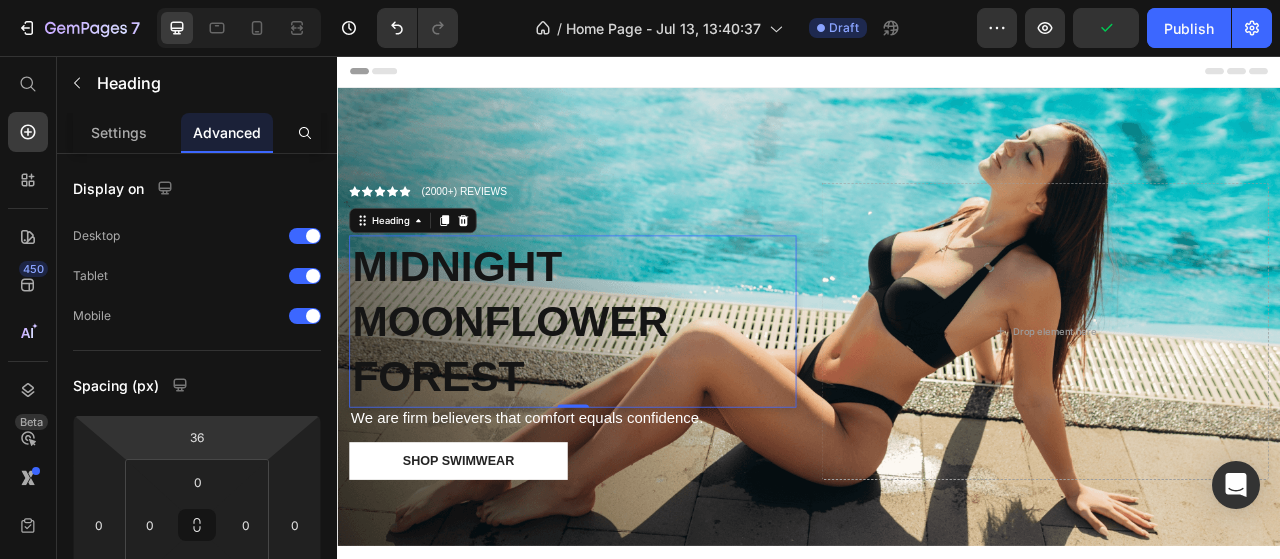 click on "7   /  Home Page - Jul 13, 13:40:37 Draft Preview  Publish  450 Beta Start with Sections Elements Hero Section Product Detail Brands Trusted Badges Guarantee Product Breakdown How to use Testimonials Compare Bundle FAQs Social Proof Brand Story Product List Collection Blog List Contact Sticky Add to Cart Custom Footer Browse Library 450 Layout
Row
Row
Row
Row Text
Heading
Text Block Button
Button
Button
Sticky Back to top Media
Image
Image" 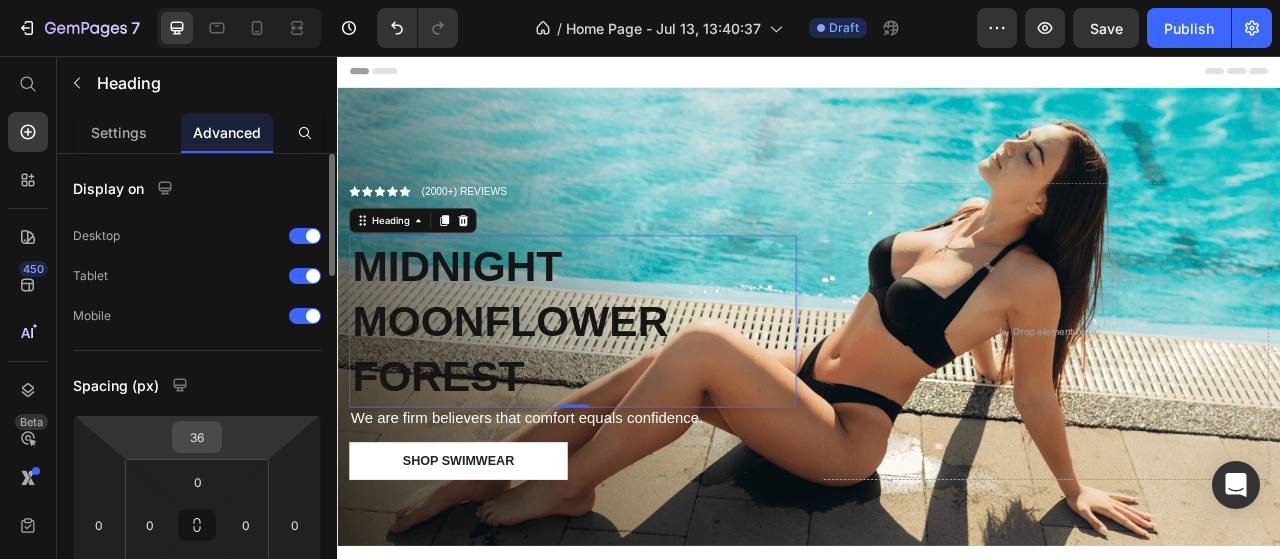 click on "36" at bounding box center [197, 437] 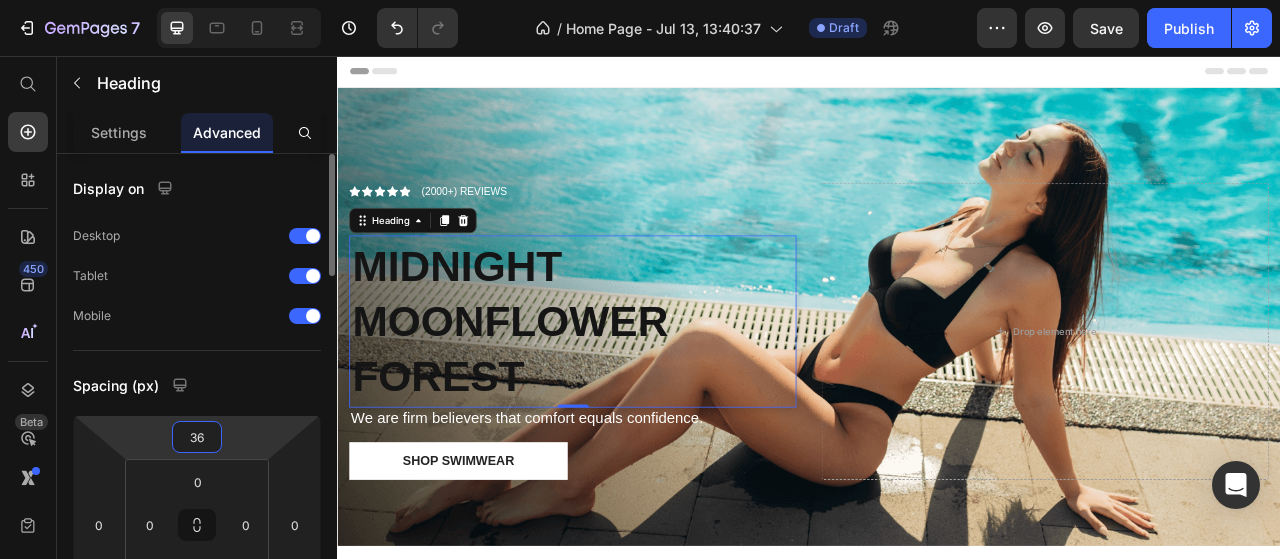 drag, startPoint x: 206, startPoint y: 436, endPoint x: 174, endPoint y: 432, distance: 32.24903 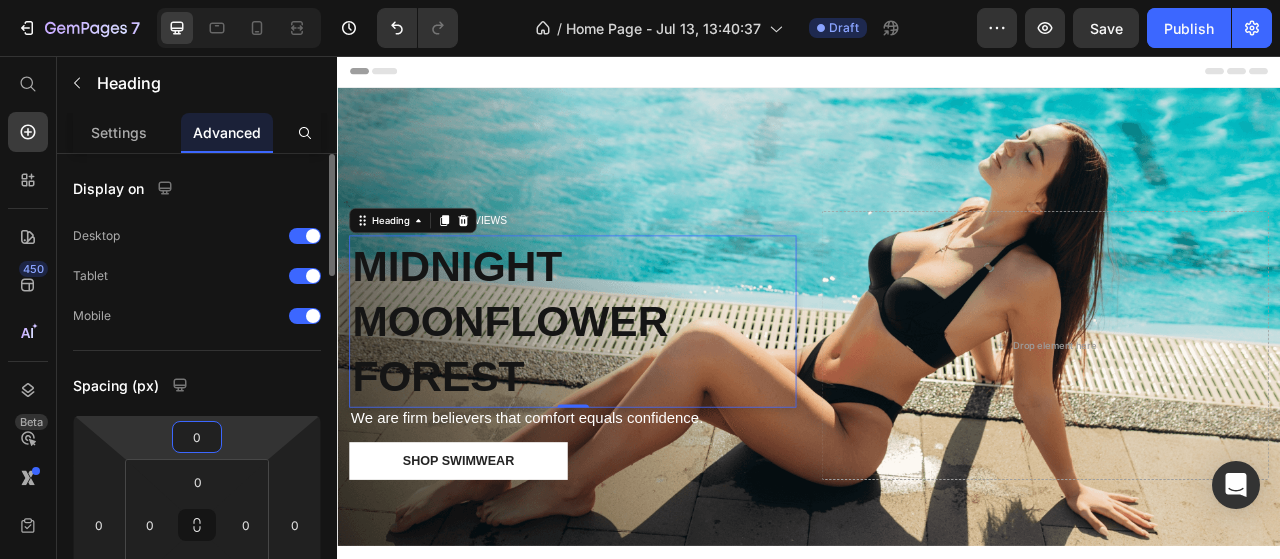 type on "0" 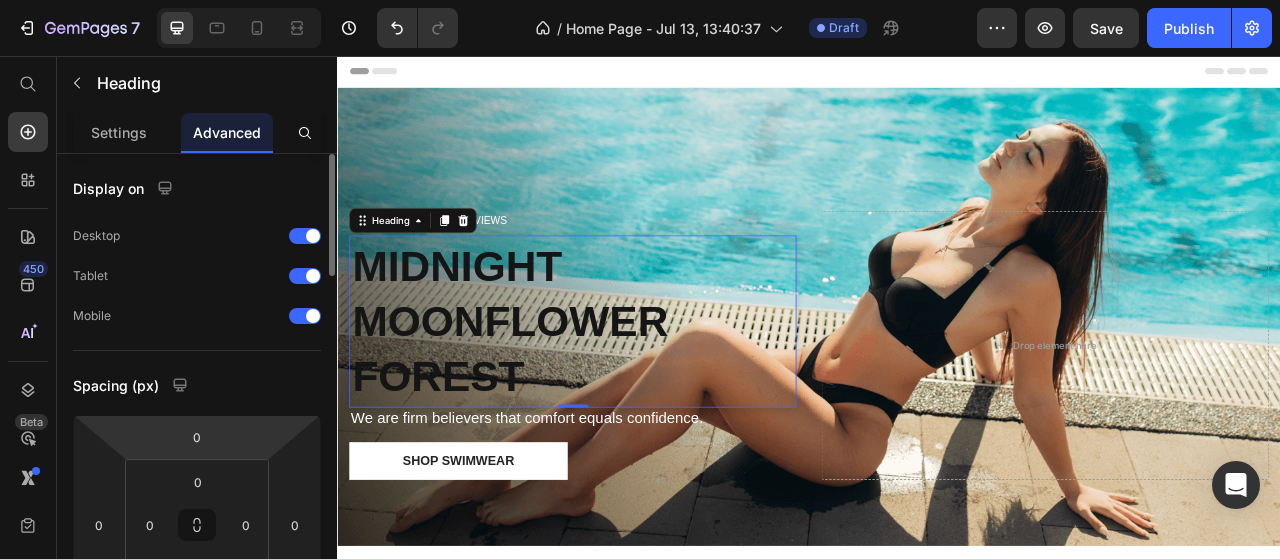 click on "Spacing (px)" at bounding box center [197, 385] 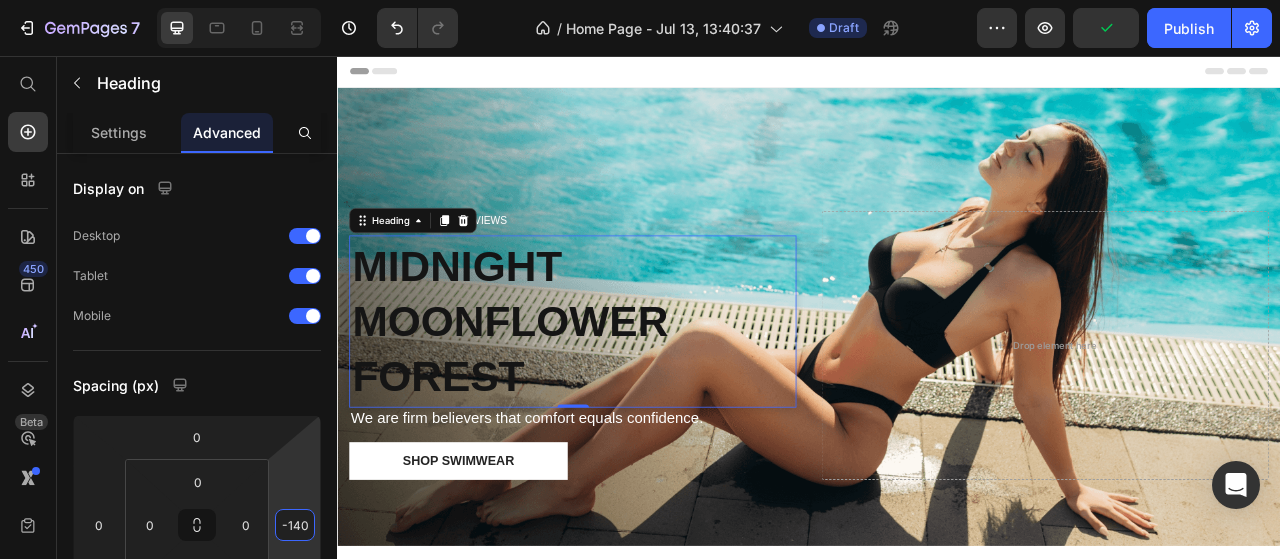 drag, startPoint x: 302, startPoint y: 487, endPoint x: 304, endPoint y: 557, distance: 70.028564 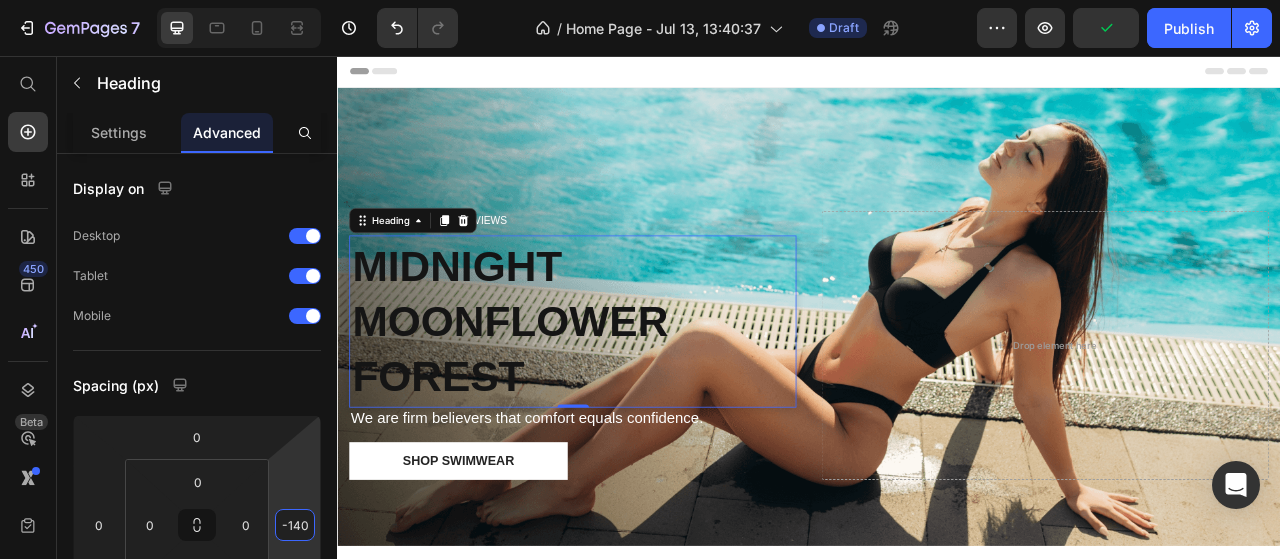 click on "7   /  Home Page - Jul 13, 13:40:37 Draft Preview  Publish  450 Beta Start with Sections Elements Hero Section Product Detail Brands Trusted Badges Guarantee Product Breakdown How to use Testimonials Compare Bundle FAQs Social Proof Brand Story Product List Collection Blog List Contact Sticky Add to Cart Custom Footer Browse Library 450 Layout
Row
Row
Row
Row Text
Heading
Text Block Button
Button
Button
Sticky Back to top Media
Image
Image" 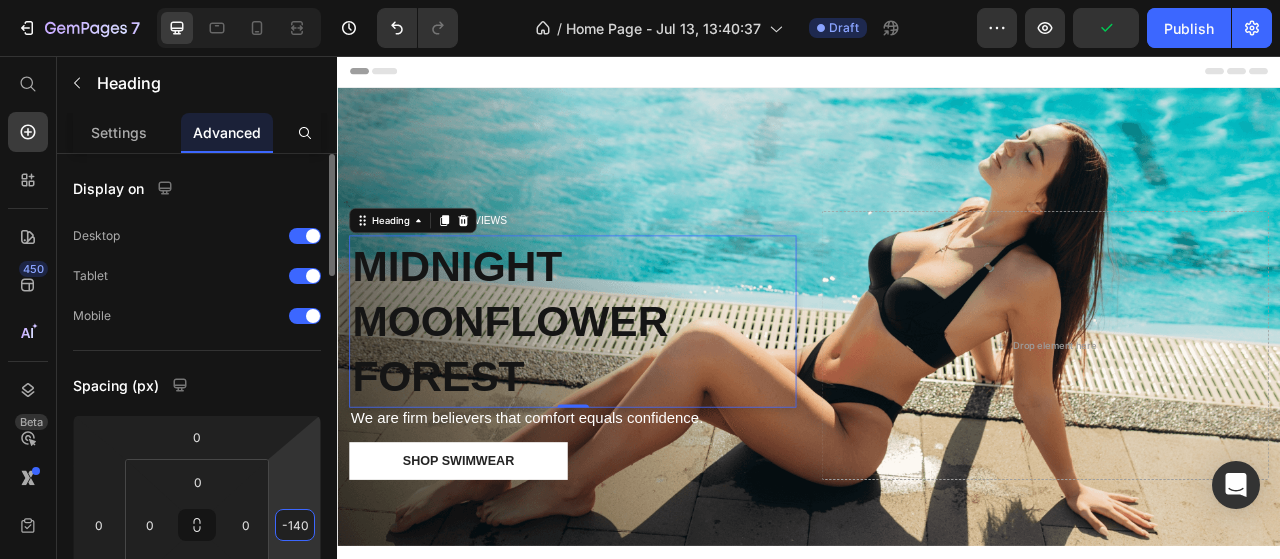 scroll, scrollTop: 200, scrollLeft: 0, axis: vertical 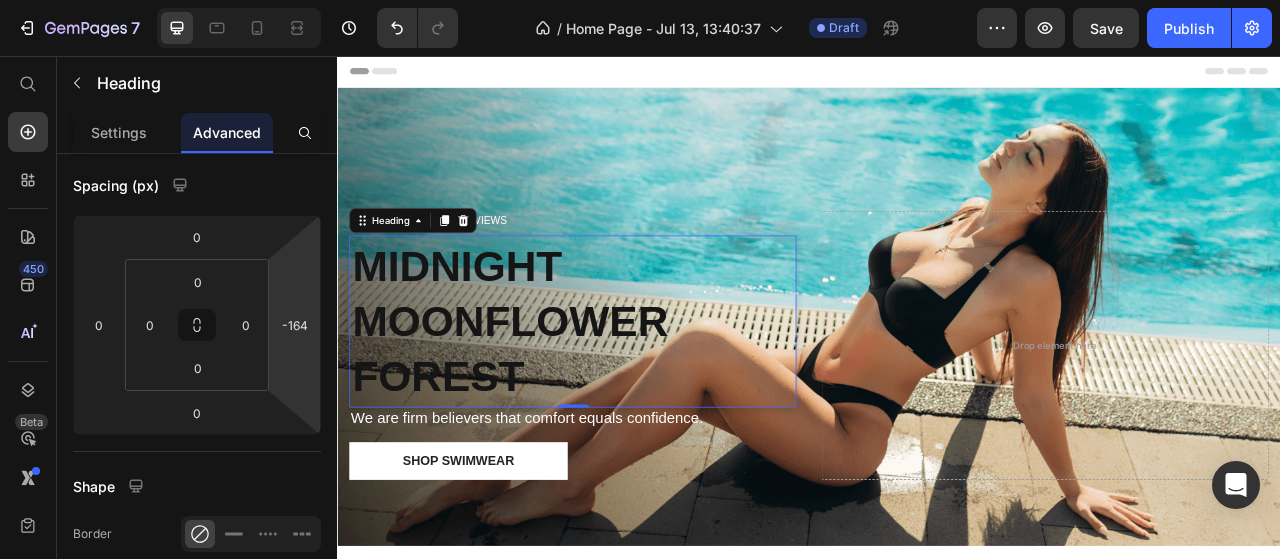 type on "-136" 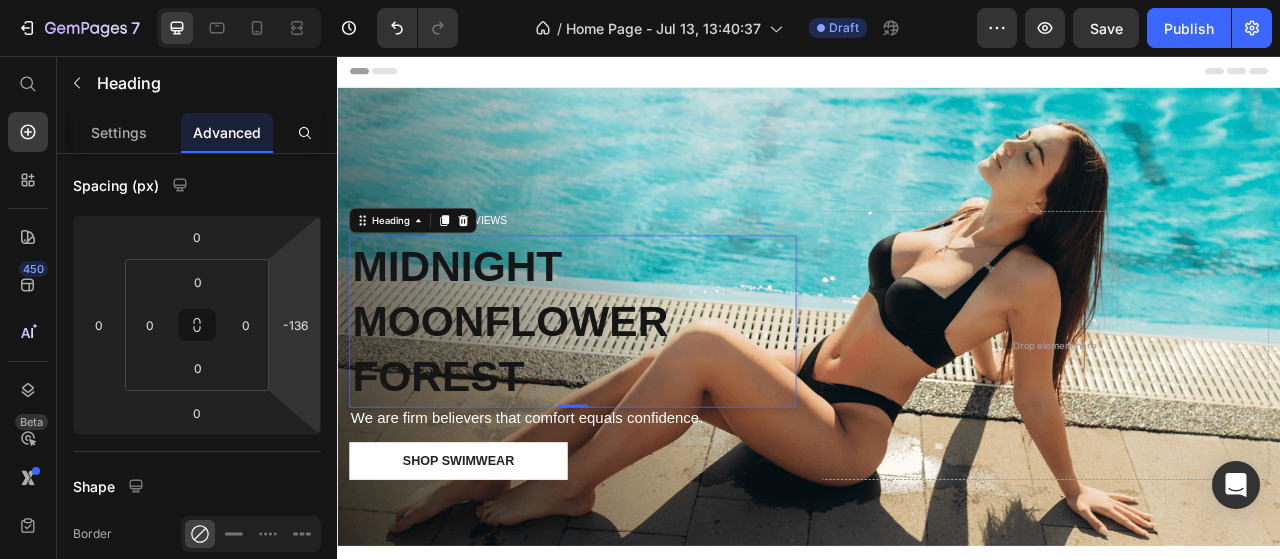 drag, startPoint x: 300, startPoint y: 378, endPoint x: 284, endPoint y: 376, distance: 16.124516 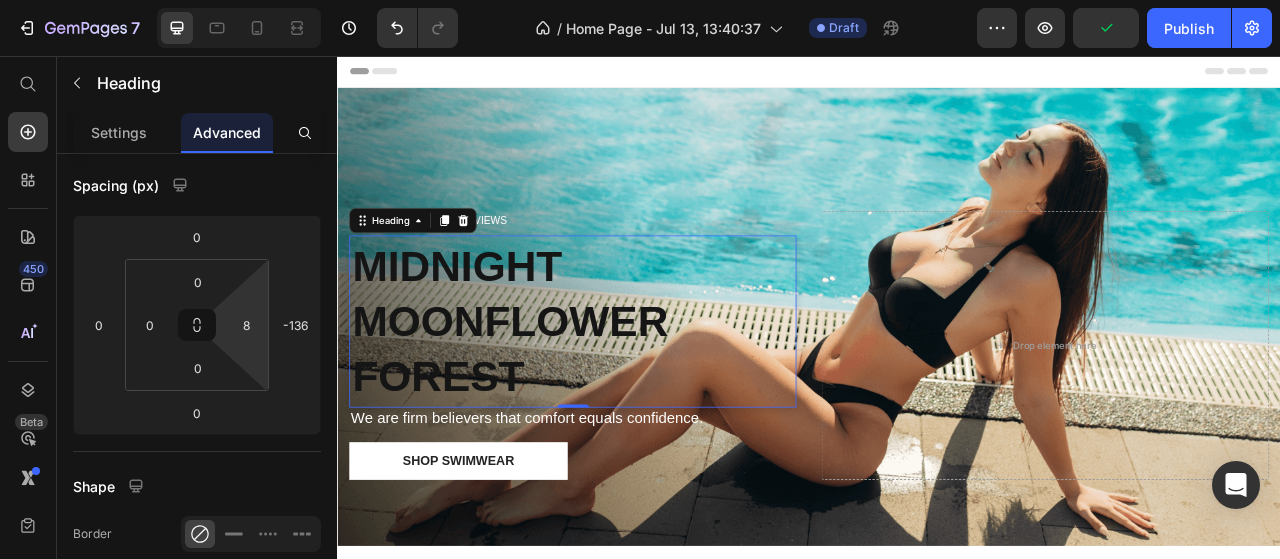 type on "0" 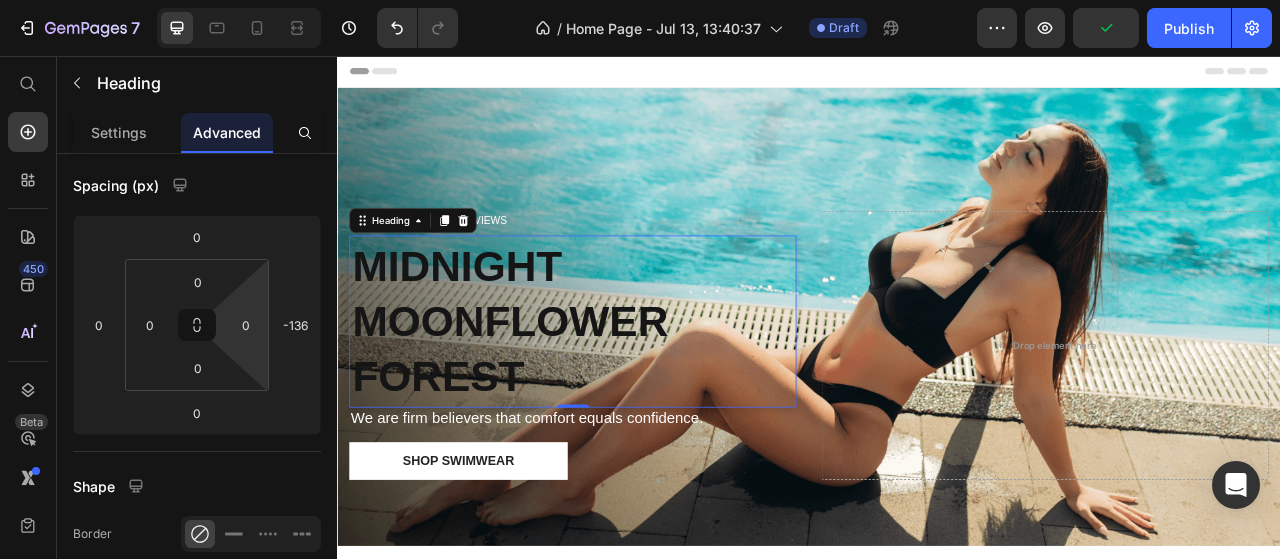 click on "7   /  Home Page - Jul 13, 13:40:37 Draft Preview  Publish  450 Beta Start with Sections Elements Hero Section Product Detail Brands Trusted Badges Guarantee Product Breakdown How to use Testimonials Compare Bundle FAQs Social Proof Brand Story Product List Collection Blog List Contact Sticky Add to Cart Custom Footer Browse Library 450 Layout
Row
Row
Row
Row Text
Heading
Text Block Button
Button
Button
Sticky Back to top Media
Image
Image" 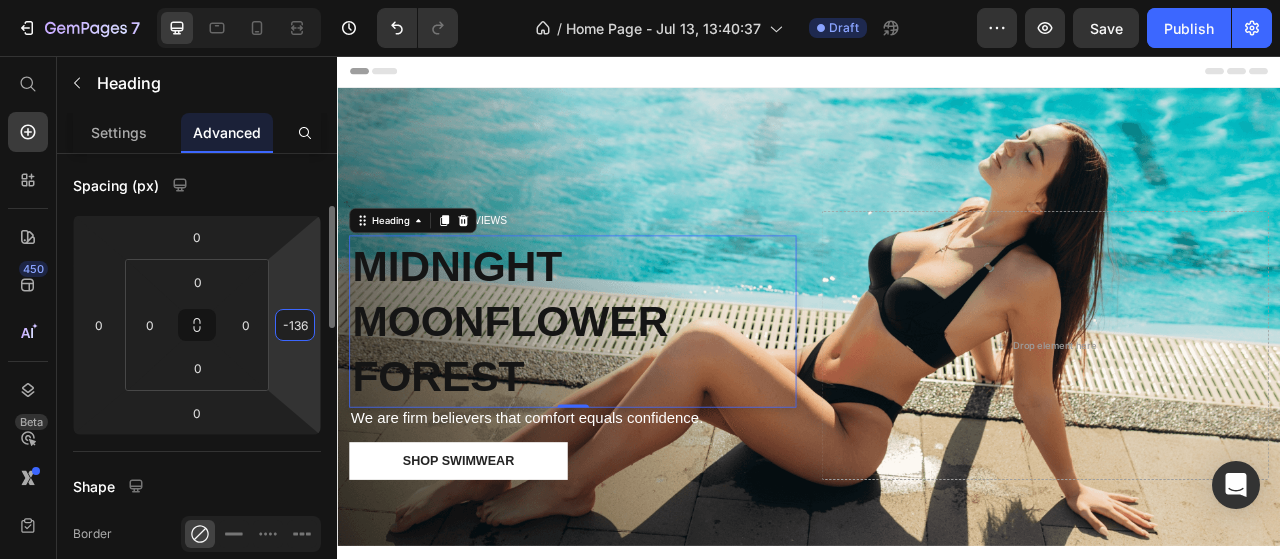 click on "-136" at bounding box center [295, 325] 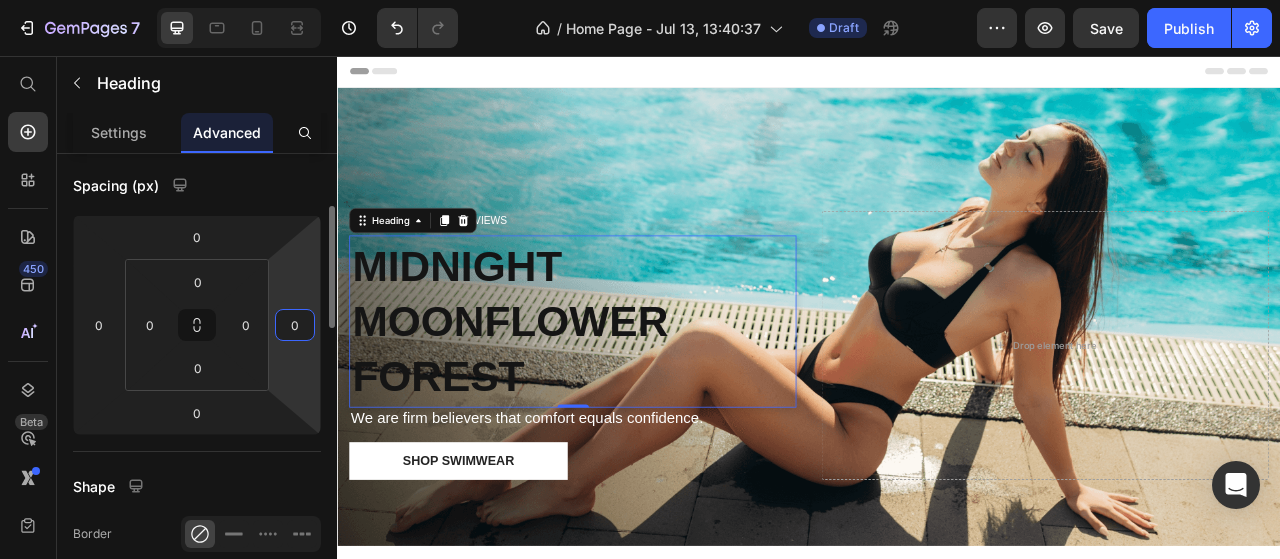 type on "0" 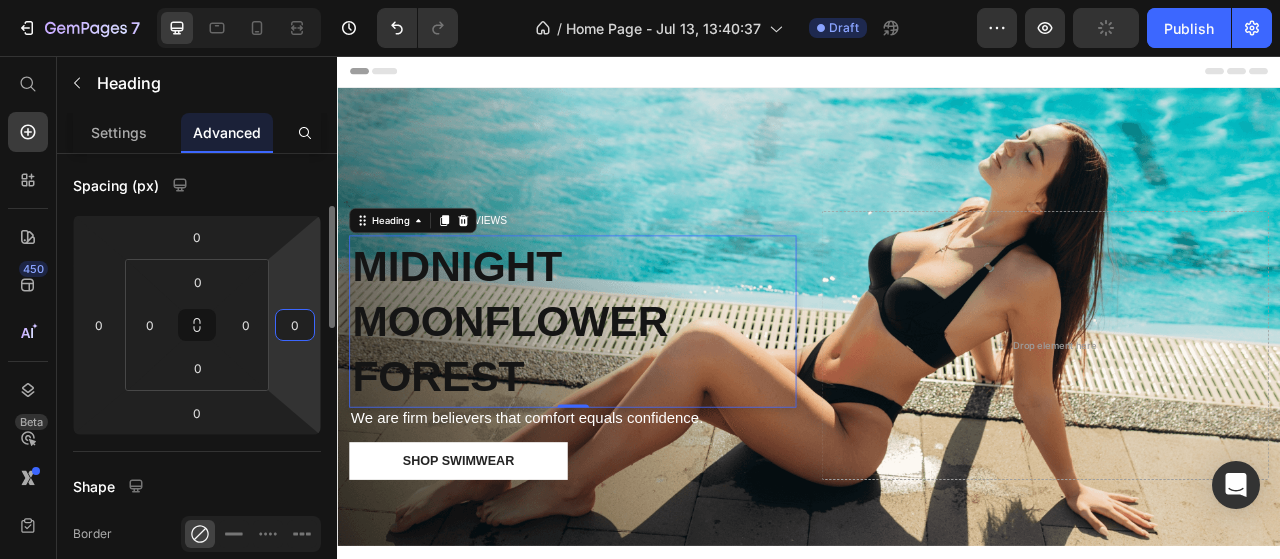 click on "Spacing (px)" at bounding box center (197, 185) 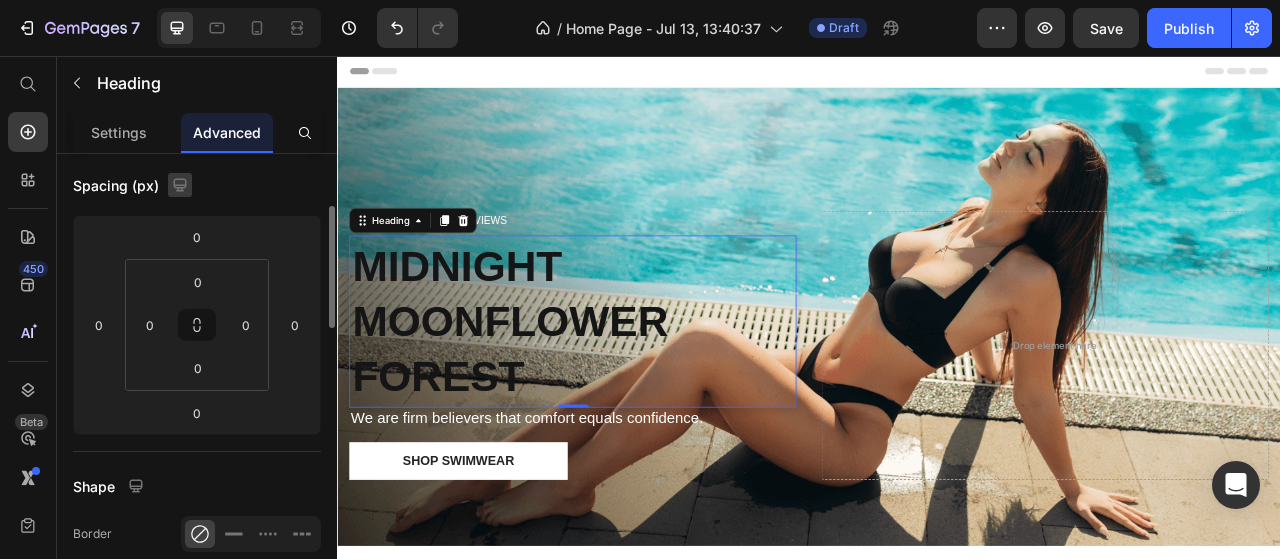 click 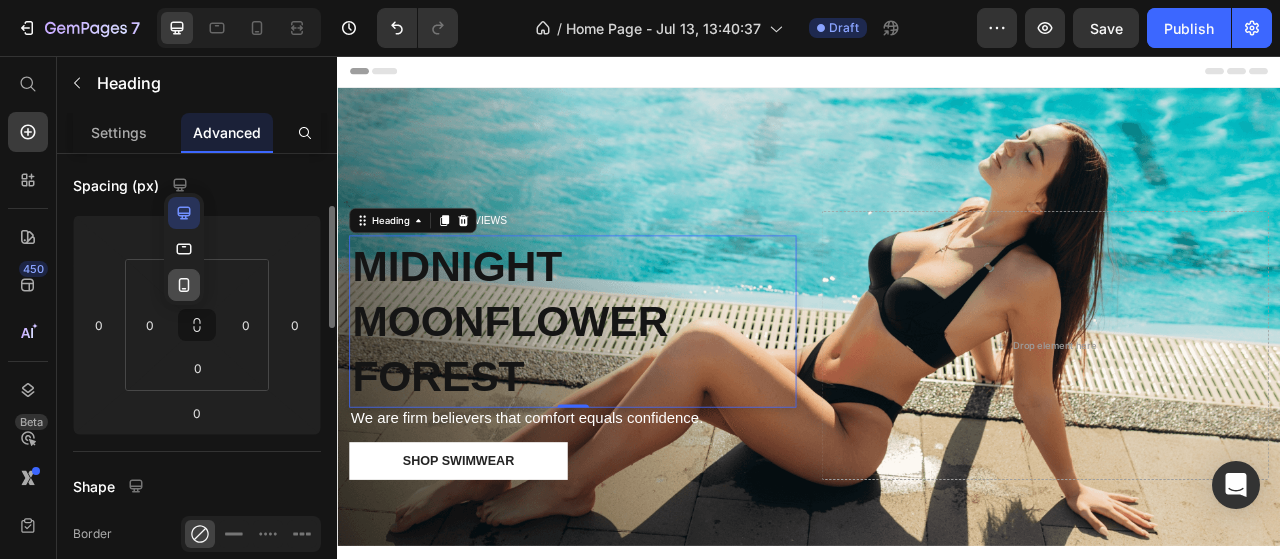click 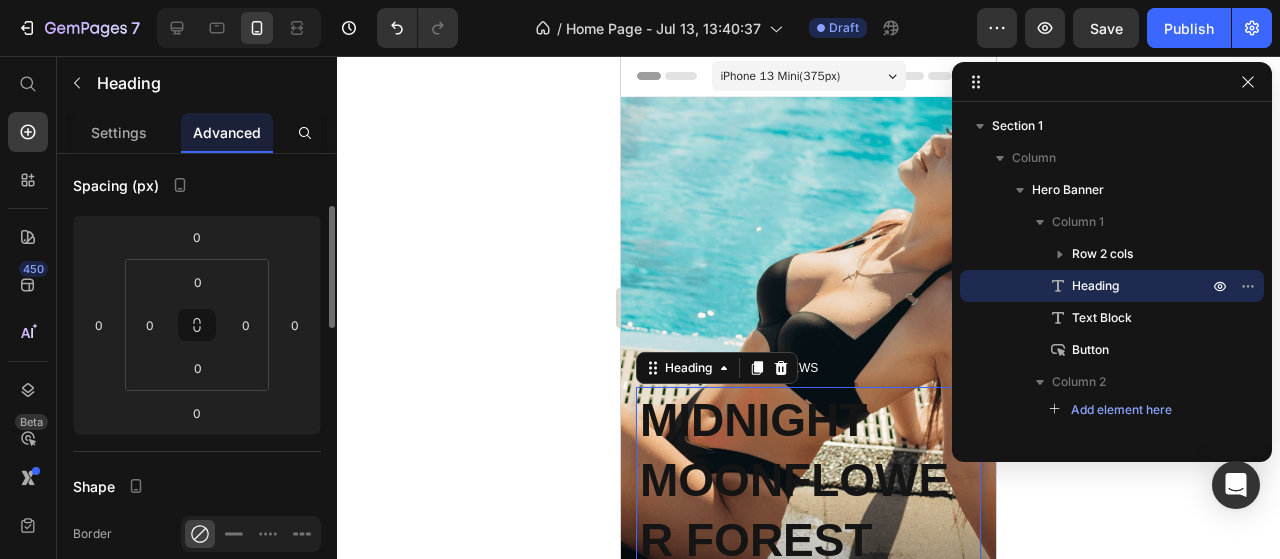 click 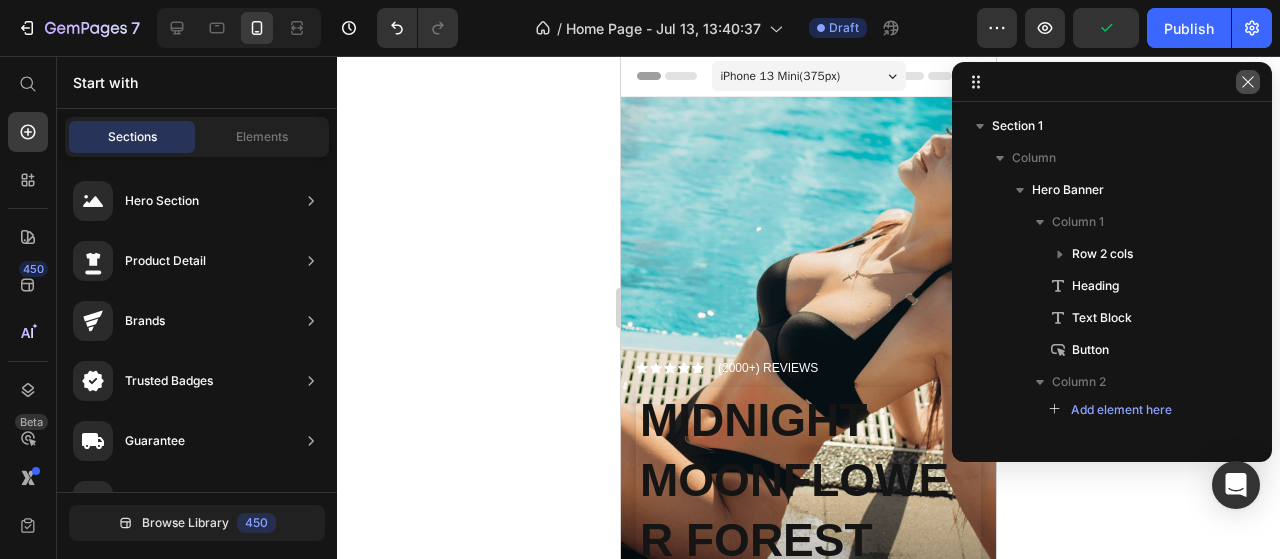 click 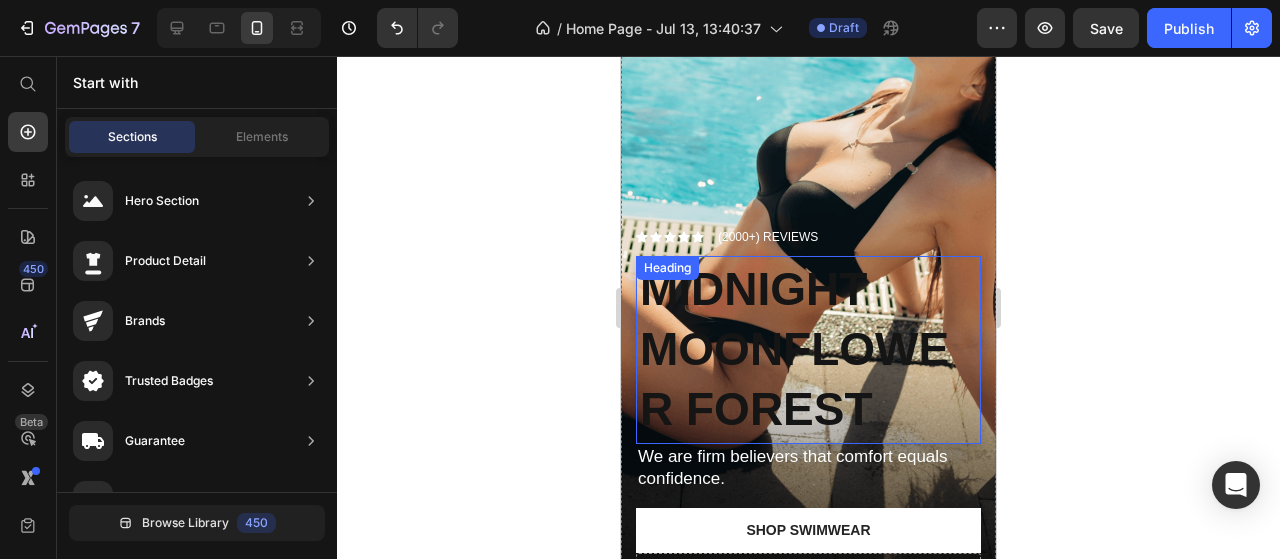 scroll, scrollTop: 100, scrollLeft: 0, axis: vertical 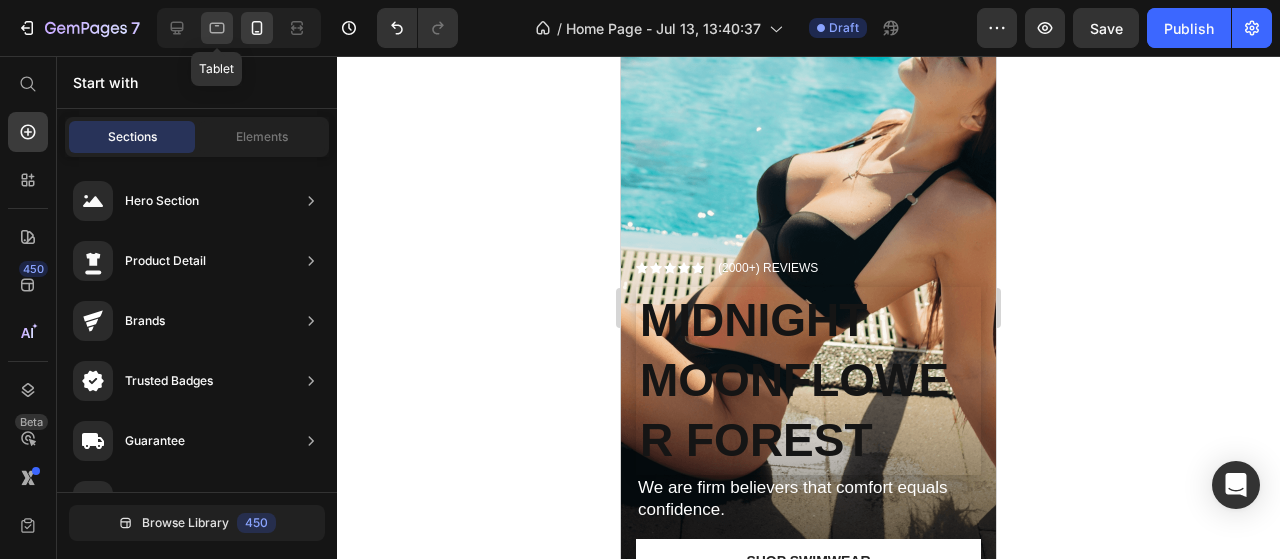 click 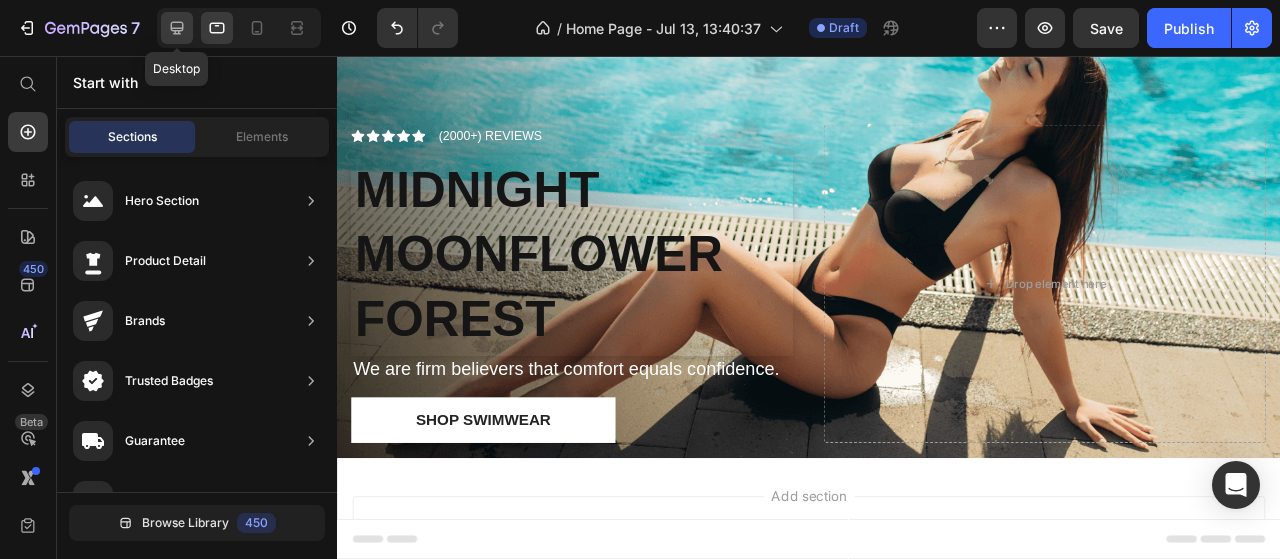 click 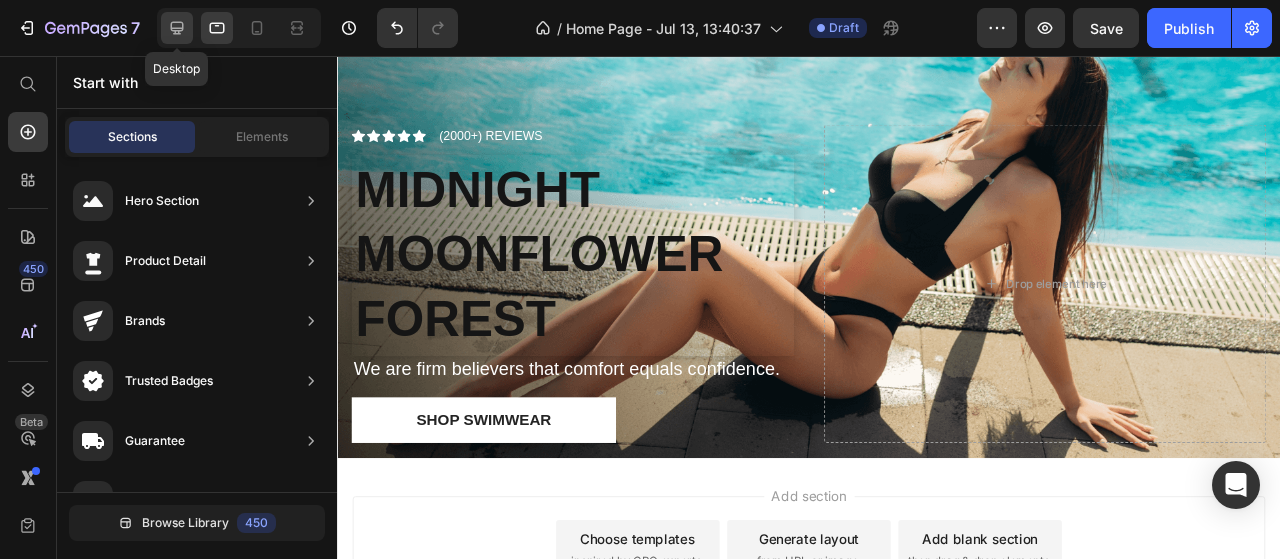 click 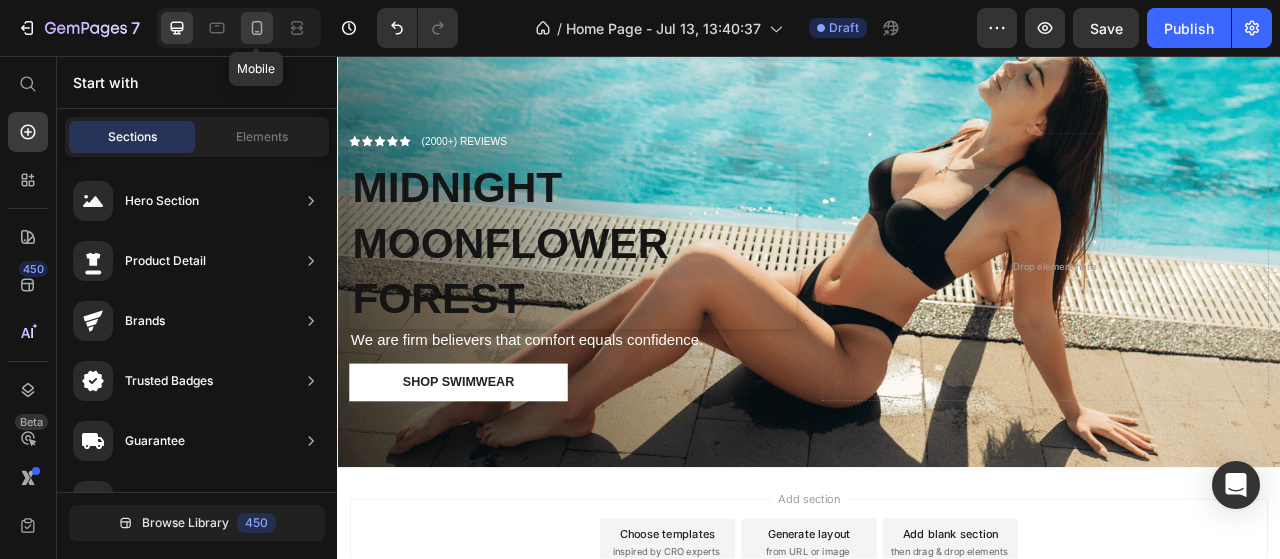 click 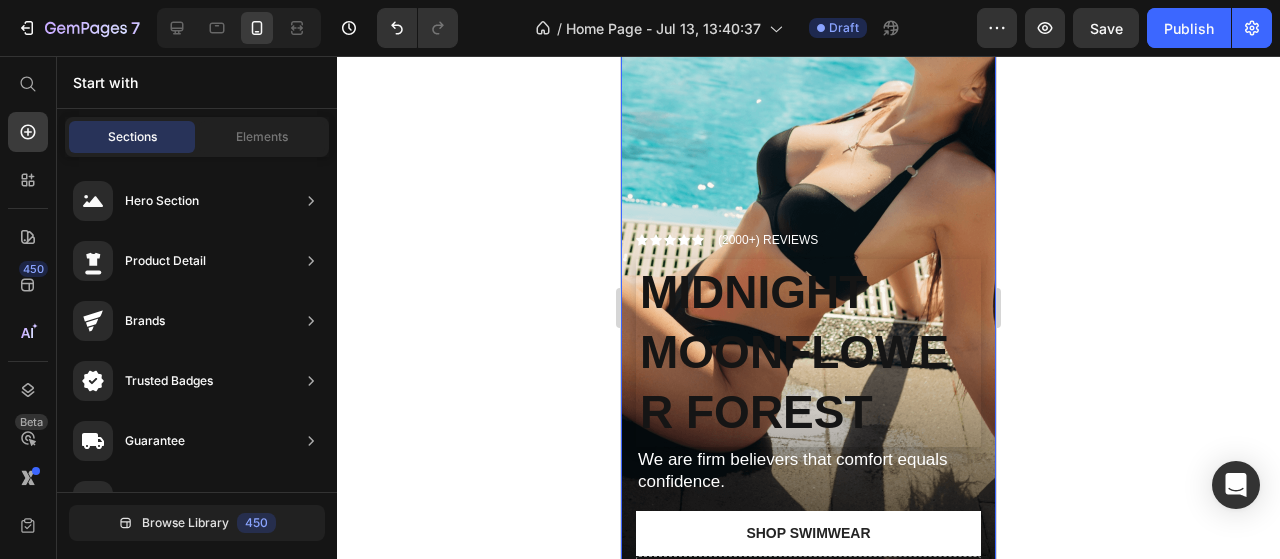 scroll, scrollTop: 200, scrollLeft: 0, axis: vertical 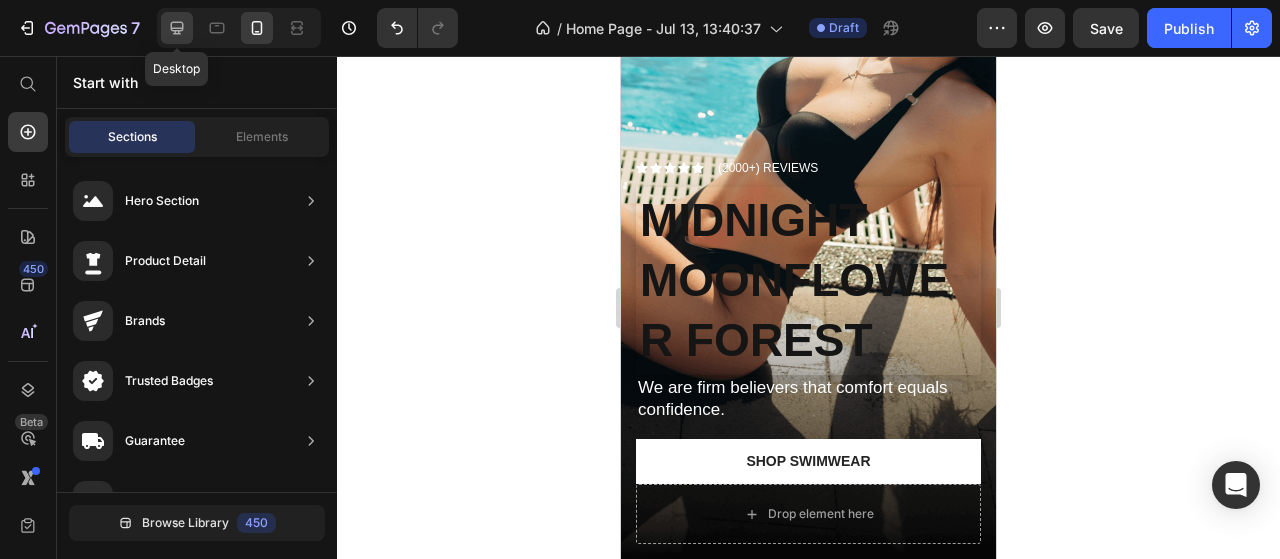 click 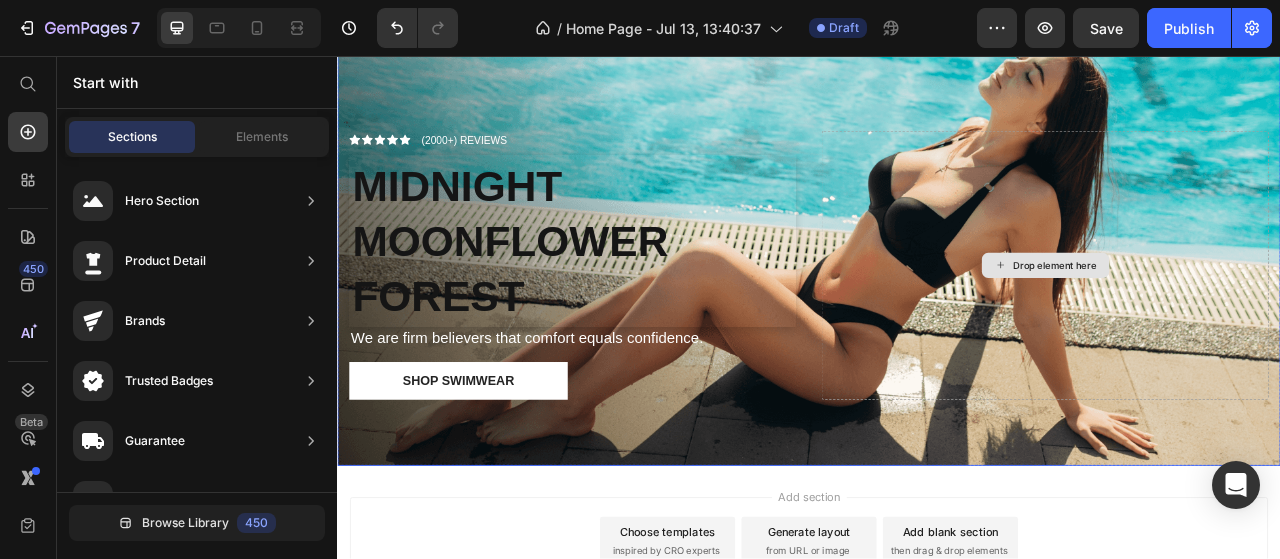 scroll, scrollTop: 0, scrollLeft: 0, axis: both 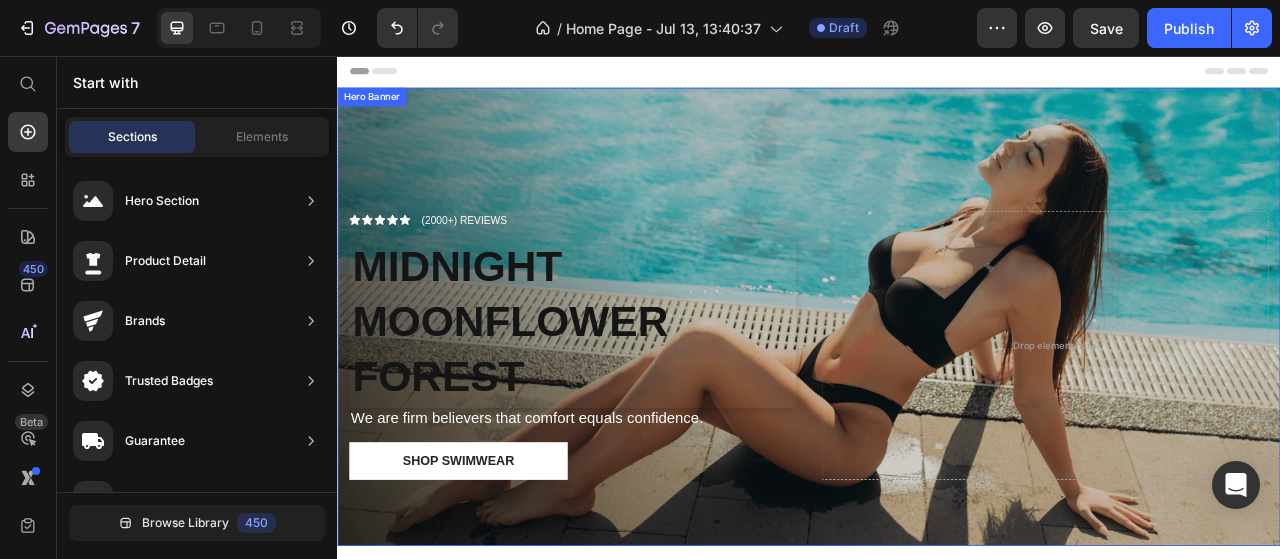 click at bounding box center (937, 388) 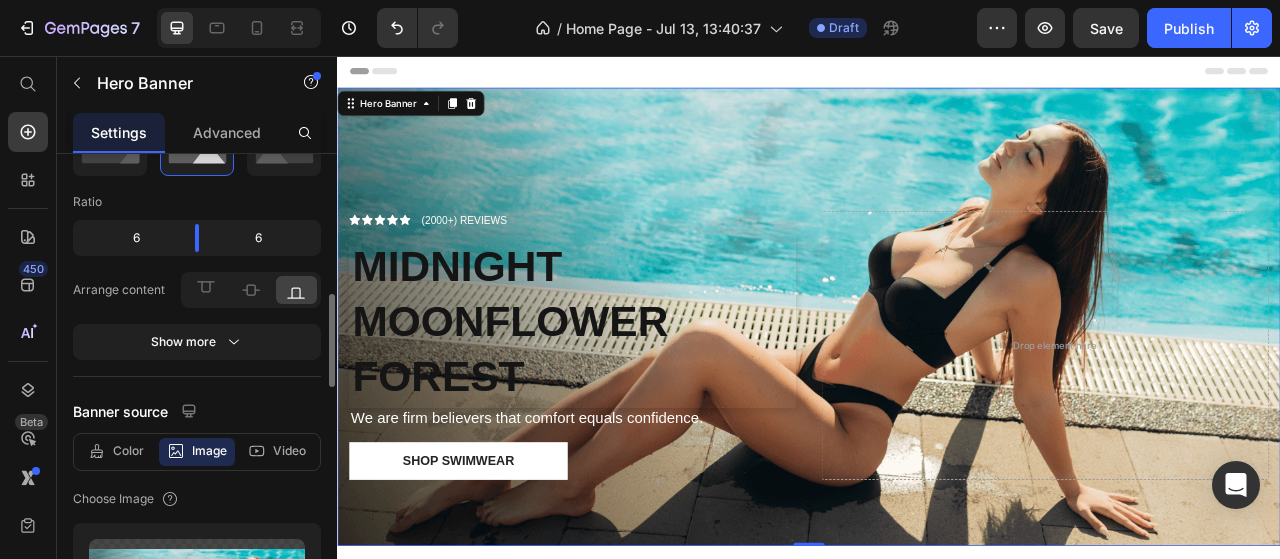 scroll, scrollTop: 300, scrollLeft: 0, axis: vertical 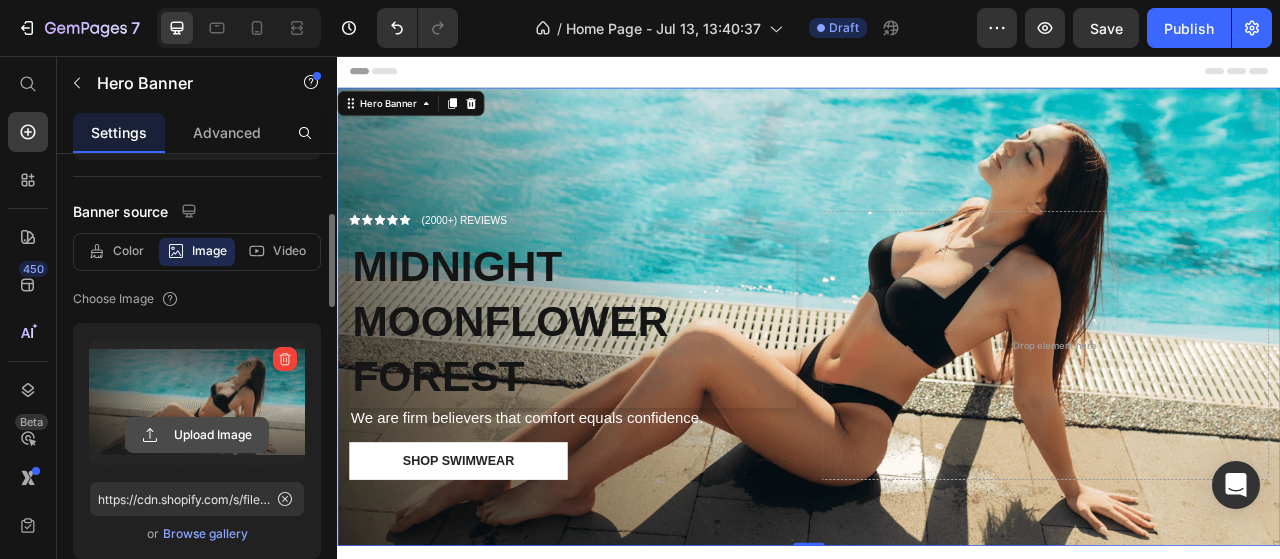 click 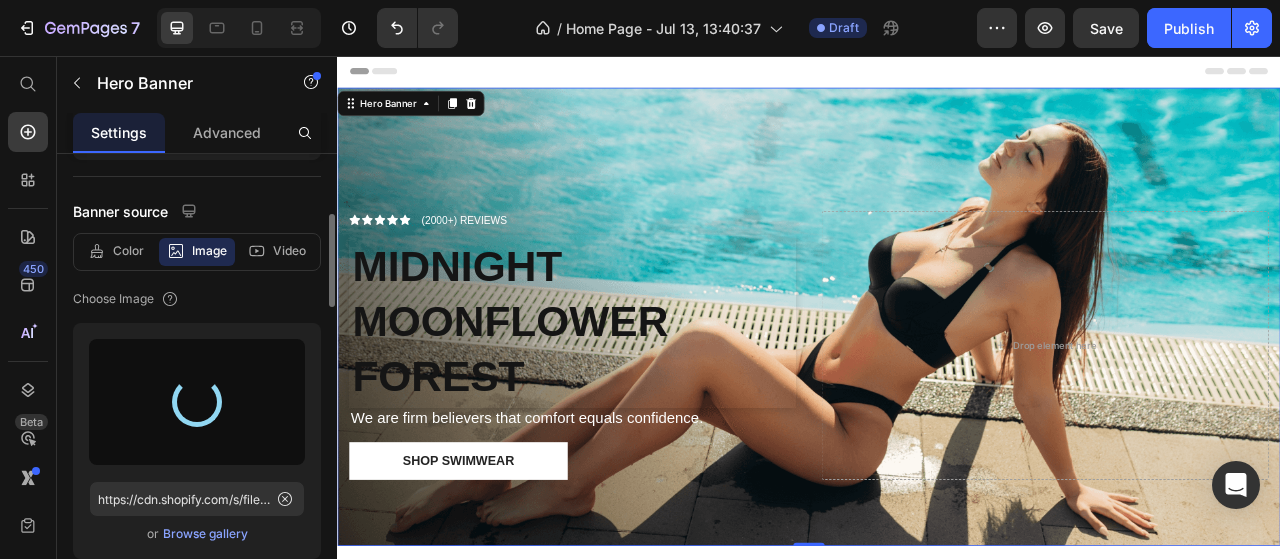 type on "https://cdn.shopify.com/s/files/1/0933/3286/5288/files/gempages_575252347064681298-3597f138-04ef-4286-a5c4-3eff5f1111a4.png" 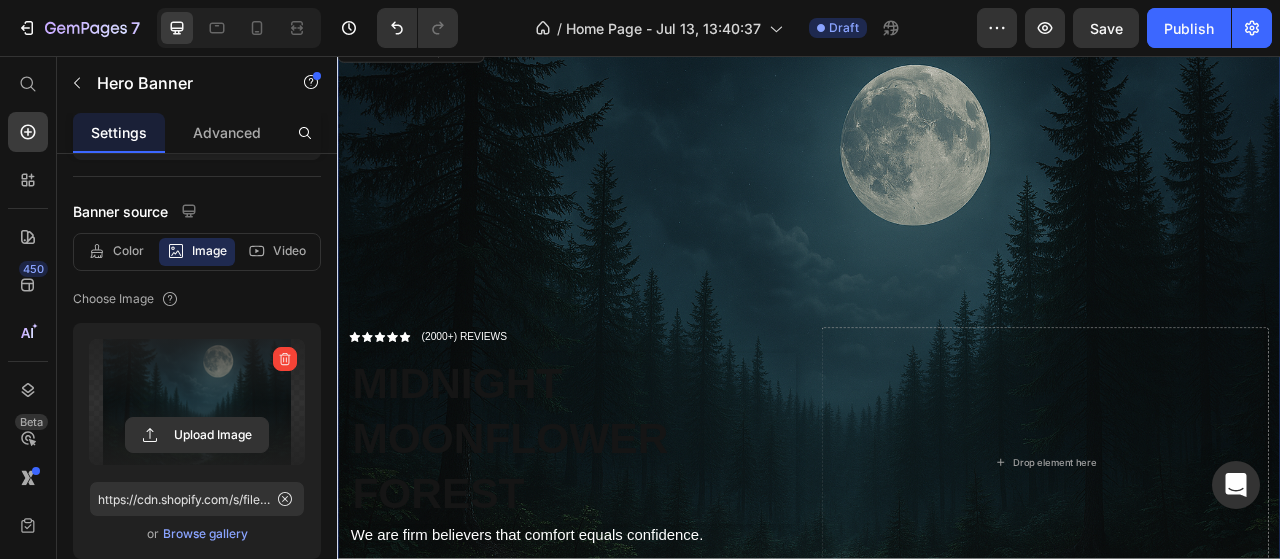 scroll, scrollTop: 100, scrollLeft: 0, axis: vertical 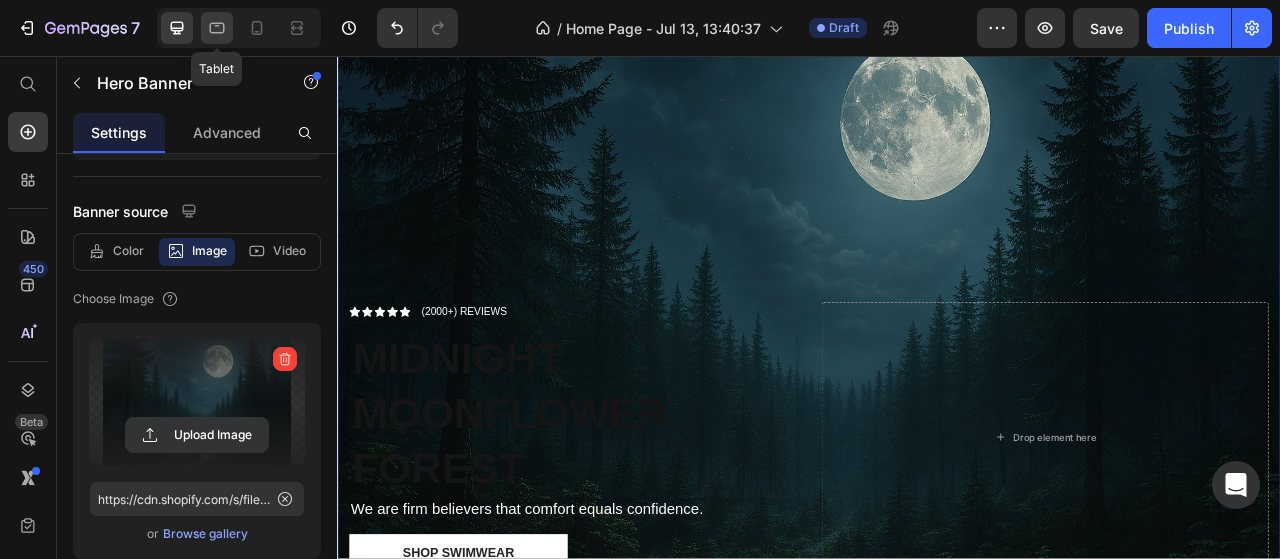 click 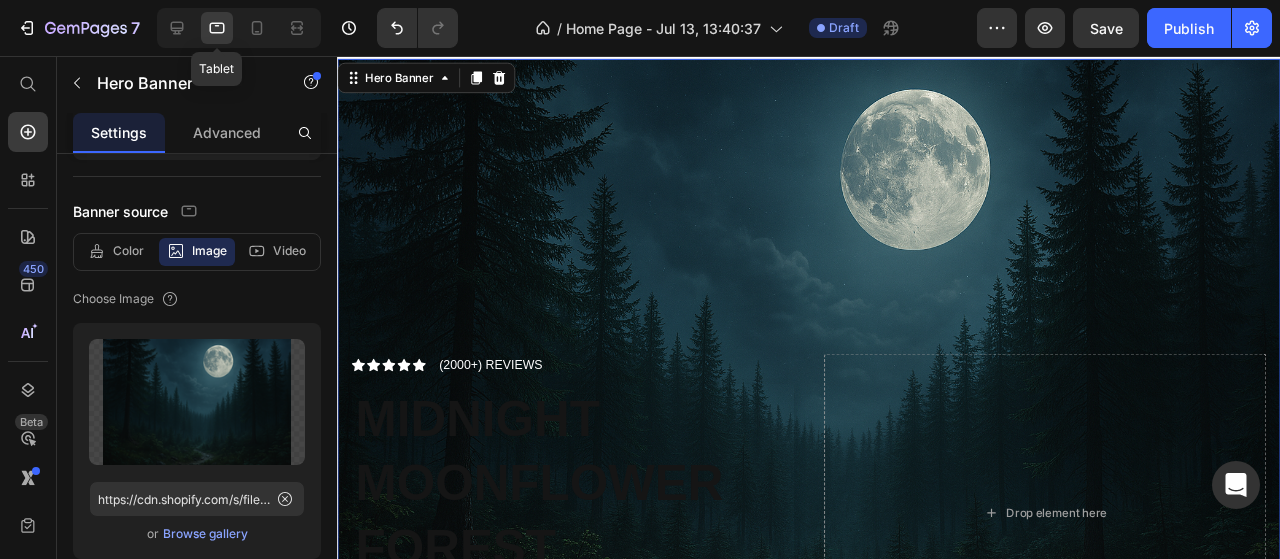 scroll, scrollTop: 0, scrollLeft: 0, axis: both 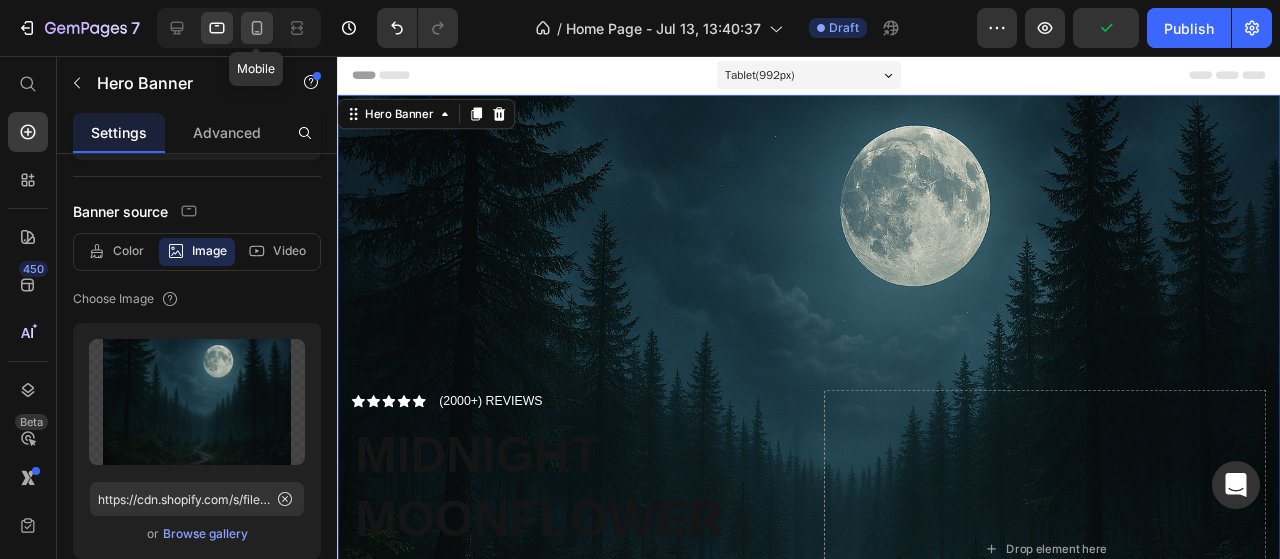 click 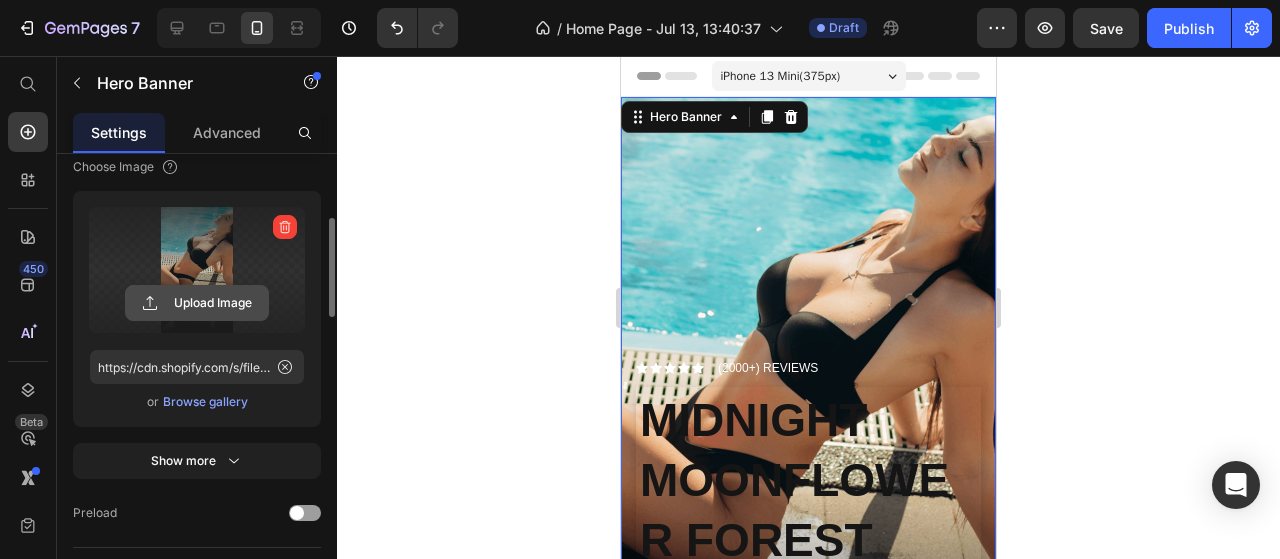 click 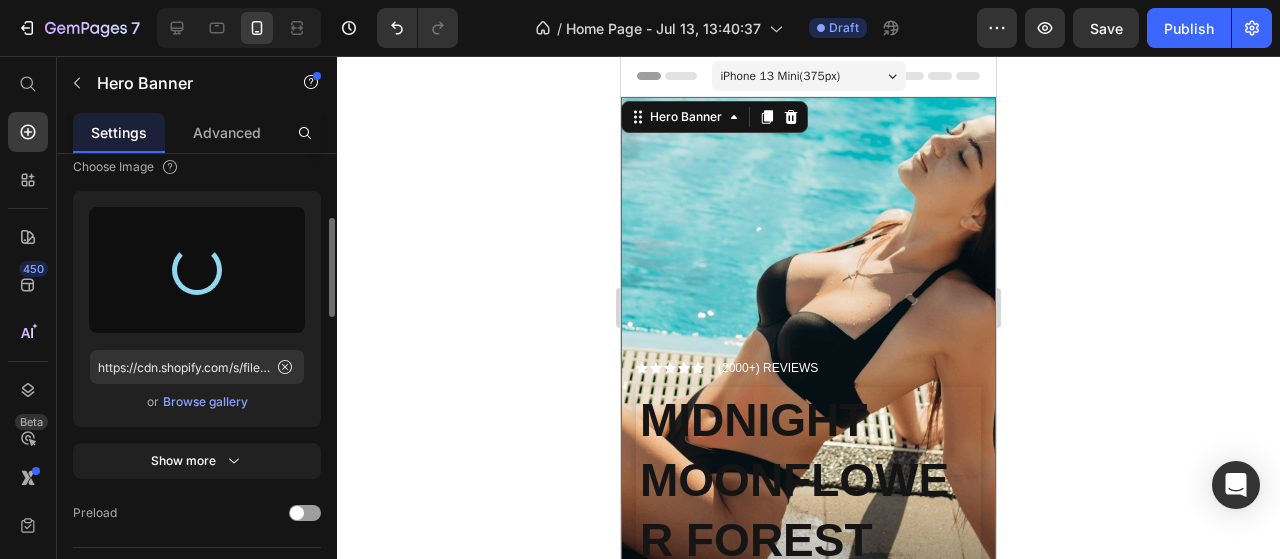 type on "https://cdn.shopify.com/s/files/1/0933/3286/5288/files/gempages_575252347064681298-3597f138-04ef-4286-a5c4-3eff5f1111a4.png" 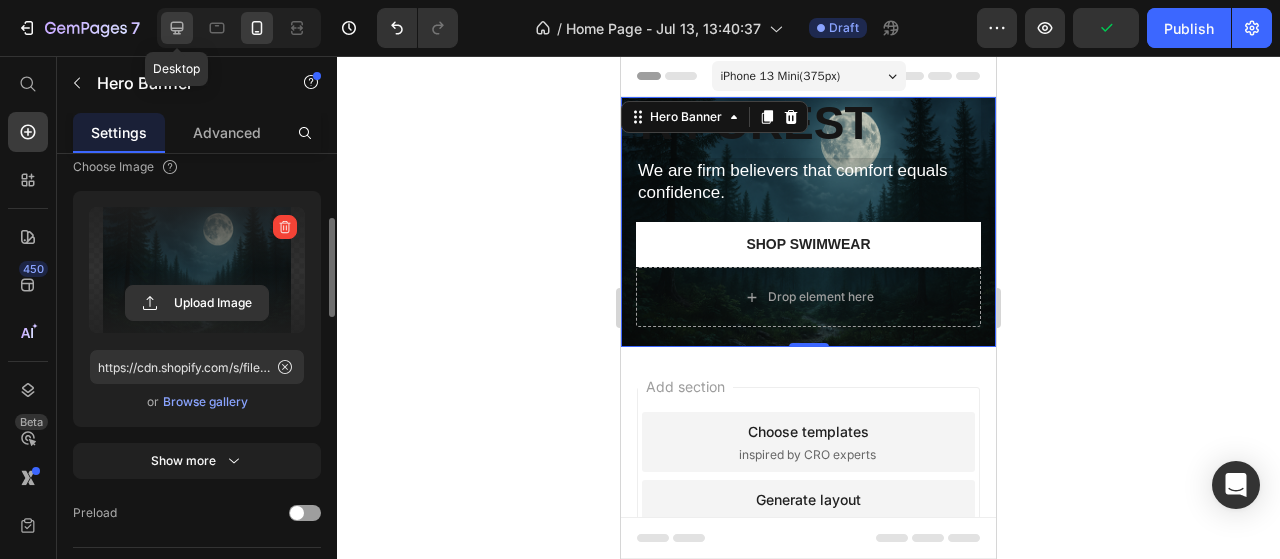 click 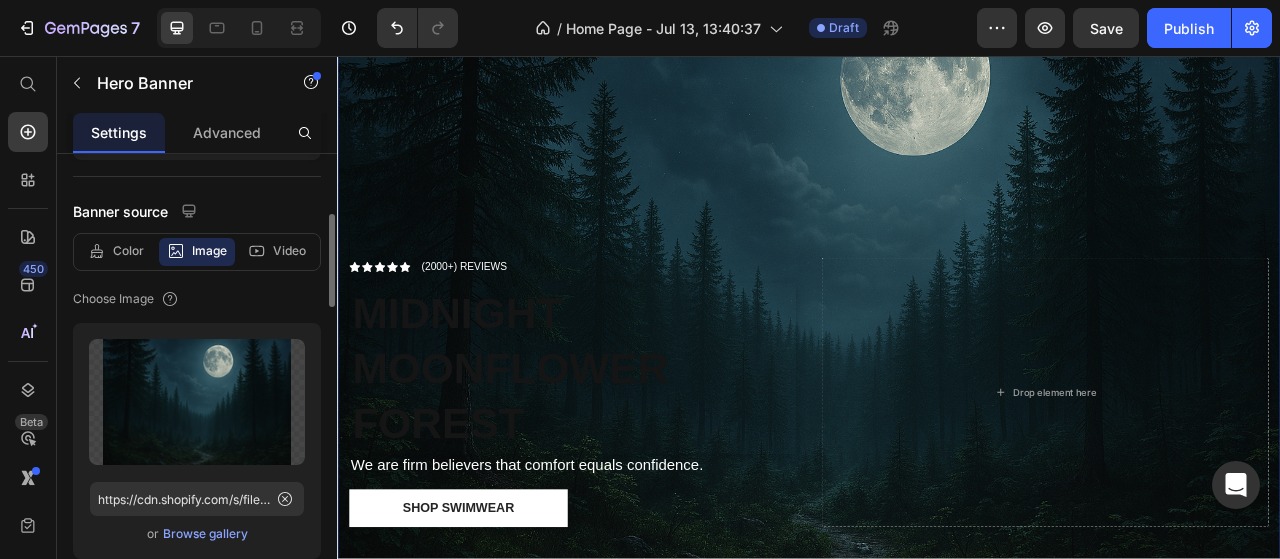 scroll, scrollTop: 200, scrollLeft: 0, axis: vertical 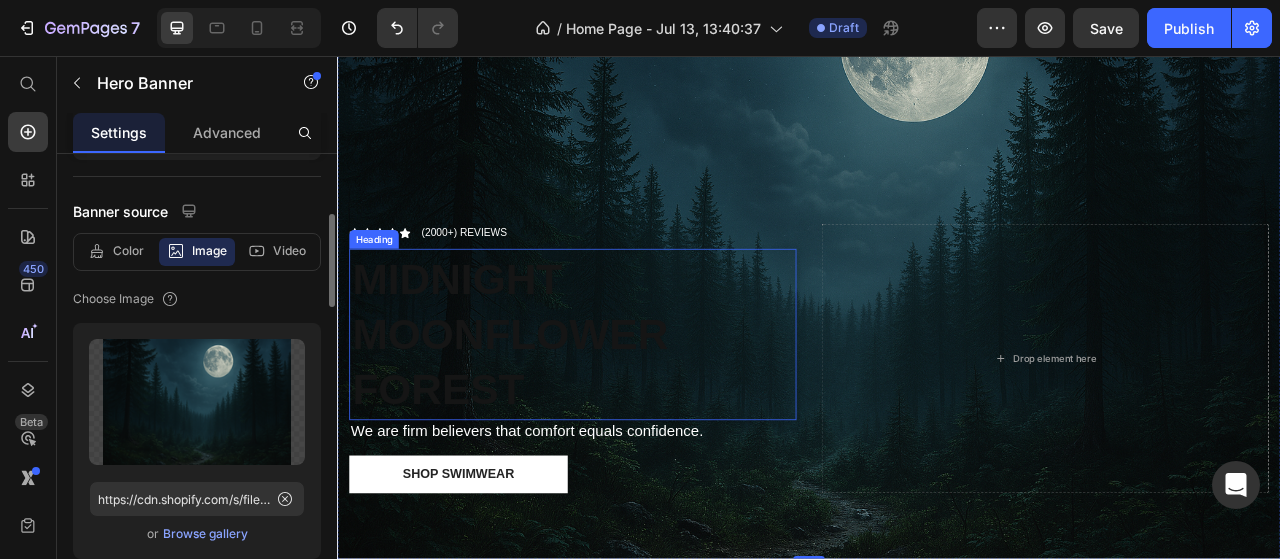 click on "MIDNIGHT MOONFLOWER FOREST" at bounding box center [557, 411] 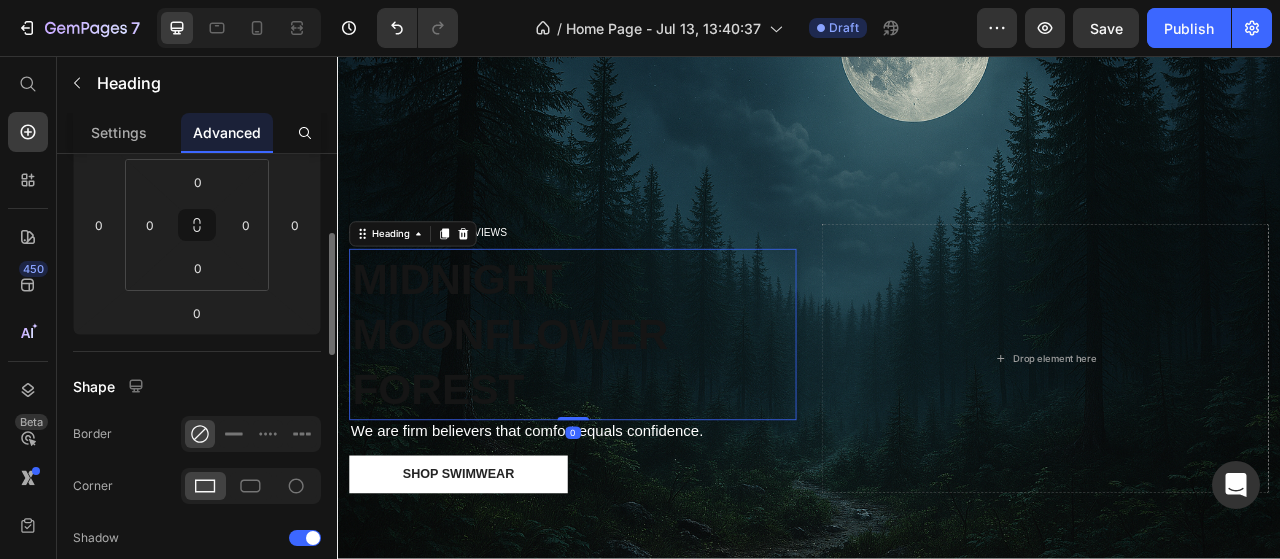 scroll, scrollTop: 0, scrollLeft: 0, axis: both 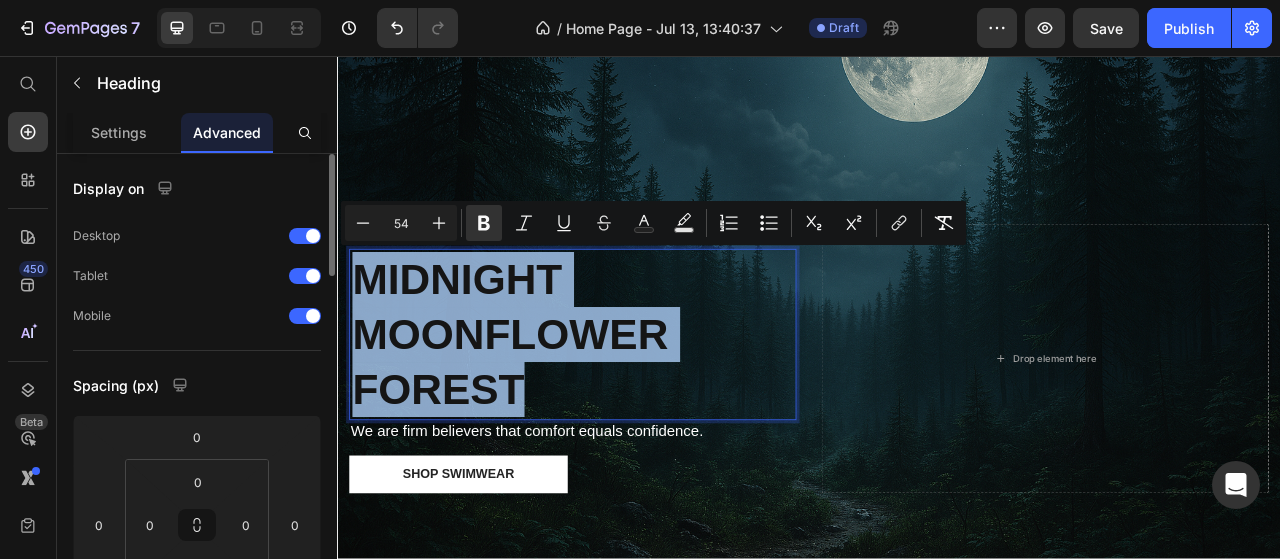 drag, startPoint x: 597, startPoint y: 467, endPoint x: 365, endPoint y: 322, distance: 273.58545 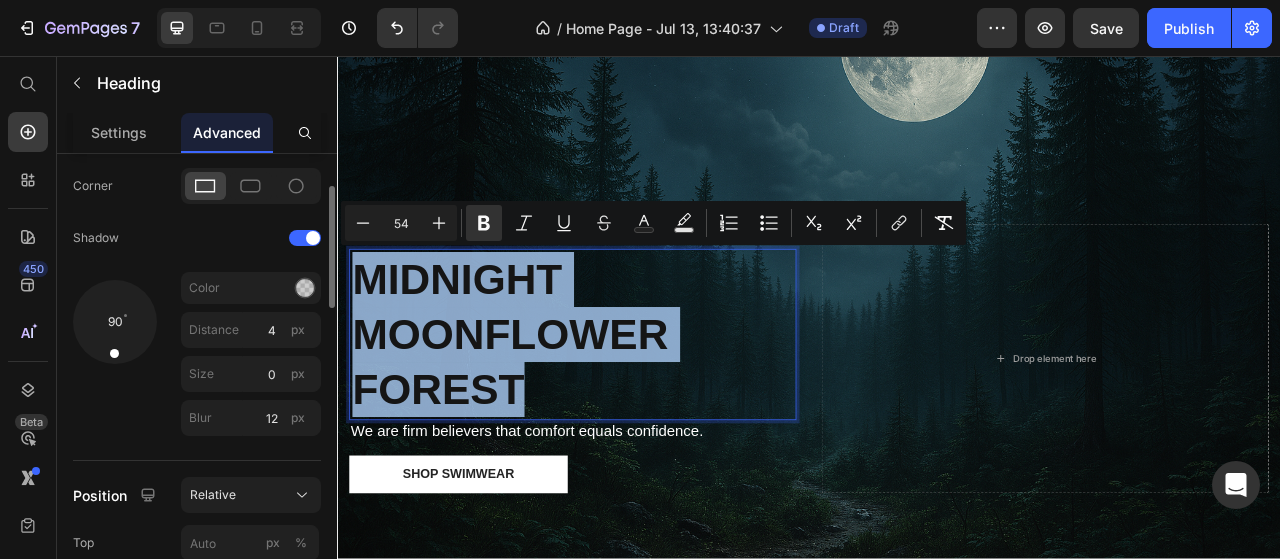 scroll, scrollTop: 500, scrollLeft: 0, axis: vertical 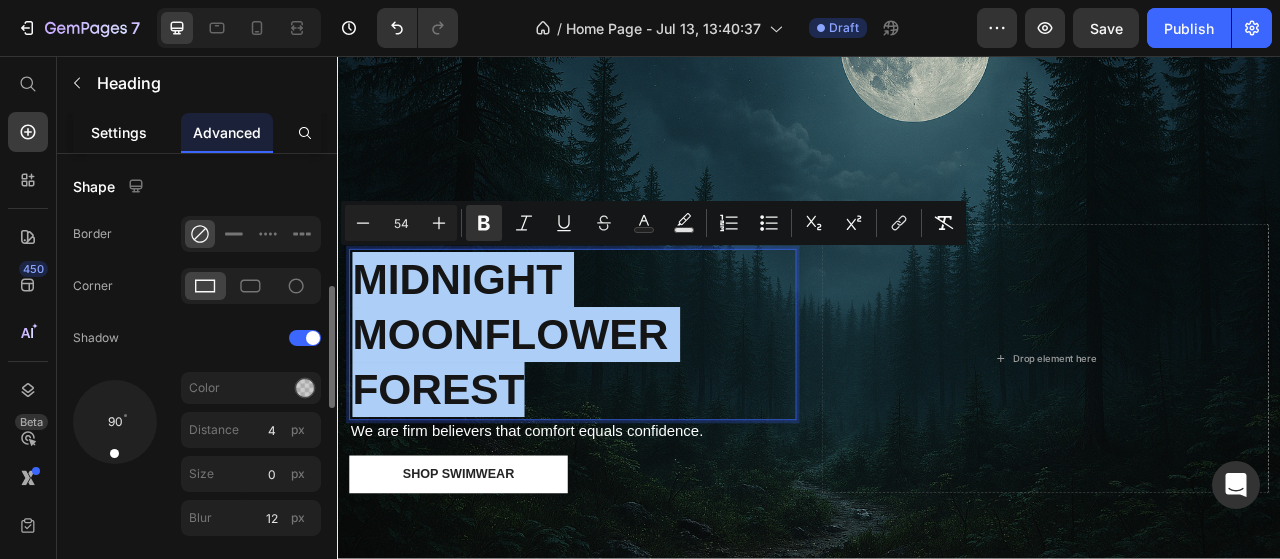 click on "Settings" at bounding box center [119, 132] 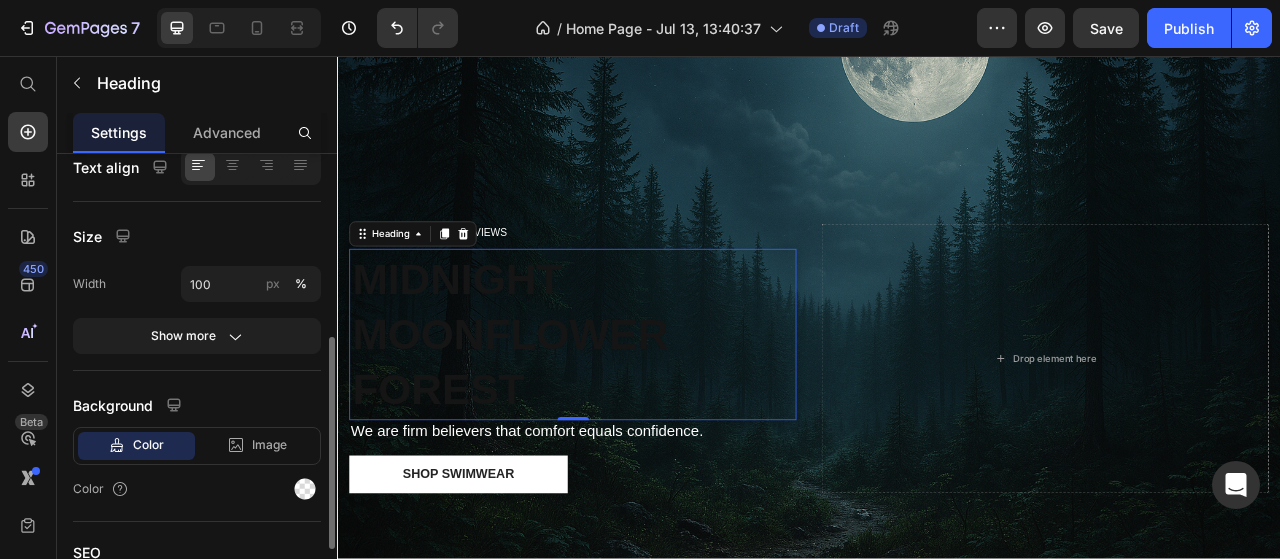 scroll, scrollTop: 200, scrollLeft: 0, axis: vertical 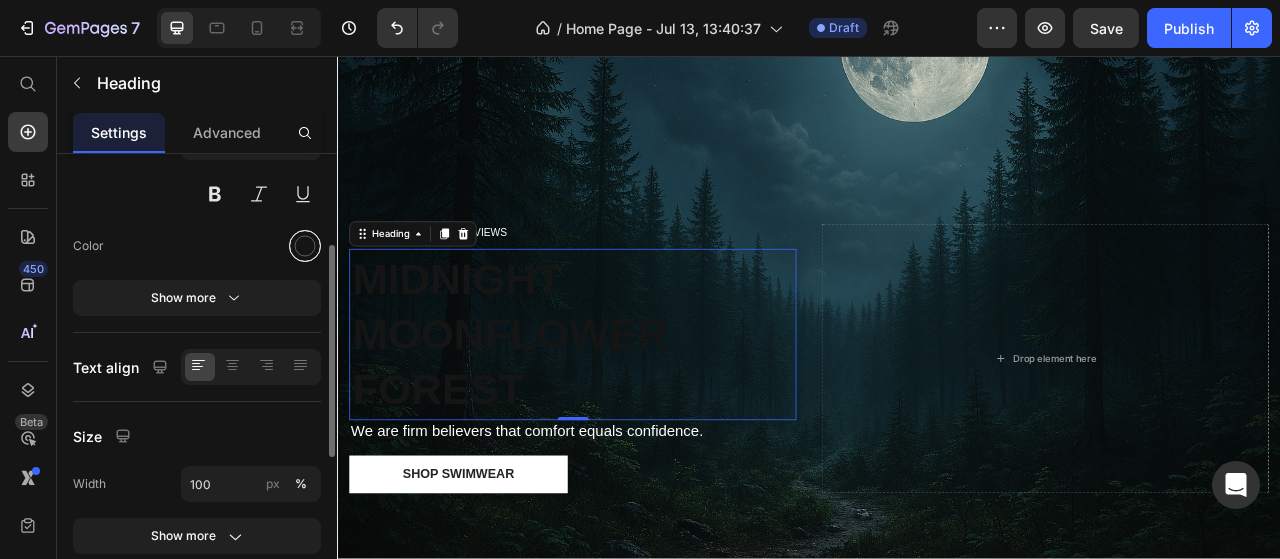 click at bounding box center (305, 246) 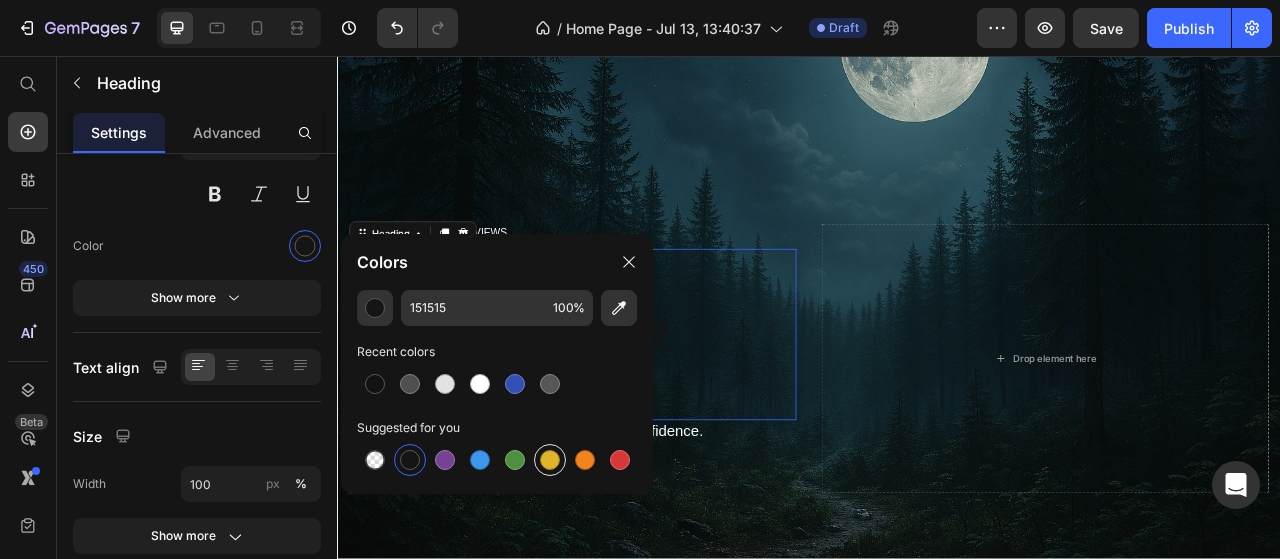 click at bounding box center (550, 460) 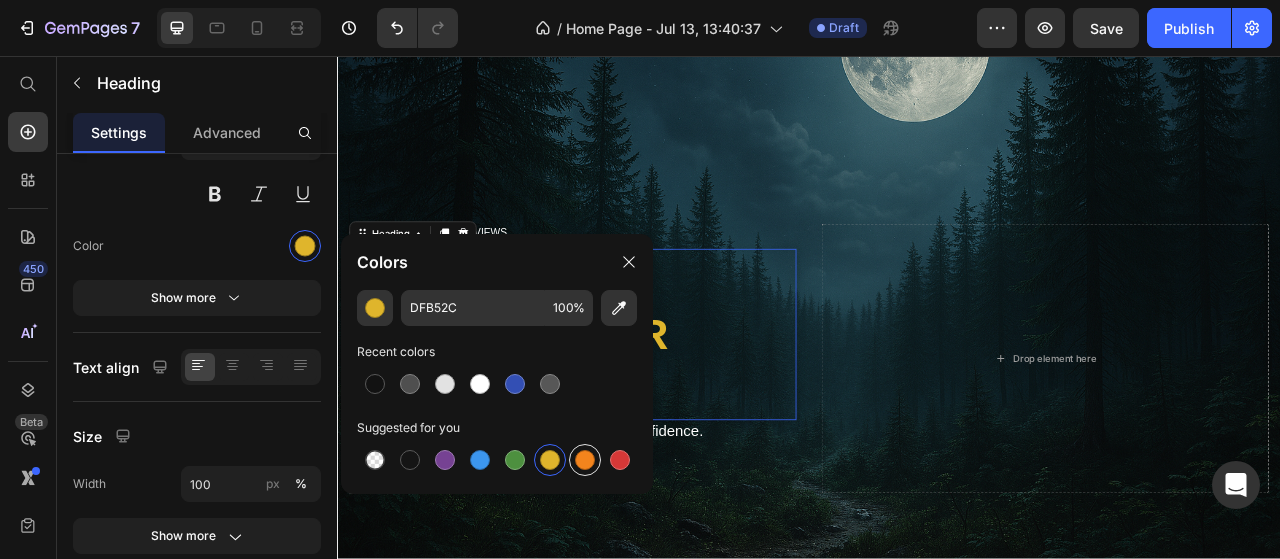 click at bounding box center (585, 460) 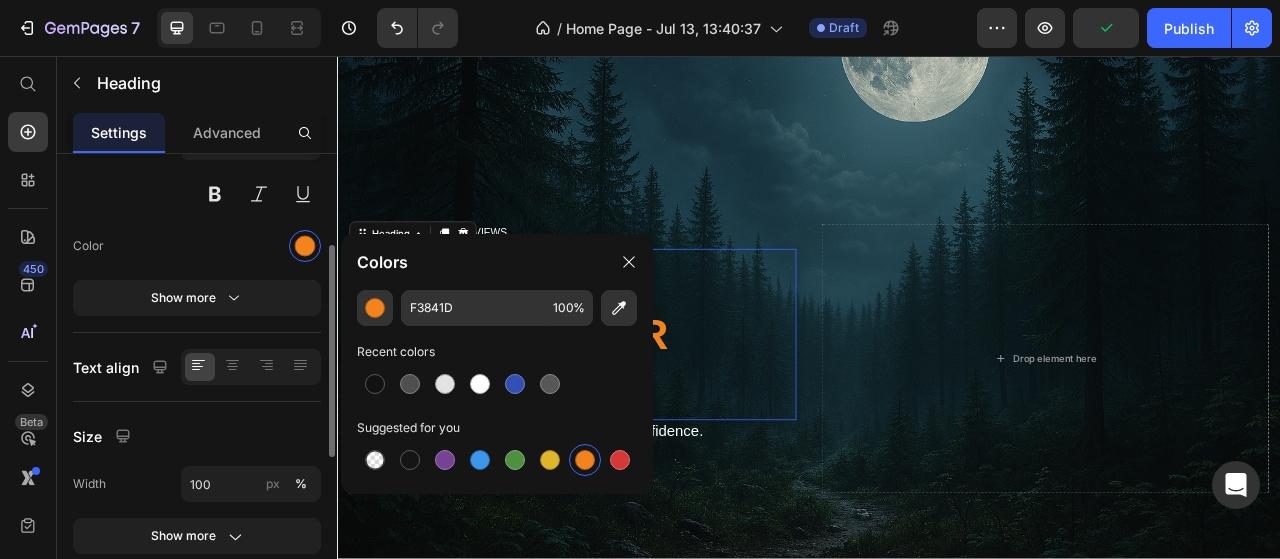 click on "Color" at bounding box center (197, 246) 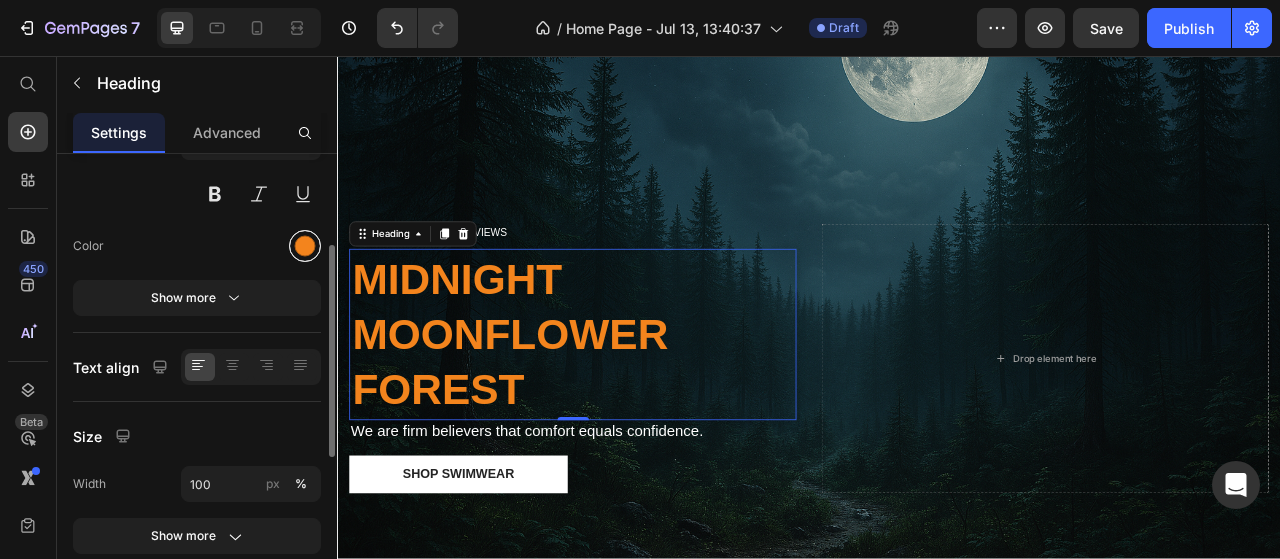click at bounding box center [305, 246] 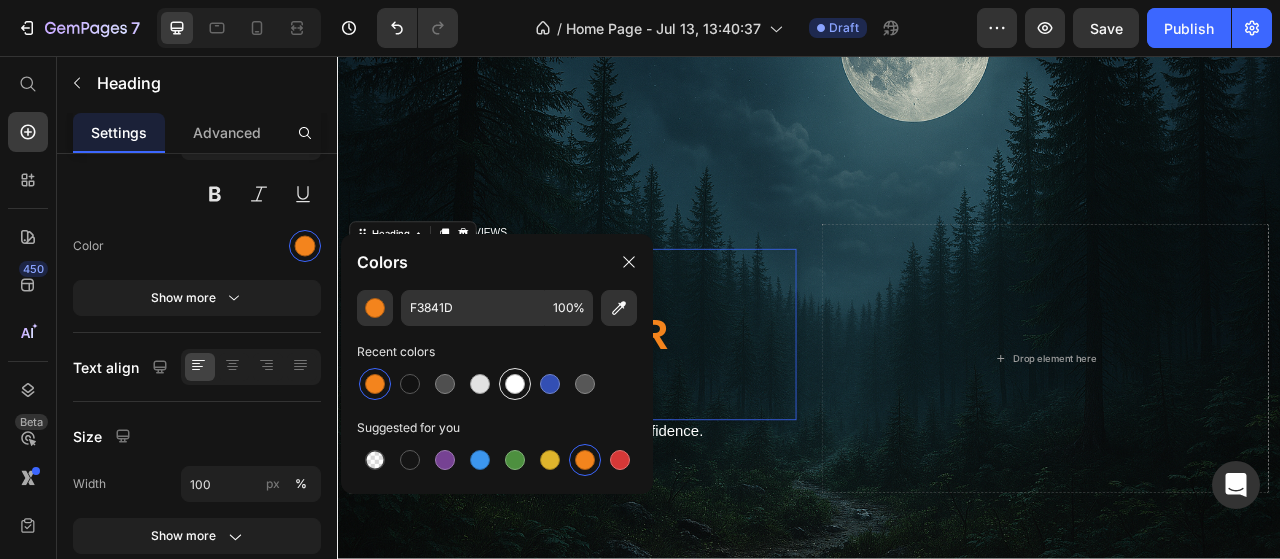 click at bounding box center (515, 384) 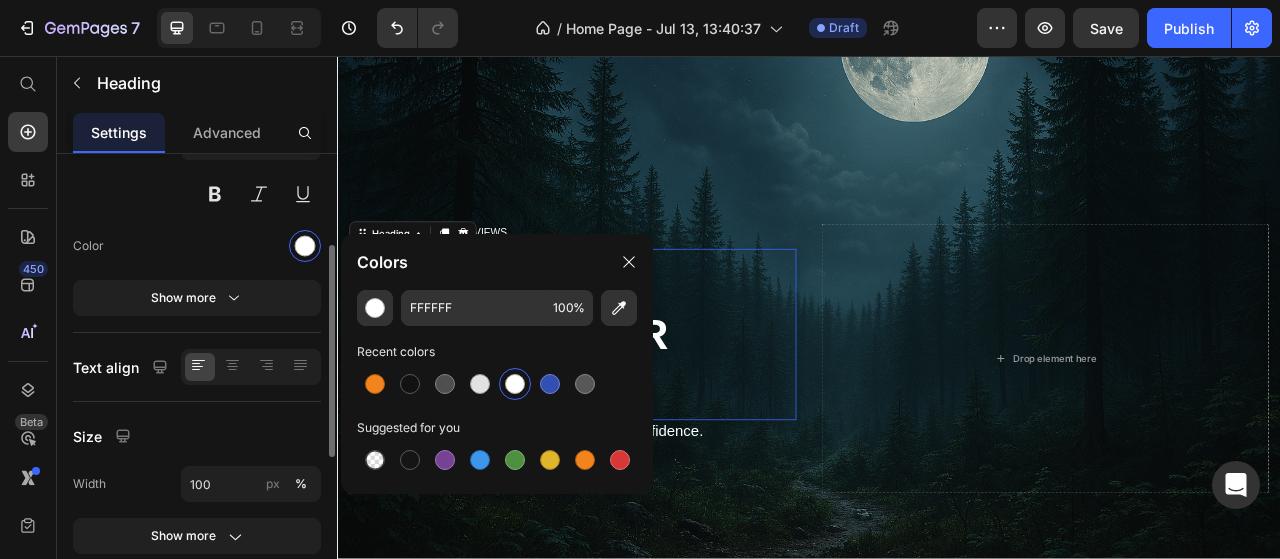 click at bounding box center (251, 246) 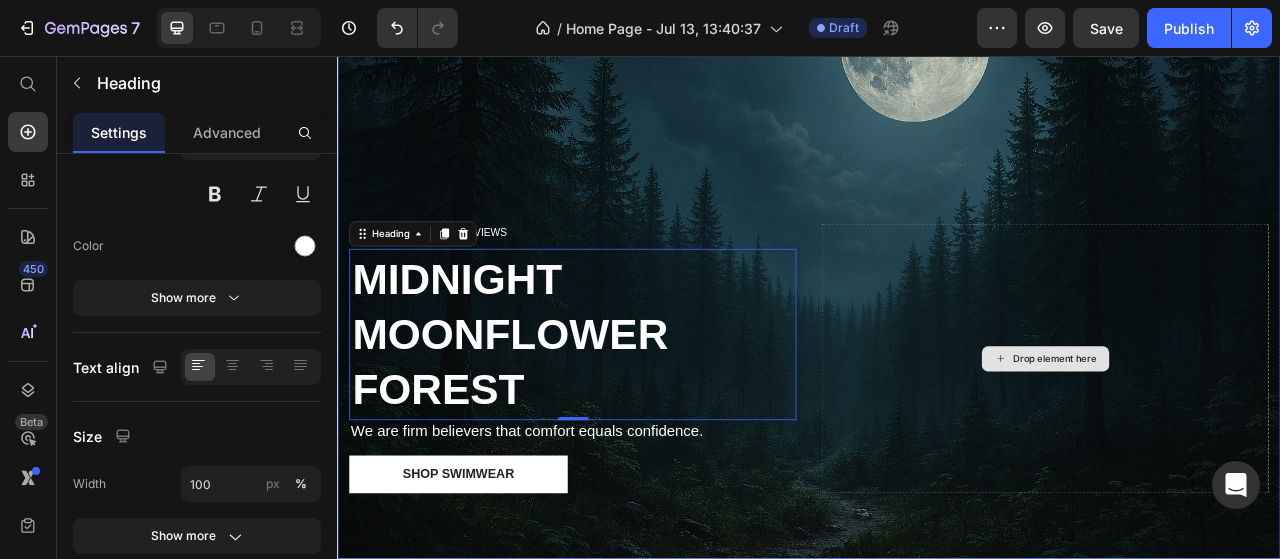 click on "Drop element here" at bounding box center [1237, 441] 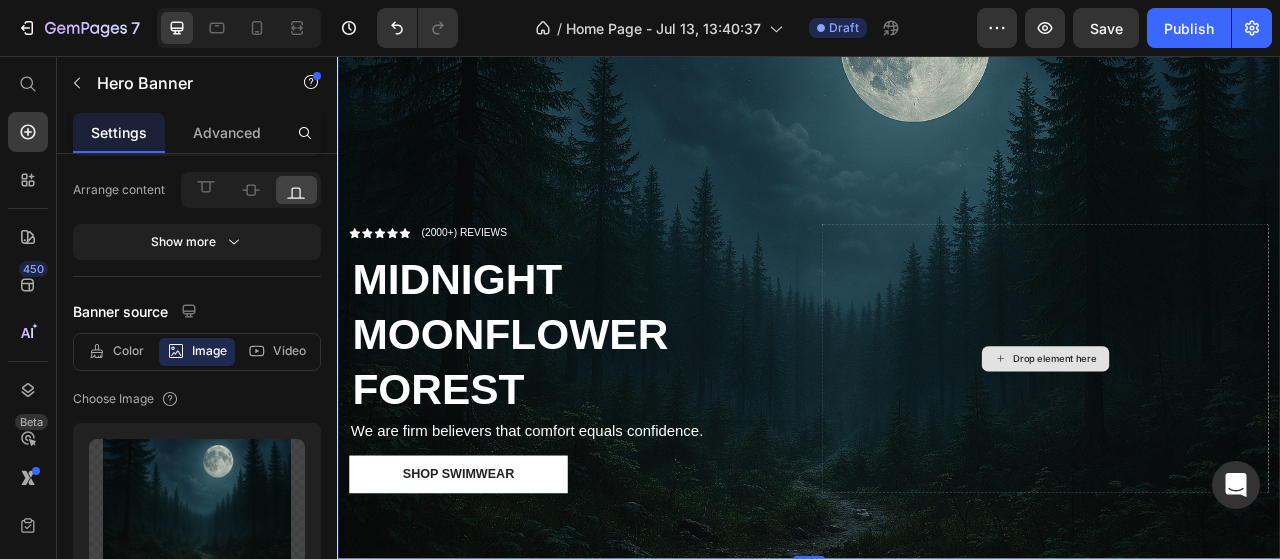 scroll, scrollTop: 0, scrollLeft: 0, axis: both 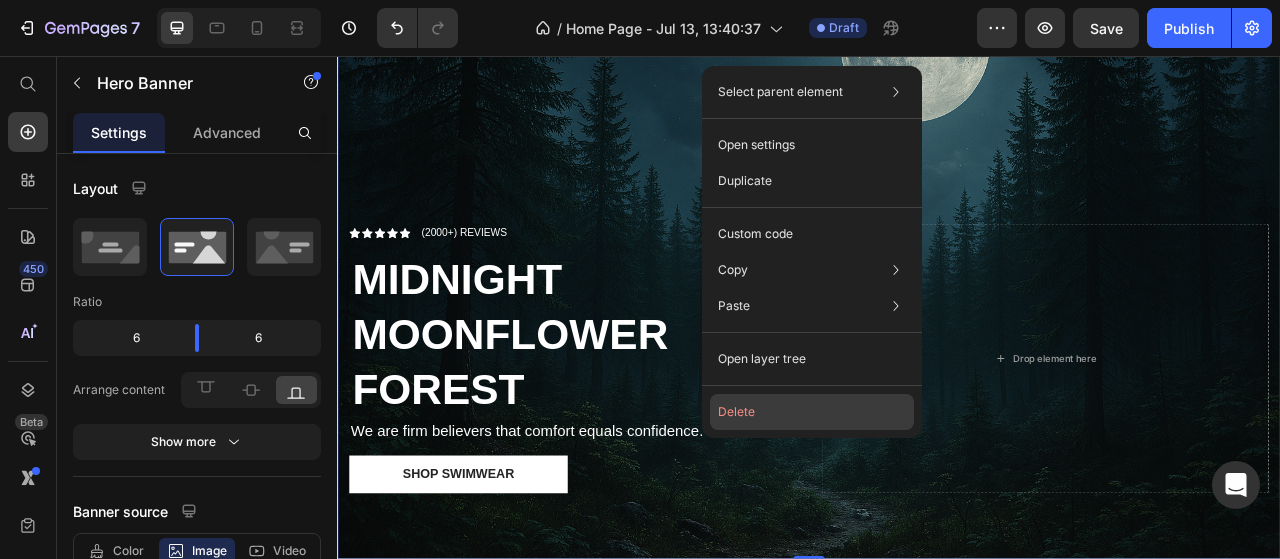 click on "Delete" 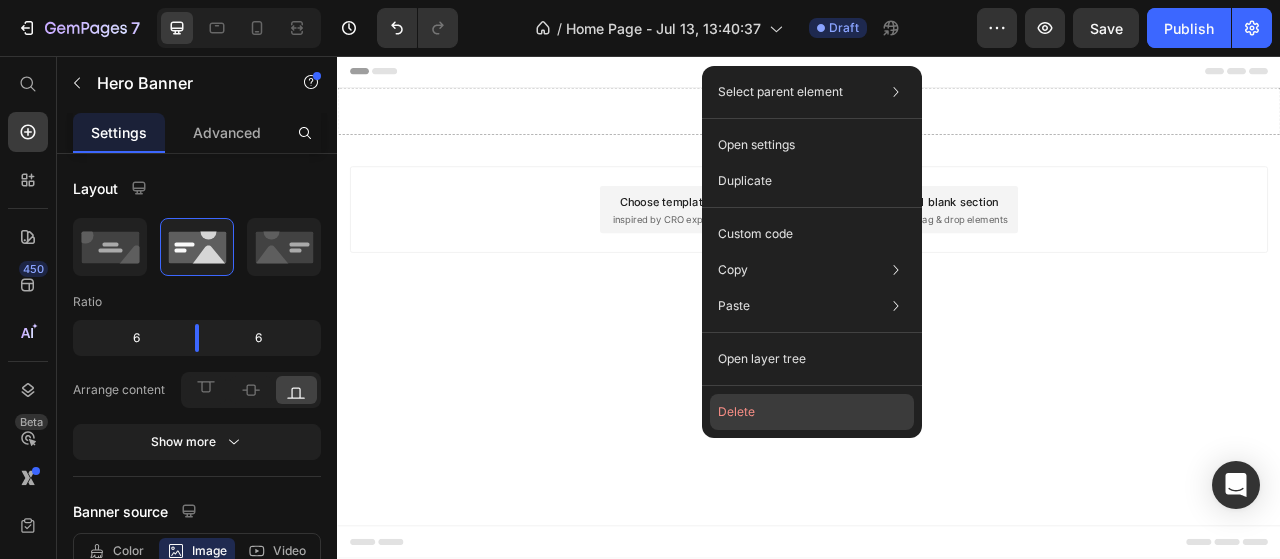 scroll, scrollTop: 0, scrollLeft: 0, axis: both 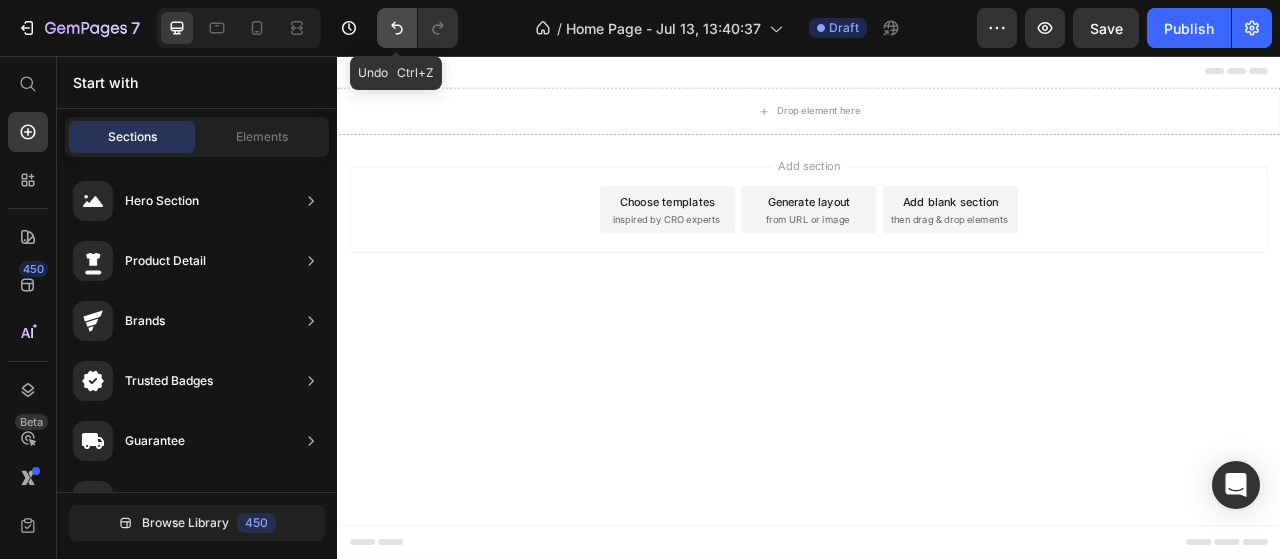 click 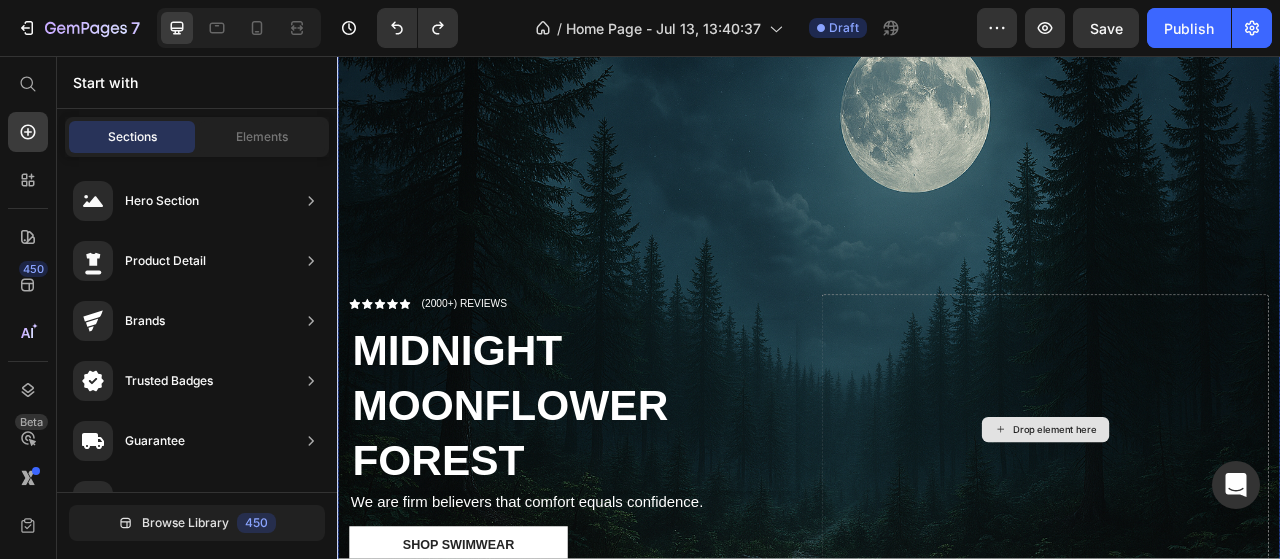 scroll, scrollTop: 200, scrollLeft: 0, axis: vertical 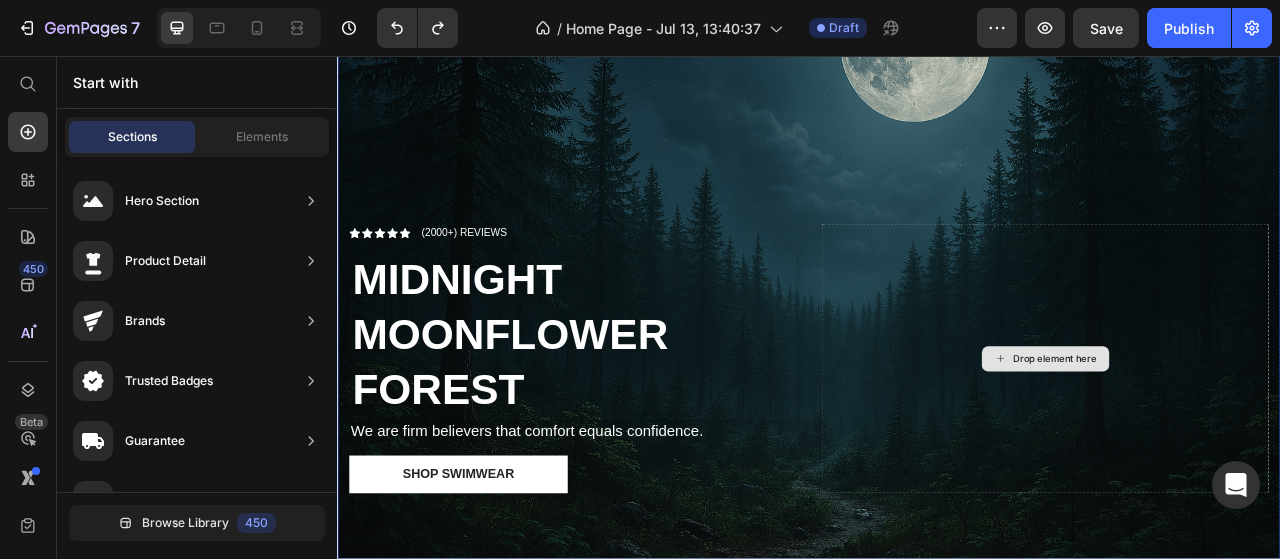click on "Drop element here" at bounding box center [1237, 441] 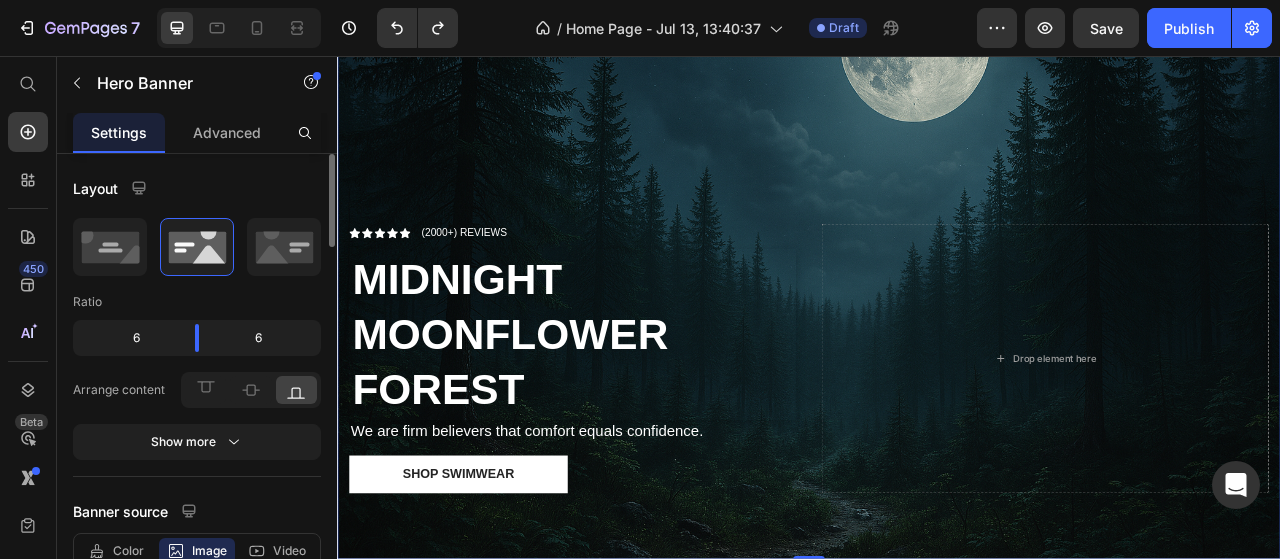 click on "Layout Ratio 6 6 Arrange content
Show more Banner source Color Image Video  Choose Image  Upload Image https://cdn.shopify.com/s/files/1/0933/3286/5288/files/gempages_575252347064681298-3597f138-04ef-4286-a5c4-3eff5f1111a4.png  or   Browse gallery  Show more Preload Link URL source  Insert link  Size Banner ratio As banner source Banner width 100 px % Banner height px Content width 1230 px % Show more Shape Border Corner Shadow Overlay Normal Hover Opacity 0 % Color Zoom when hover Parallax scrolling SEO Alt text Image title" at bounding box center (197, 1250) 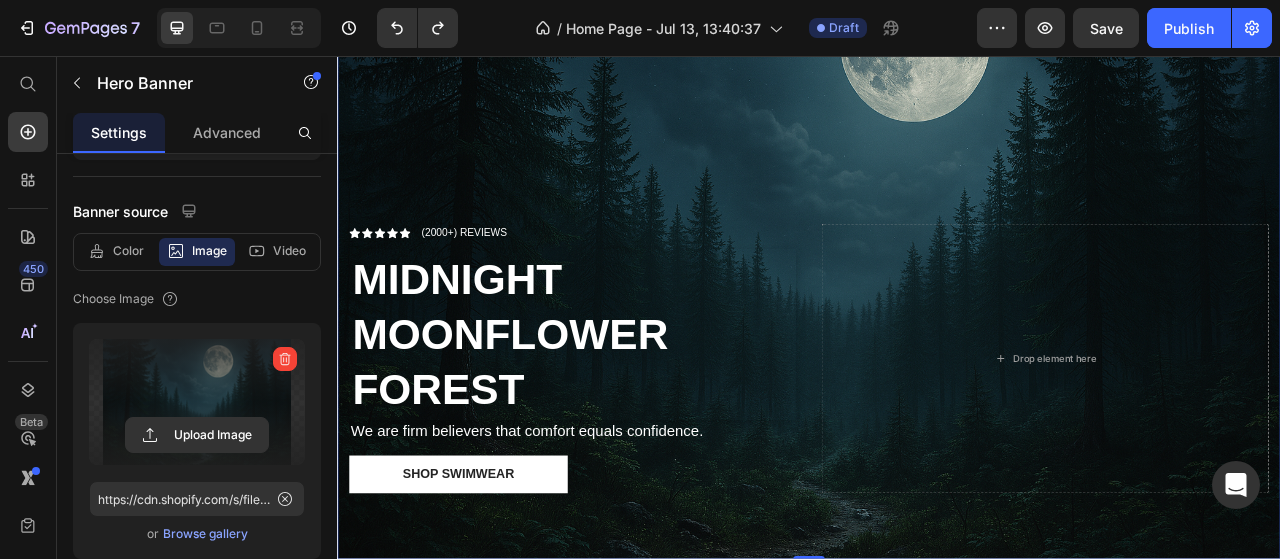 scroll, scrollTop: 100, scrollLeft: 0, axis: vertical 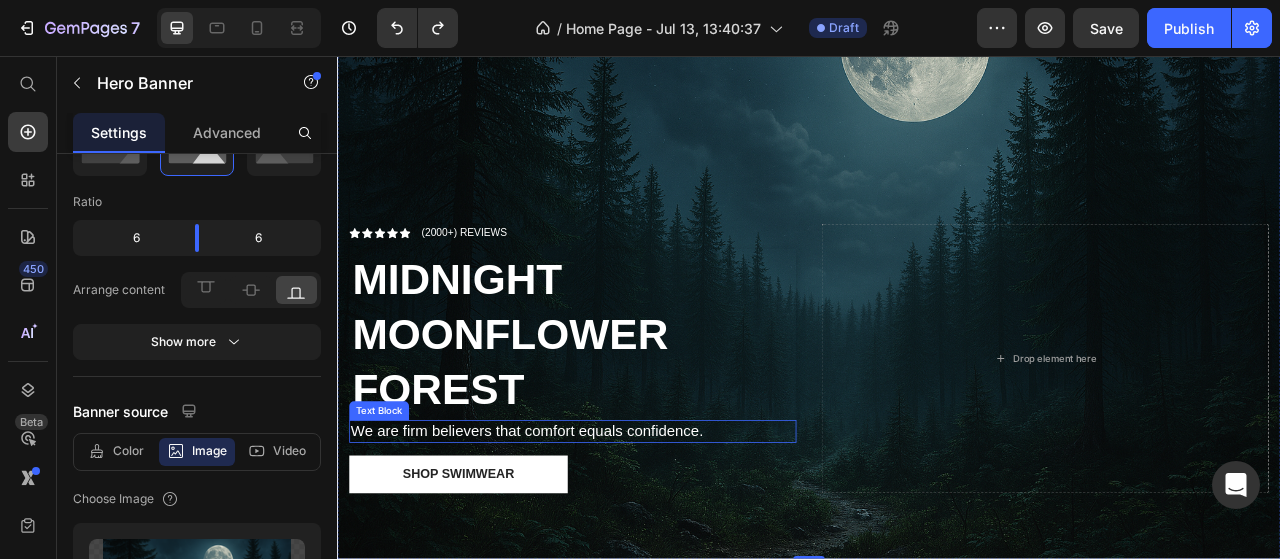 click on "We are firm believers that comfort equals confidence." at bounding box center [636, 534] 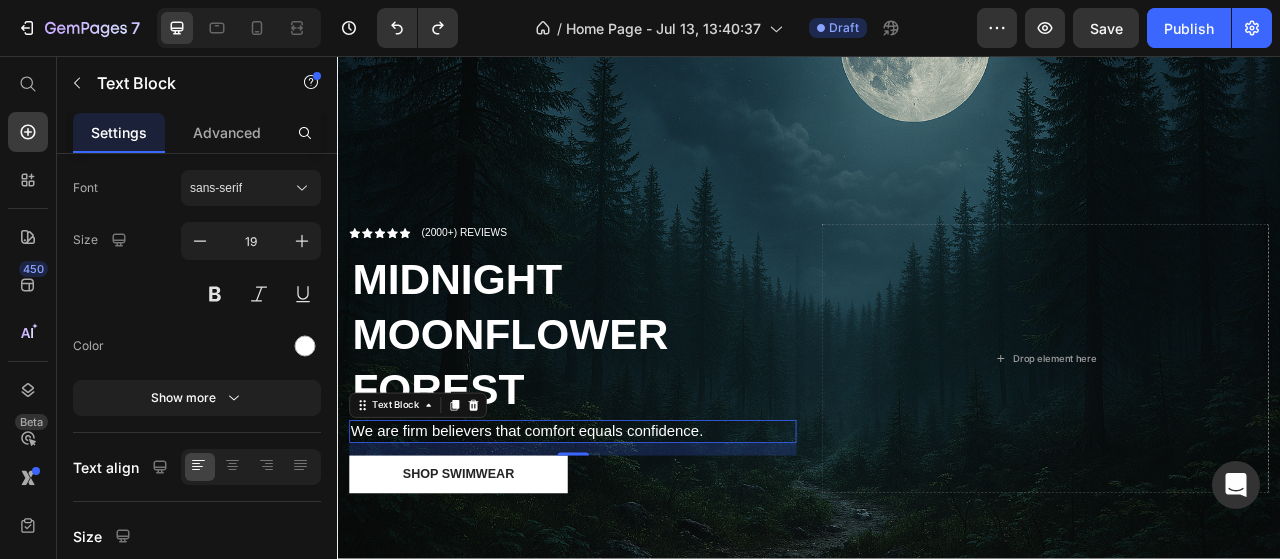 scroll, scrollTop: 0, scrollLeft: 0, axis: both 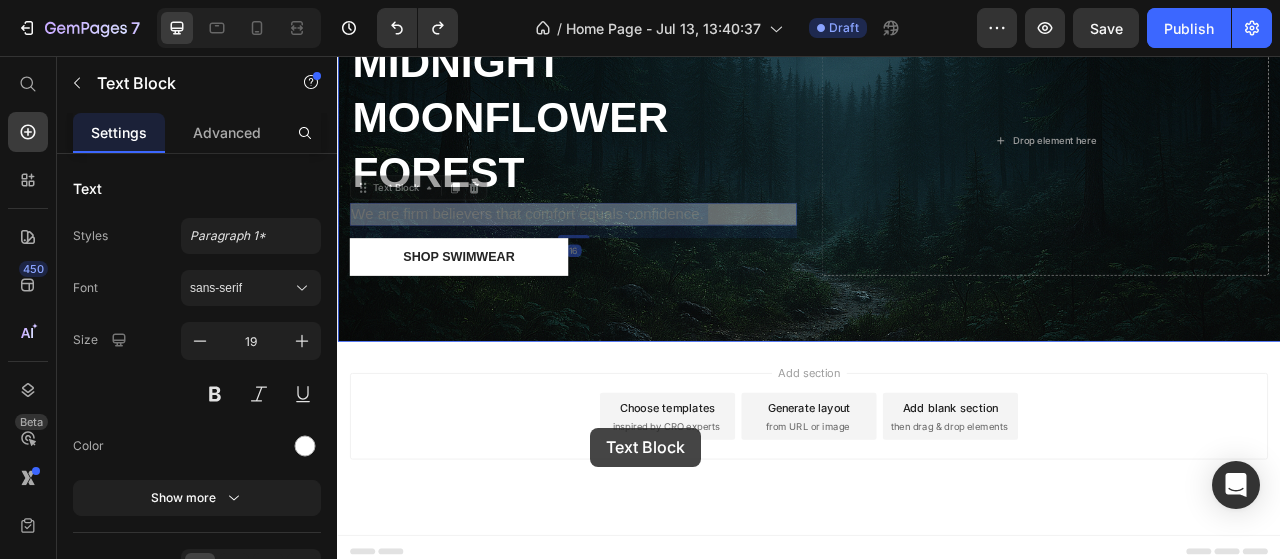 drag, startPoint x: 832, startPoint y: 531, endPoint x: 659, endPoint y: 529, distance: 173.01157 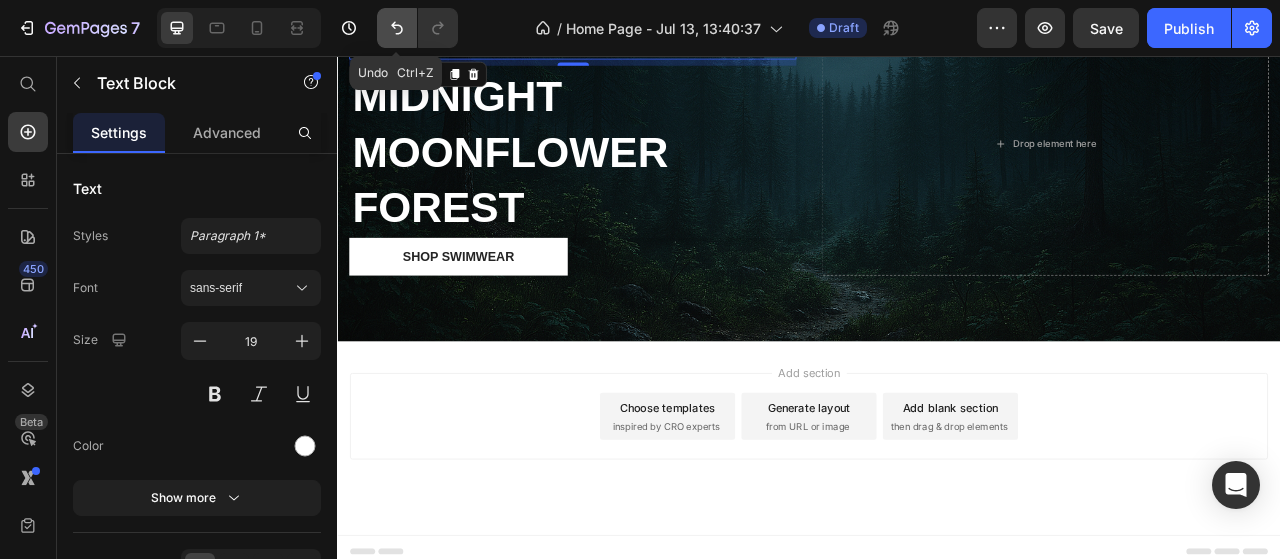 click 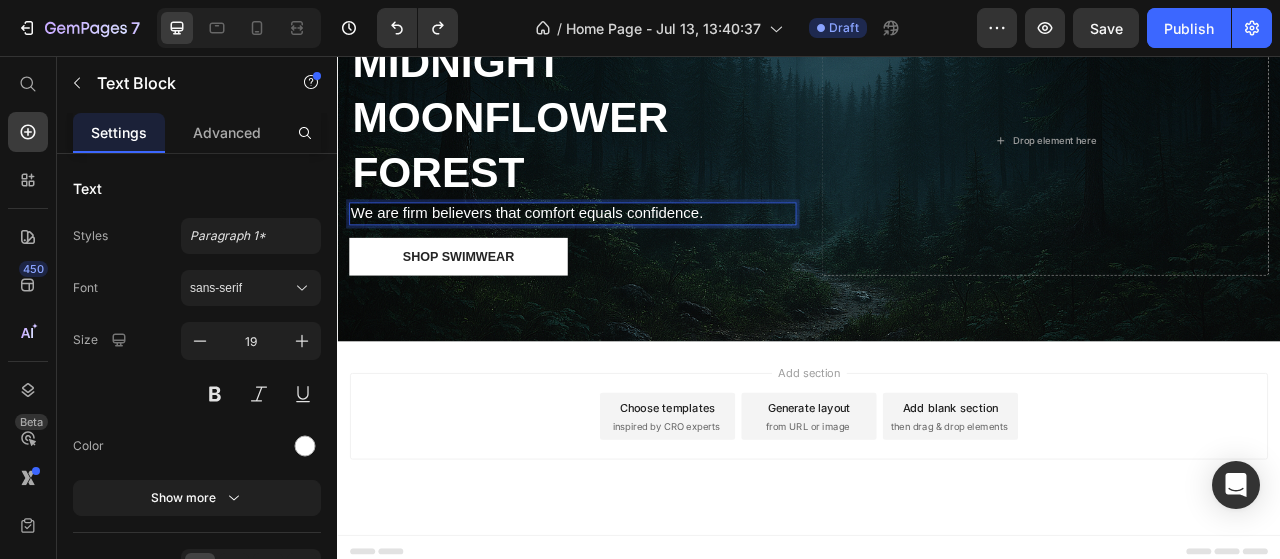 click on "We are firm believers that comfort equals confidence." at bounding box center [636, 257] 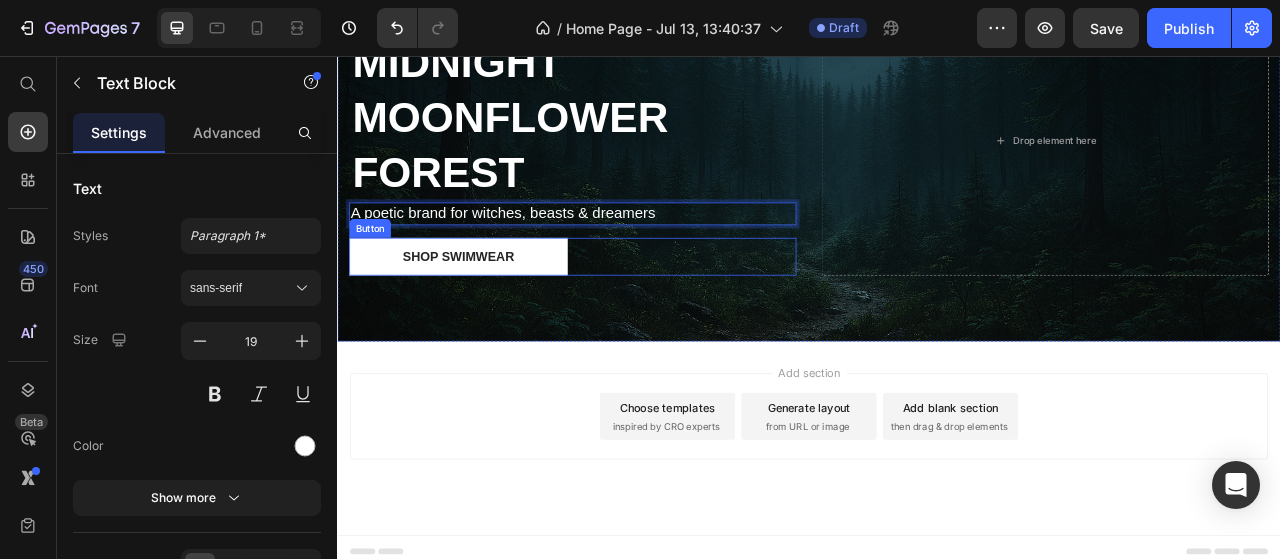 click on "Shop Swimwear Button" at bounding box center (636, 312) 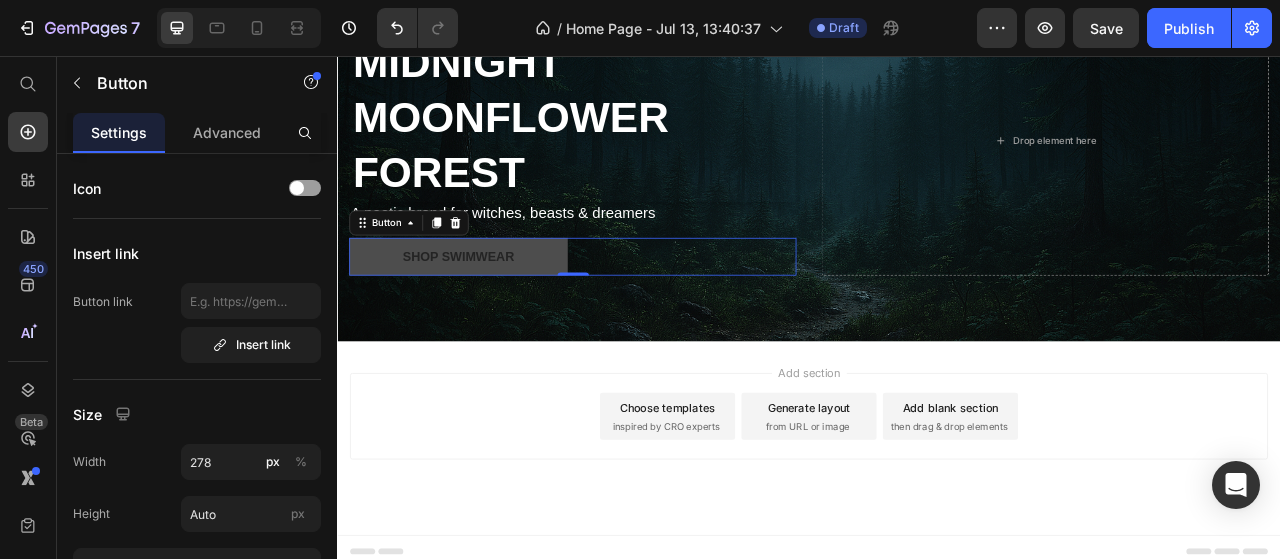 click on "Shop Swimwear" at bounding box center [491, 312] 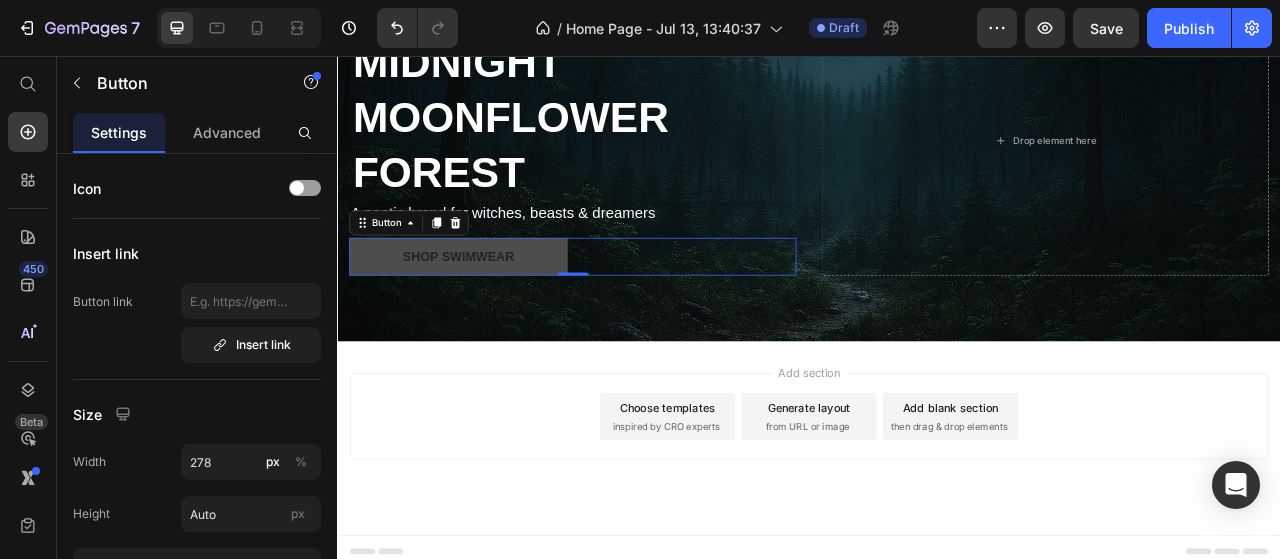 click on "Shop Swimwear" at bounding box center (491, 312) 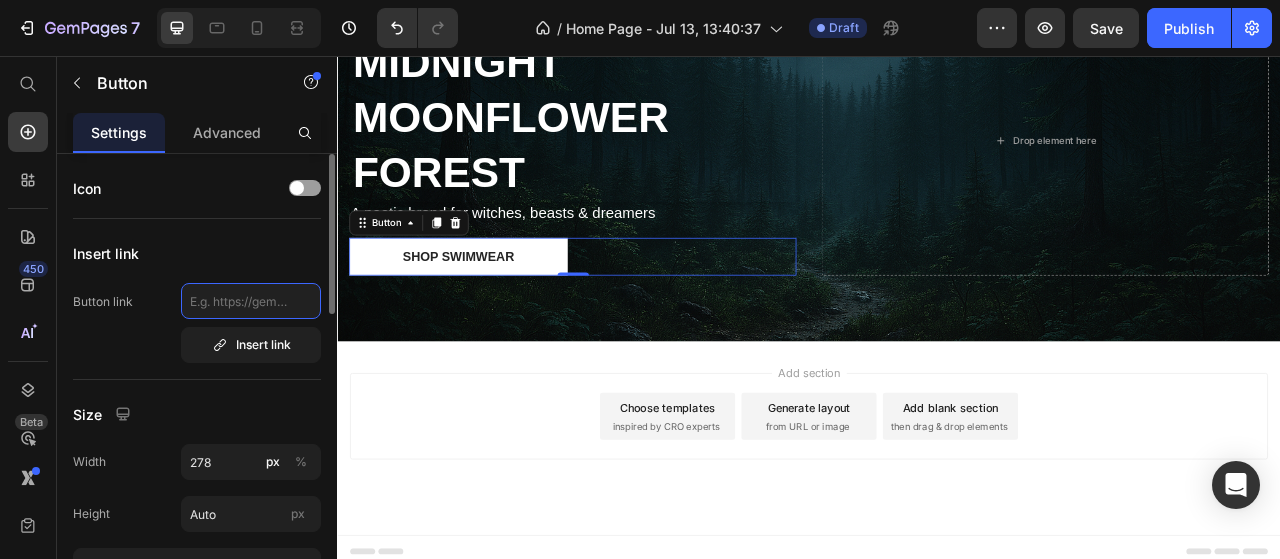 click 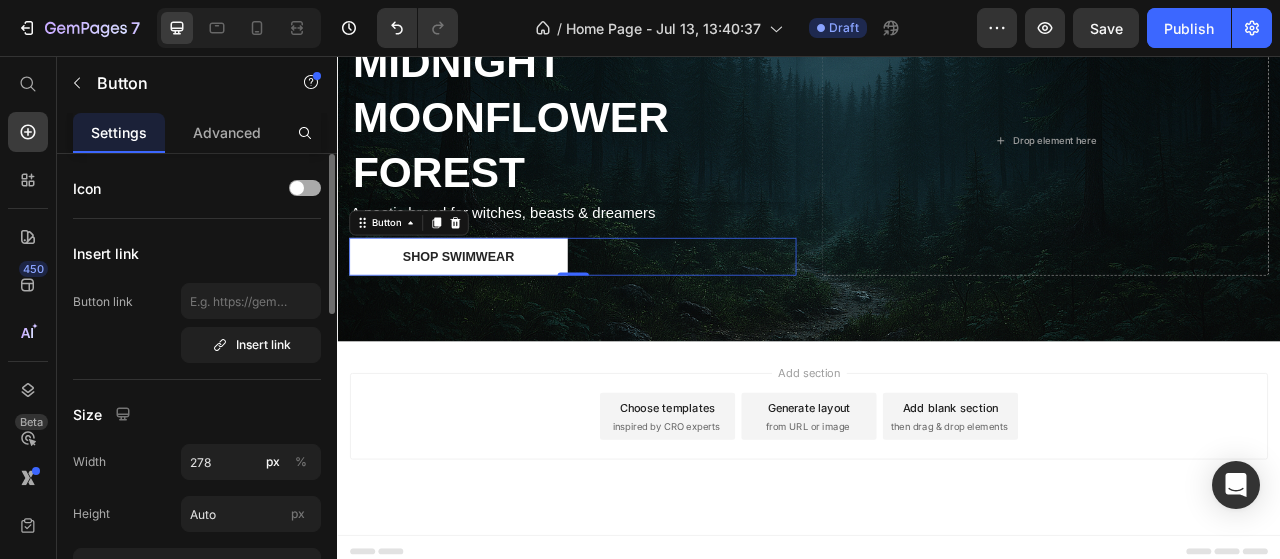 click at bounding box center (297, 188) 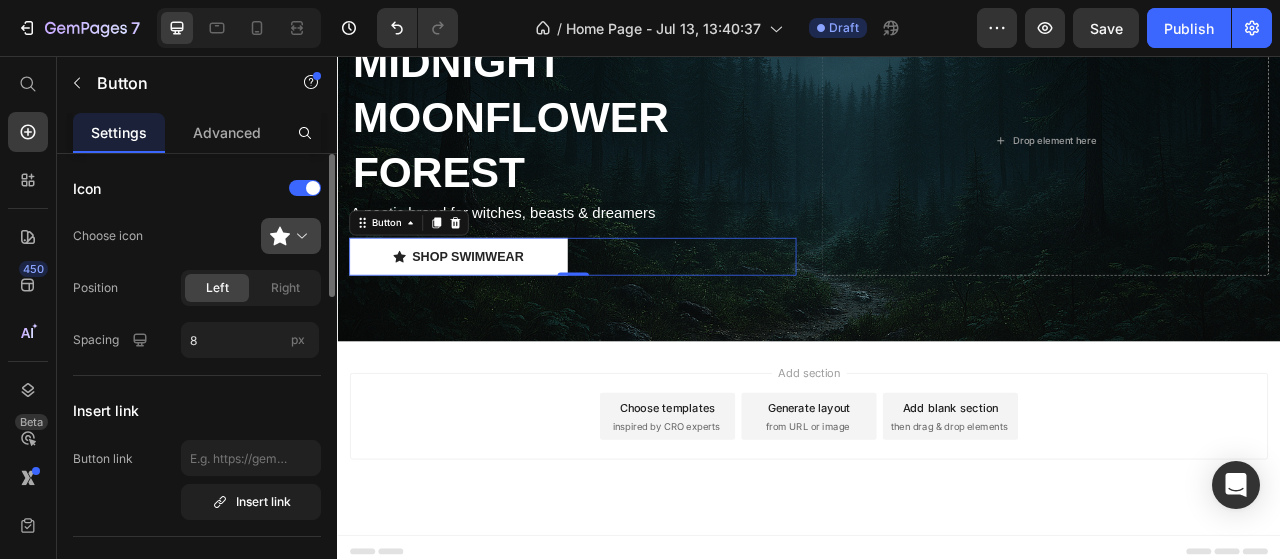 click at bounding box center (299, 236) 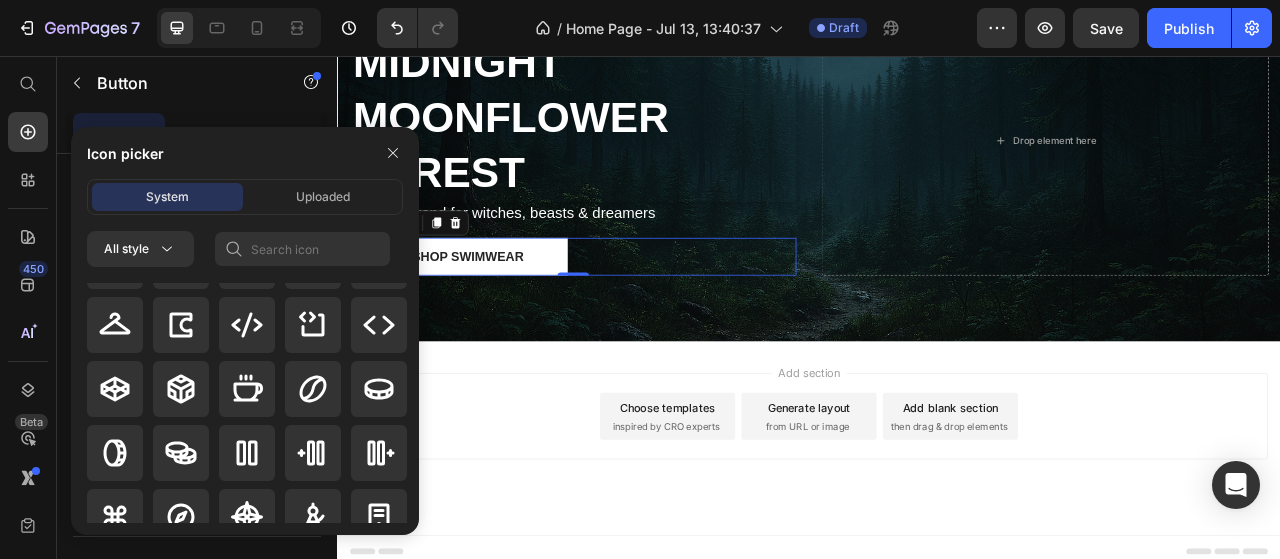 scroll, scrollTop: 4520, scrollLeft: 0, axis: vertical 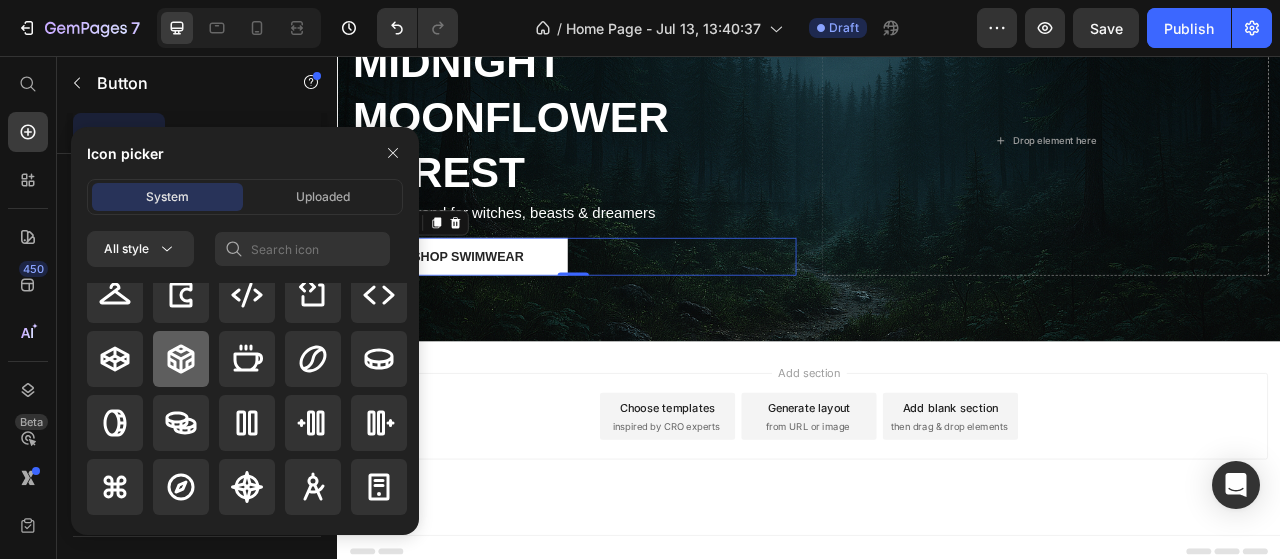 click 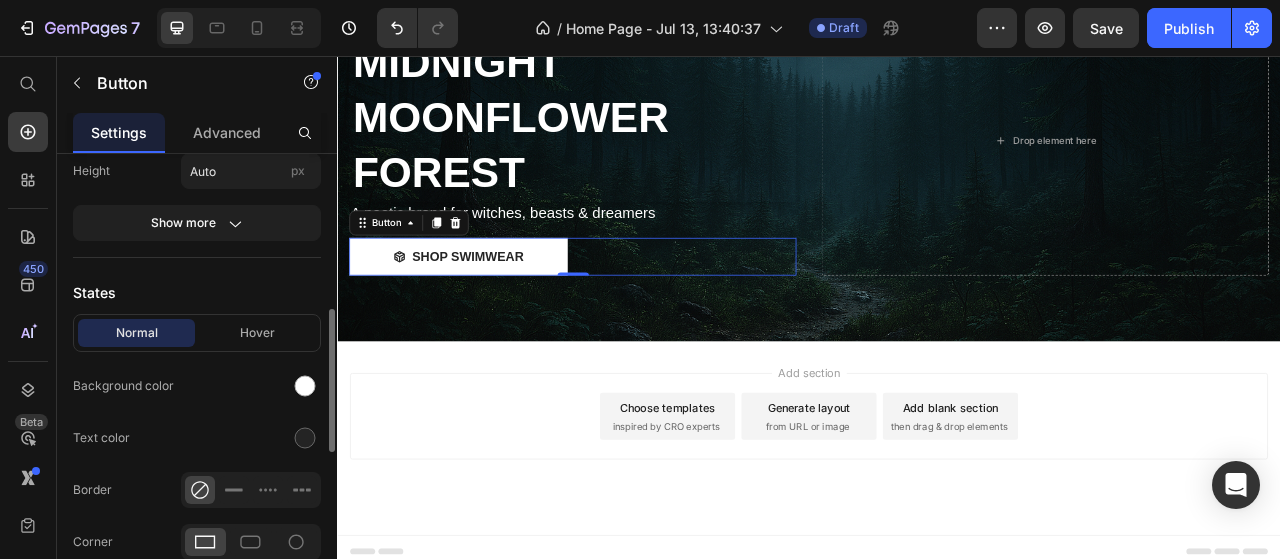 scroll, scrollTop: 600, scrollLeft: 0, axis: vertical 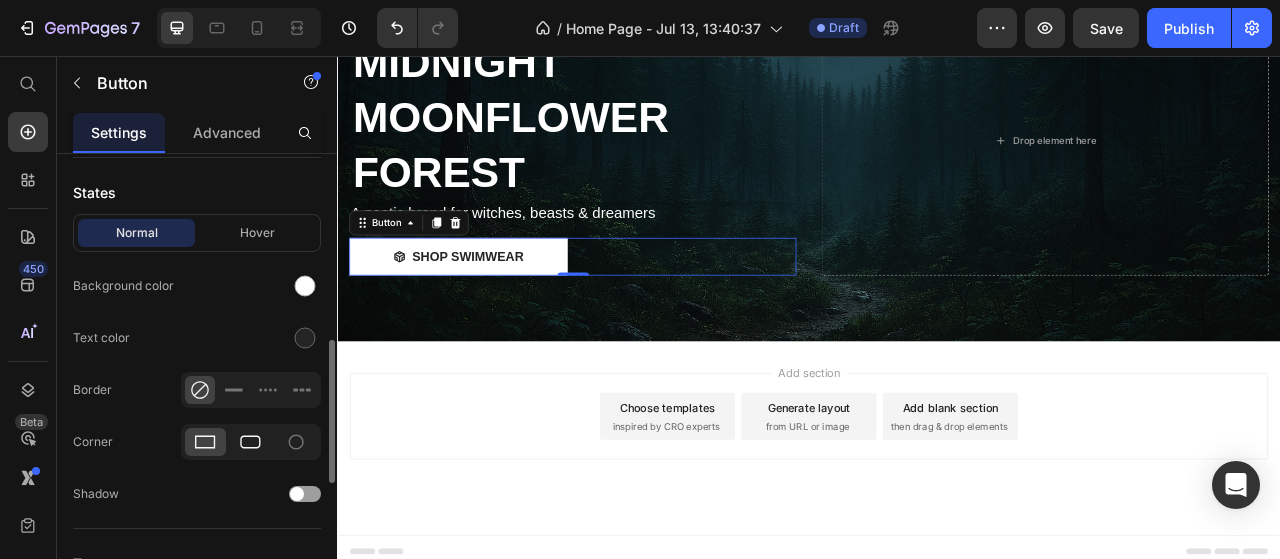 click 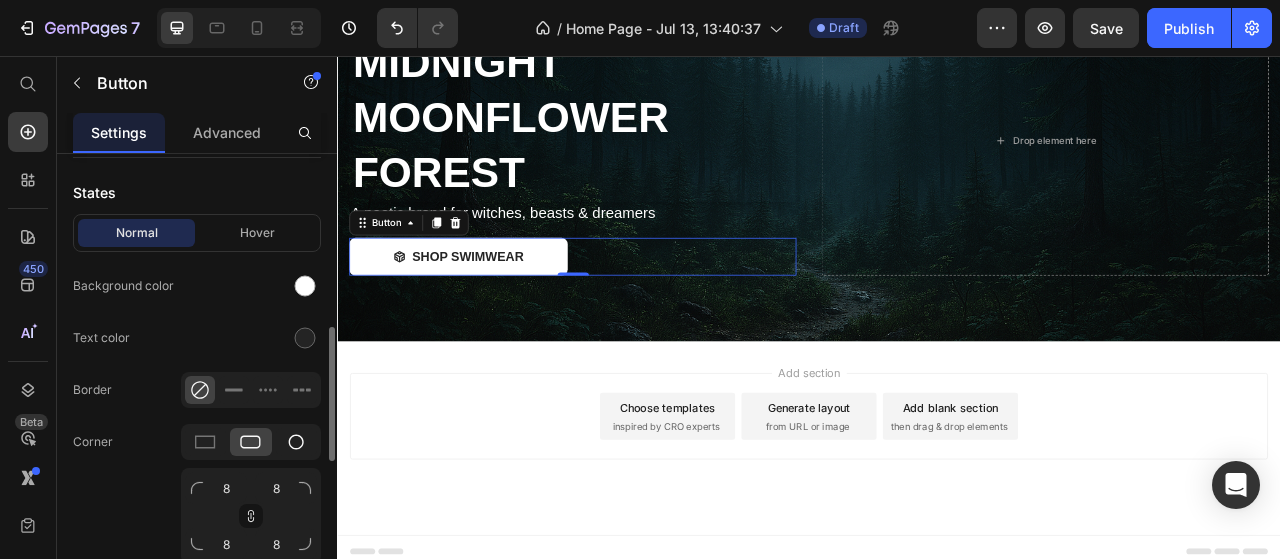 click 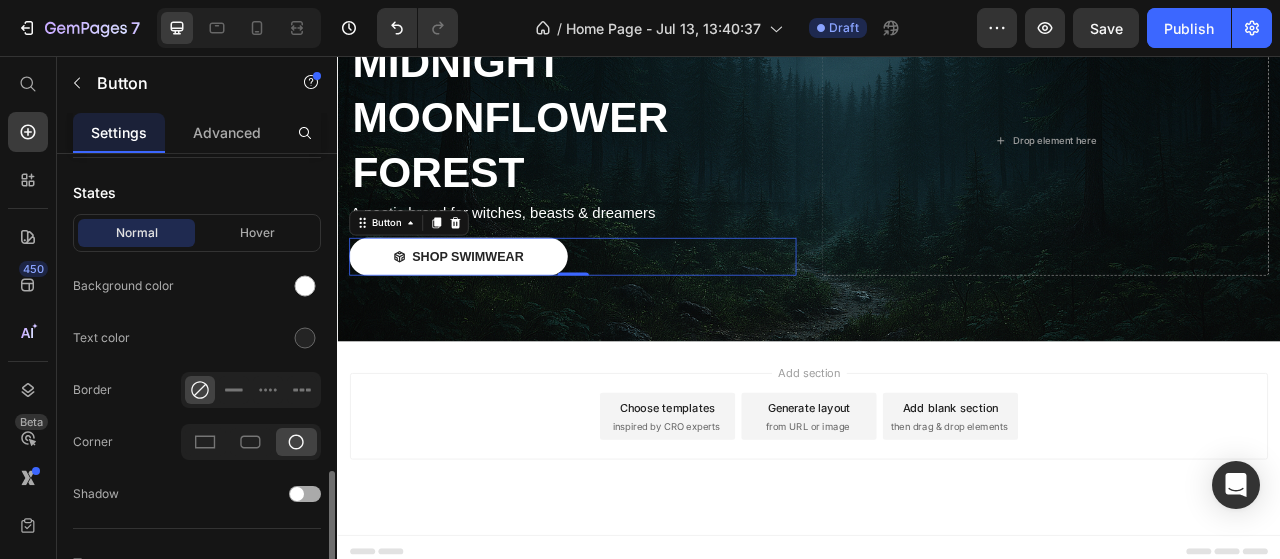 scroll, scrollTop: 700, scrollLeft: 0, axis: vertical 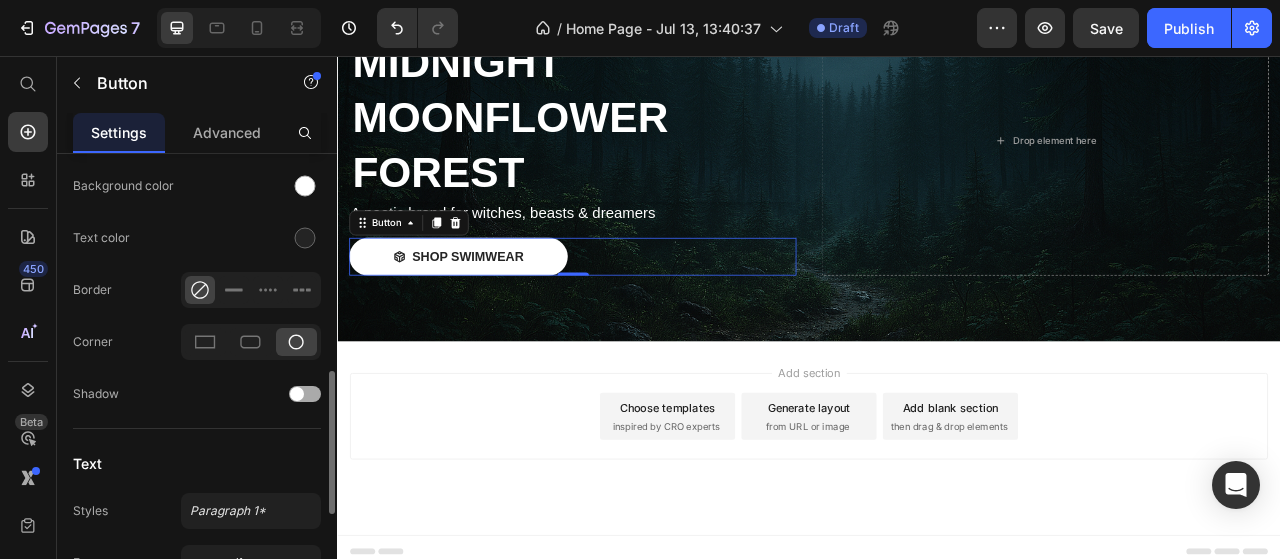 click at bounding box center [305, 394] 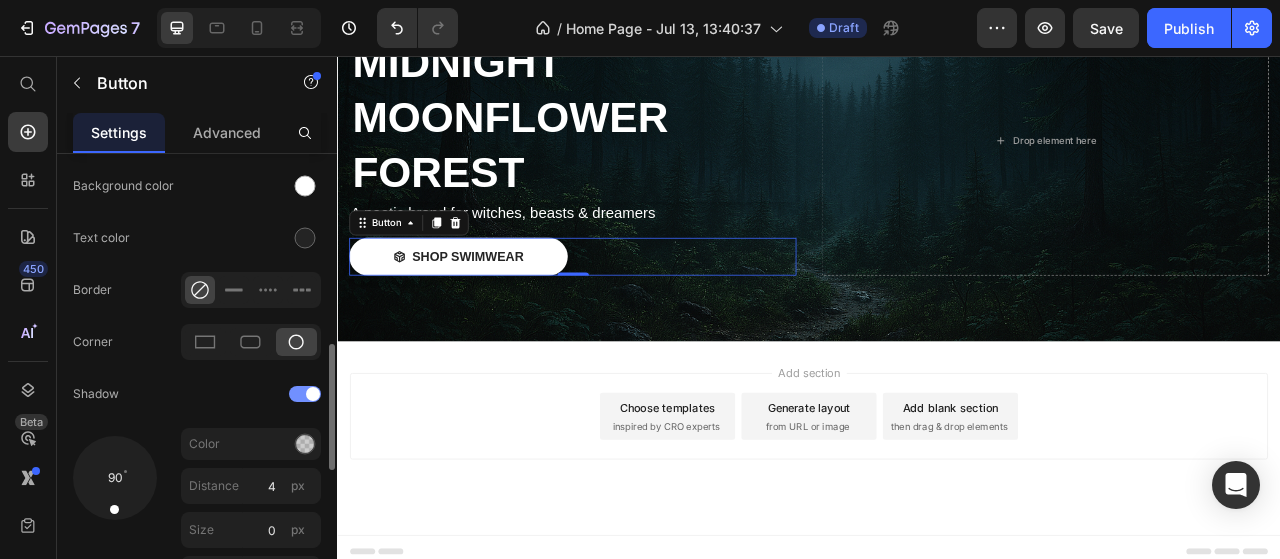 click at bounding box center [313, 394] 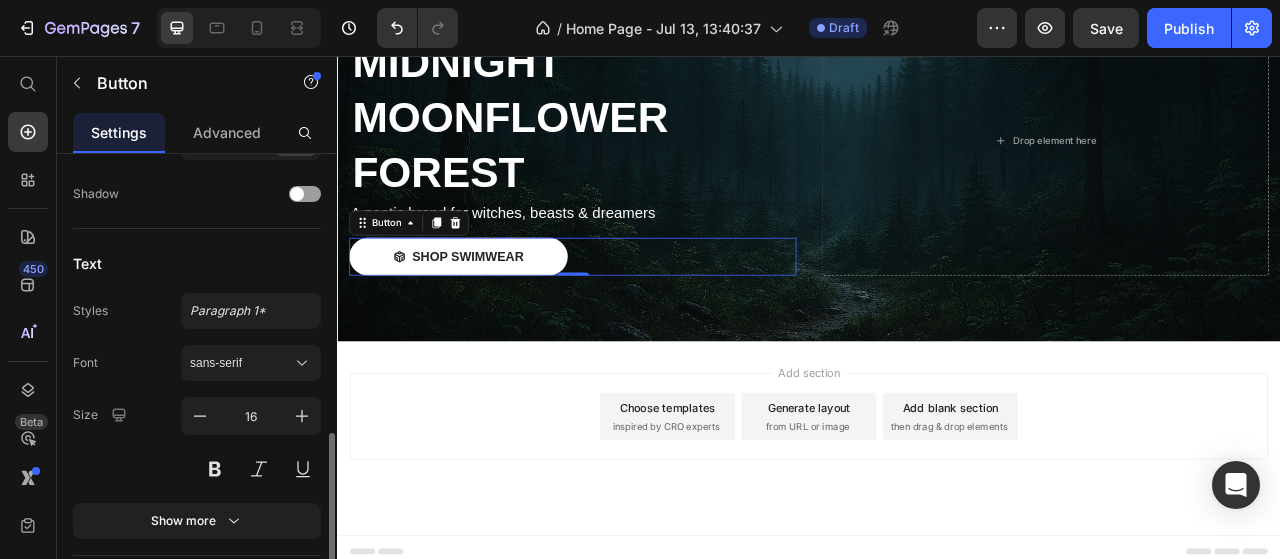 scroll, scrollTop: 1000, scrollLeft: 0, axis: vertical 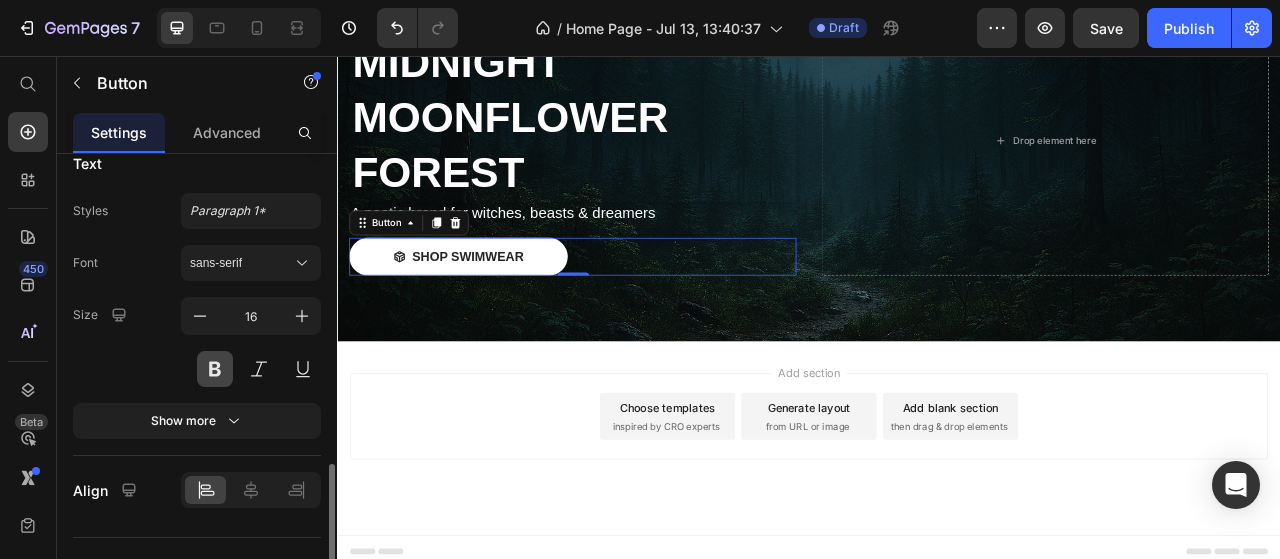 click at bounding box center (215, 369) 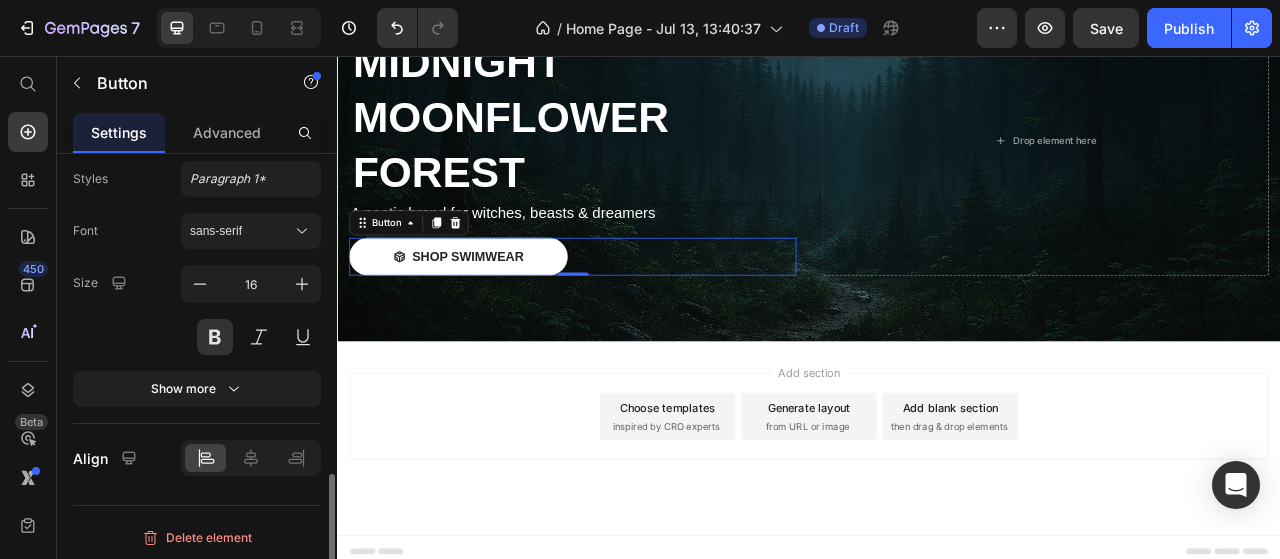 scroll, scrollTop: 1032, scrollLeft: 0, axis: vertical 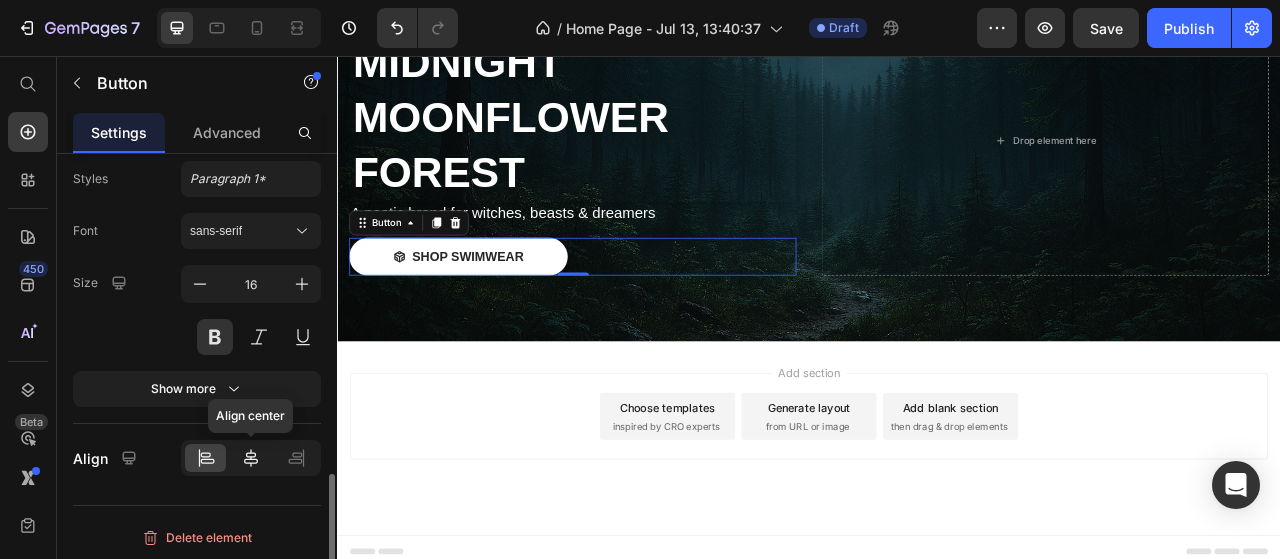 click 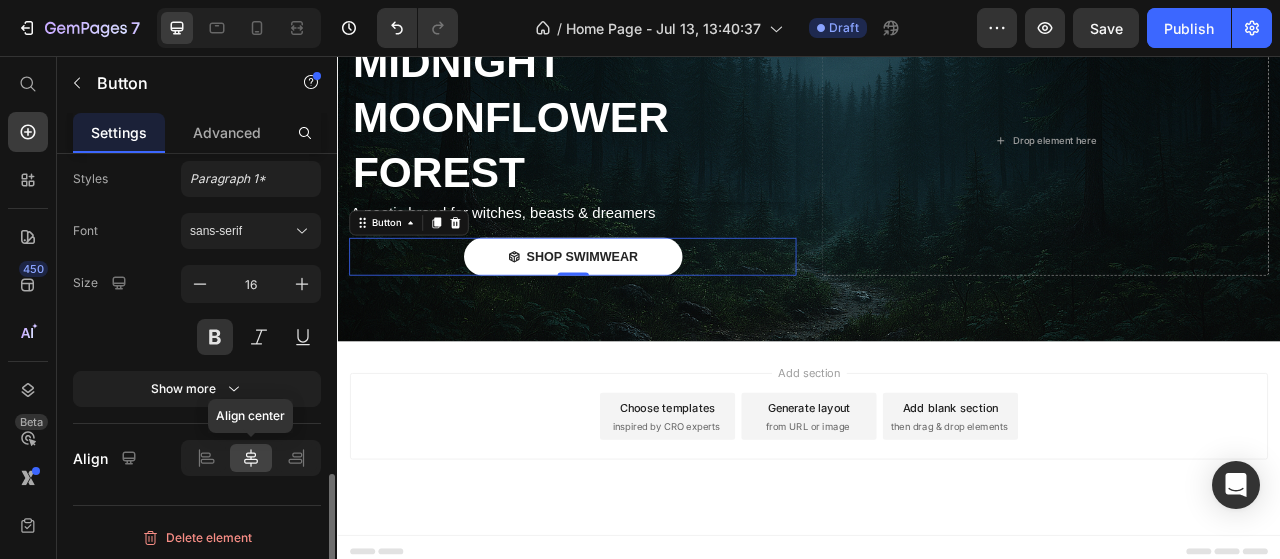 scroll, scrollTop: 1032, scrollLeft: 0, axis: vertical 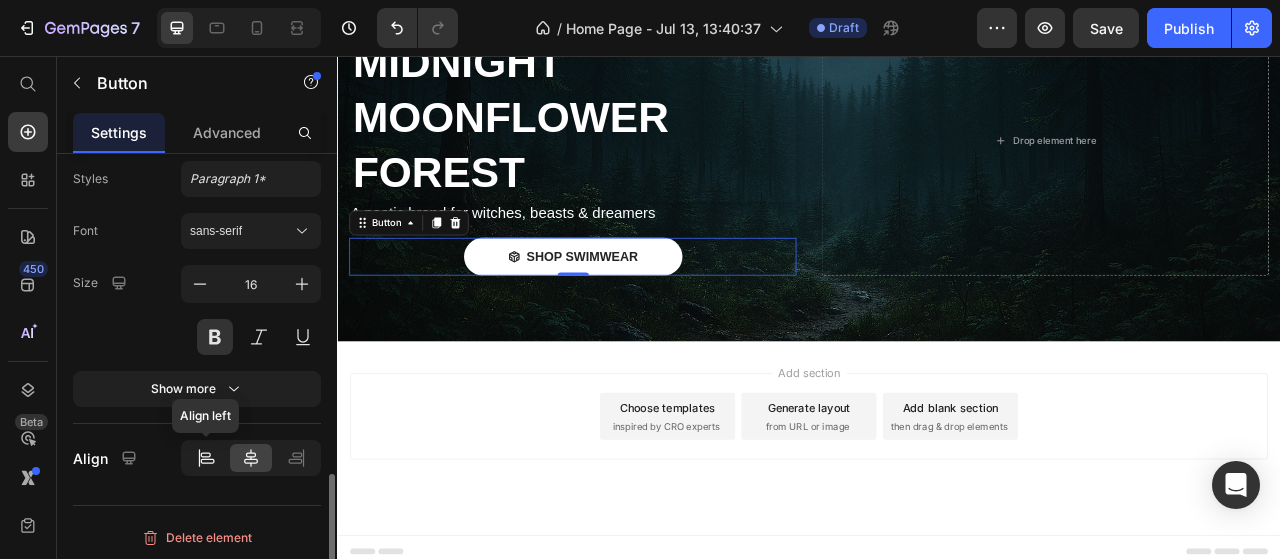 click 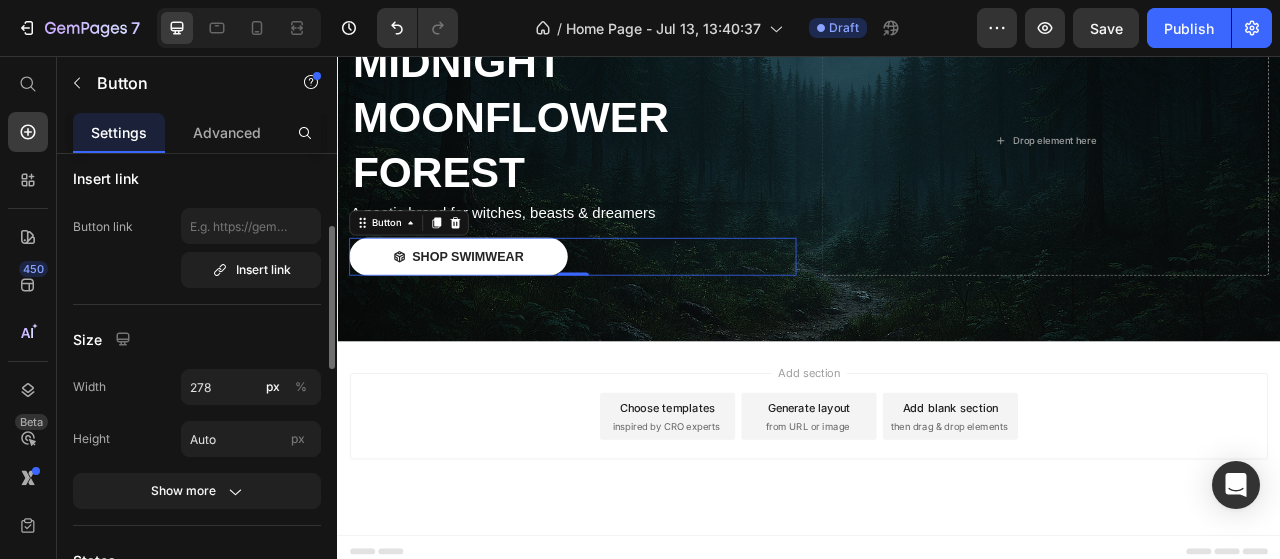 scroll, scrollTop: 0, scrollLeft: 0, axis: both 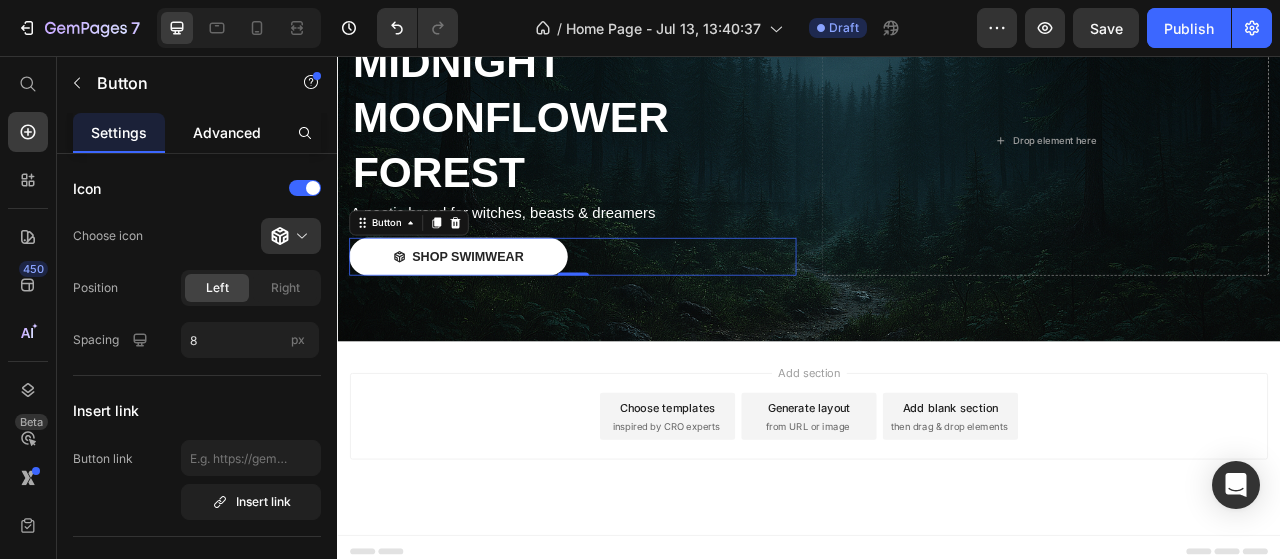 click on "Advanced" at bounding box center (227, 132) 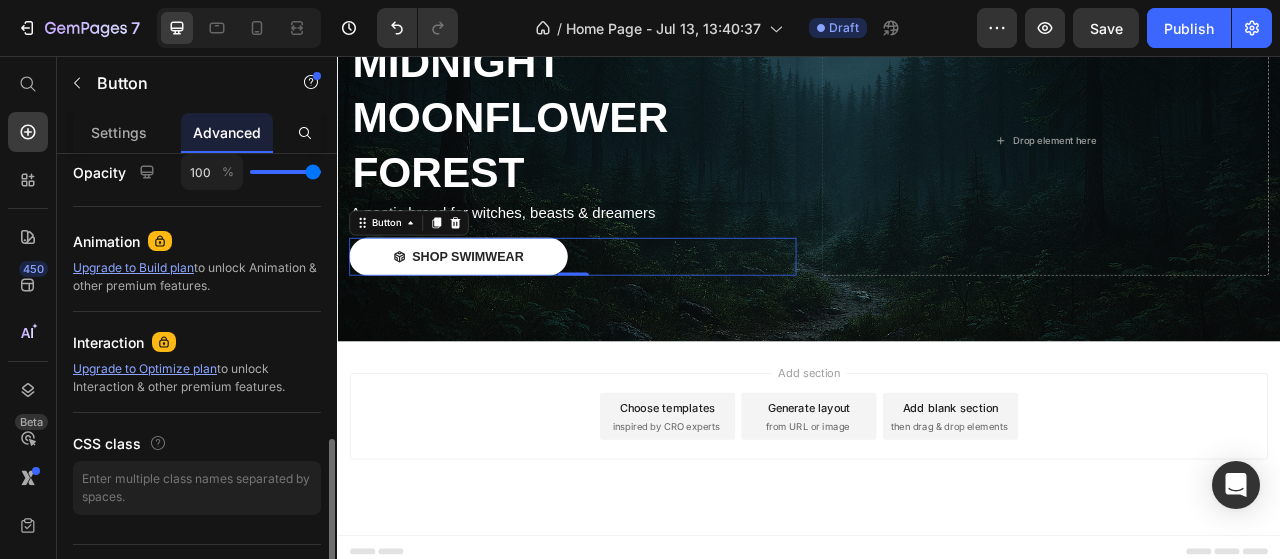 scroll, scrollTop: 839, scrollLeft: 0, axis: vertical 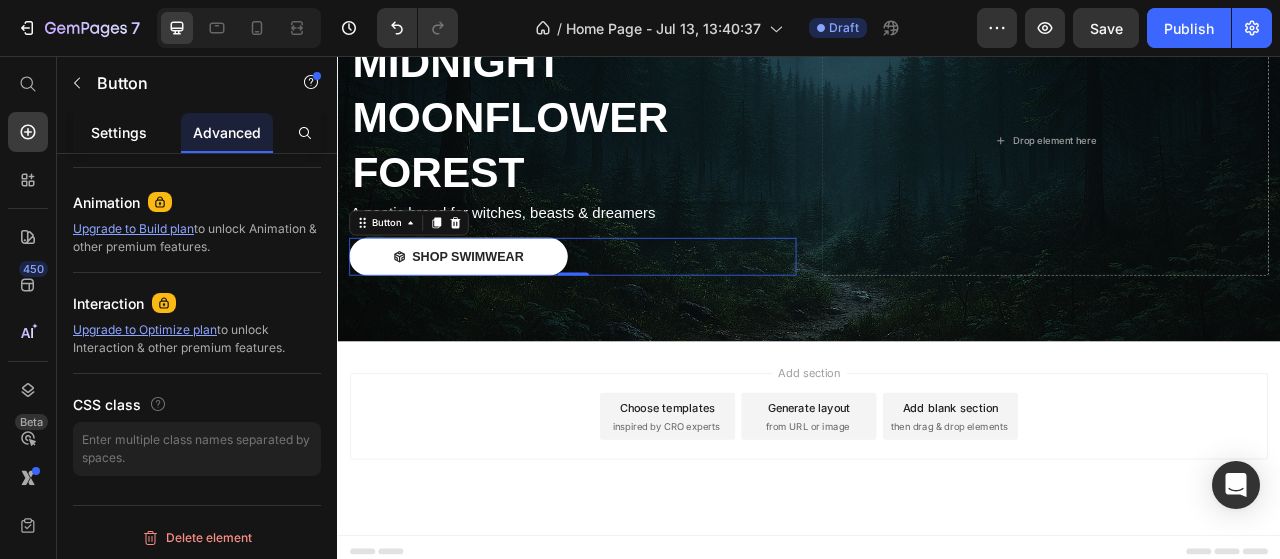 drag, startPoint x: 118, startPoint y: 135, endPoint x: 11, endPoint y: 181, distance: 116.46888 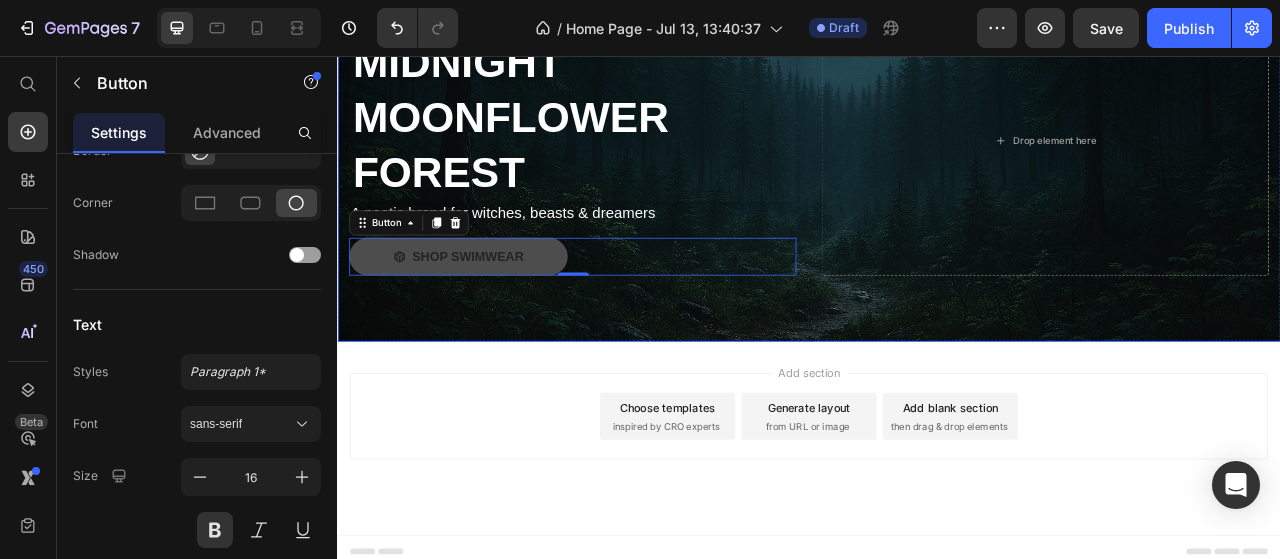 scroll, scrollTop: 0, scrollLeft: 0, axis: both 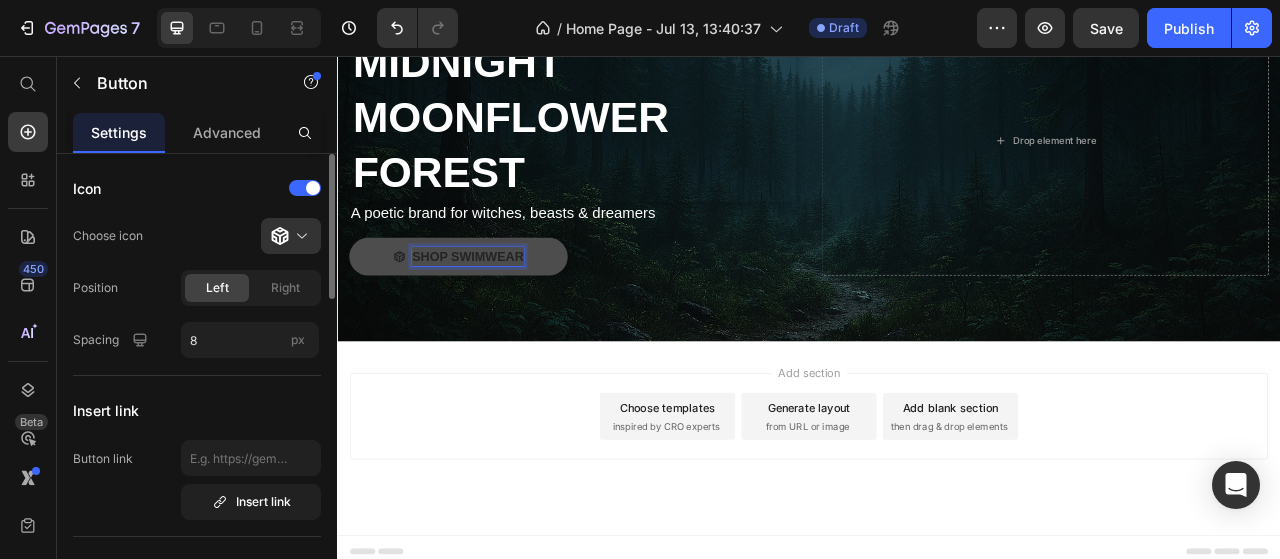 click on "Shop Swimwear" at bounding box center [503, 312] 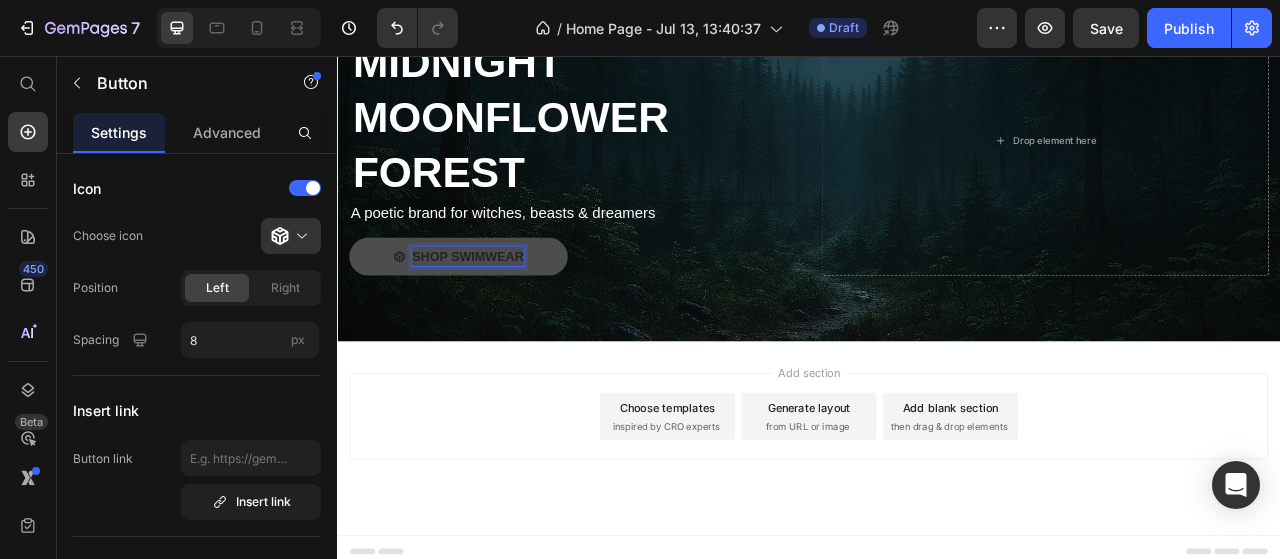 click on "Shop Swimwear" at bounding box center (503, 312) 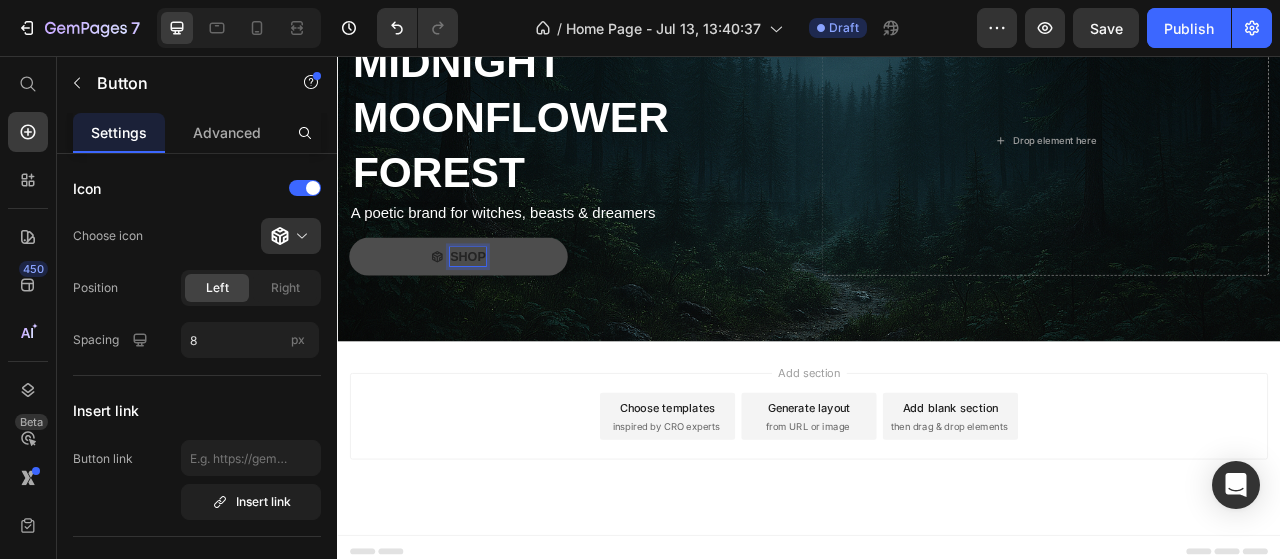 click on "SHOP" at bounding box center (491, 312) 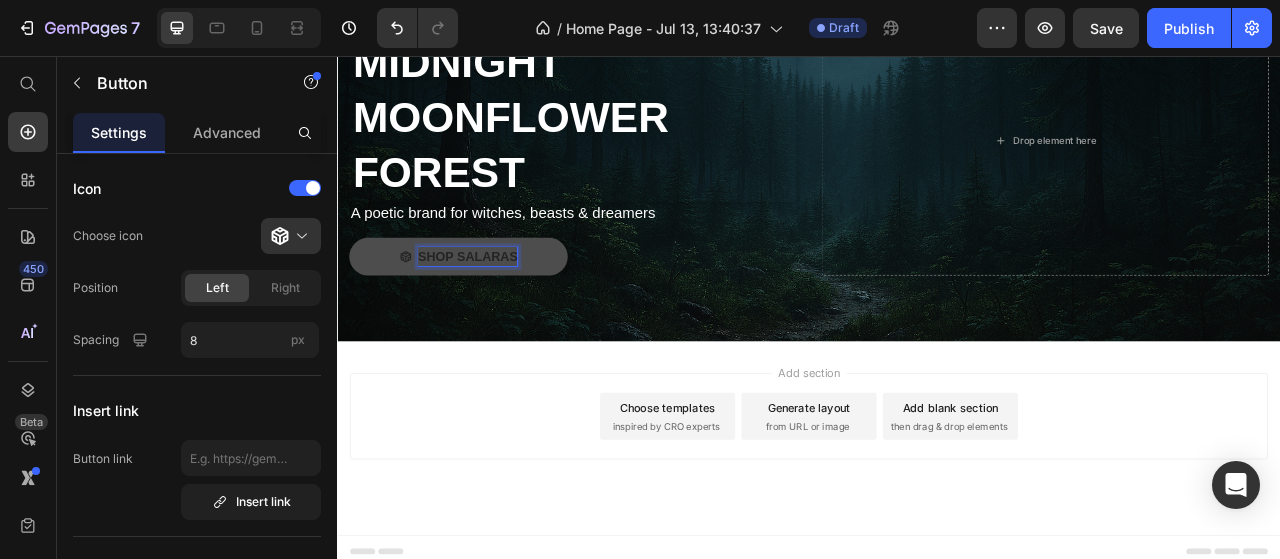 click on "SHOP SALARAS" at bounding box center [491, 312] 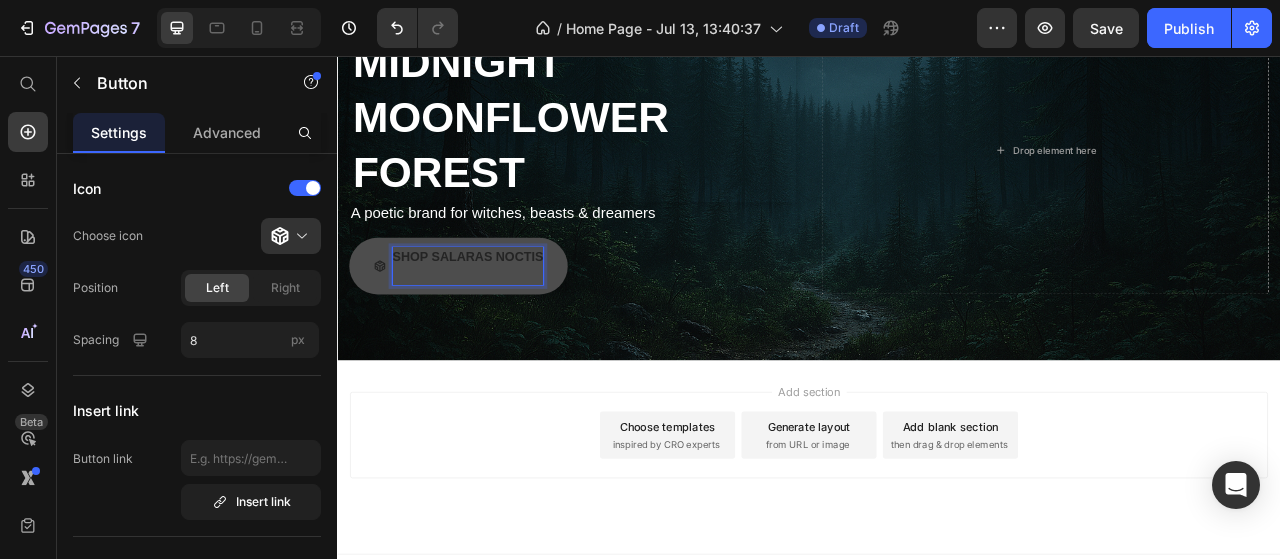 scroll, scrollTop: 477, scrollLeft: 0, axis: vertical 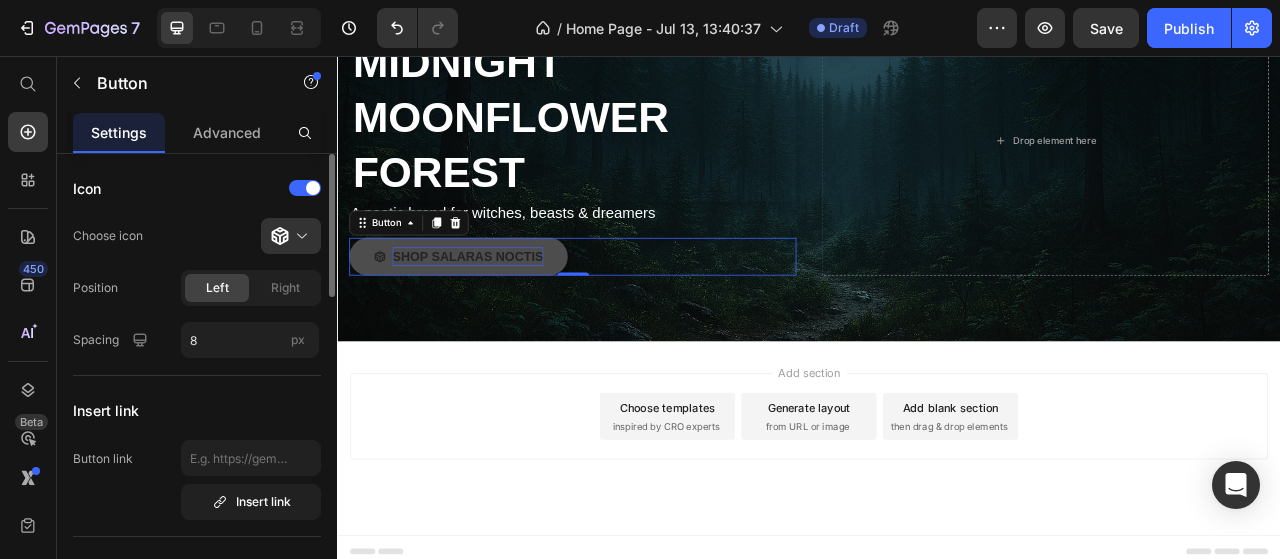 click on "Icon Choose icon
Position Left Right Spacing 8 px" 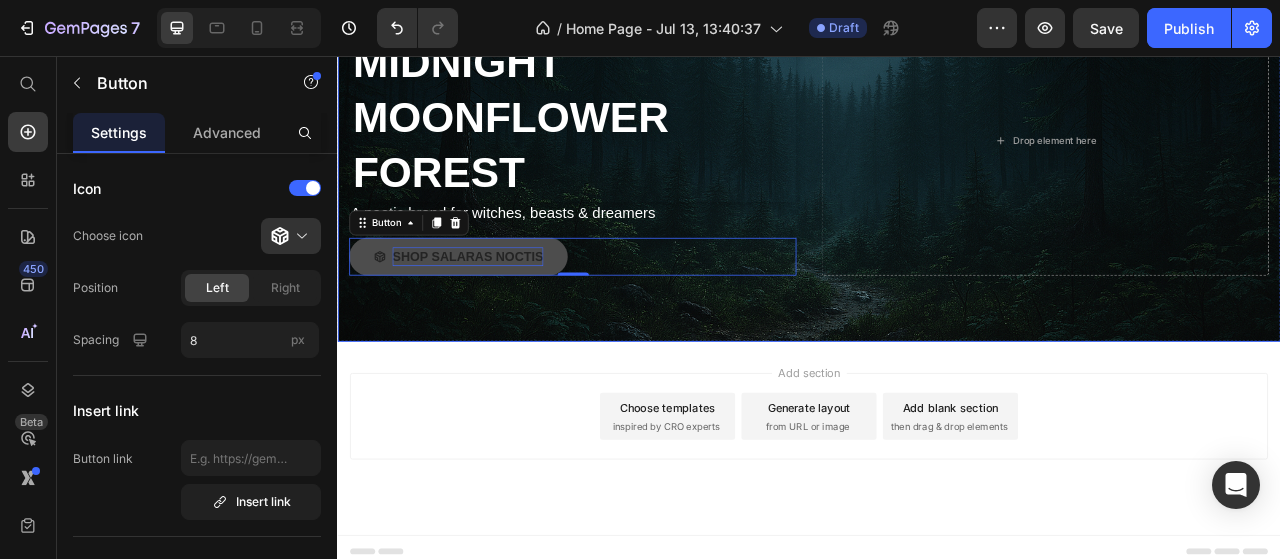 click on "Icon Icon Icon Icon Icon Icon List (2000+) REVIEWS Text Block Row MIDNIGHT MOONFLOWER FOREST Heading A poetic brand for witches, beasts & dreamers Text Block
SHOP SALARAS NOCTIS Button   0
Drop element here" at bounding box center (937, 190) 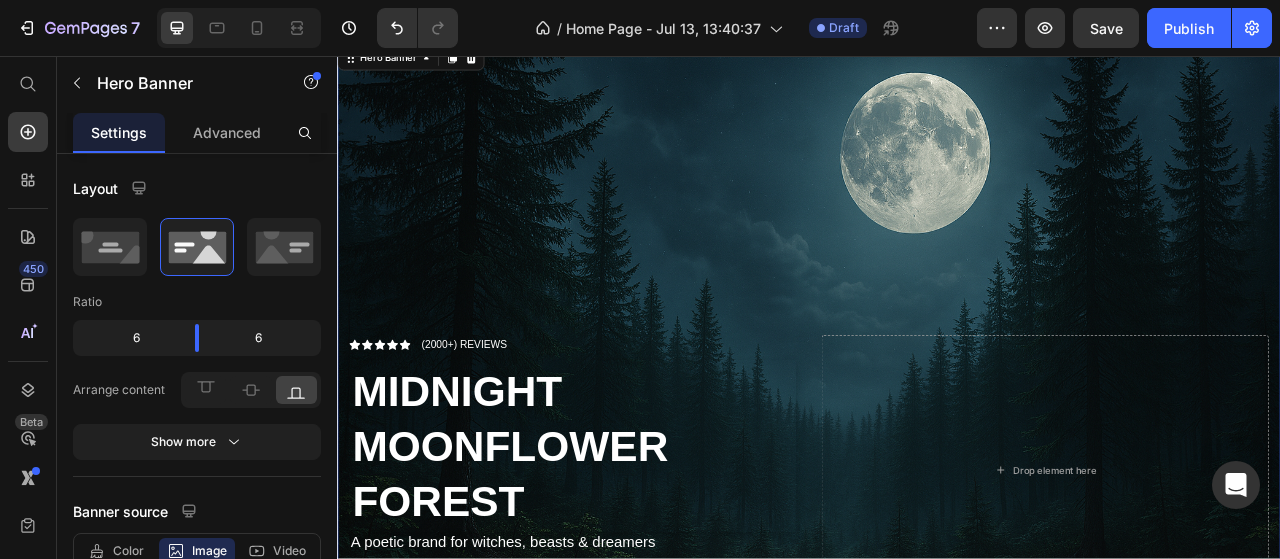 scroll, scrollTop: 100, scrollLeft: 0, axis: vertical 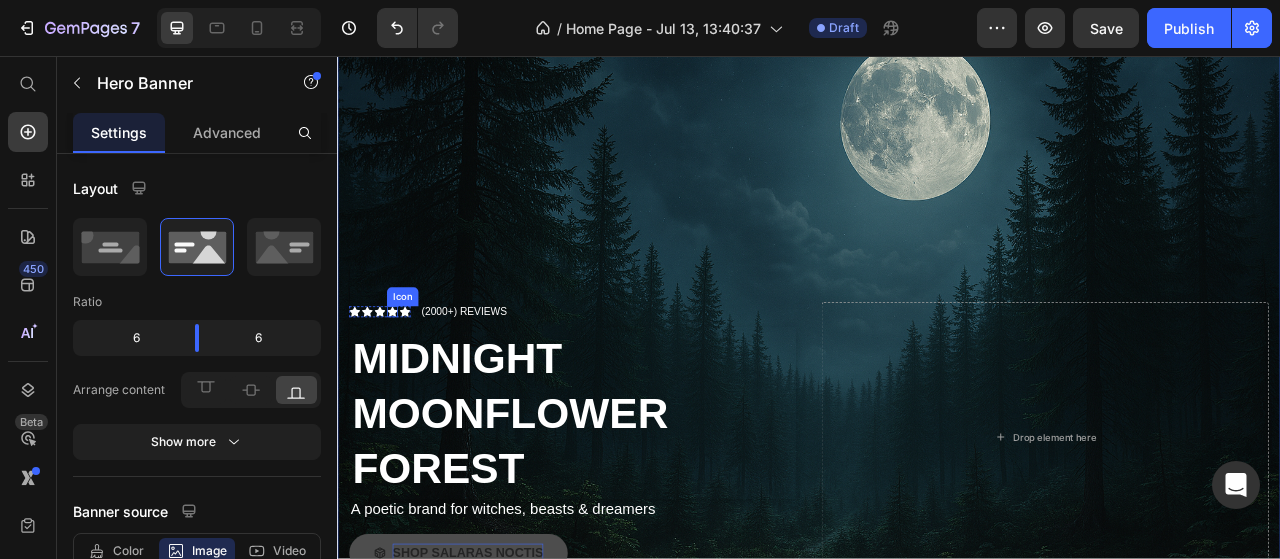 click on "Icon Icon Icon Icon Icon" at bounding box center (391, 382) 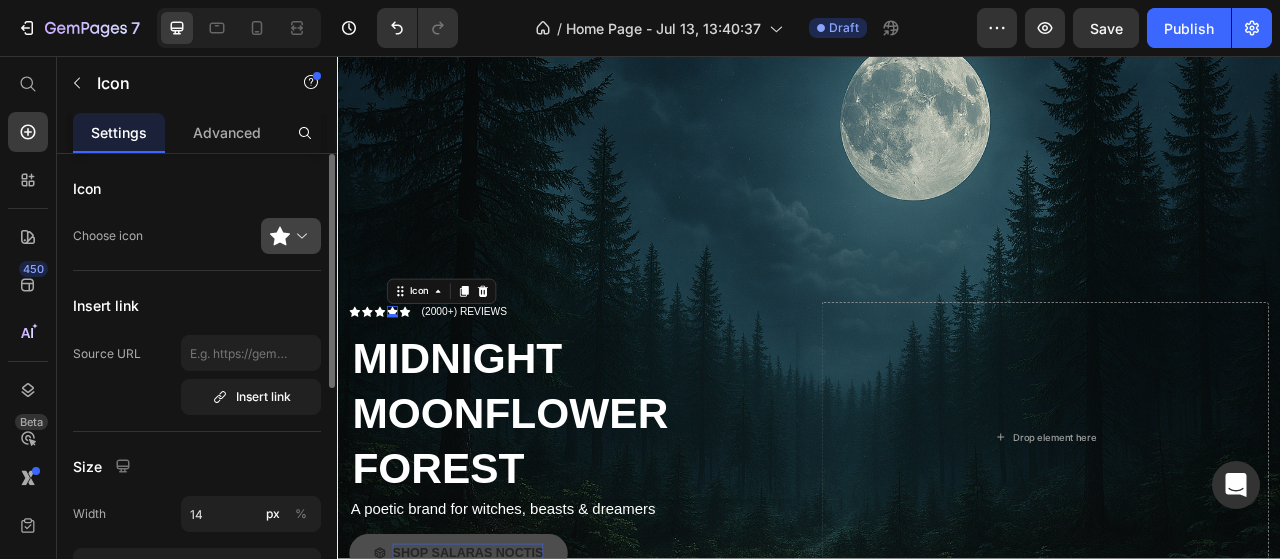 click at bounding box center (299, 236) 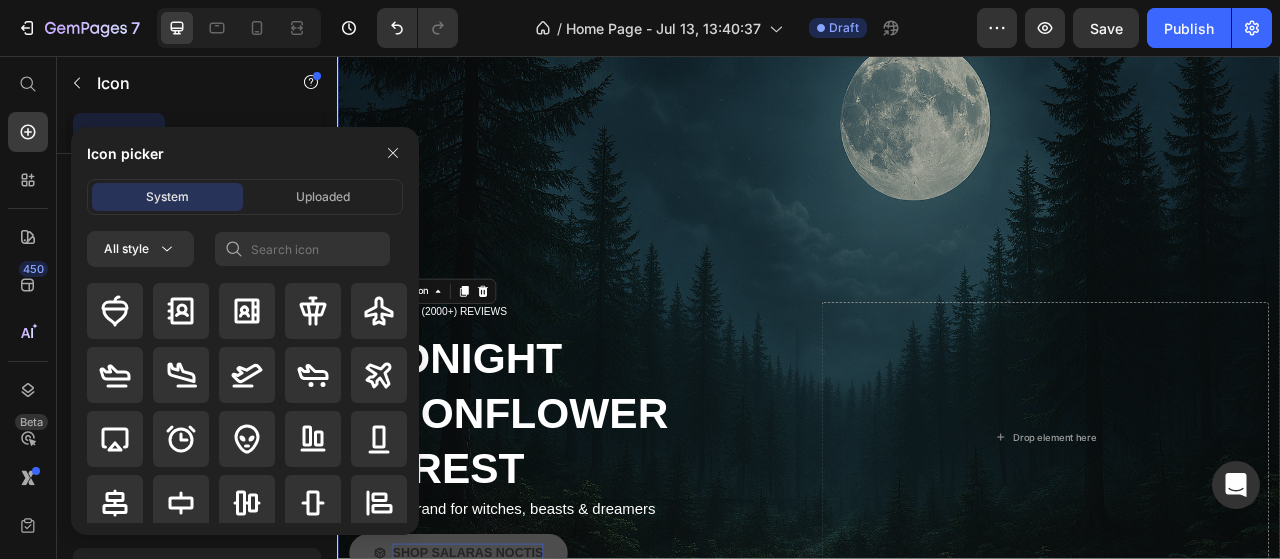 click at bounding box center [937, 397] 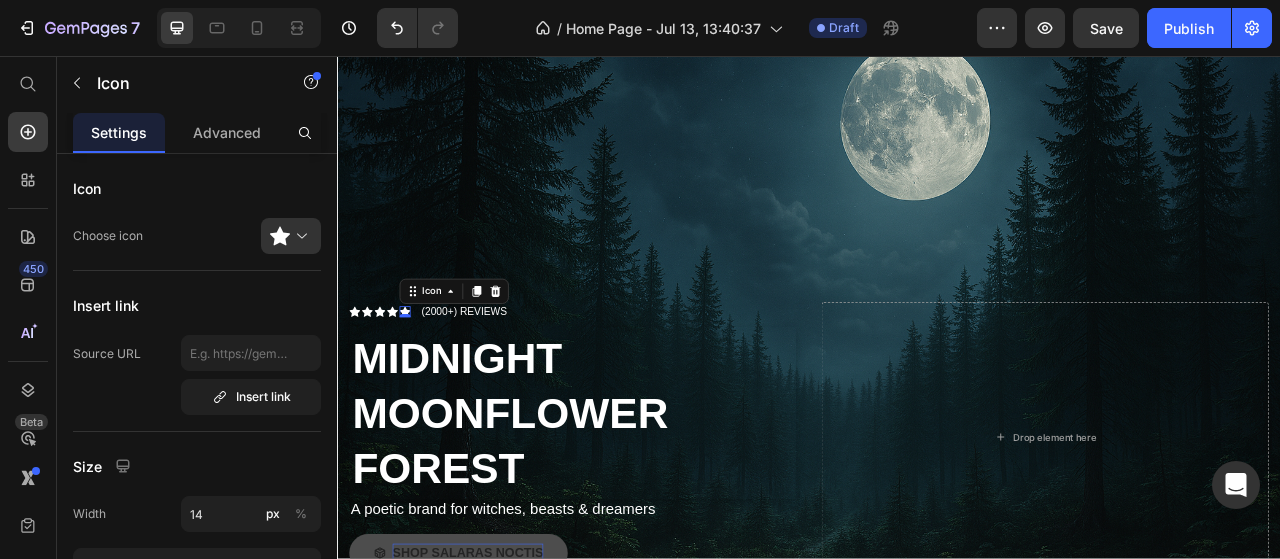 click 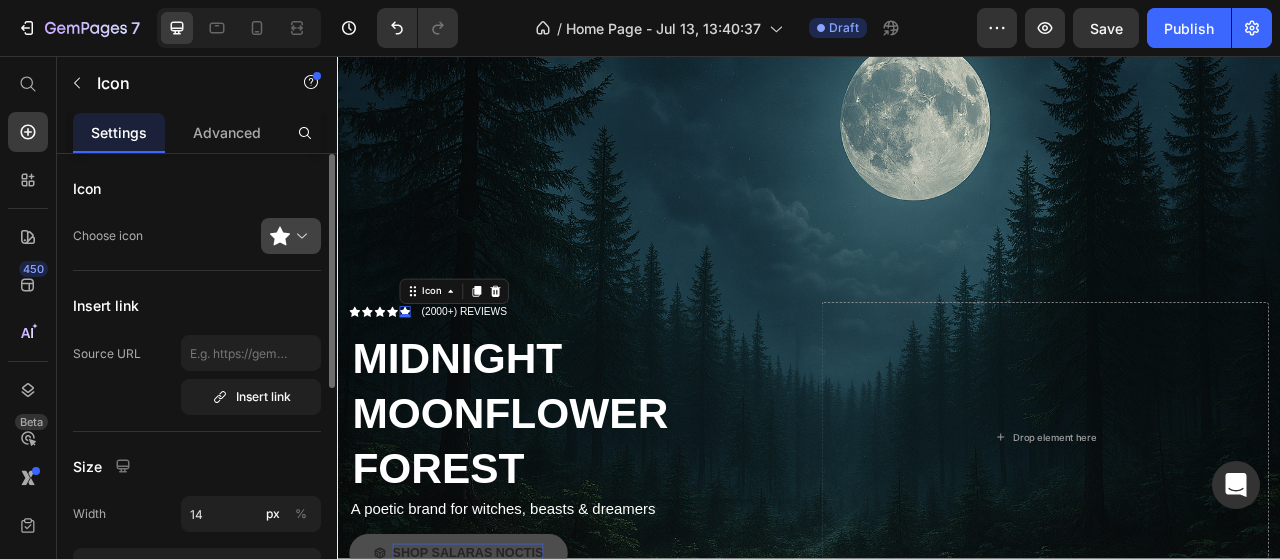 click at bounding box center [299, 236] 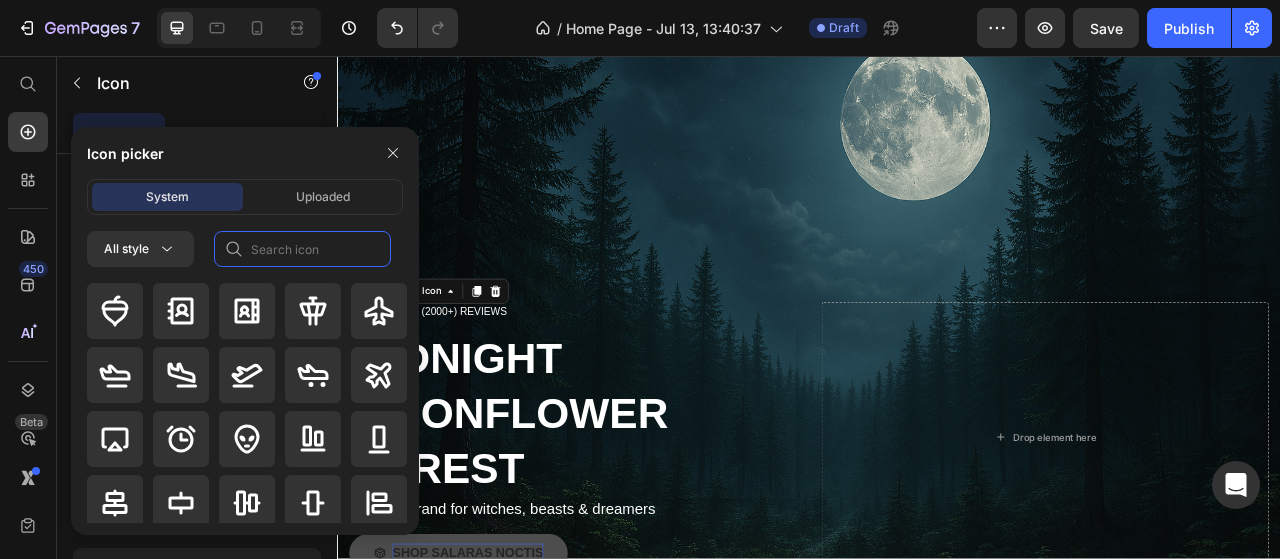 click 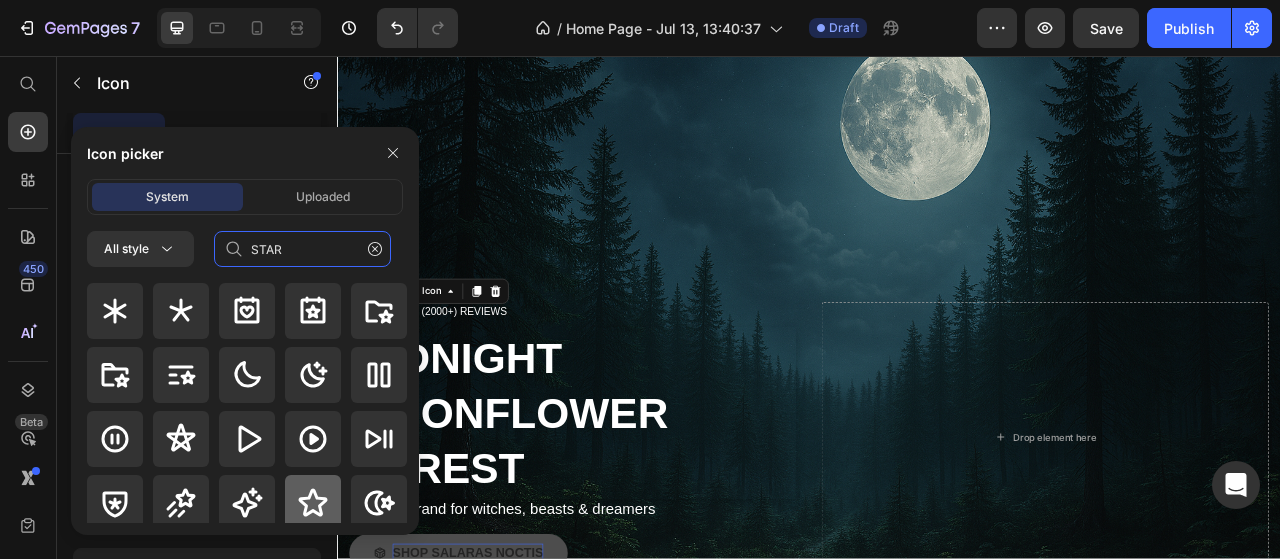 type on "STAR" 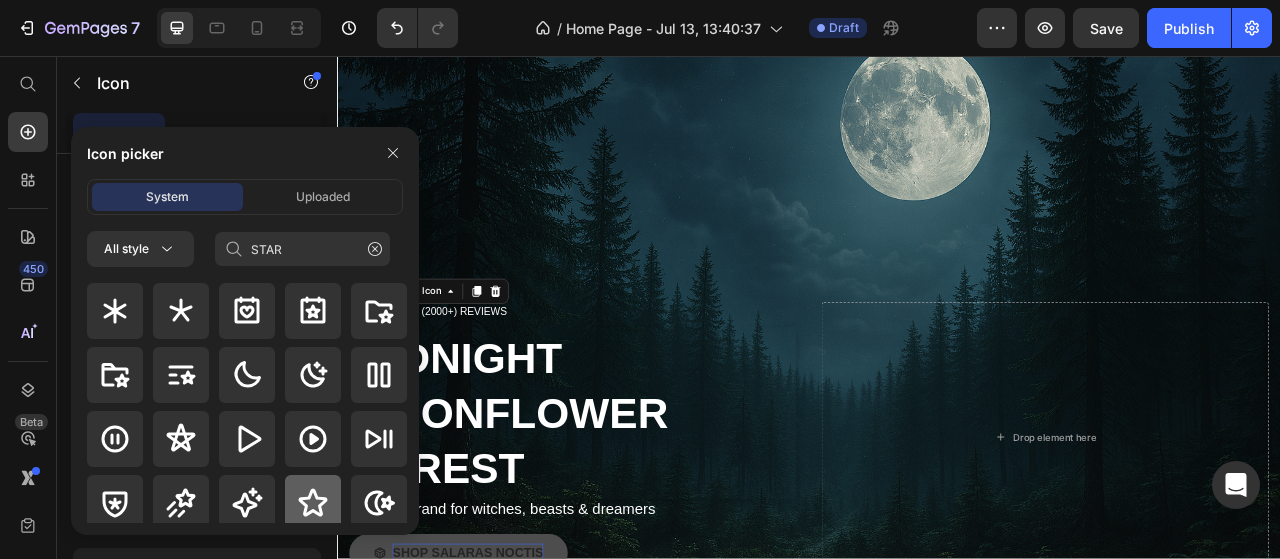 click 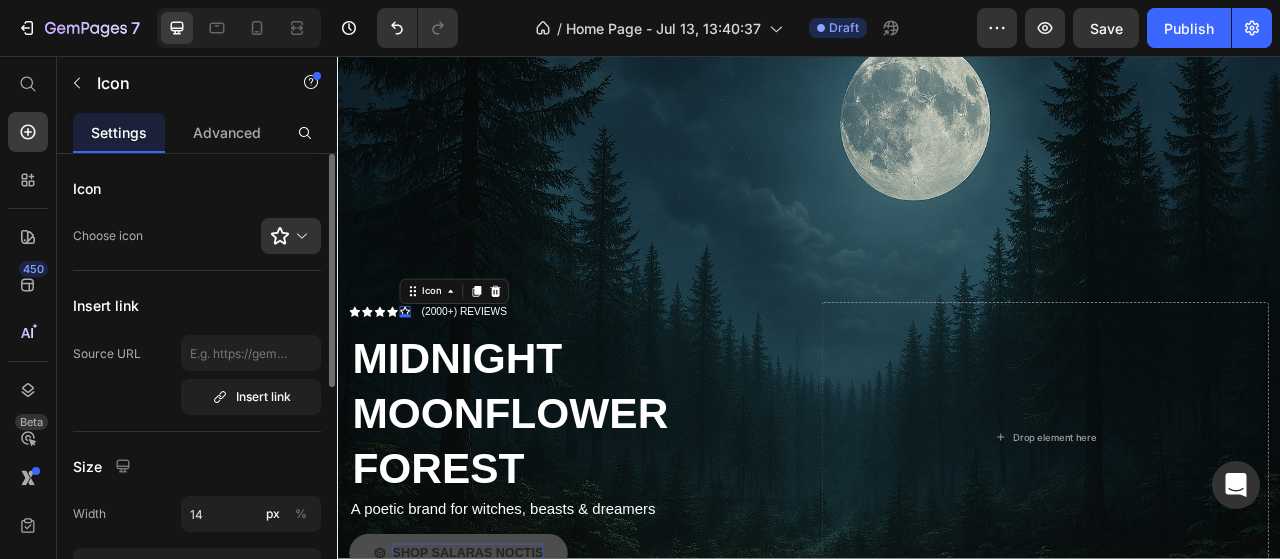 click on "Insert link" at bounding box center (197, 305) 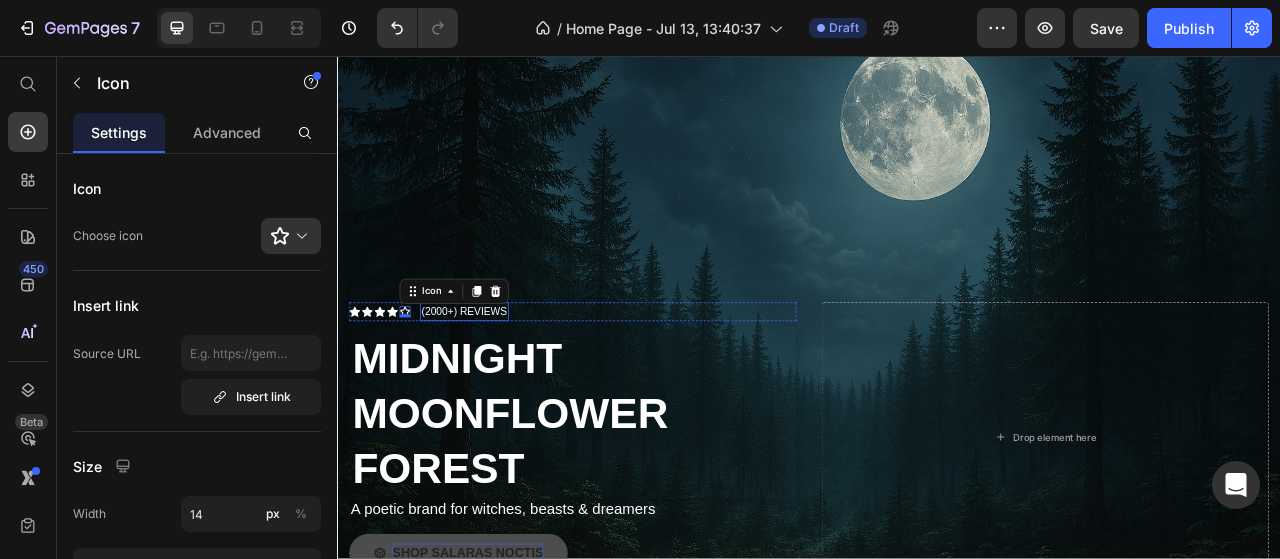 click on "(2000+) REVIEWS" at bounding box center [498, 382] 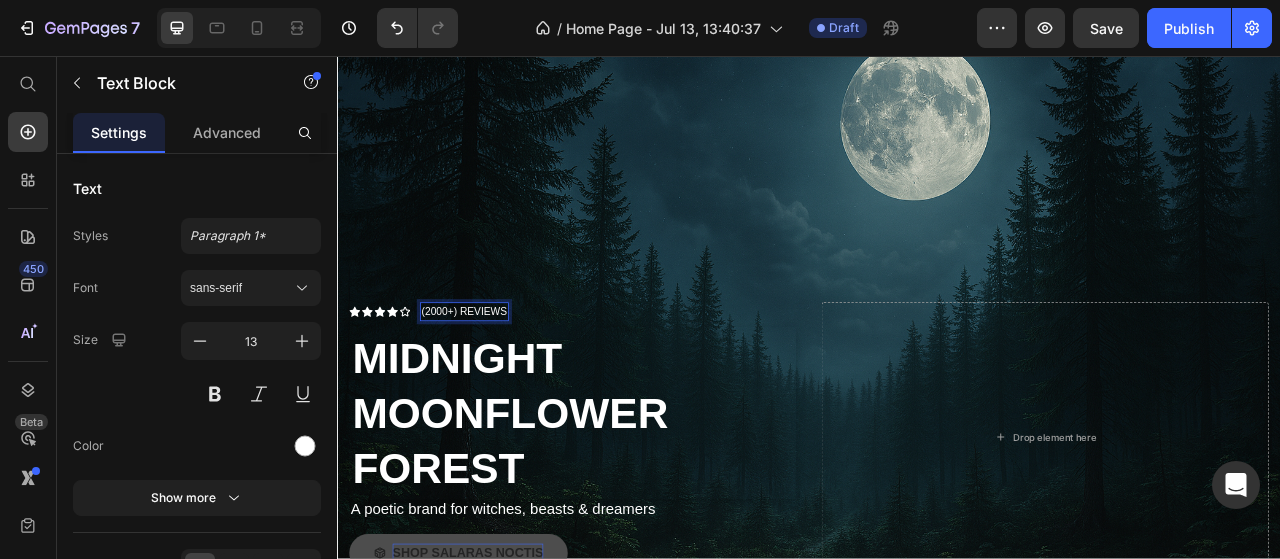 click on "(2000+) REVIEWS" at bounding box center [498, 382] 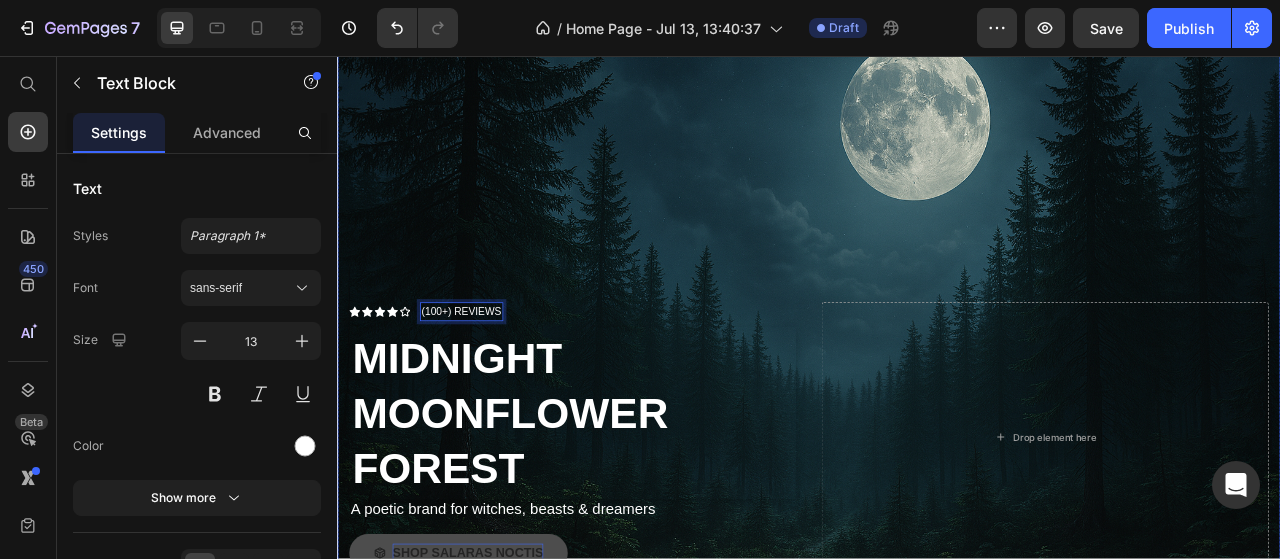 click on "Icon Icon Icon Icon
Icon Icon List (100+) REVIEWS Text Block   0 Row MIDNIGHT MOONFLOWER FOREST Heading A poetic brand for witches, beasts & dreamers Text Block
SHOP SALARAS NOCTIS Button
Drop element here" at bounding box center (937, 567) 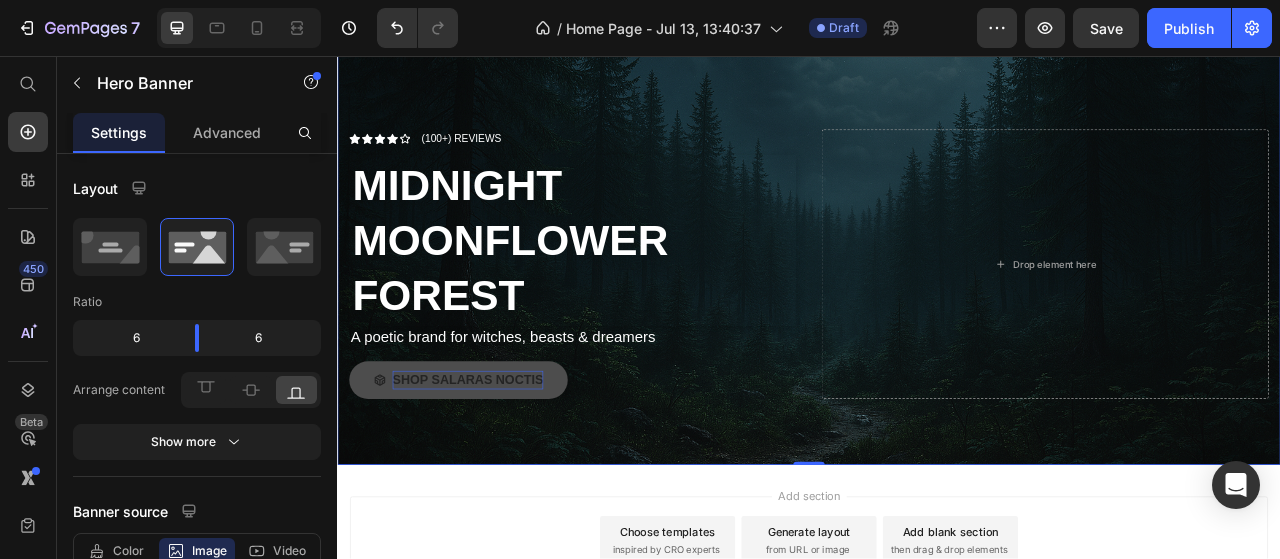 scroll, scrollTop: 277, scrollLeft: 0, axis: vertical 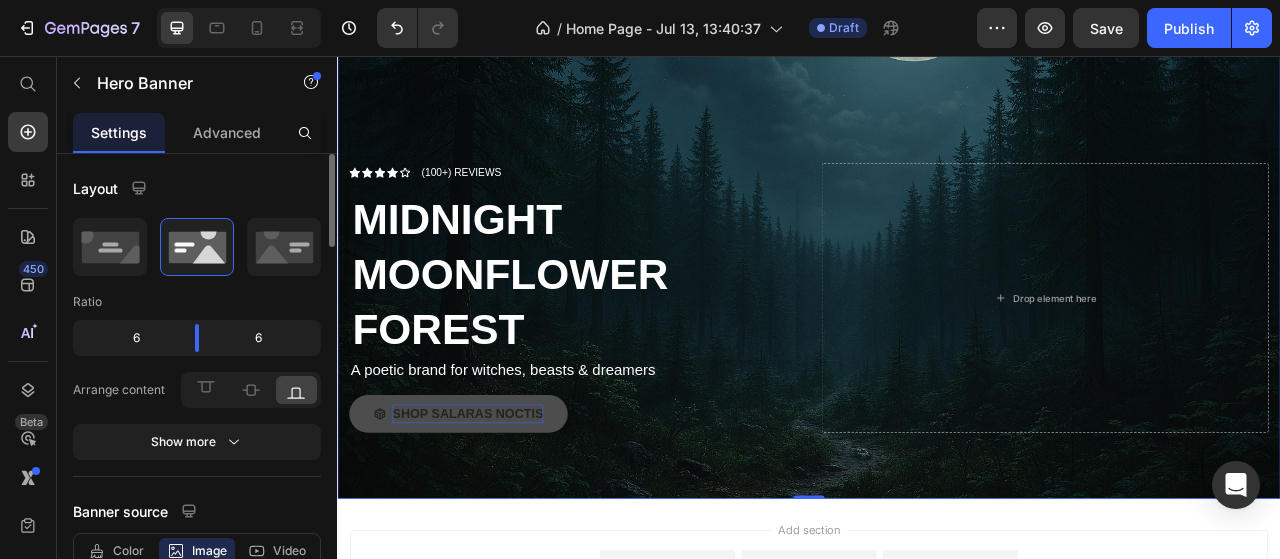 click on "Layout" at bounding box center (197, 188) 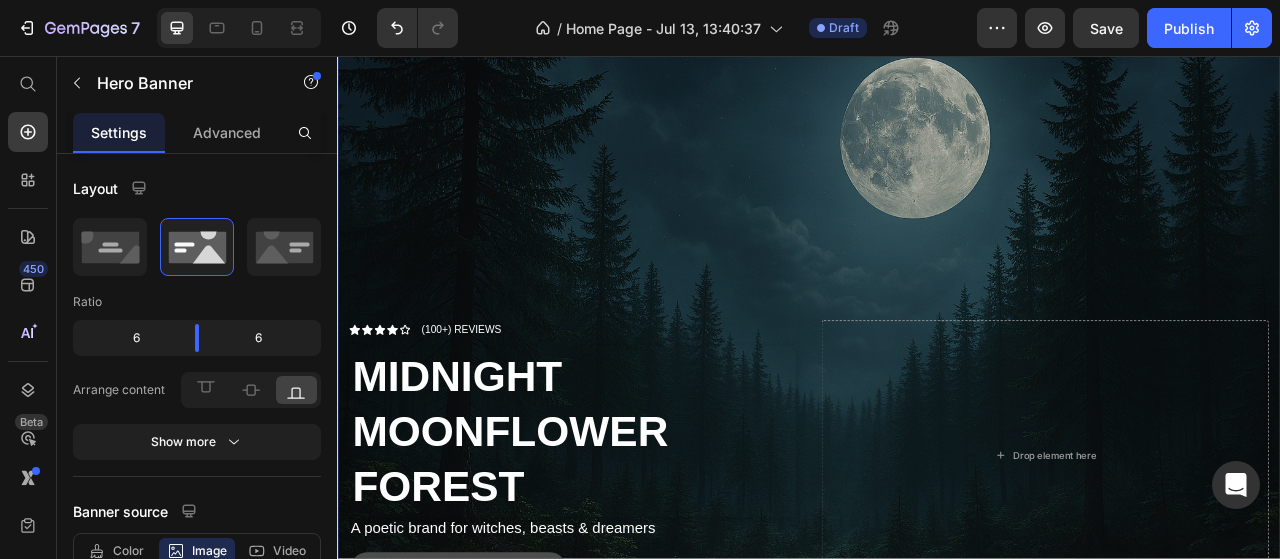 scroll, scrollTop: 177, scrollLeft: 0, axis: vertical 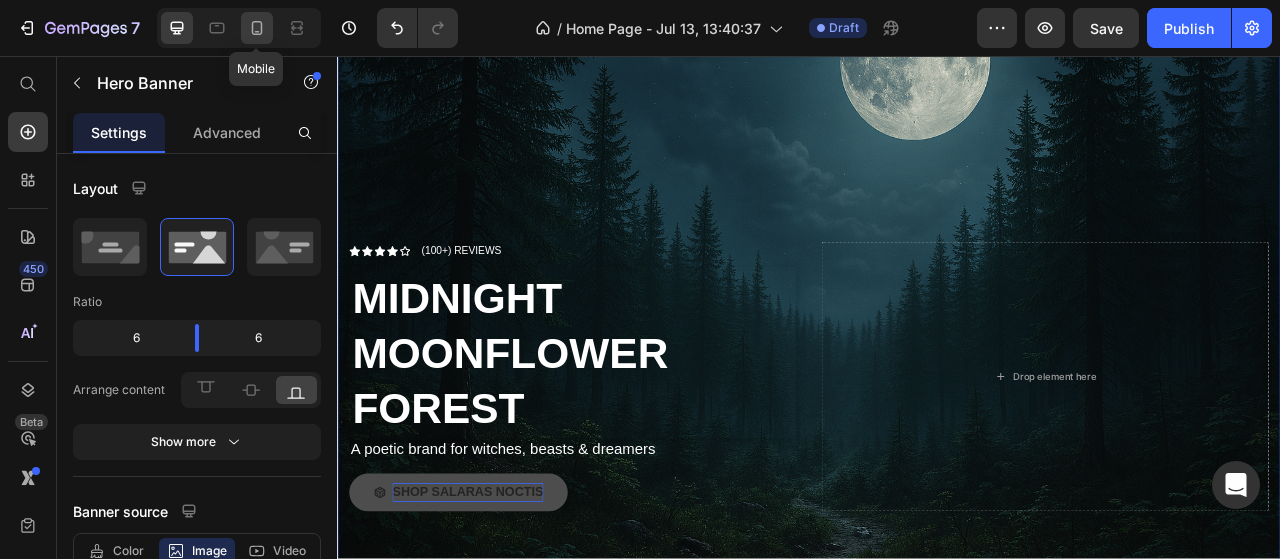 click 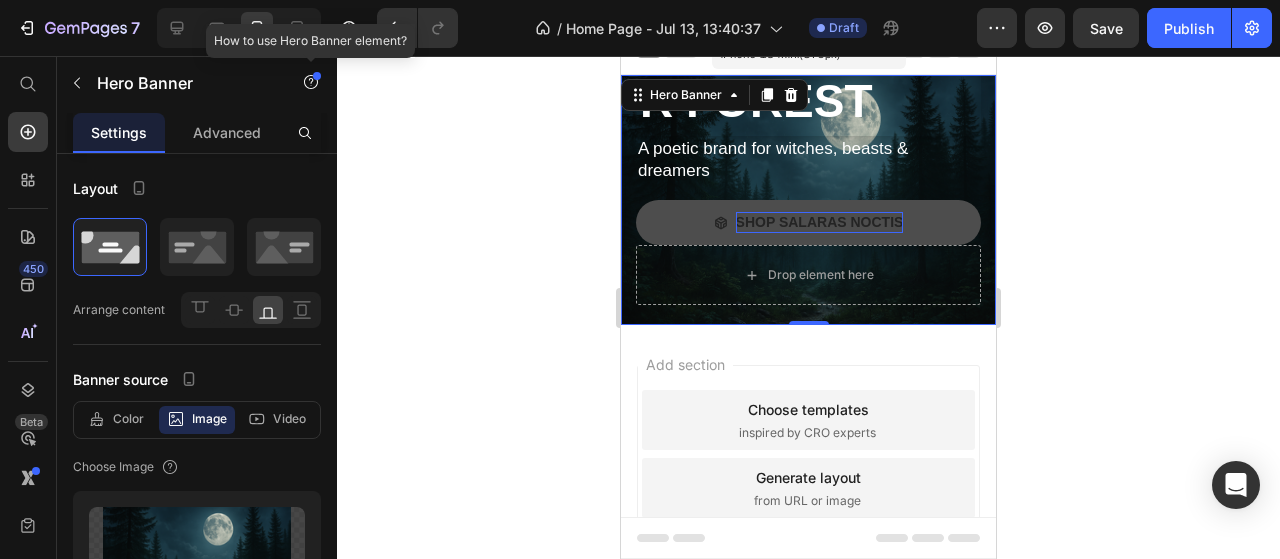 scroll, scrollTop: 0, scrollLeft: 0, axis: both 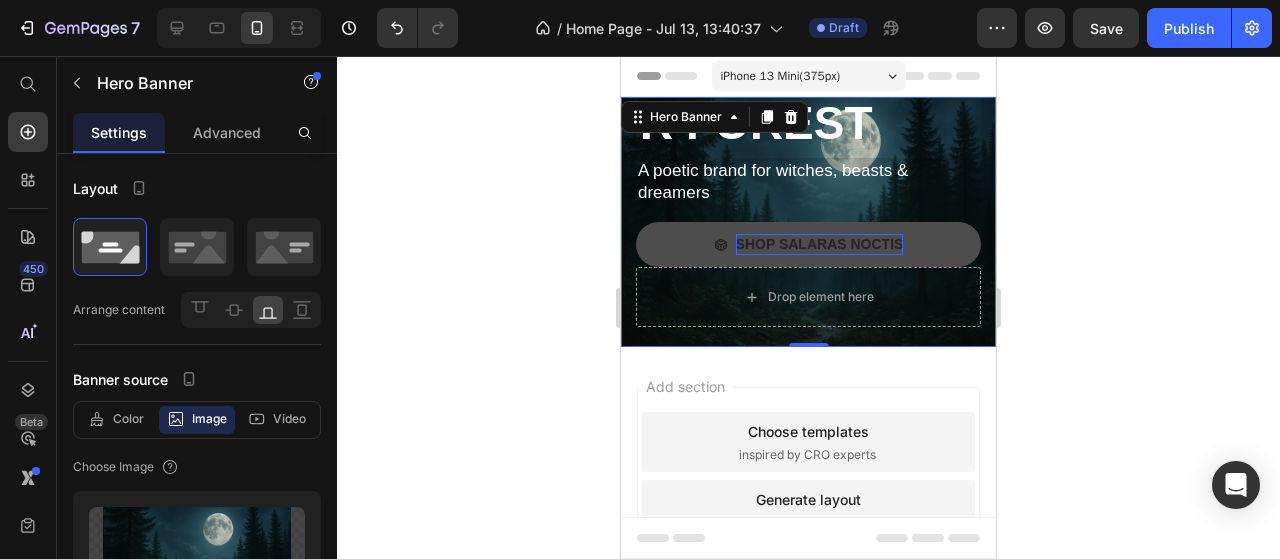 click 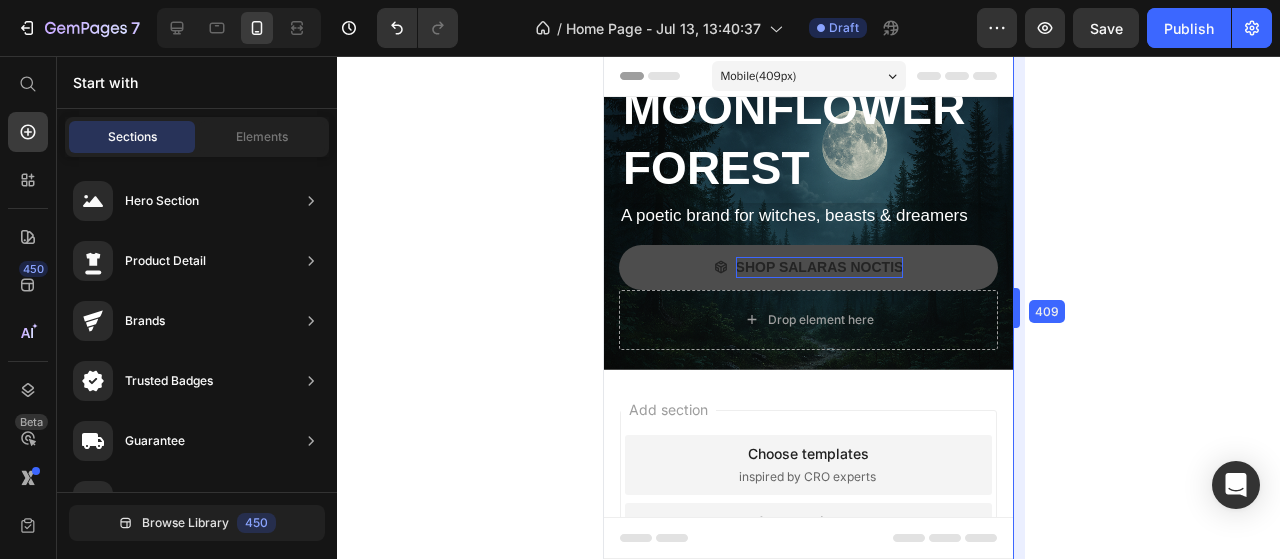 drag, startPoint x: 998, startPoint y: 298, endPoint x: 1034, endPoint y: 303, distance: 36.345562 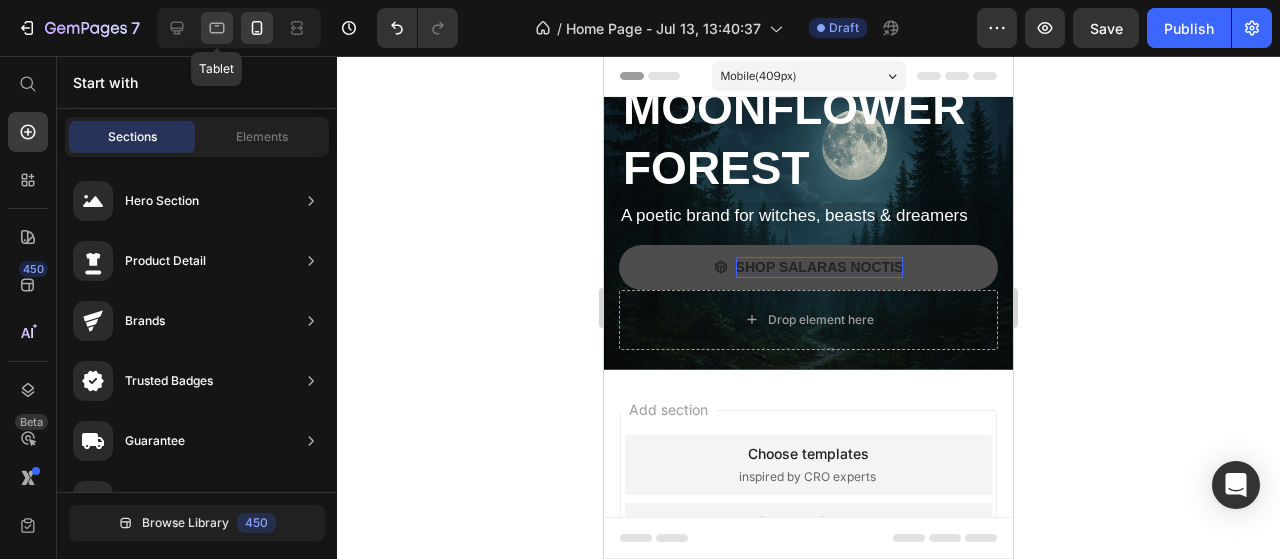 click 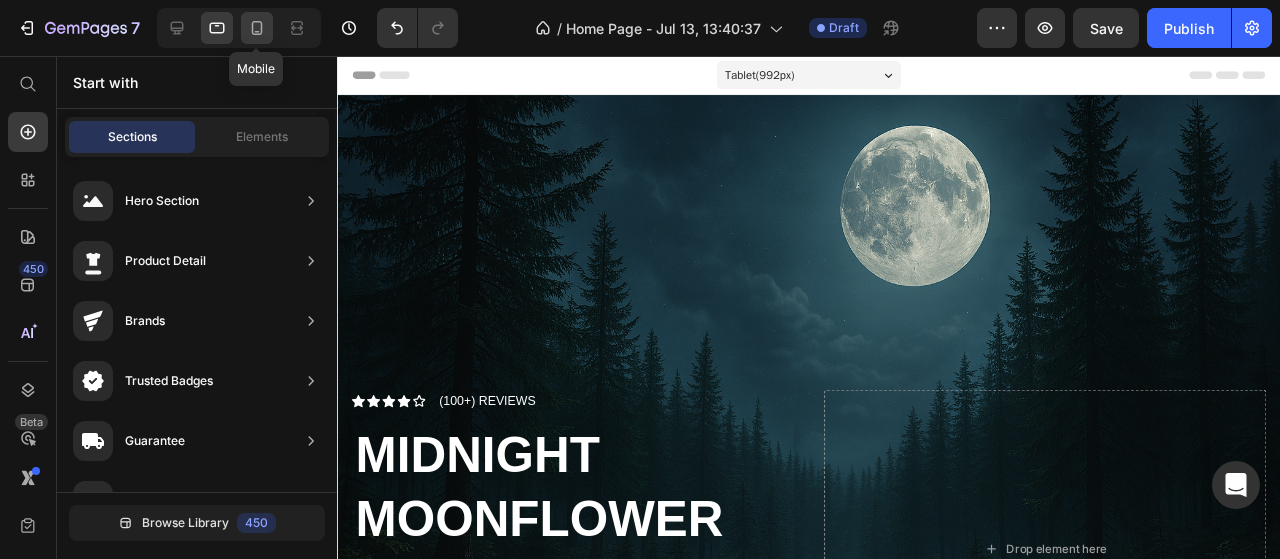 click 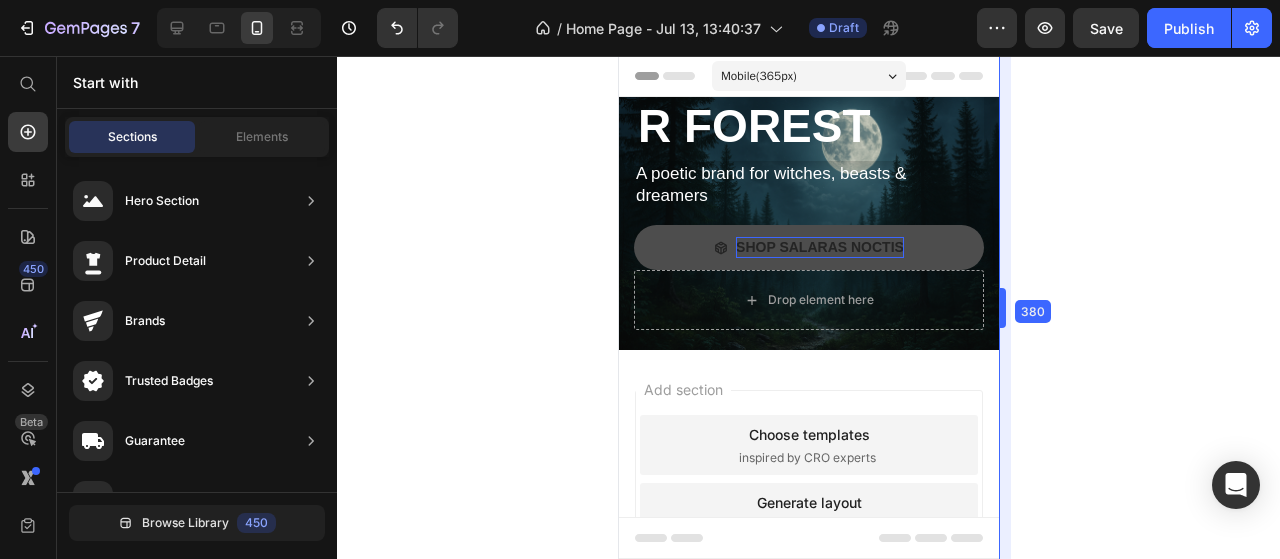 drag, startPoint x: 1018, startPoint y: 303, endPoint x: 970, endPoint y: 303, distance: 48 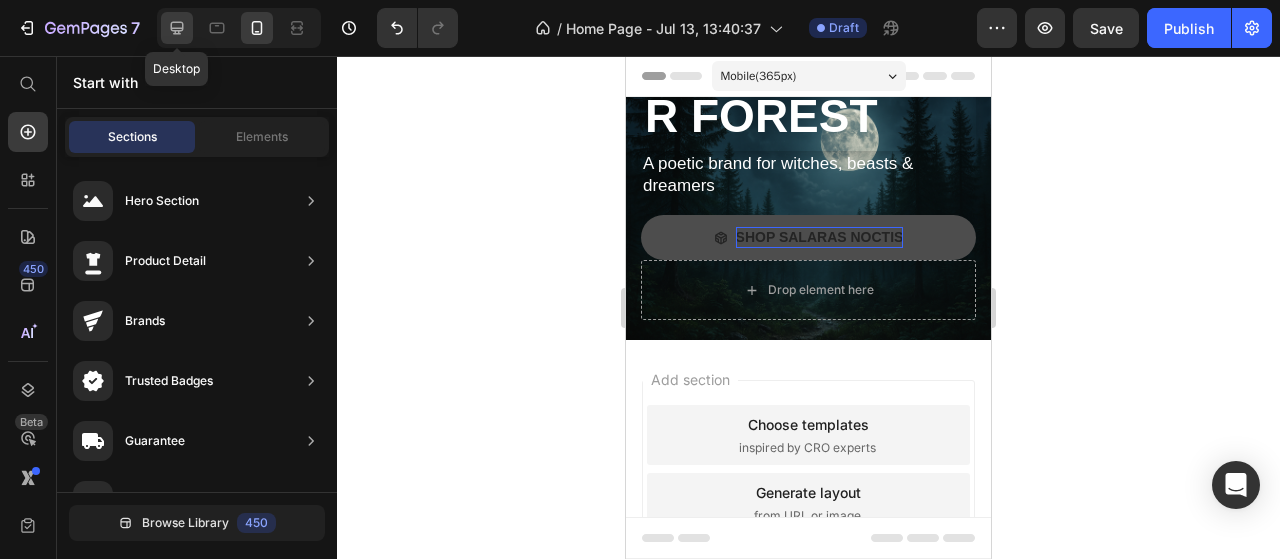 click 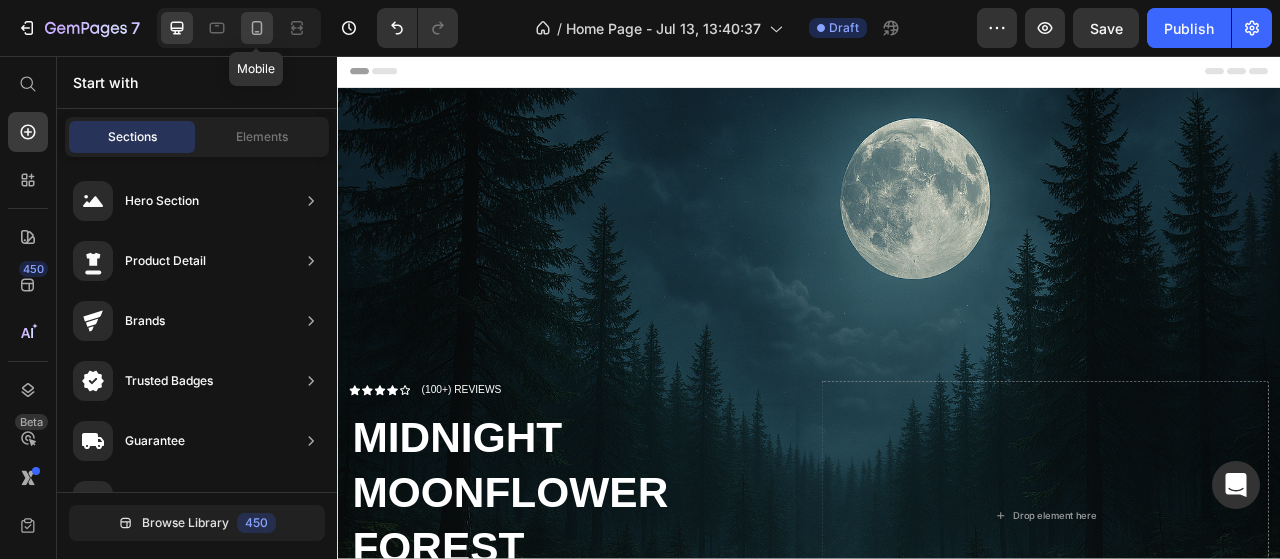 click 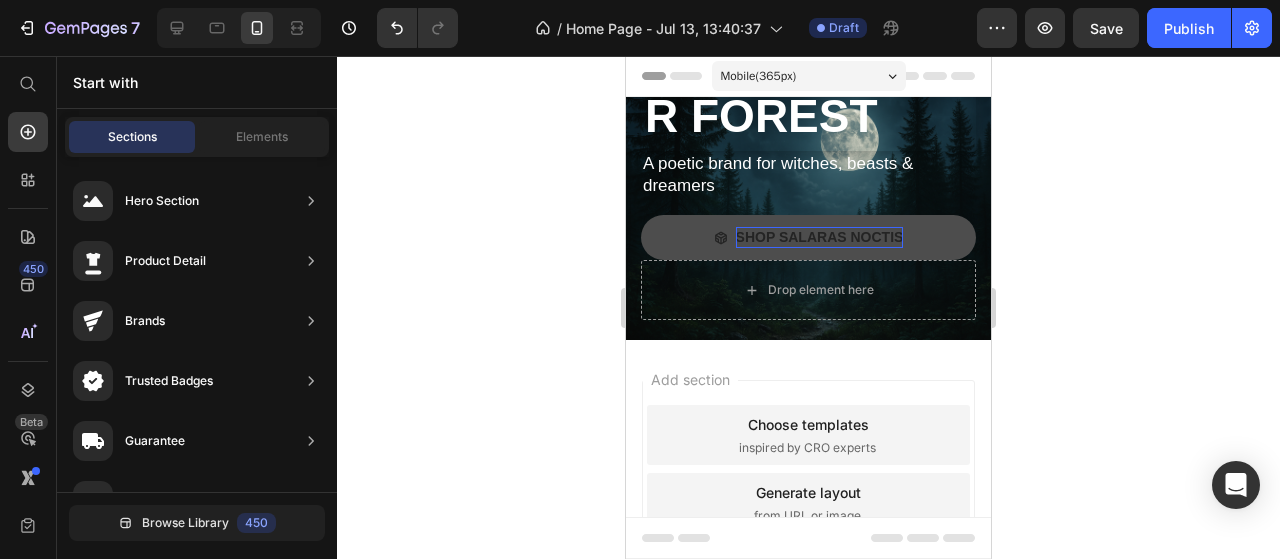 click 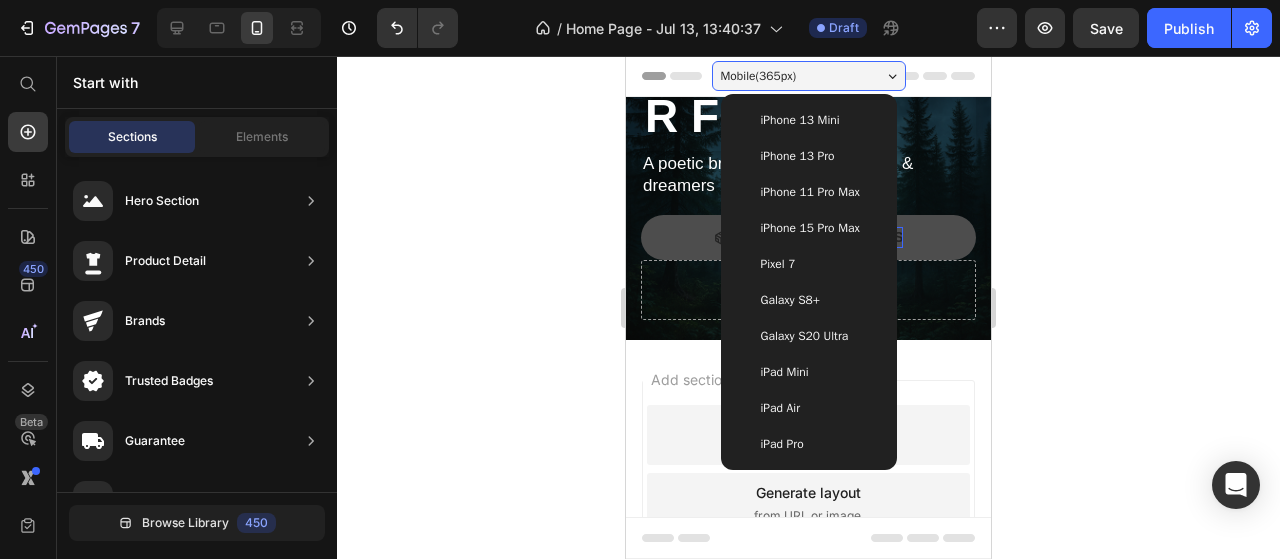 click on "Pixel 7" at bounding box center [809, 264] 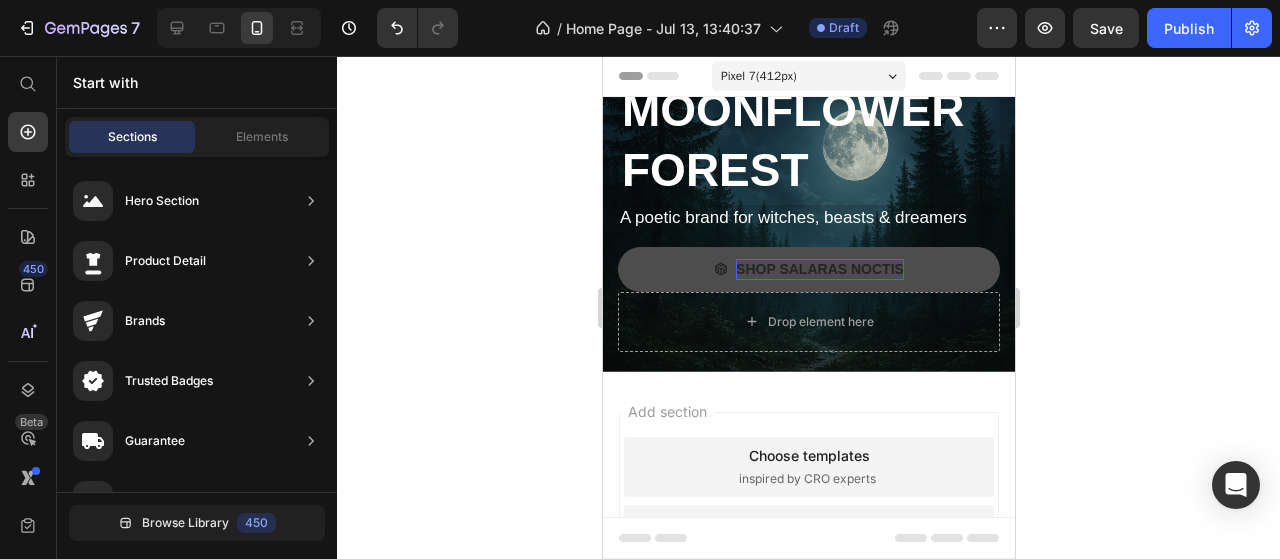 click on "Pixel 7  ( 412 px)" at bounding box center (758, 76) 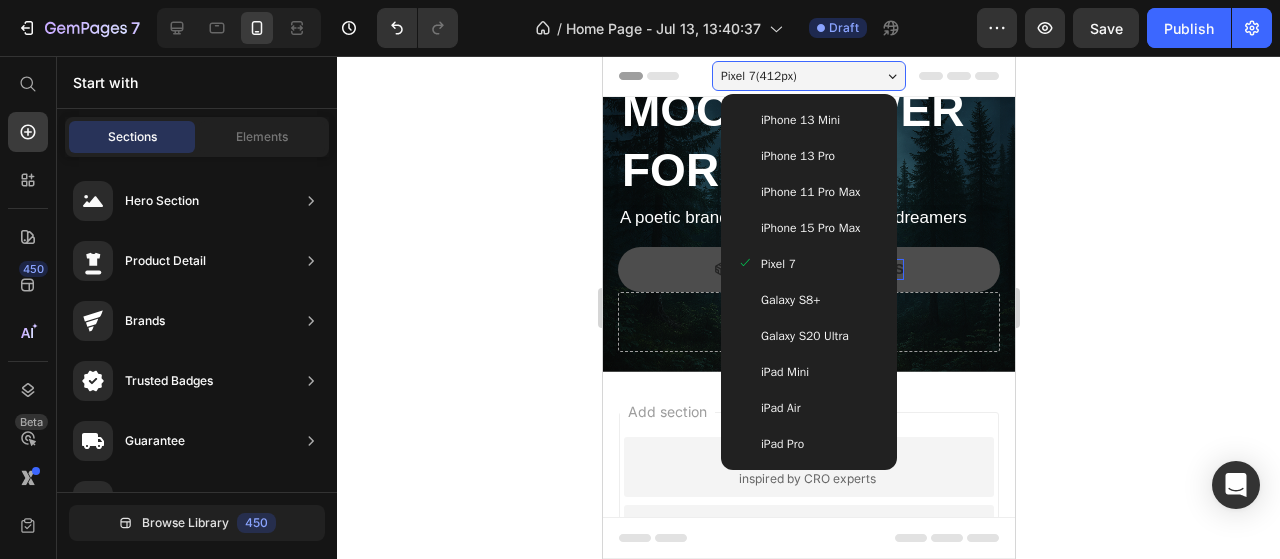 click on "iPhone 15 Pro Max" at bounding box center (809, 228) 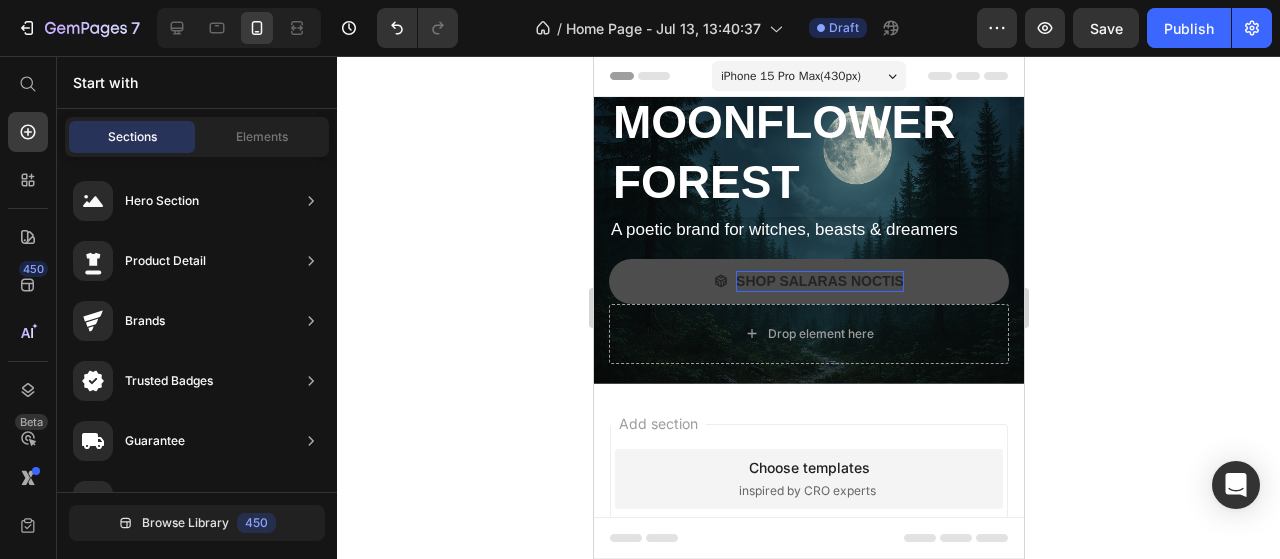 click on "iPhone 15 Pro Max  ( 430 px)" at bounding box center (790, 76) 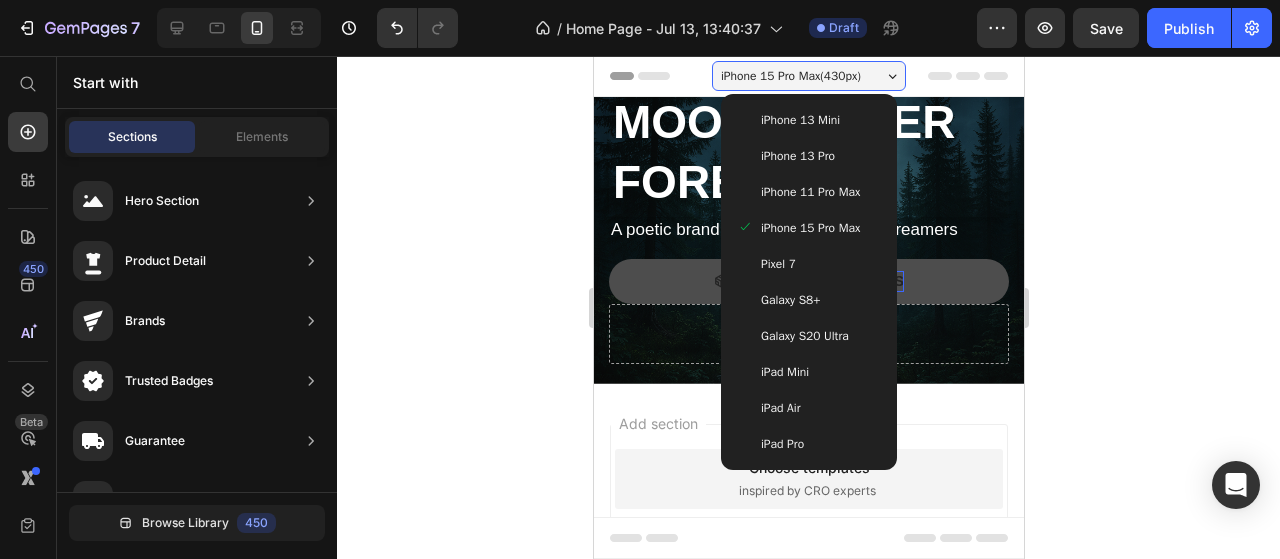 click on "iPhone 13 Pro" at bounding box center (797, 156) 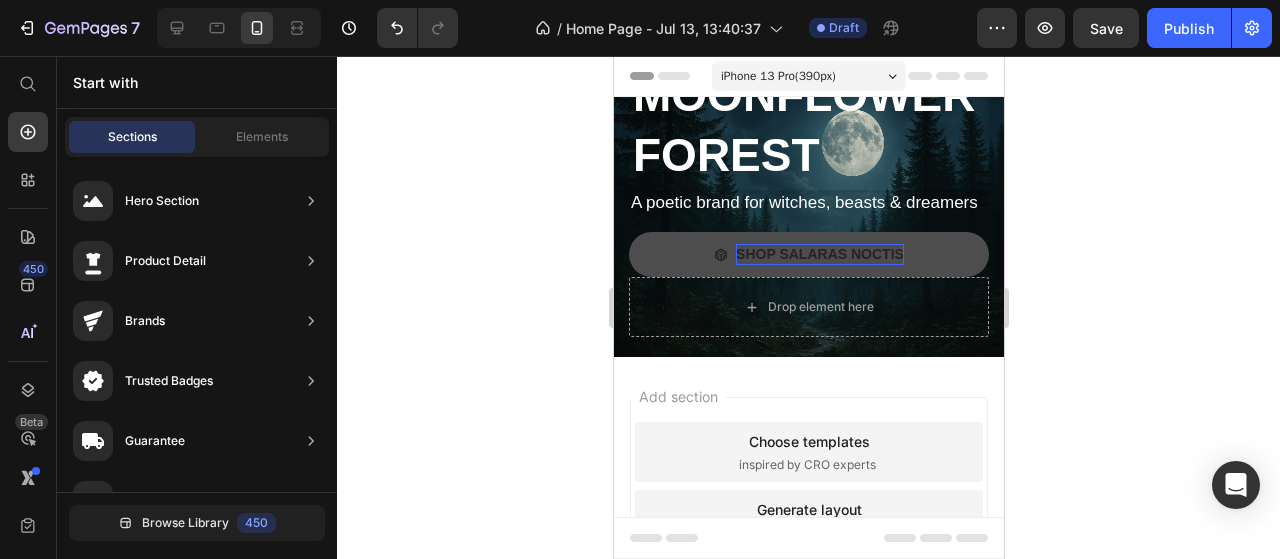 click on "iPhone 13 Pro  ( 390 px)" at bounding box center (777, 76) 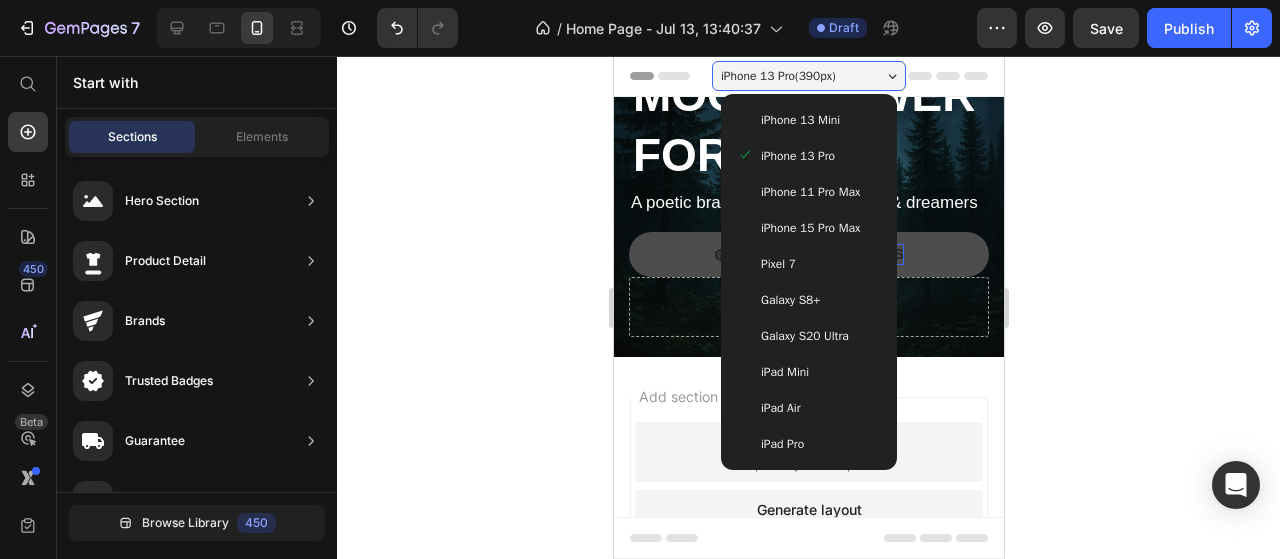 click on "Galaxy S8+" at bounding box center [808, 300] 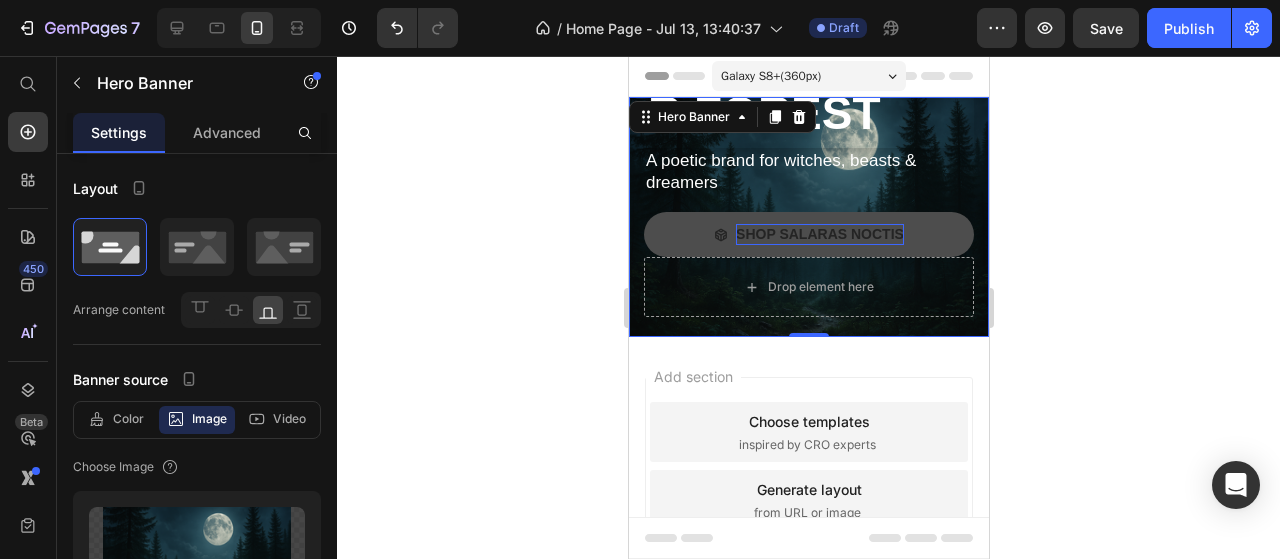 click on "Galaxy S8+  ( 360 px)" at bounding box center [770, 76] 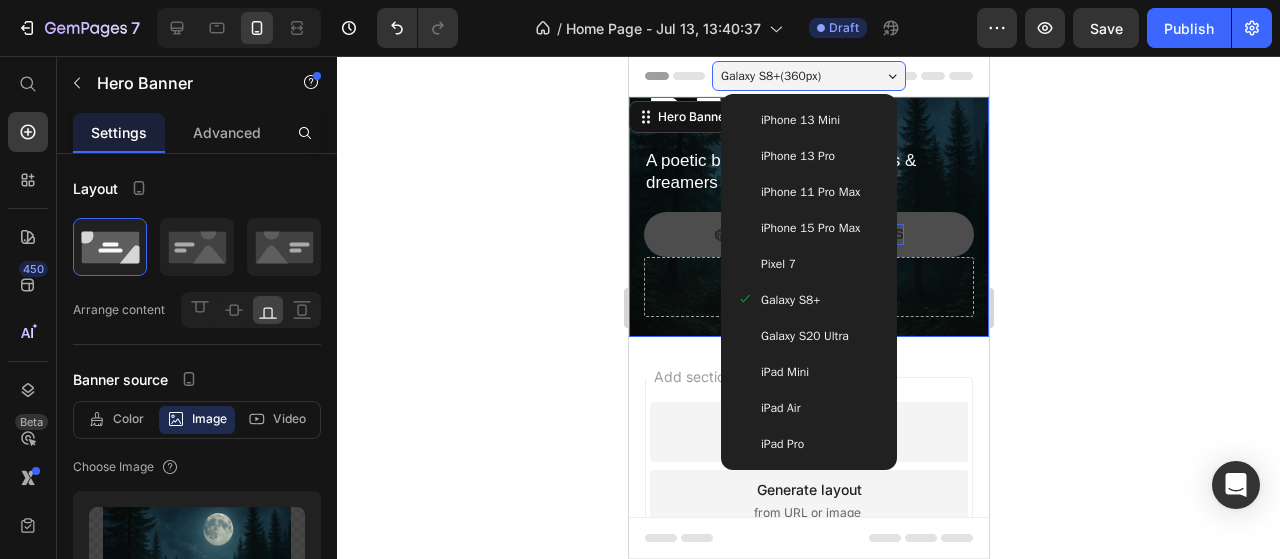 click on "Galaxy S20 Ultra" at bounding box center [808, 336] 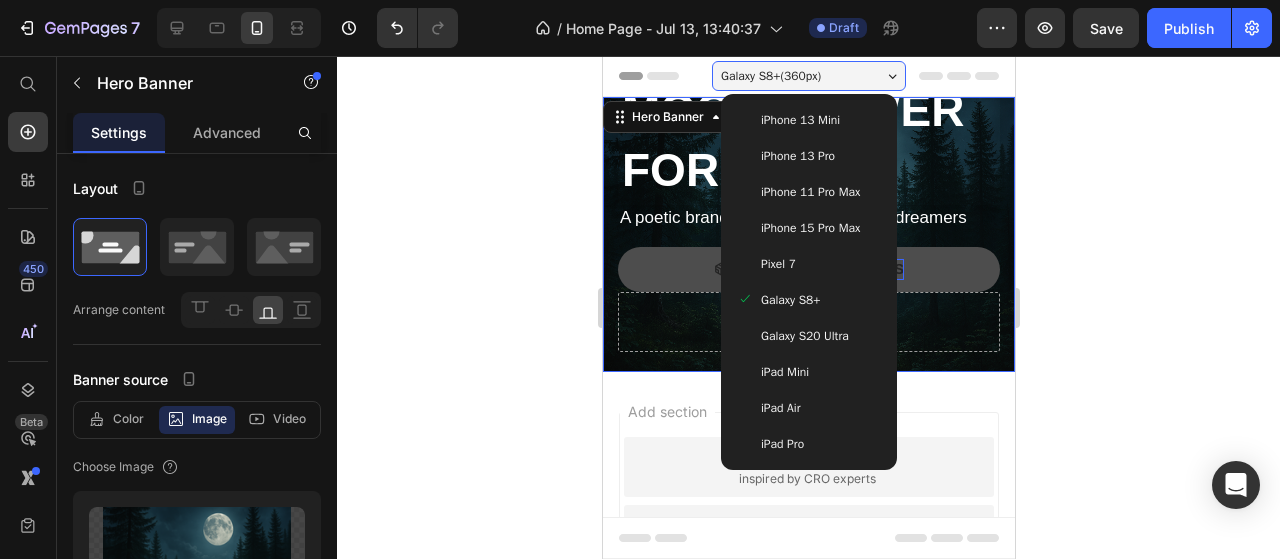 click on "Add section Choose templates inspired by CRO experts Generate layout from URL or image Add blank section then drag & drop elements" at bounding box center [808, 563] 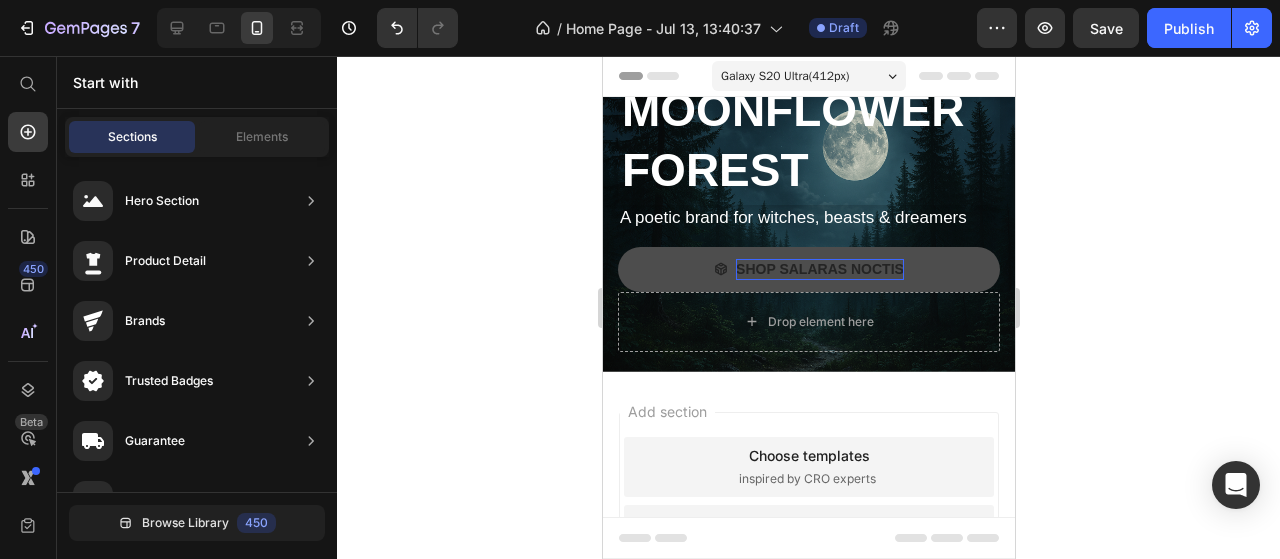 click on "Galaxy S20 Ultra  ( 412 px) iPhone 13 Mini iPhone 13 Pro iPhone 11 Pro Max iPhone 15 Pro Max Pixel 7 Galaxy S8+ Galaxy S20 Ultra iPad Mini iPad Air iPad Pro" at bounding box center (808, 78) 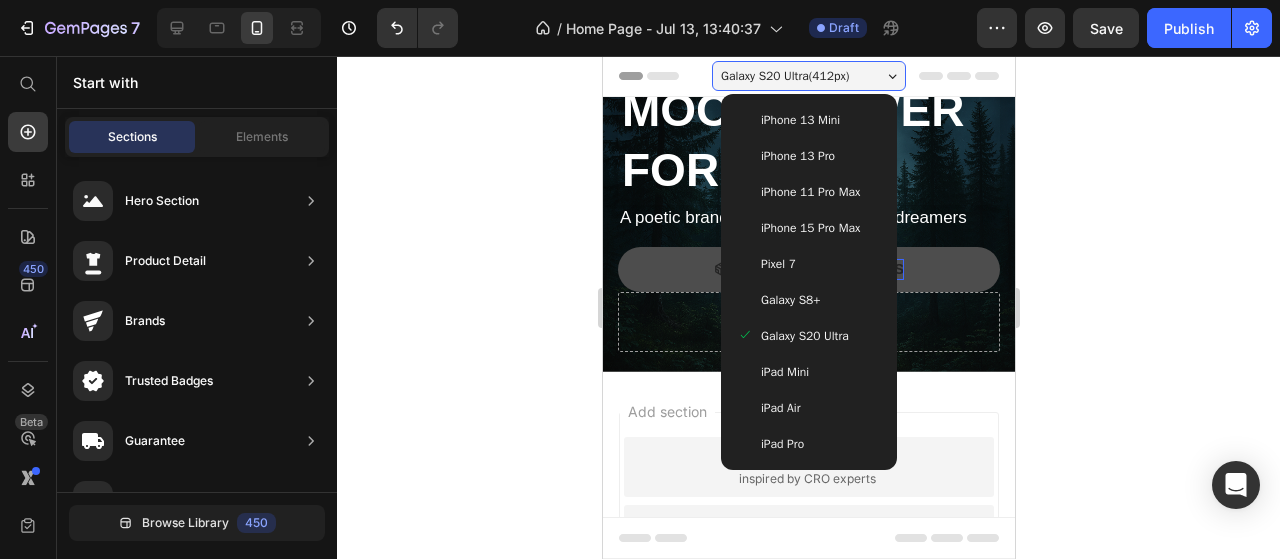 click on "iPhone 11 Pro Max" at bounding box center [809, 192] 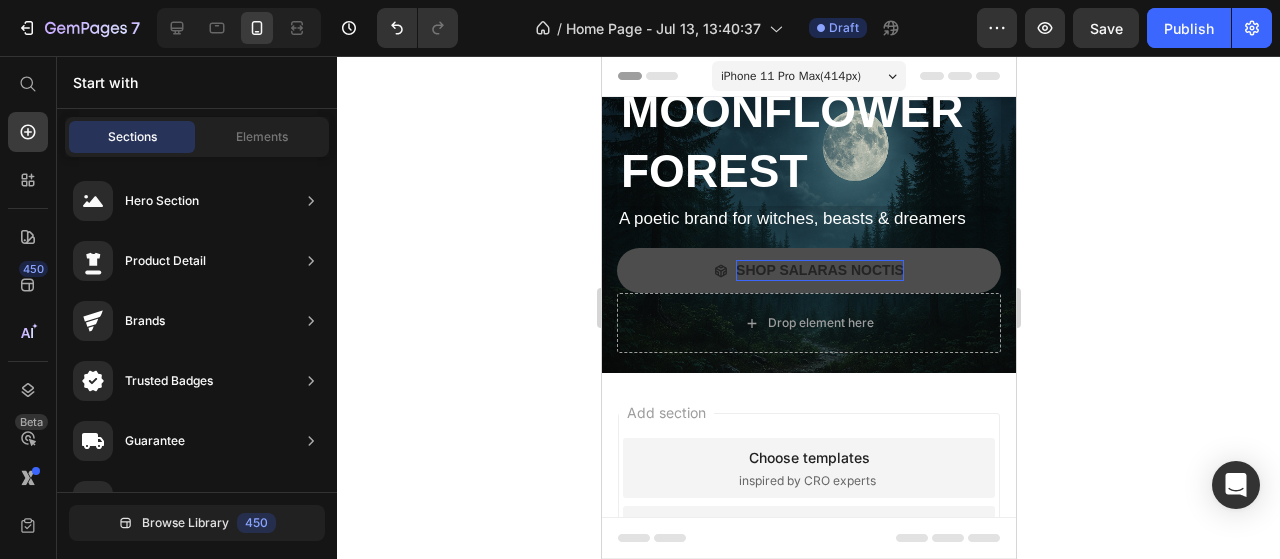 click on "iPhone 11 Pro Max  ( 414 px)" at bounding box center [790, 76] 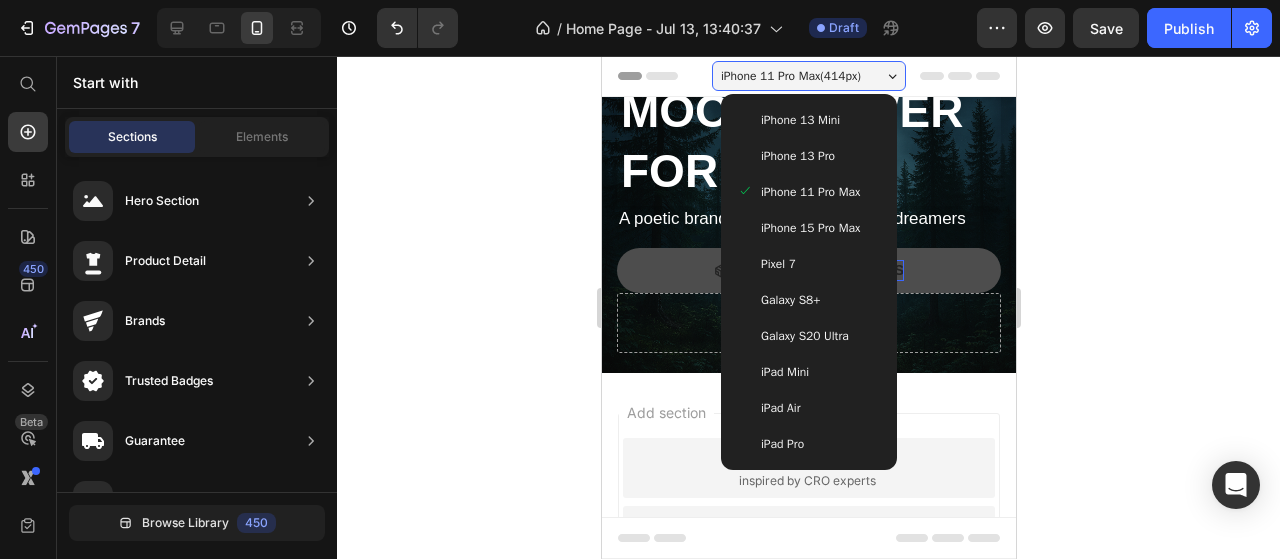 click on "iPhone 11 Pro Max  ( 414 px)" at bounding box center [790, 76] 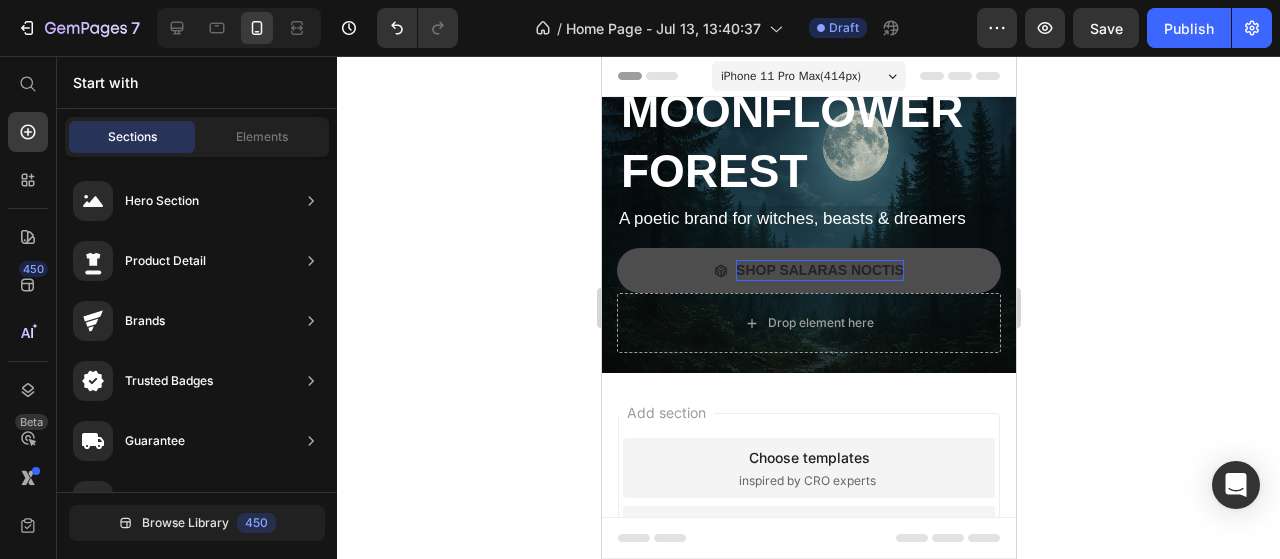 click on "iPhone 11 Pro Max  ( 414 px)" at bounding box center (790, 76) 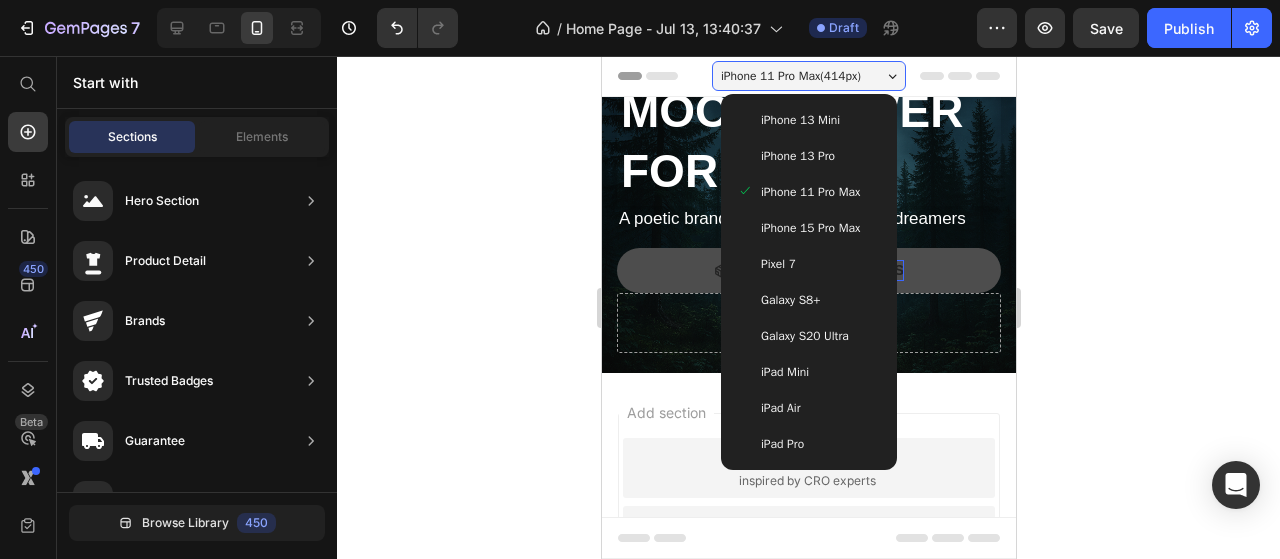 click on "iPhone 11 Pro Max  ( 414 px)" at bounding box center [790, 76] 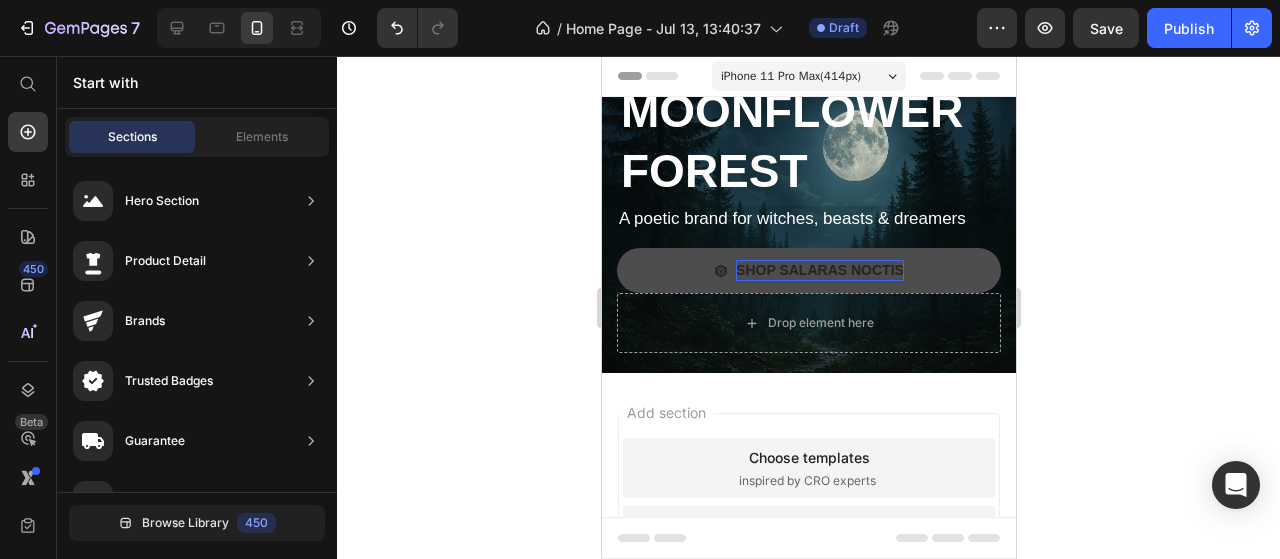 click on "iPhone 11 Pro Max  ( 414 px)" at bounding box center [790, 76] 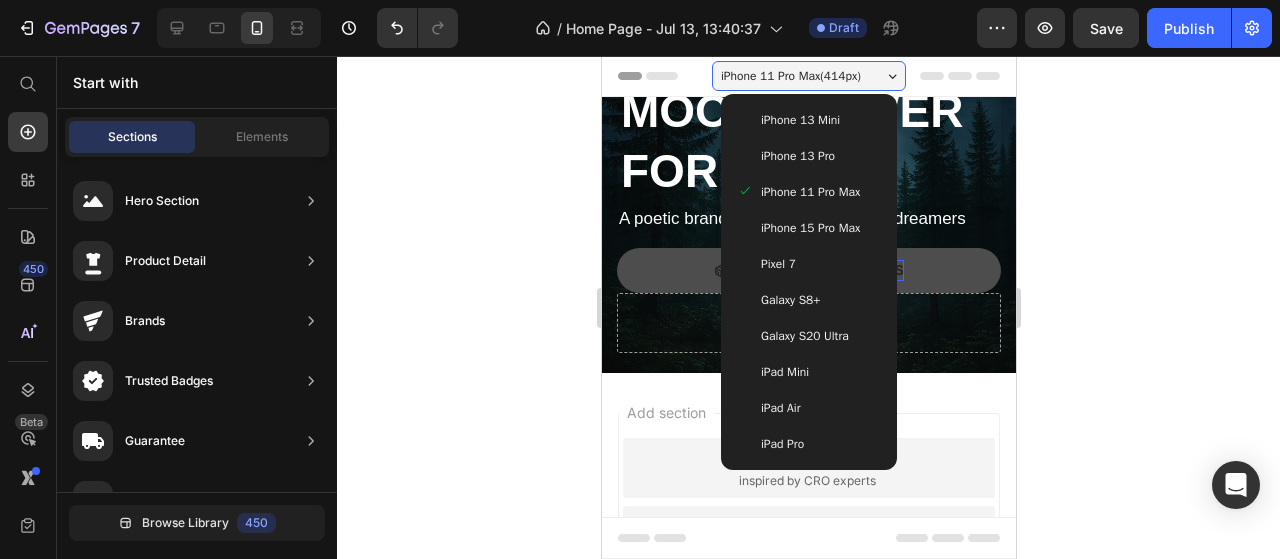 click on "iPhone 15 Pro Max" at bounding box center [809, 228] 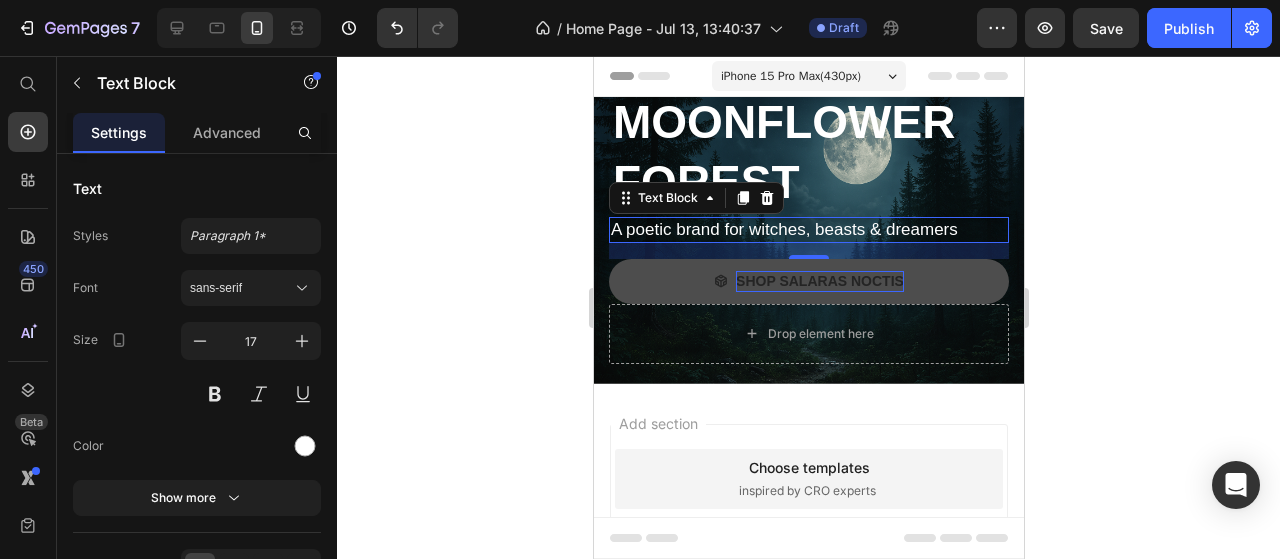 click on "iPhone 15 Pro Max  ( 430 px)" at bounding box center [808, 76] 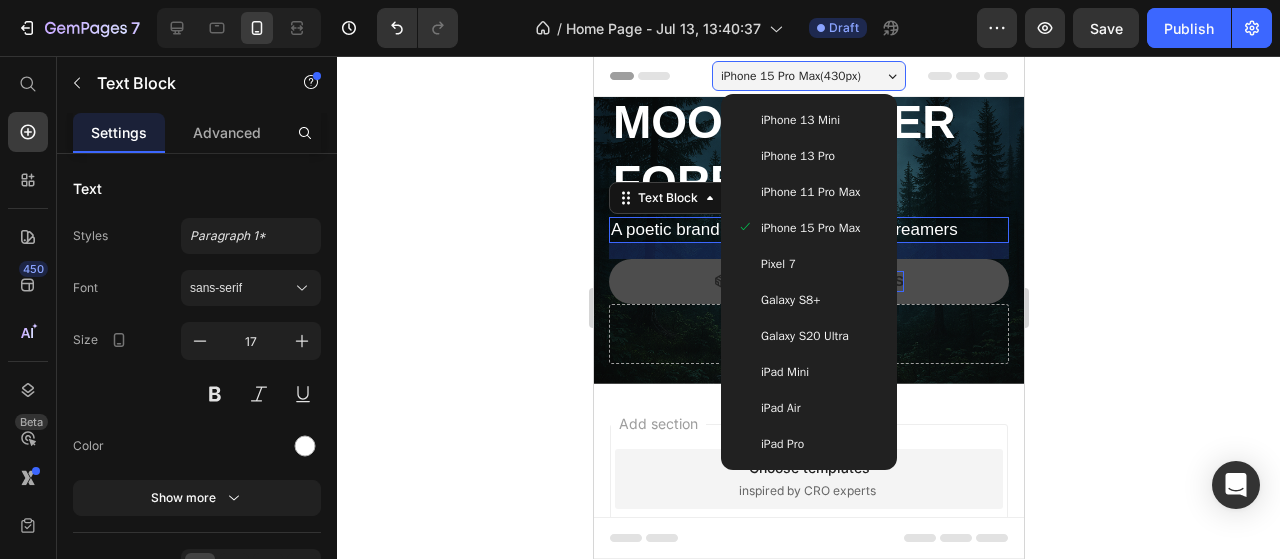 click on "iPhone 15 Pro Max  ( 430 px)" at bounding box center (808, 76) 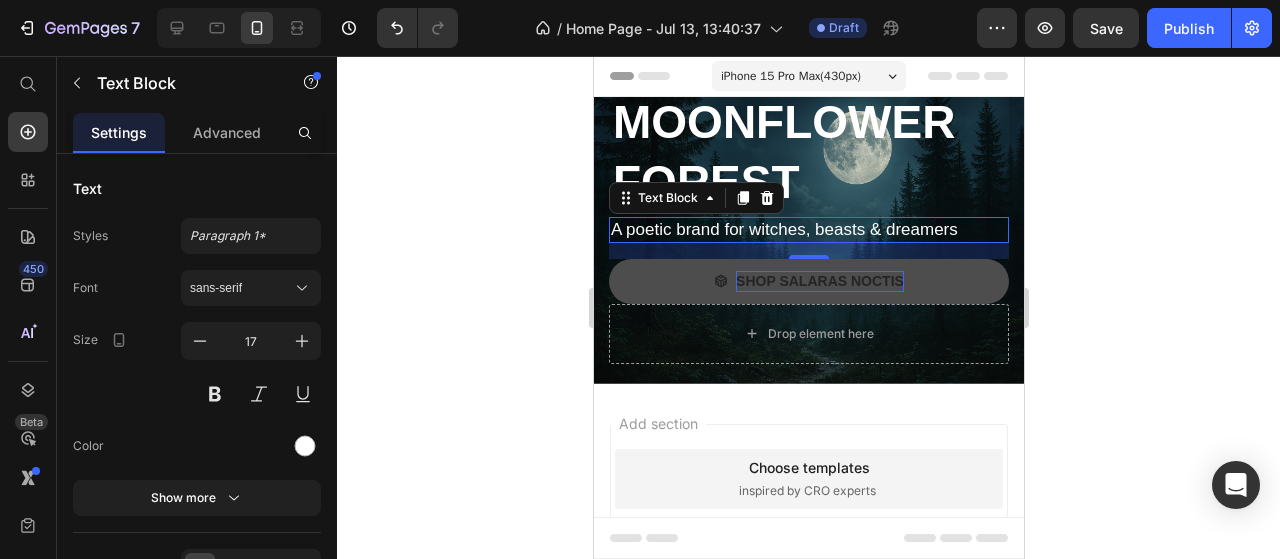 click on "iPhone 15 Pro Max  ( 430 px)" at bounding box center (808, 76) 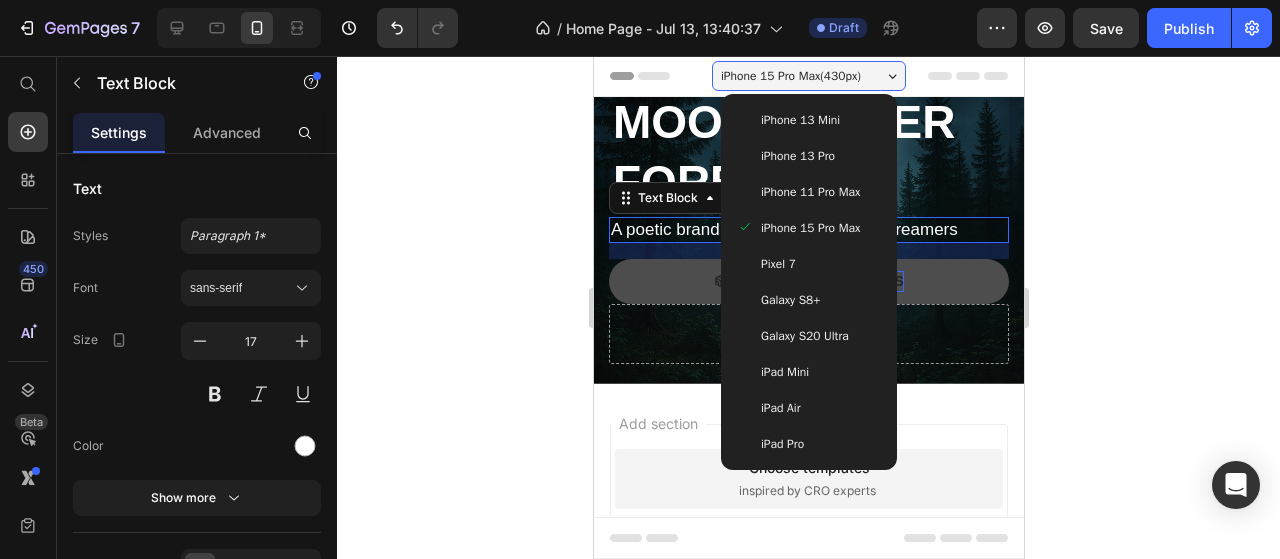 click on "iPhone 11 Pro Max" at bounding box center (809, 192) 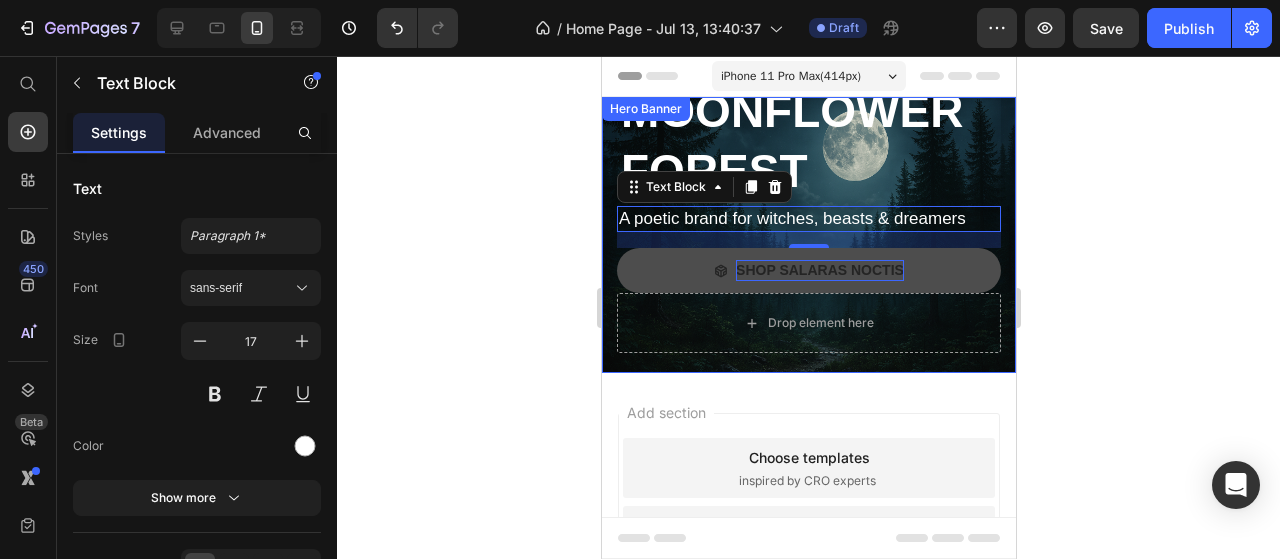 click 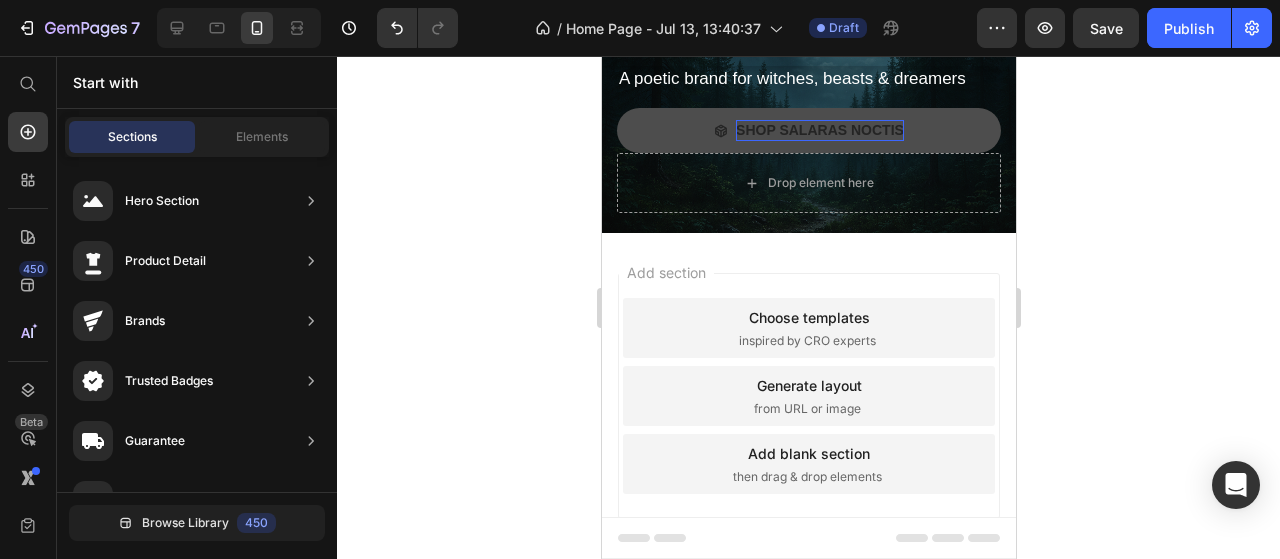 scroll, scrollTop: 0, scrollLeft: 0, axis: both 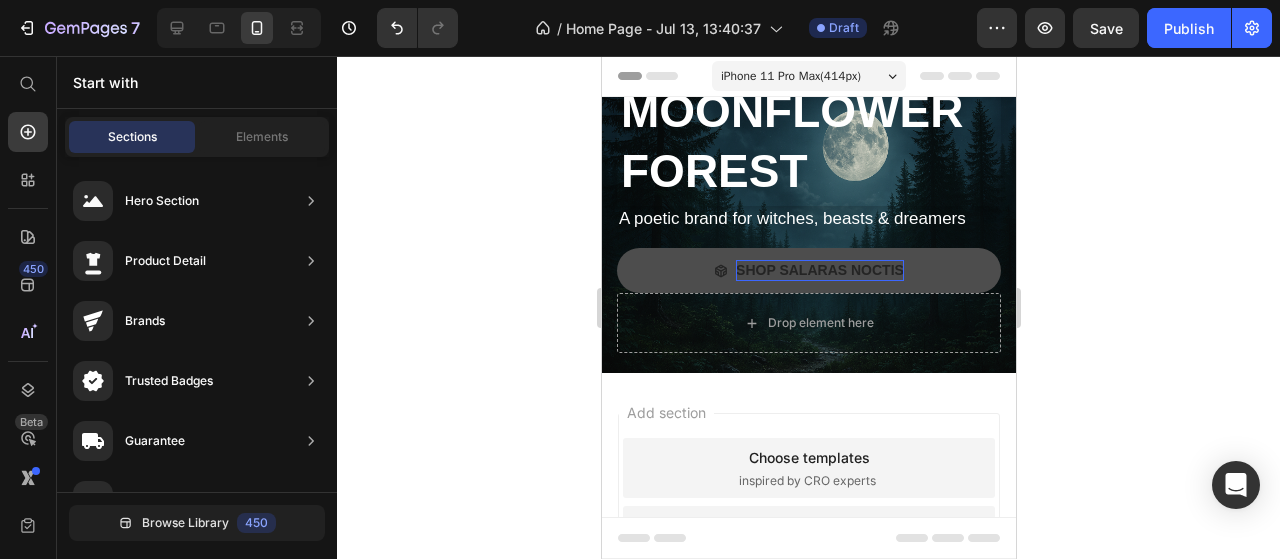click 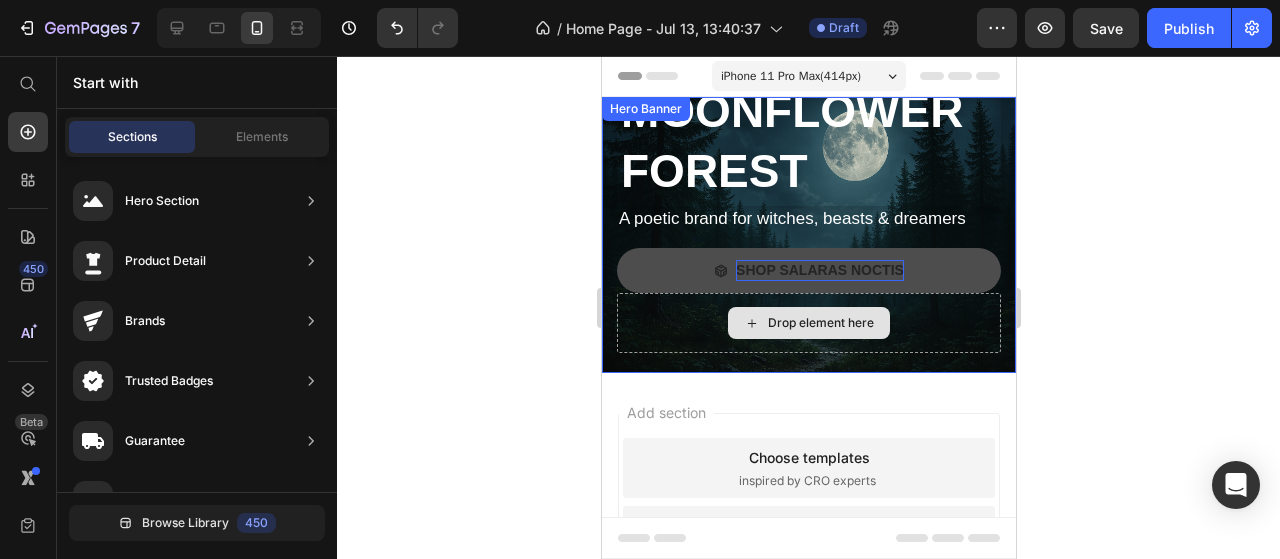 click on "Drop element here" at bounding box center [808, 323] 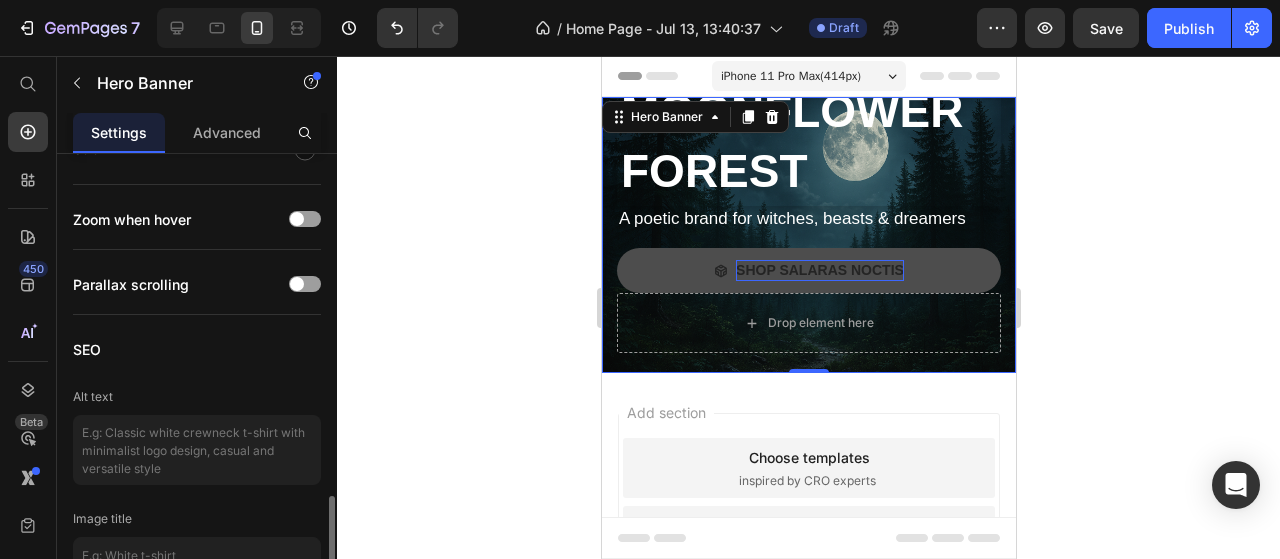 scroll, scrollTop: 1493, scrollLeft: 0, axis: vertical 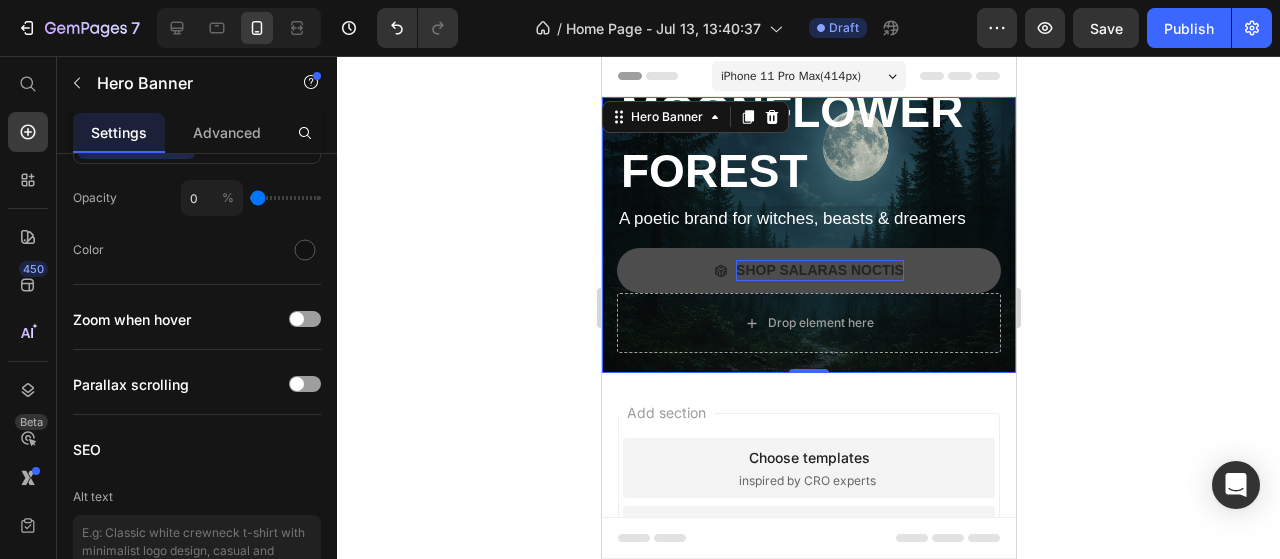 click 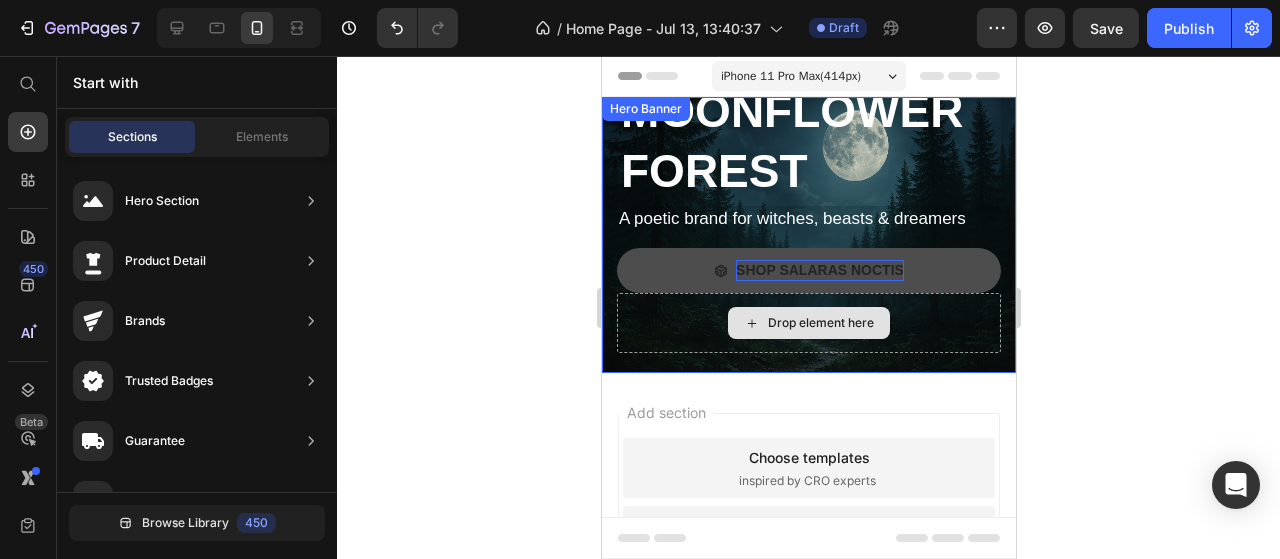 click on "Drop element here" at bounding box center [808, 323] 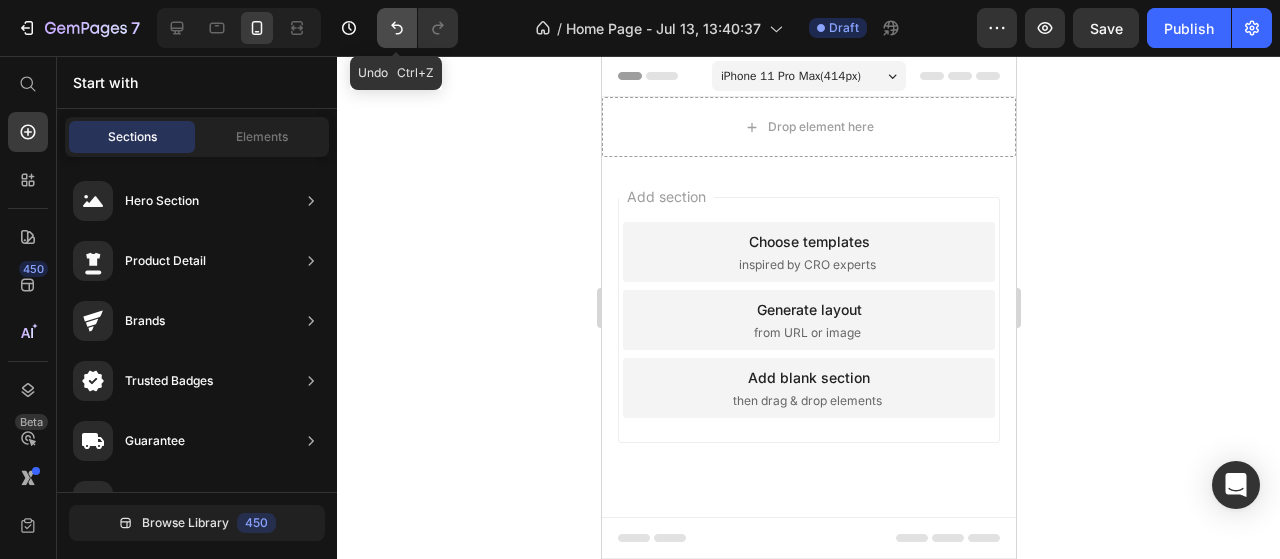 click 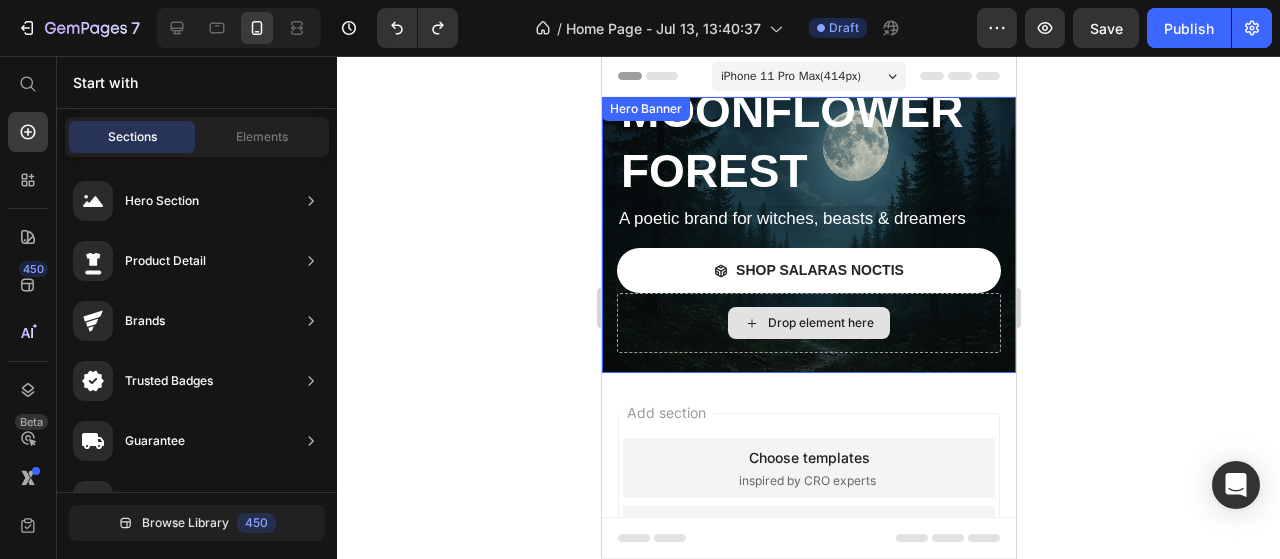 click on "Drop element here" at bounding box center [808, 323] 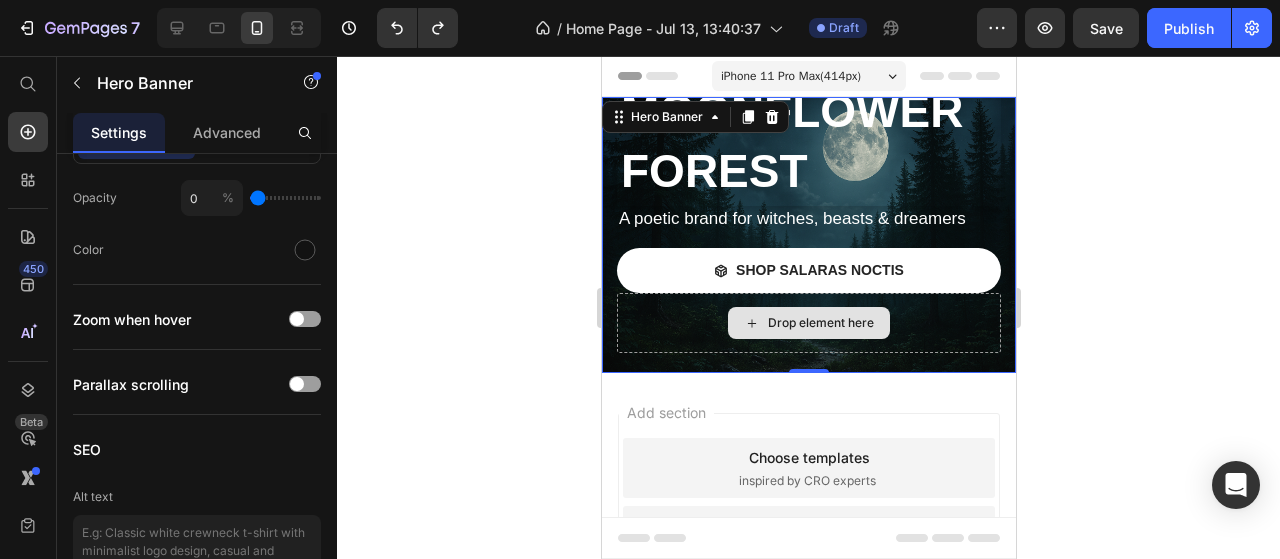 click on "Drop element here" at bounding box center (808, 323) 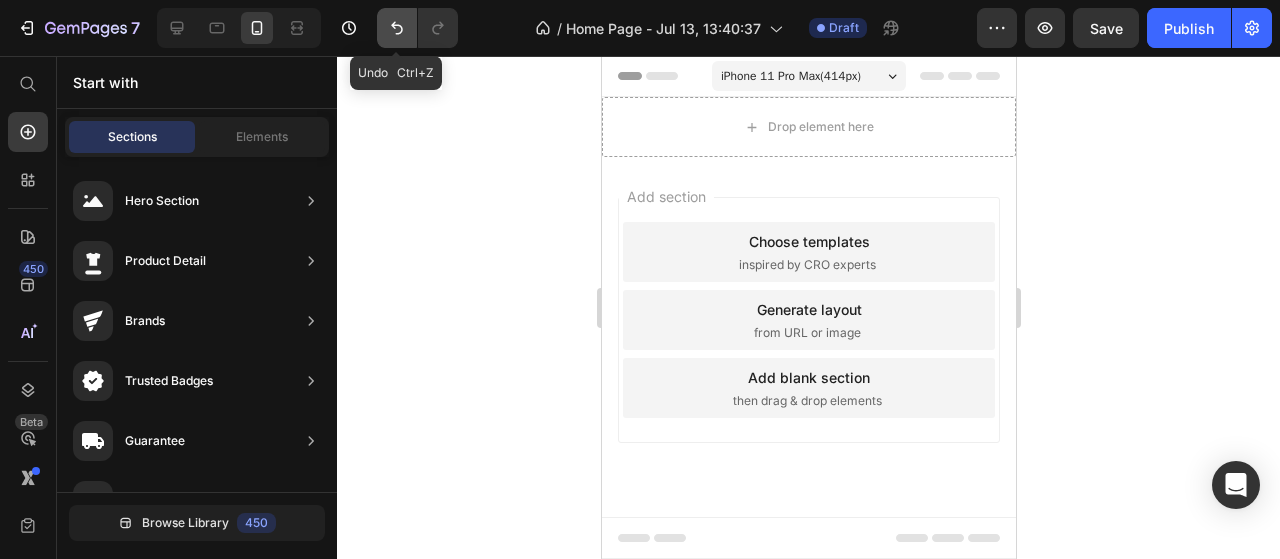 click 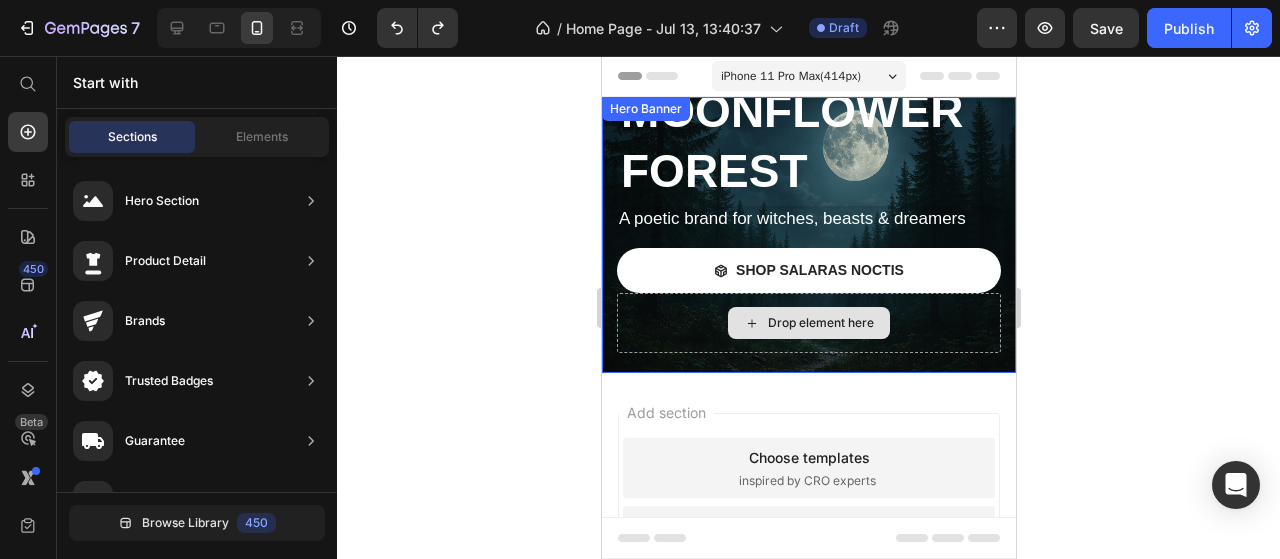 click on "Drop element here" at bounding box center [820, 323] 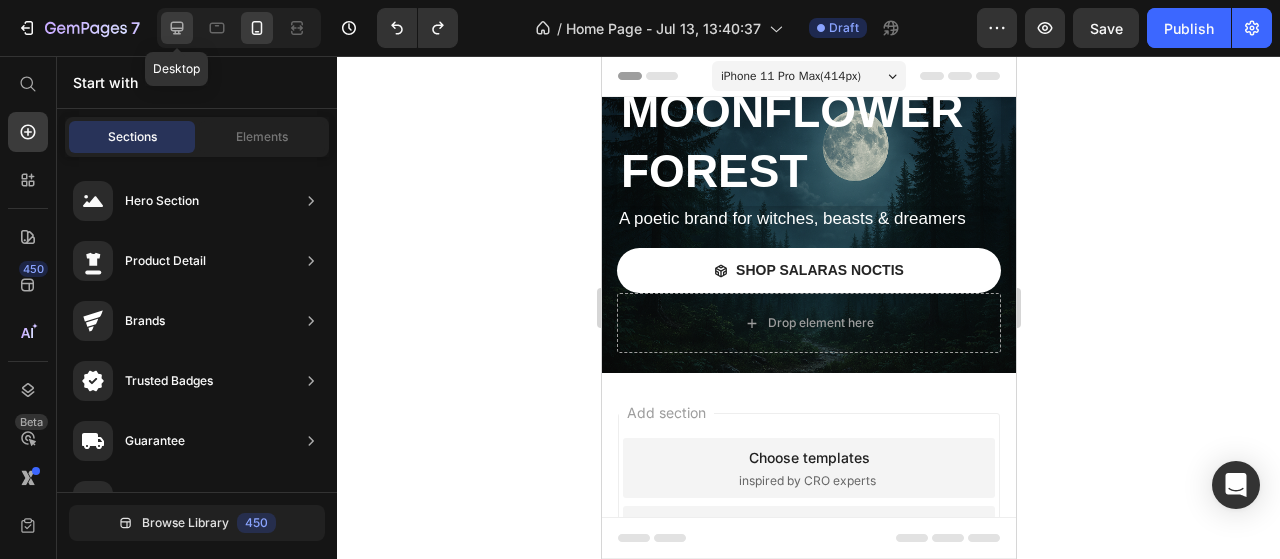 click 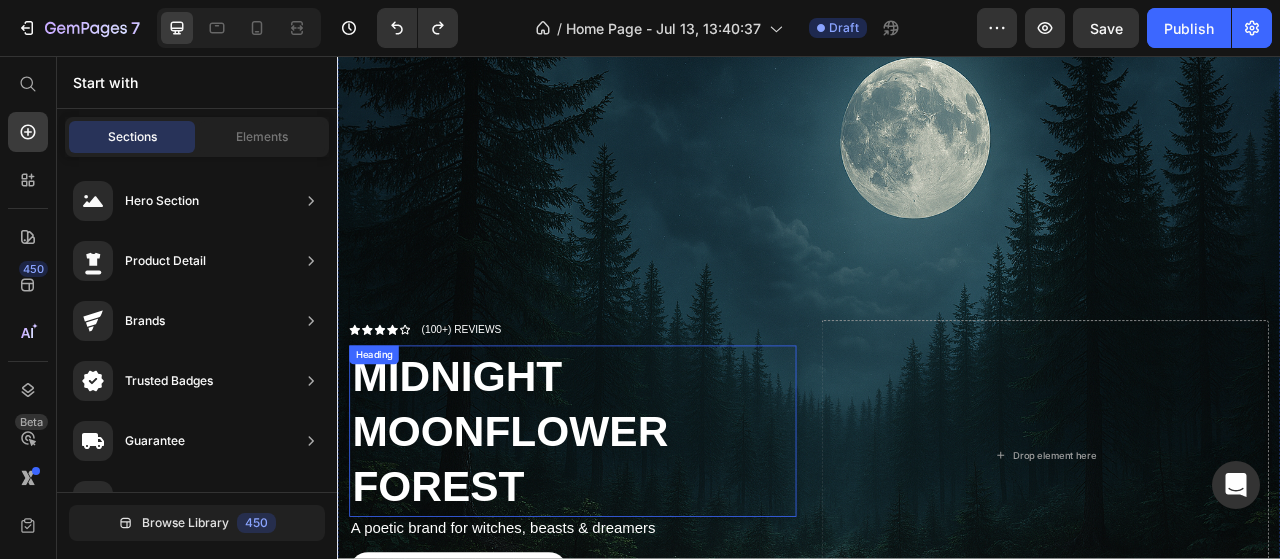 scroll, scrollTop: 277, scrollLeft: 0, axis: vertical 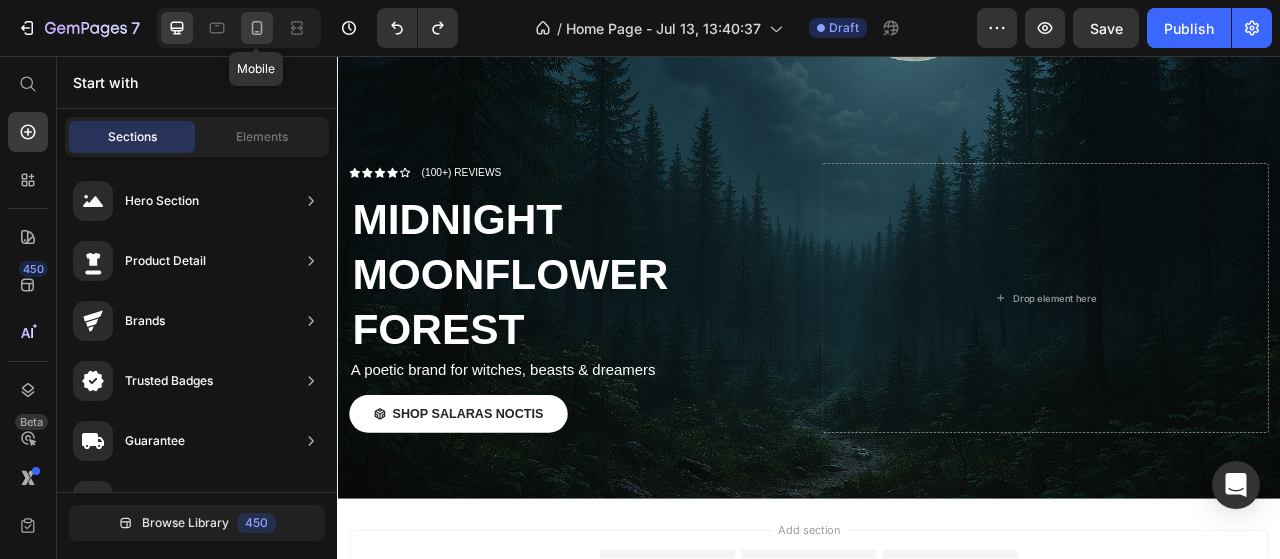 click 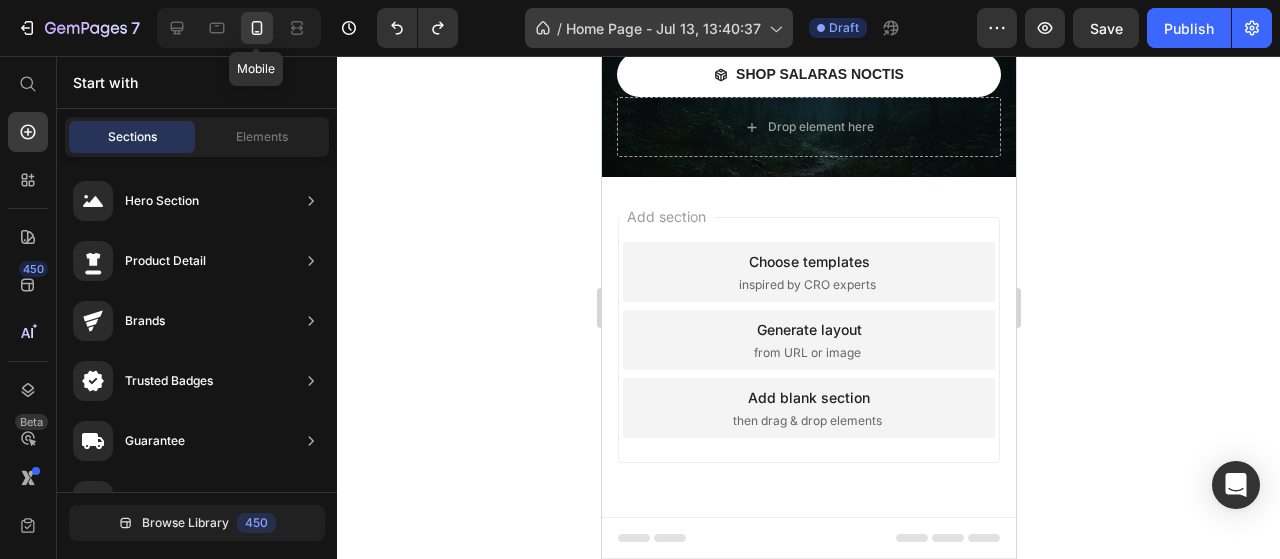 scroll, scrollTop: 184, scrollLeft: 0, axis: vertical 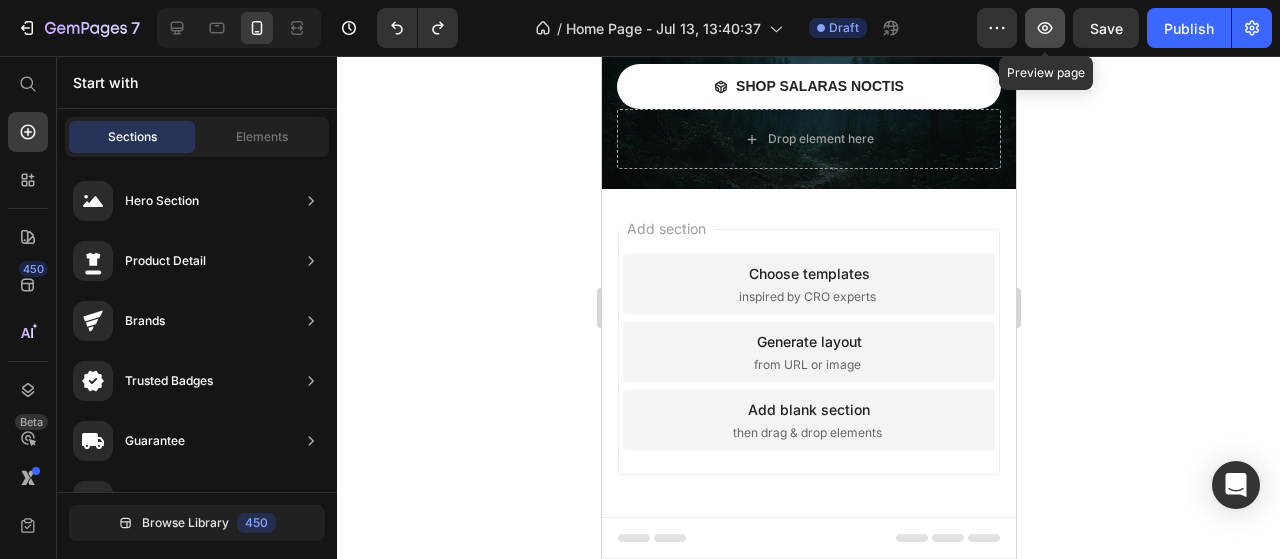 click 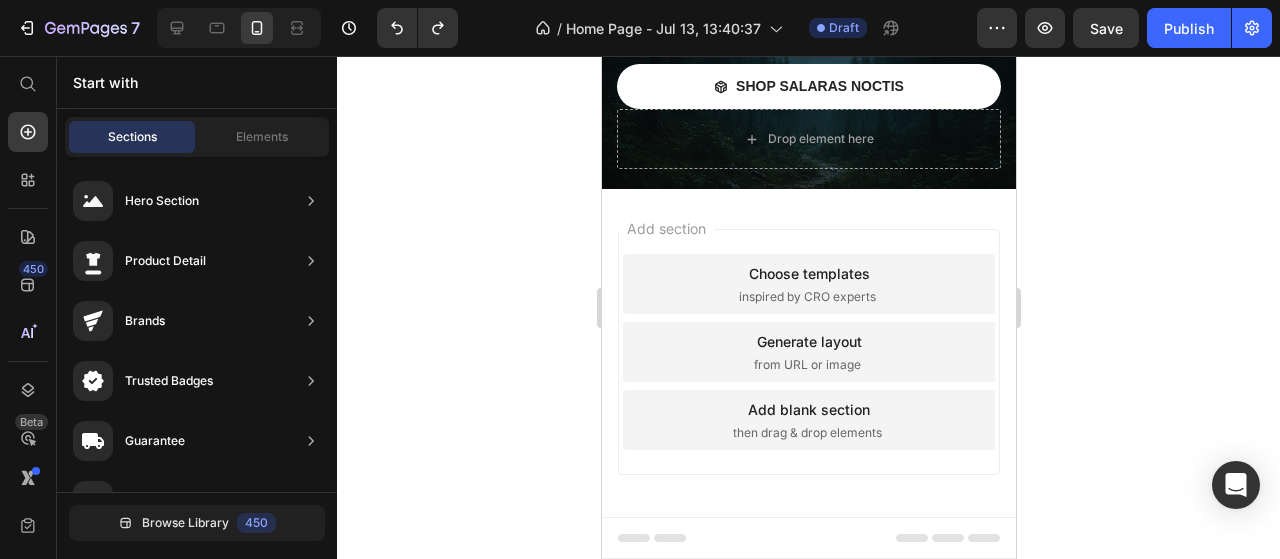 scroll, scrollTop: 0, scrollLeft: 0, axis: both 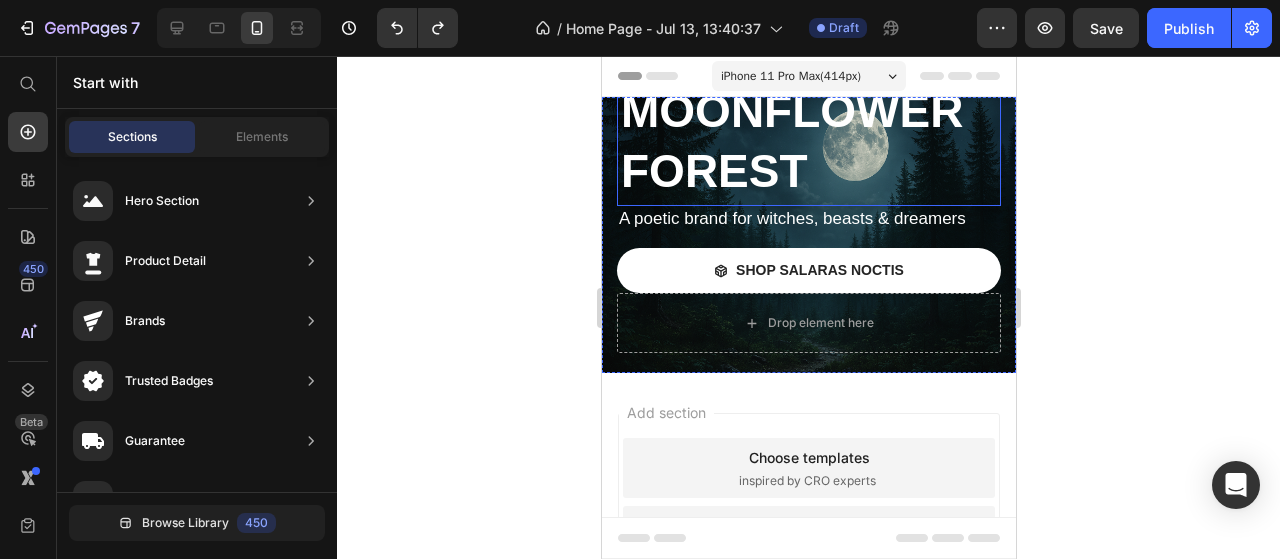 click on "MIDNIGHT MOONFLOWER FOREST" at bounding box center [808, 112] 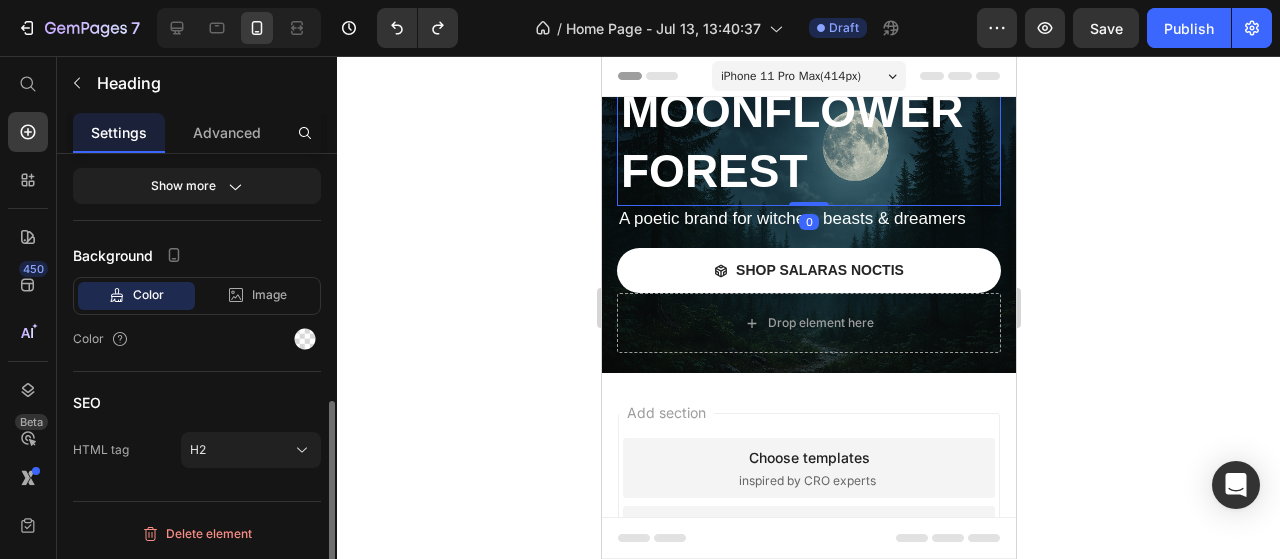scroll, scrollTop: 0, scrollLeft: 0, axis: both 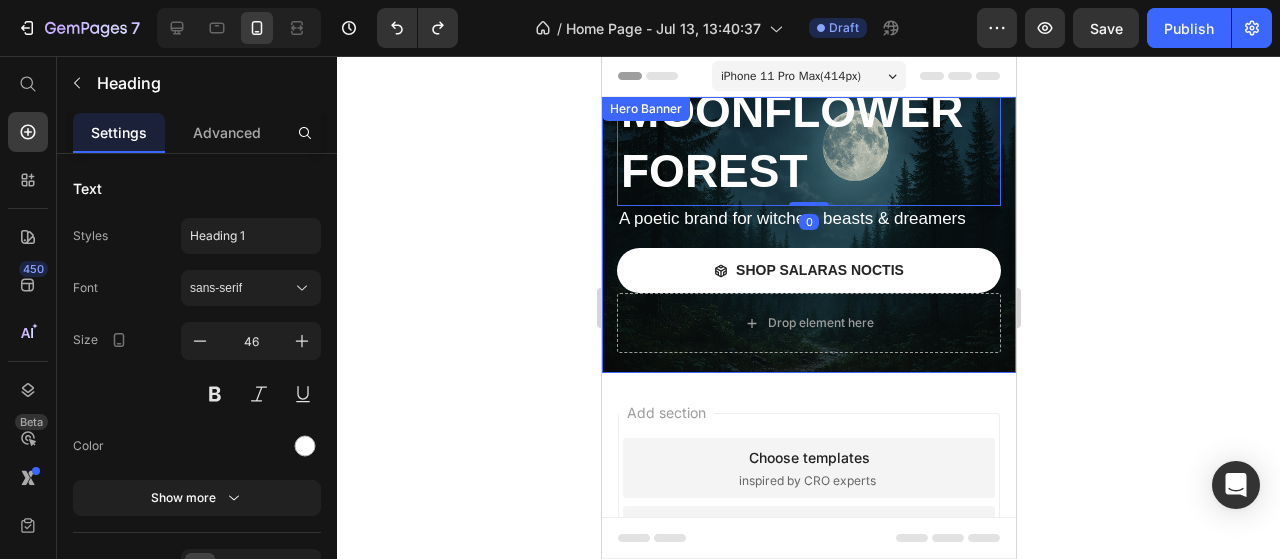 click on "Icon Icon Icon Icon
Icon Icon List (100+) REVIEWS Text Block Row MIDNIGHT MOONFLOWER FOREST Heading   0 A poetic brand for witches, beasts & dreamers Text Block
SHOP SALARAS NOCTIS Button
Drop element here" at bounding box center (808, 173) 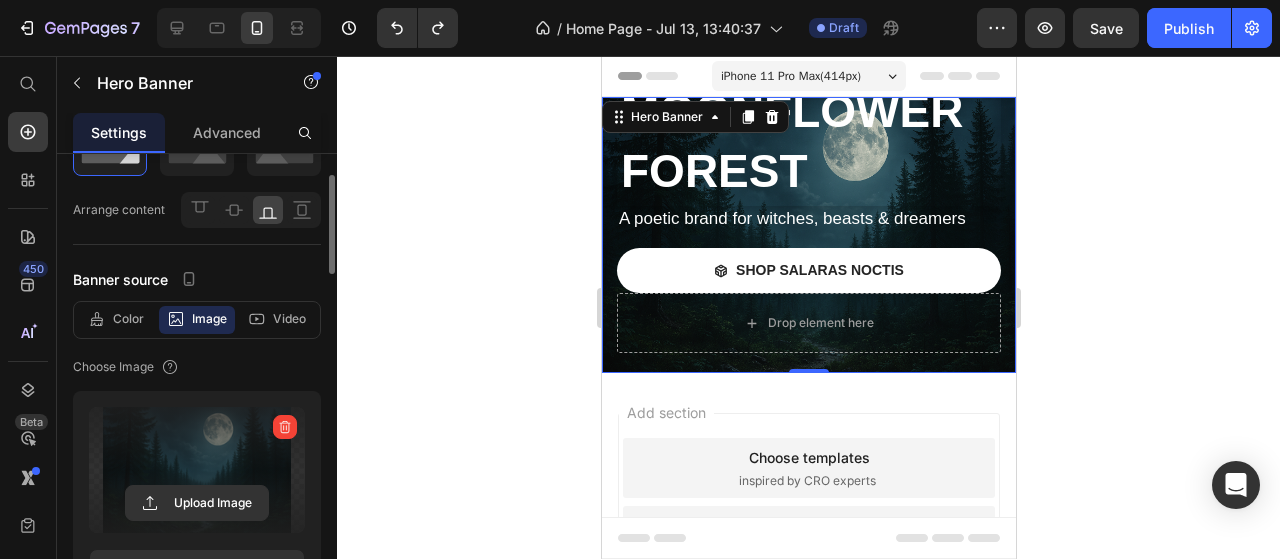 scroll, scrollTop: 200, scrollLeft: 0, axis: vertical 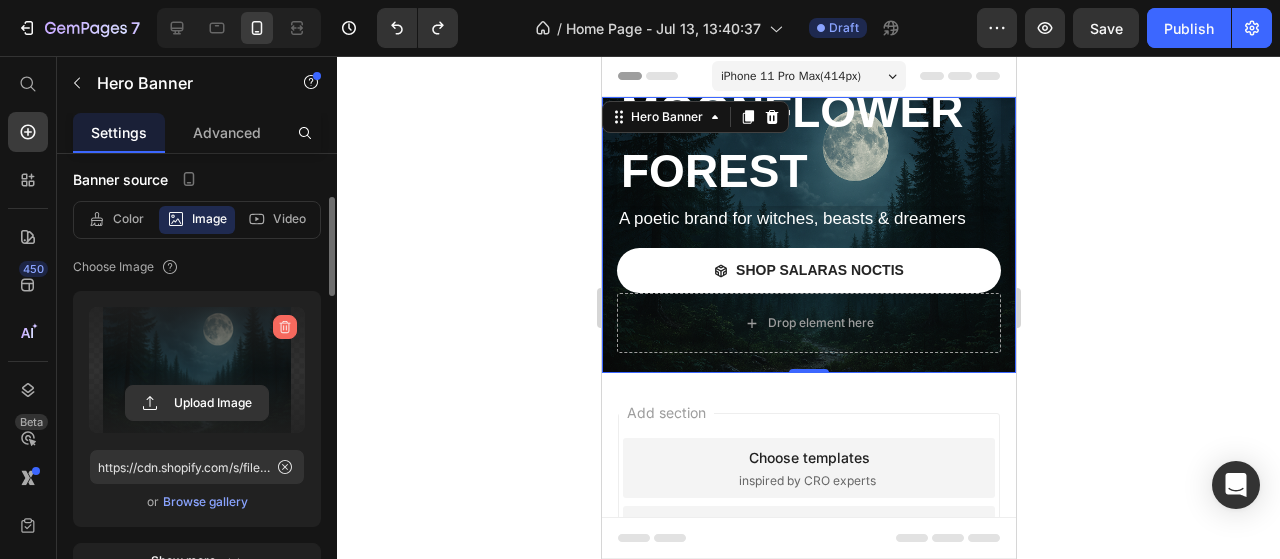 click at bounding box center [285, 327] 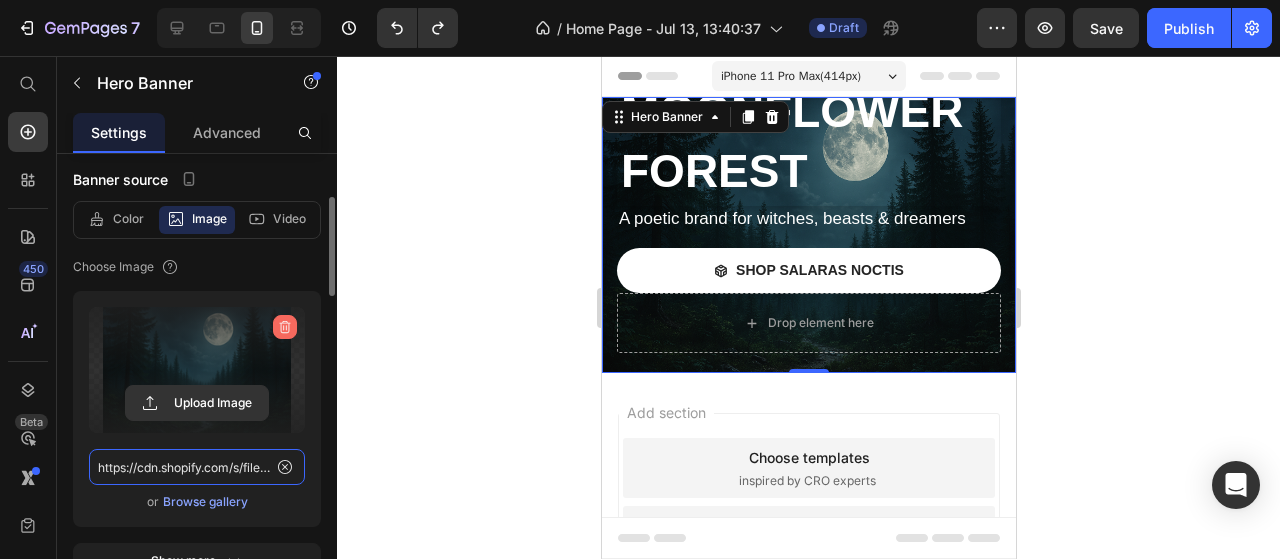 type 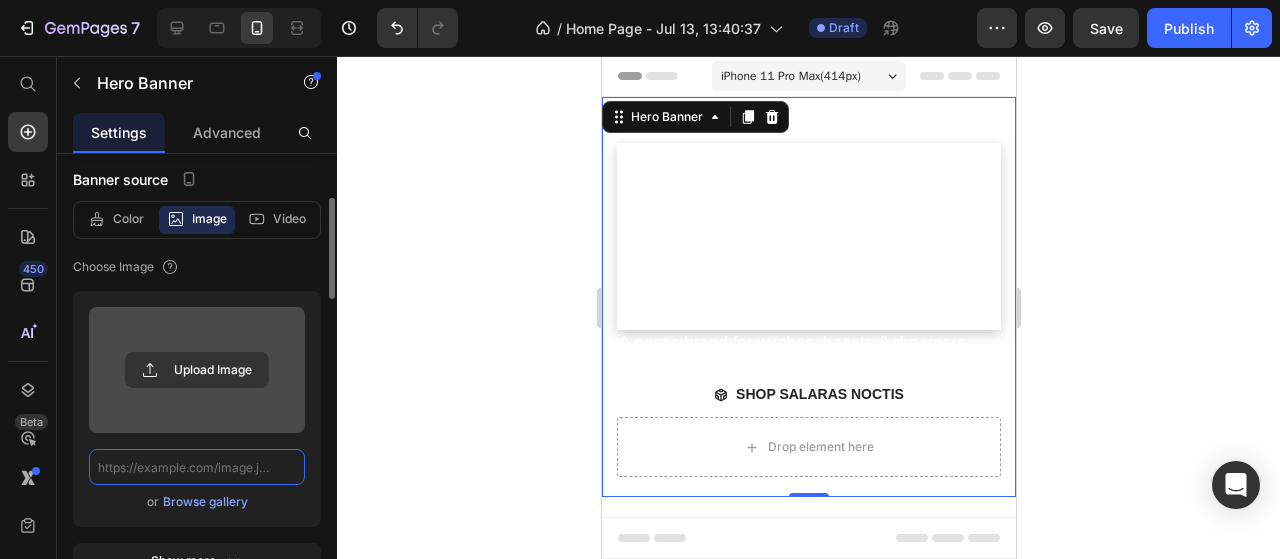 scroll, scrollTop: 0, scrollLeft: 0, axis: both 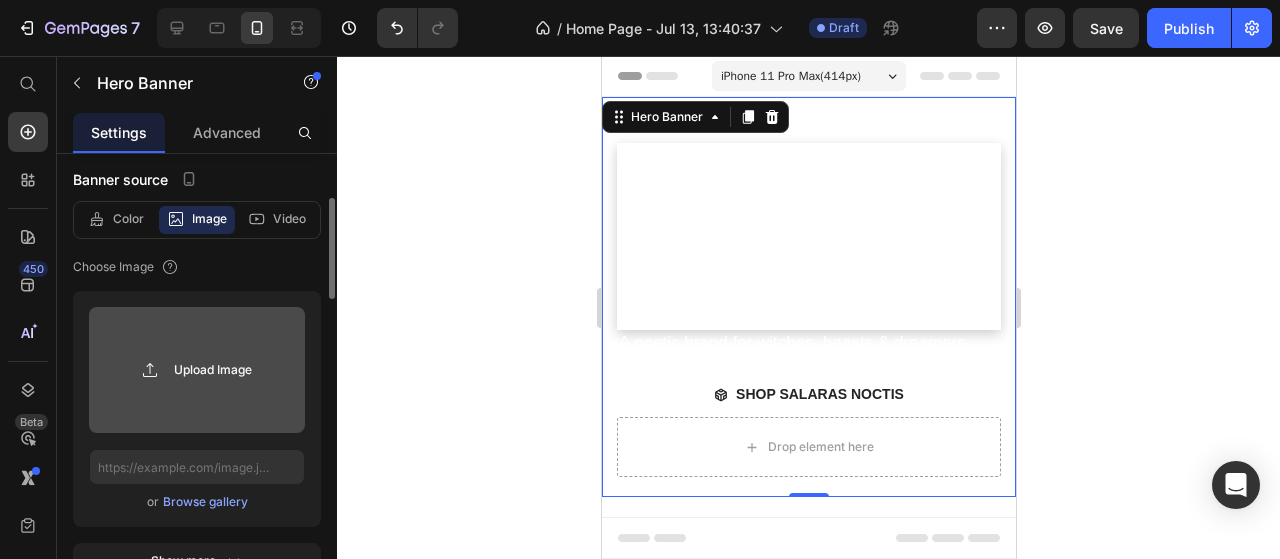 click 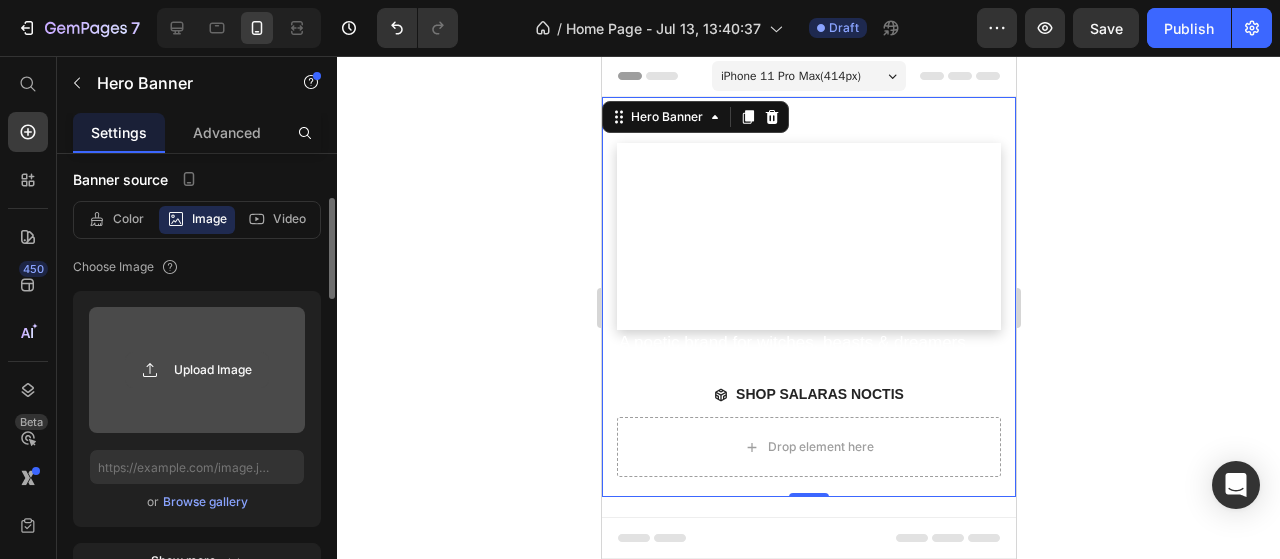type on "C:\fakepath\view-misty-forest-night.jpg" 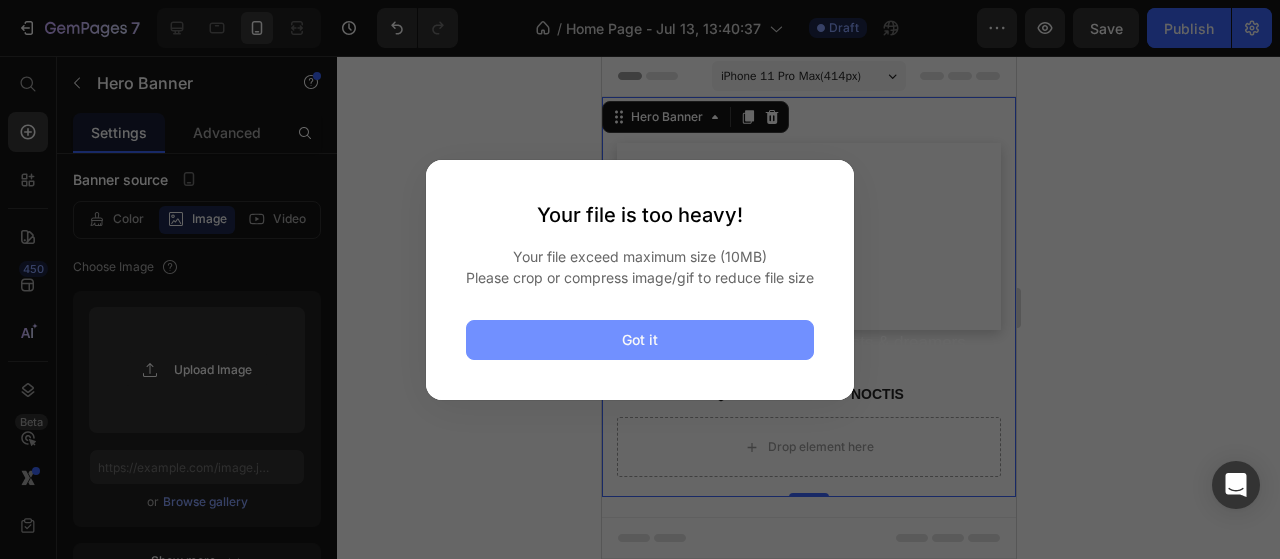 click on "Got it" at bounding box center (640, 340) 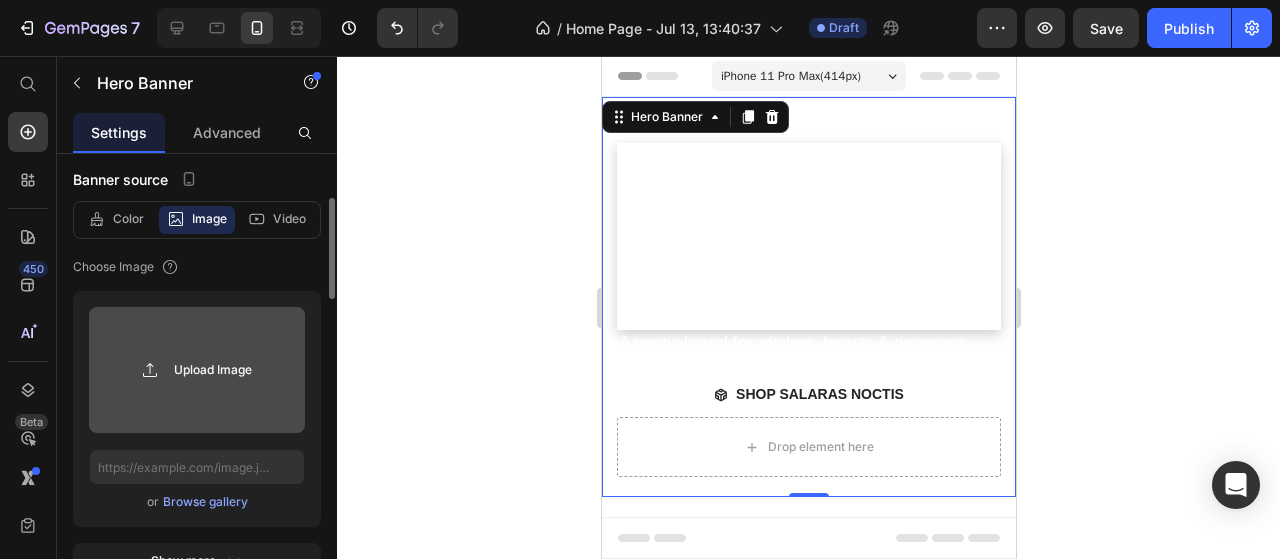 click 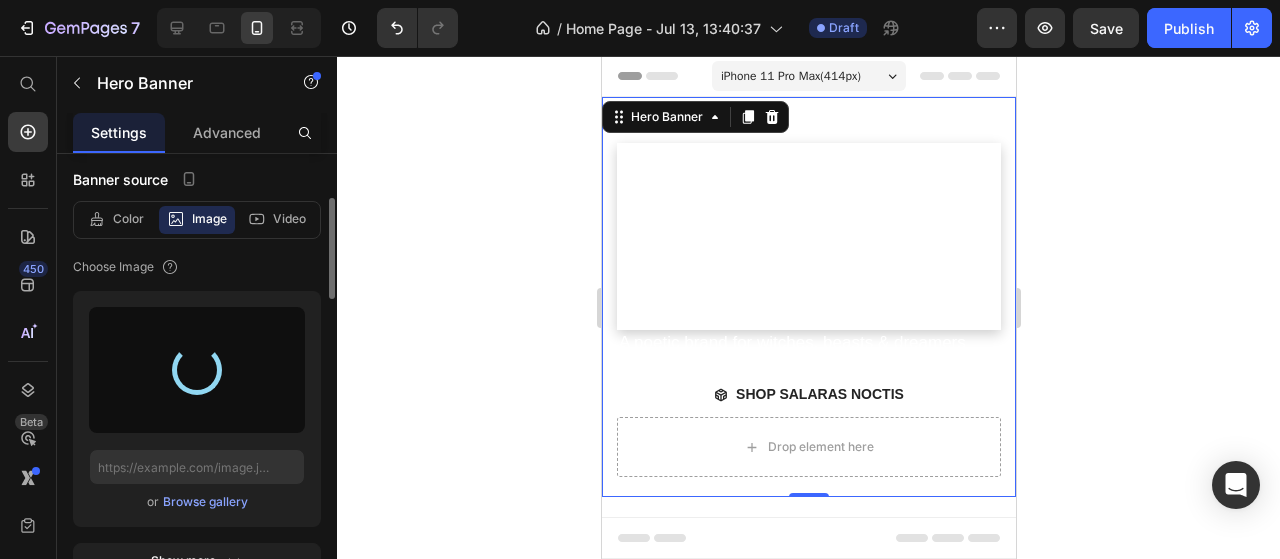 type on "https://cdn.shopify.com/s/files/1/0933/3286/5288/files/gempages_575252347064681298-3597f138-04ef-4286-a5c4-3eff5f1111a4.png" 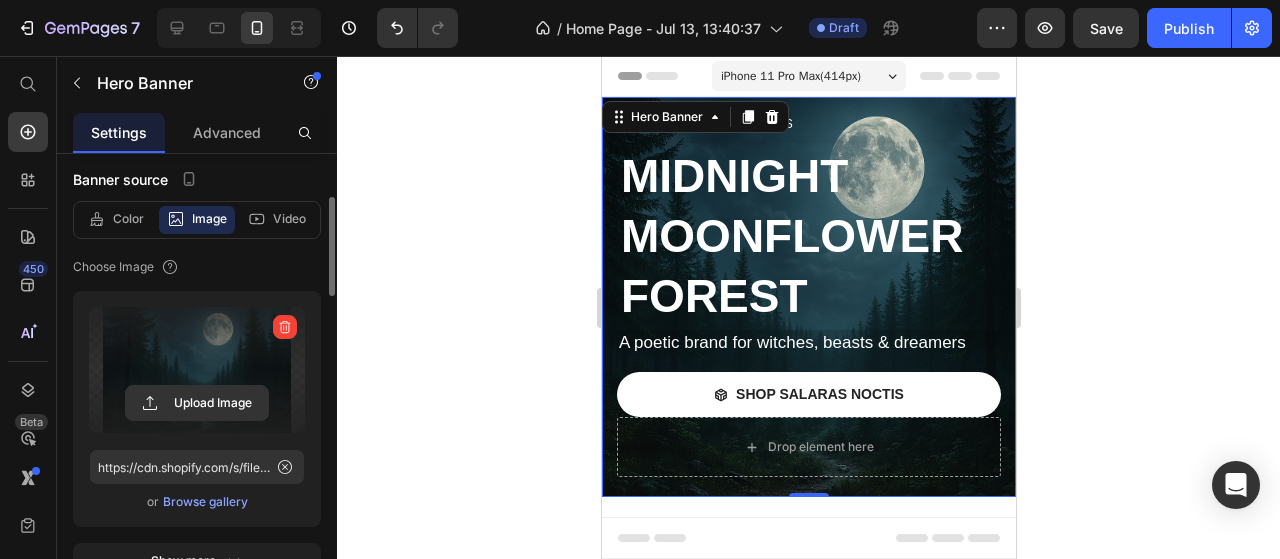 click at bounding box center [239, 28] 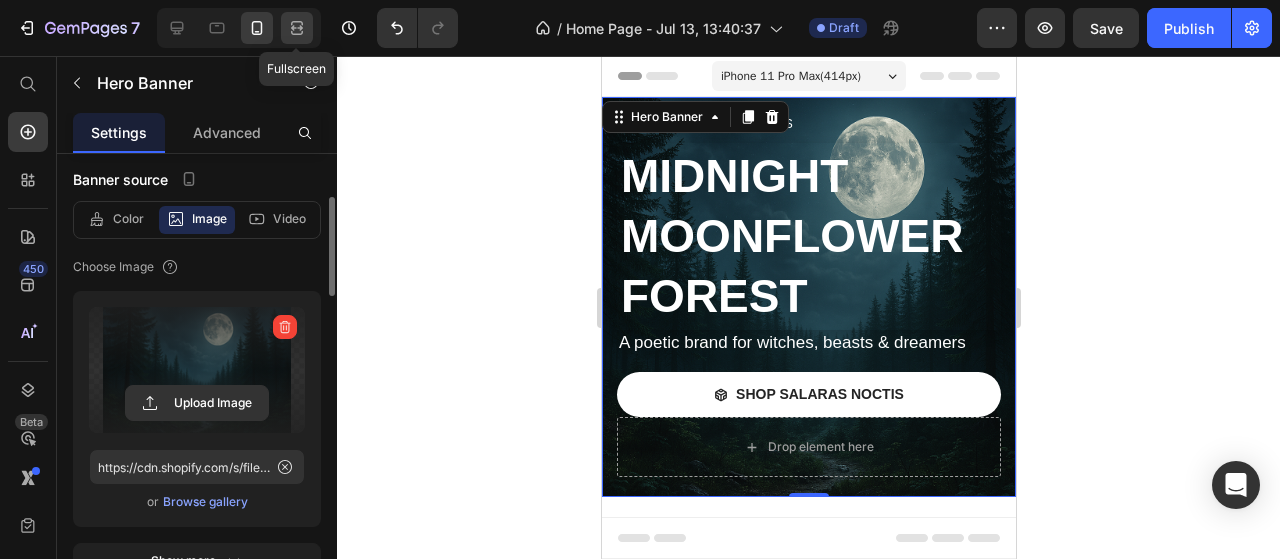 click 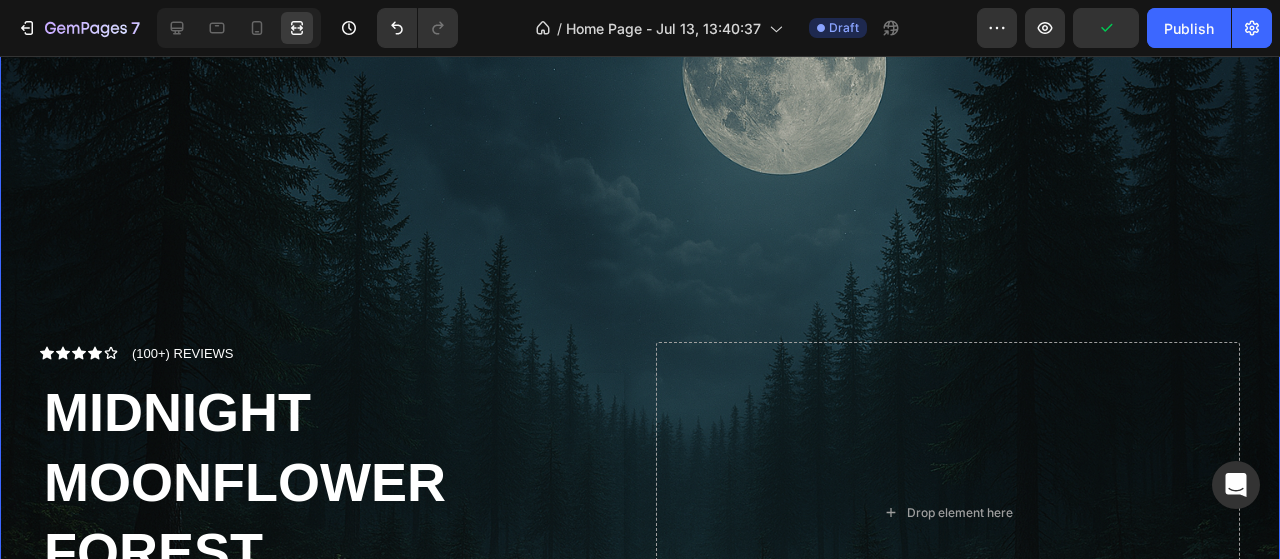 scroll, scrollTop: 0, scrollLeft: 0, axis: both 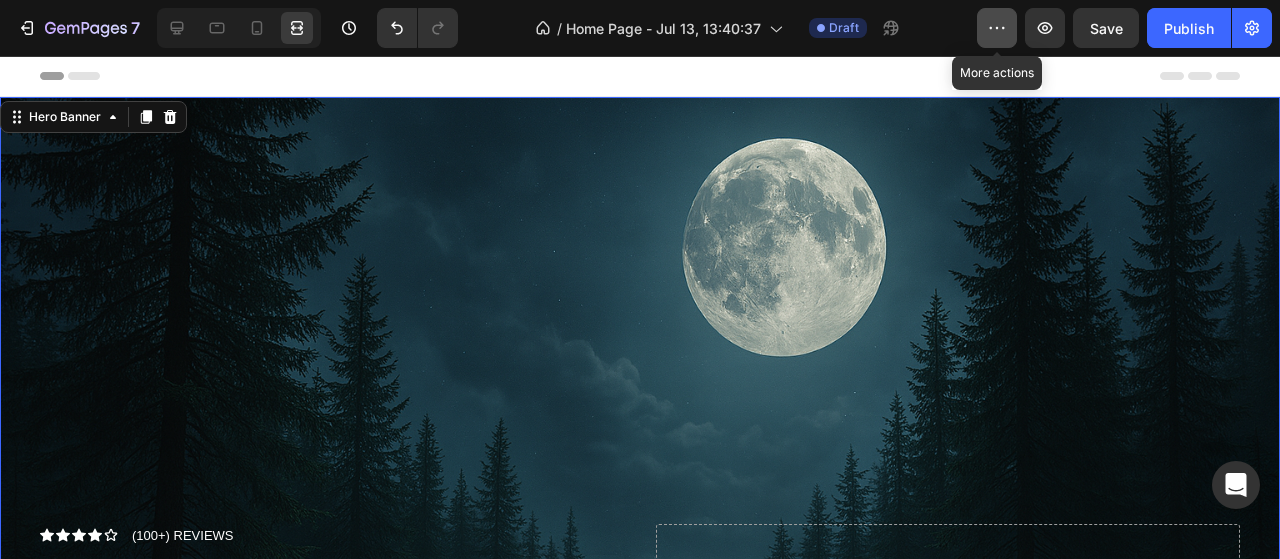 click 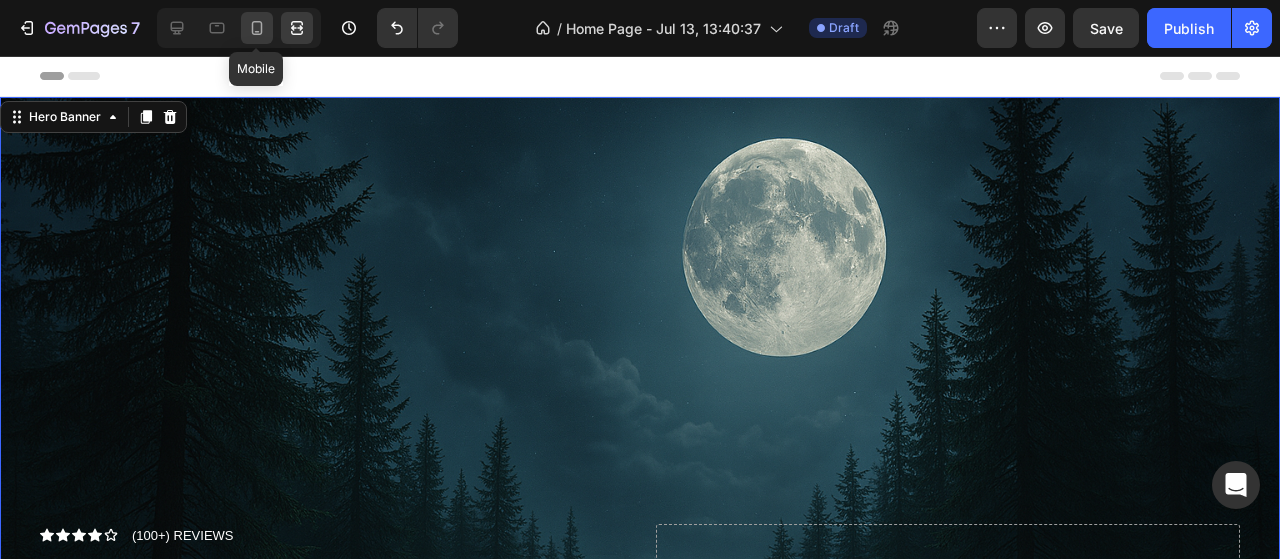 click 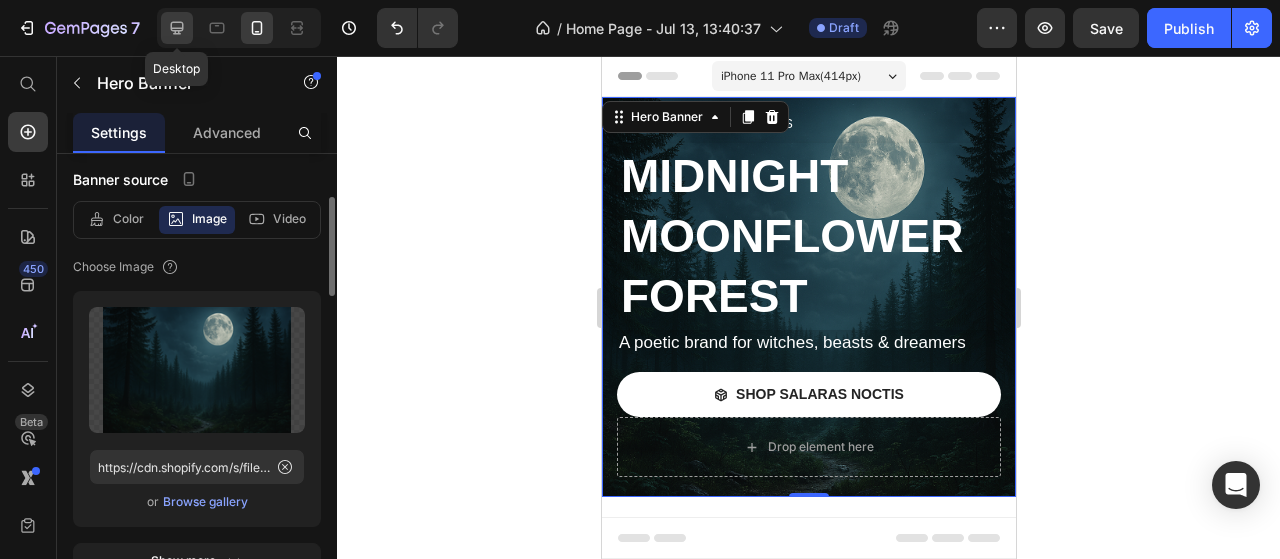click 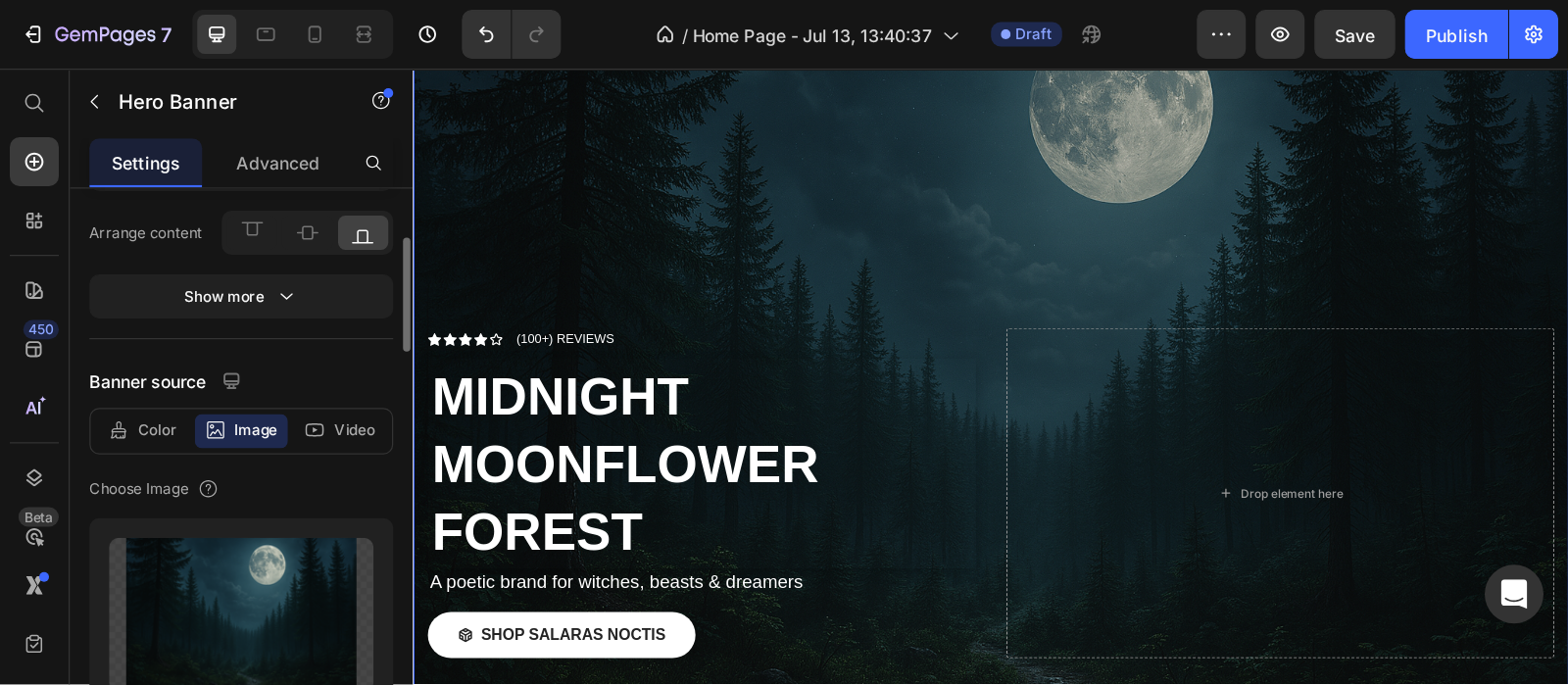 scroll, scrollTop: 98, scrollLeft: 0, axis: vertical 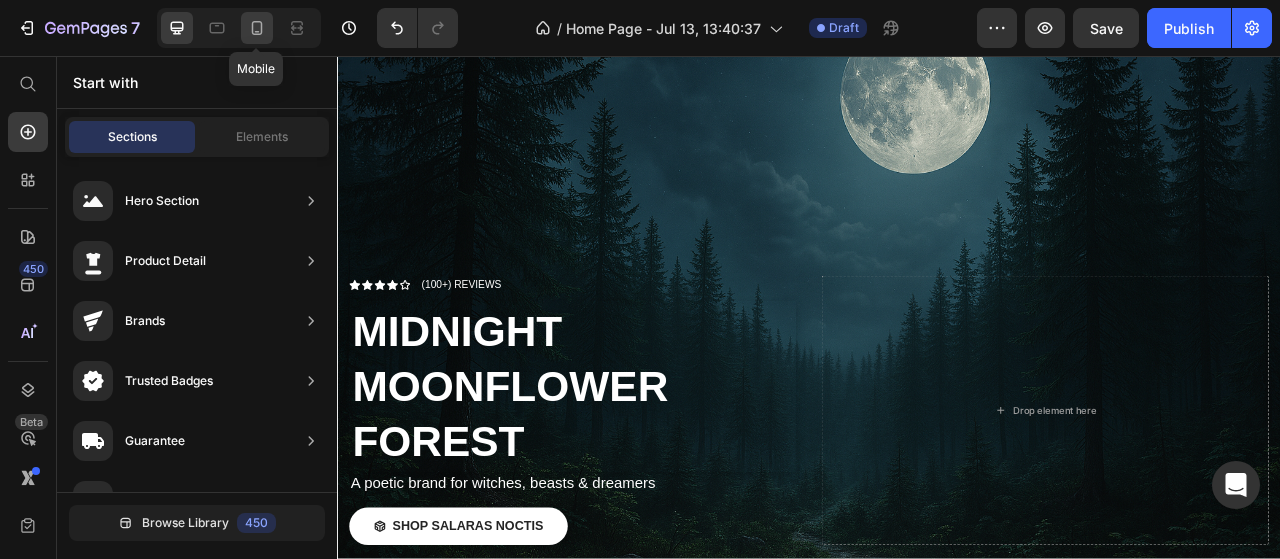 click 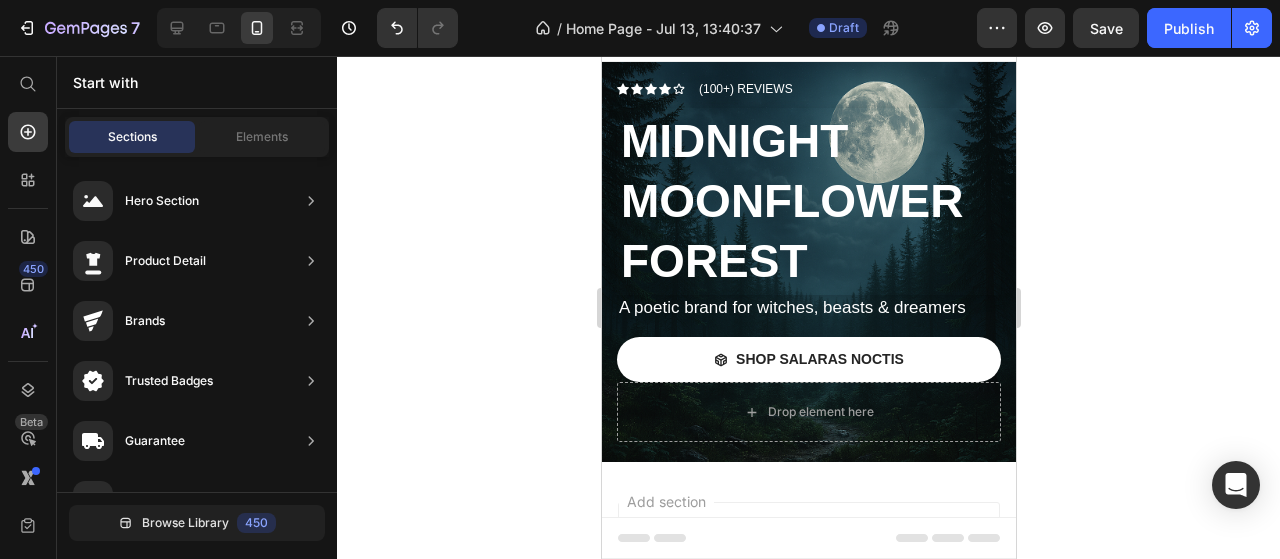 scroll, scrollTop: 0, scrollLeft: 0, axis: both 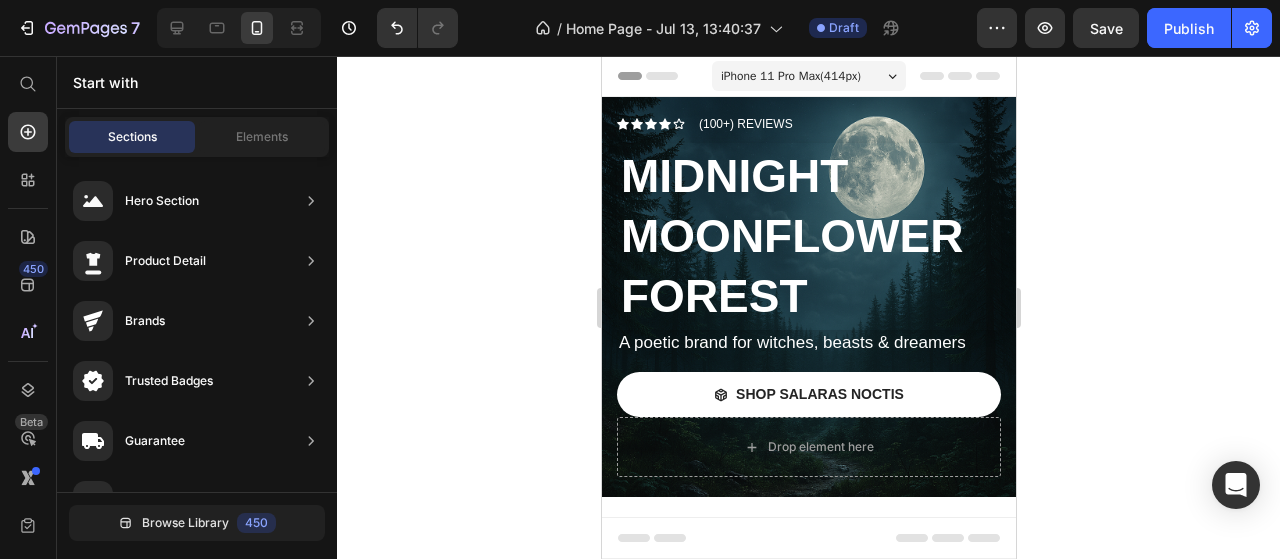 click 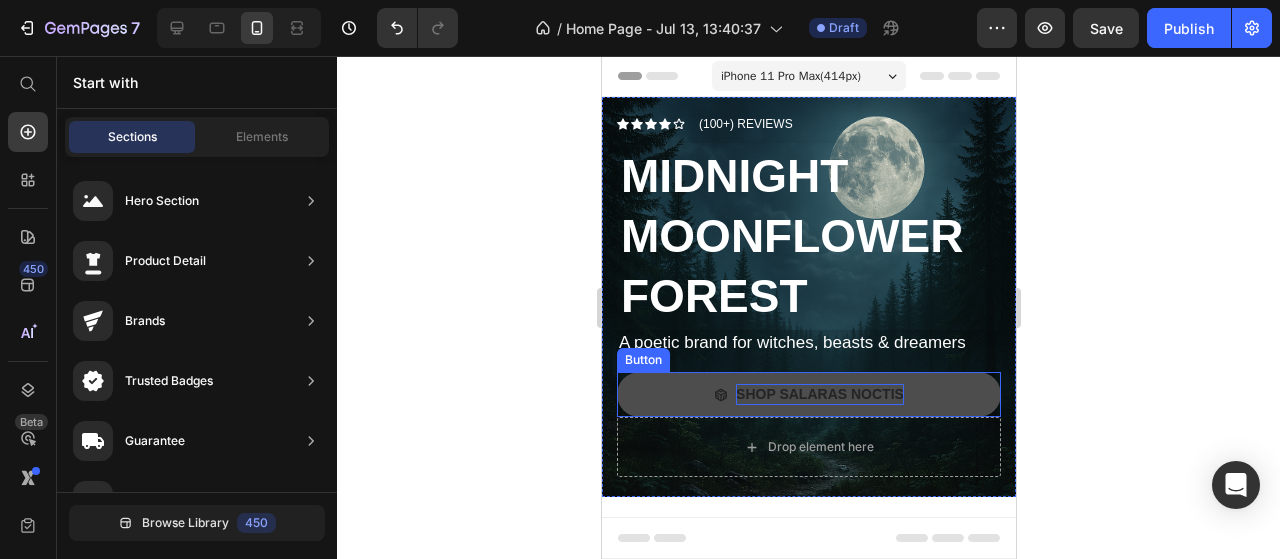 click on "SHOP SALARAS NOCTIS" at bounding box center [819, 394] 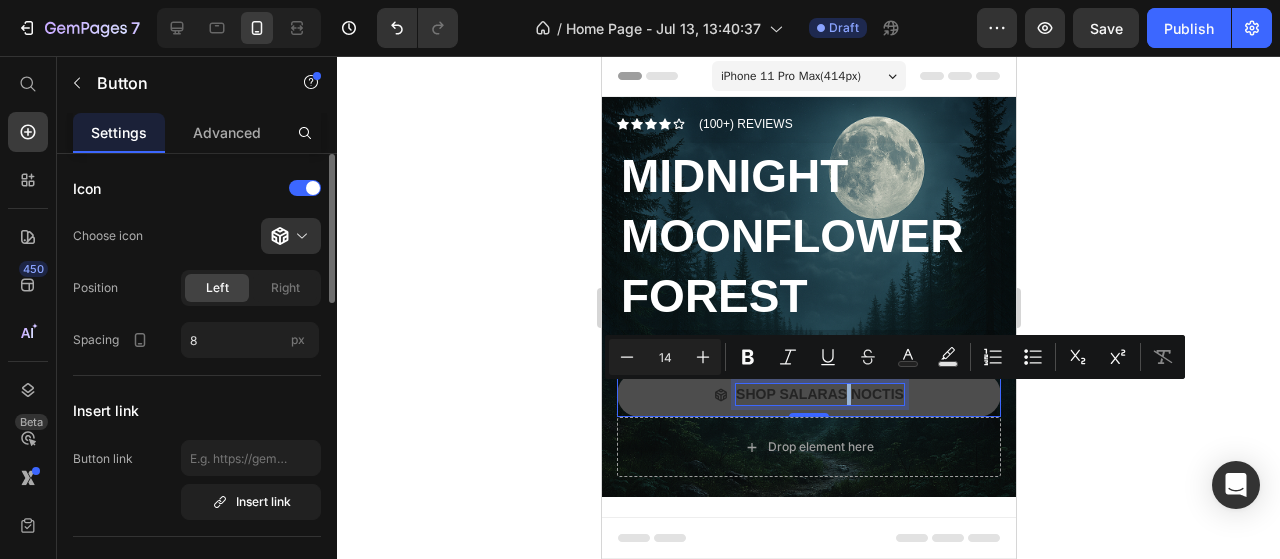 scroll, scrollTop: 0, scrollLeft: 0, axis: both 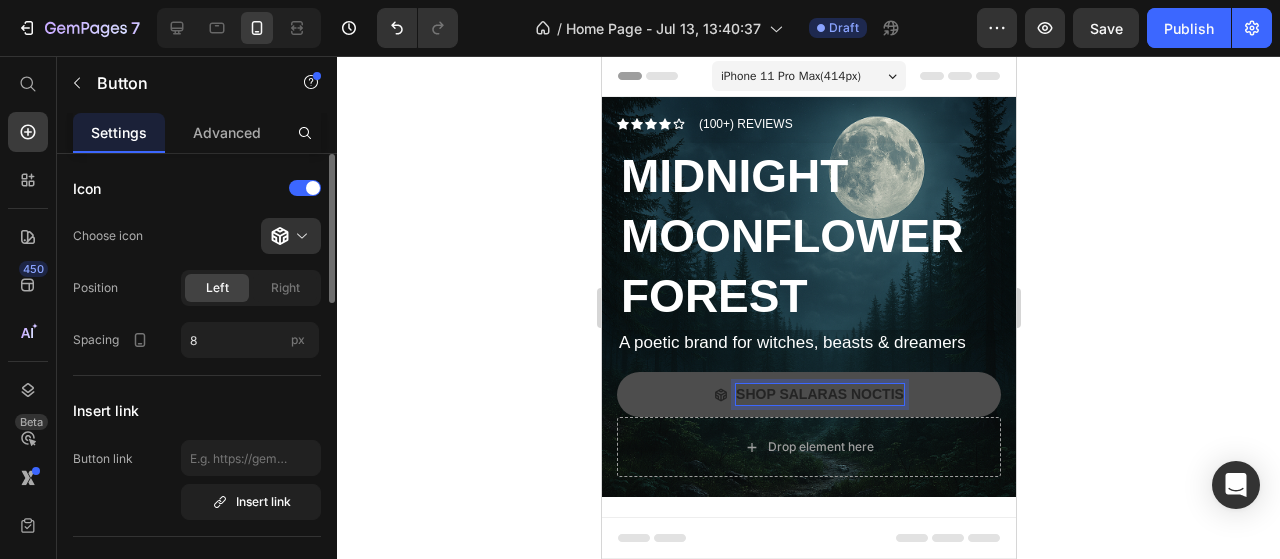 click on "SHOP SALARAS NOCTIS" at bounding box center (819, 394) 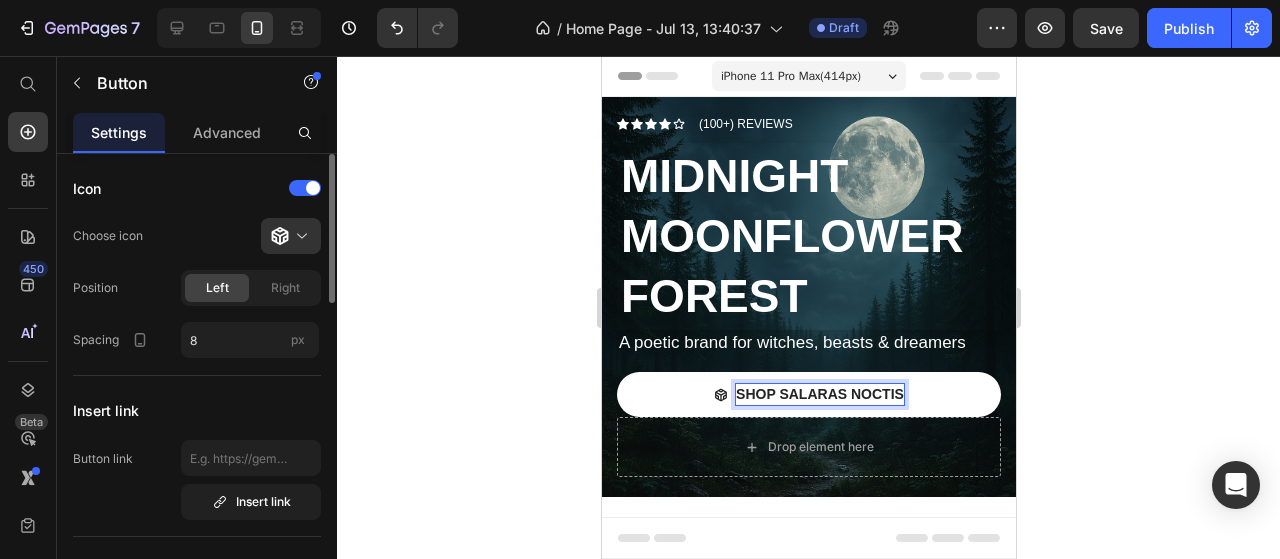 click 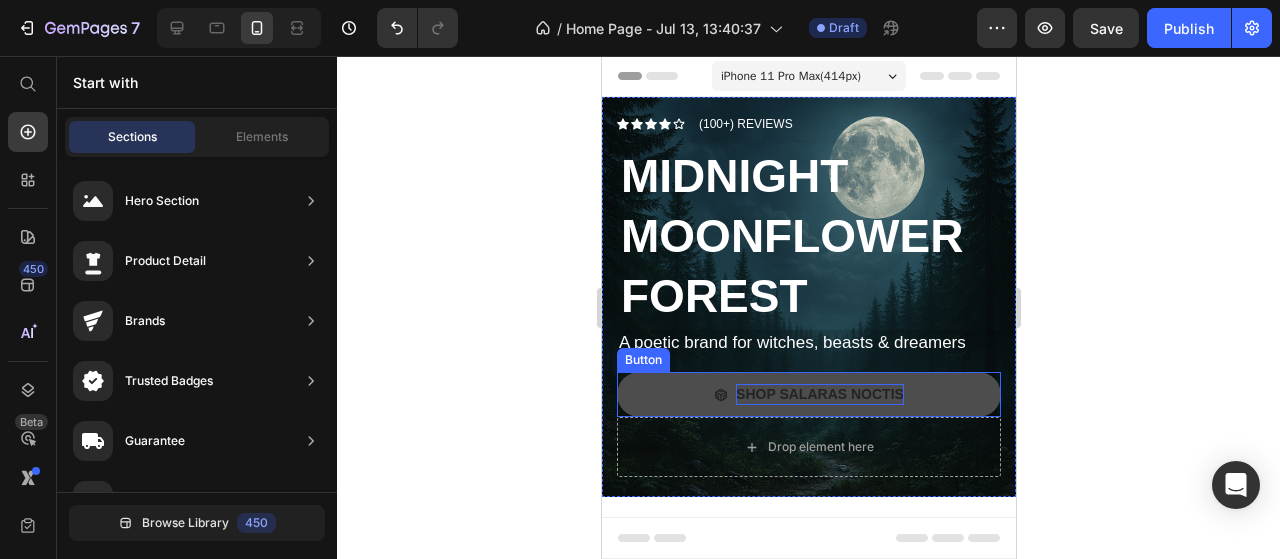 click on "SHOP SALARAS NOCTIS" at bounding box center [819, 394] 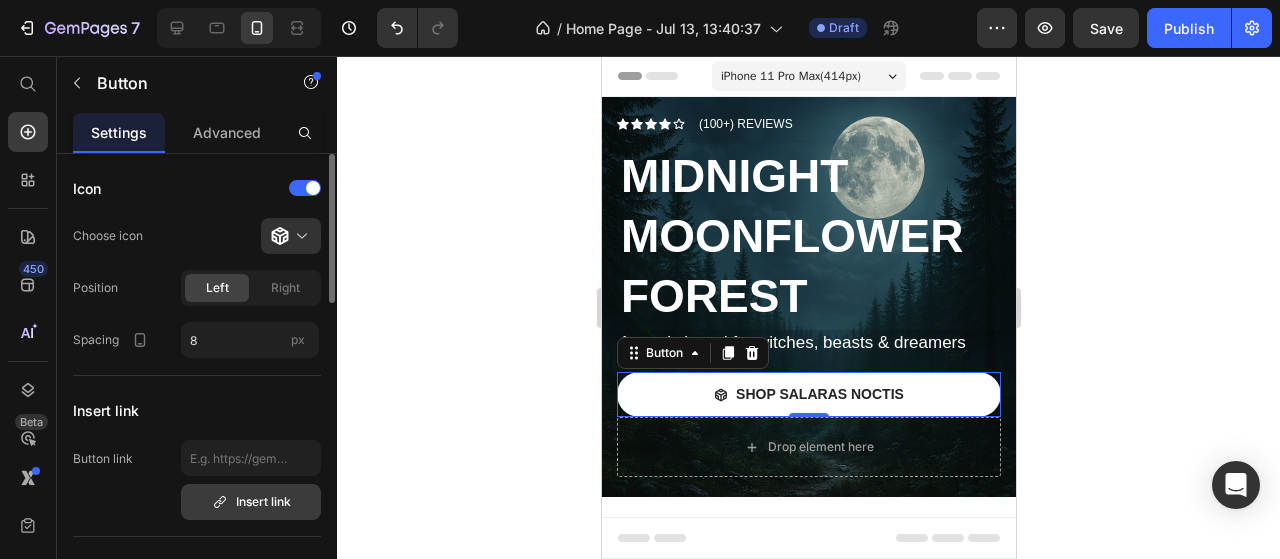 click on "Insert link" at bounding box center (251, 502) 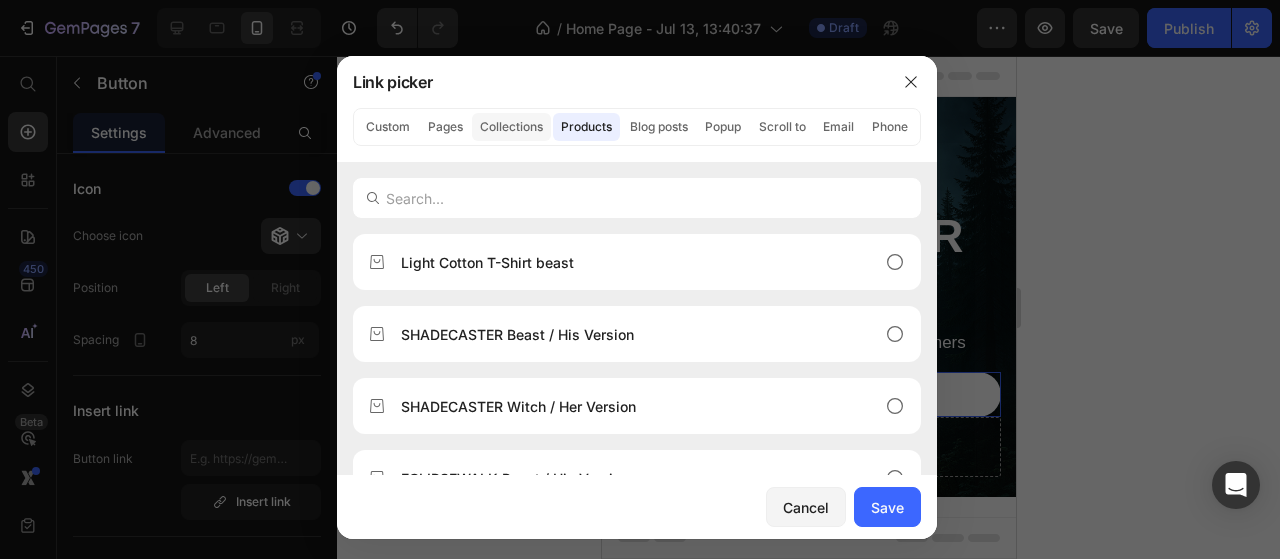 click on "Collections" 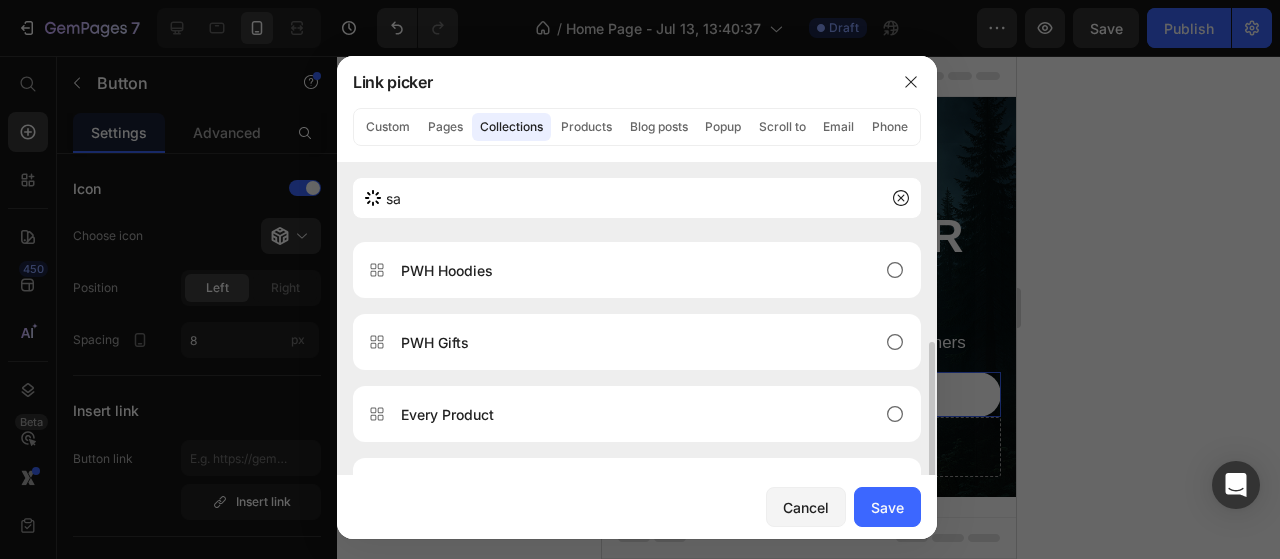 scroll, scrollTop: 0, scrollLeft: 0, axis: both 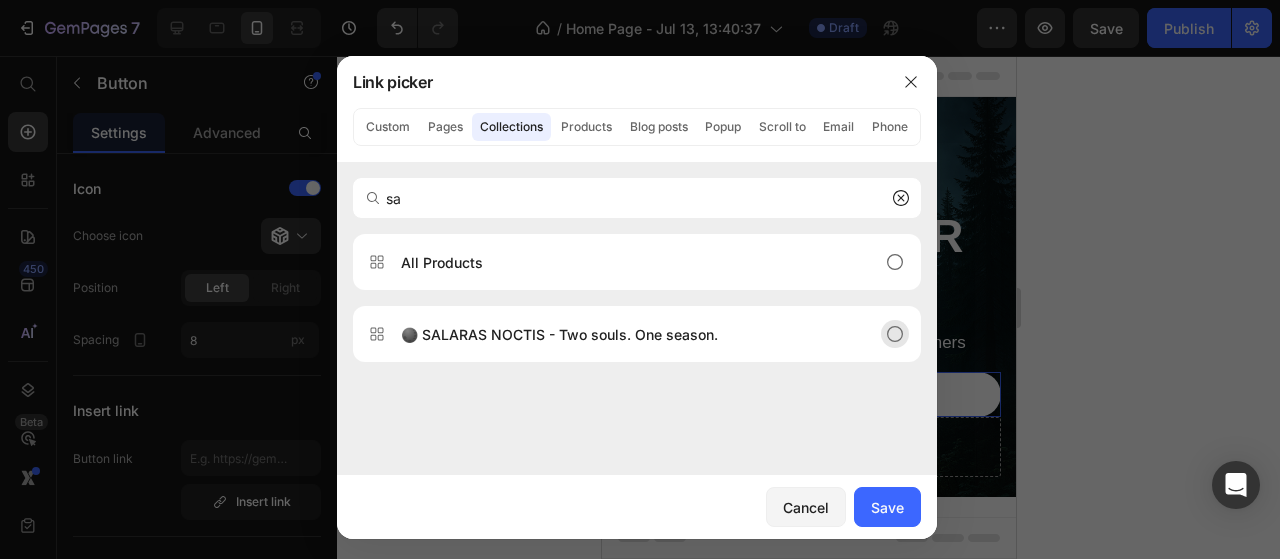 type on "sa" 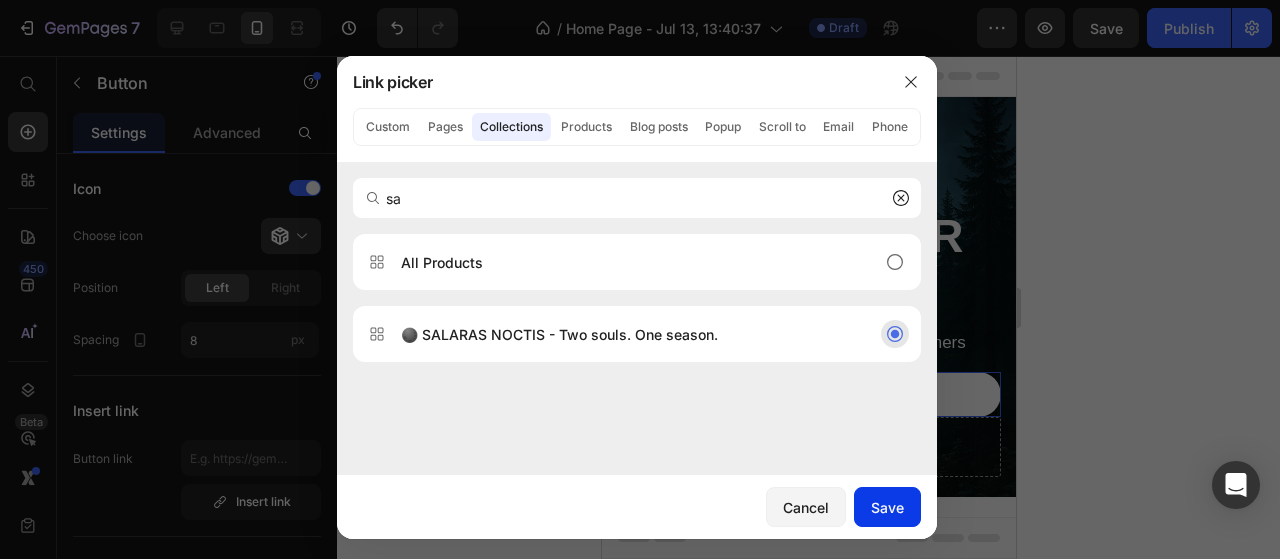 click on "Save" at bounding box center (887, 507) 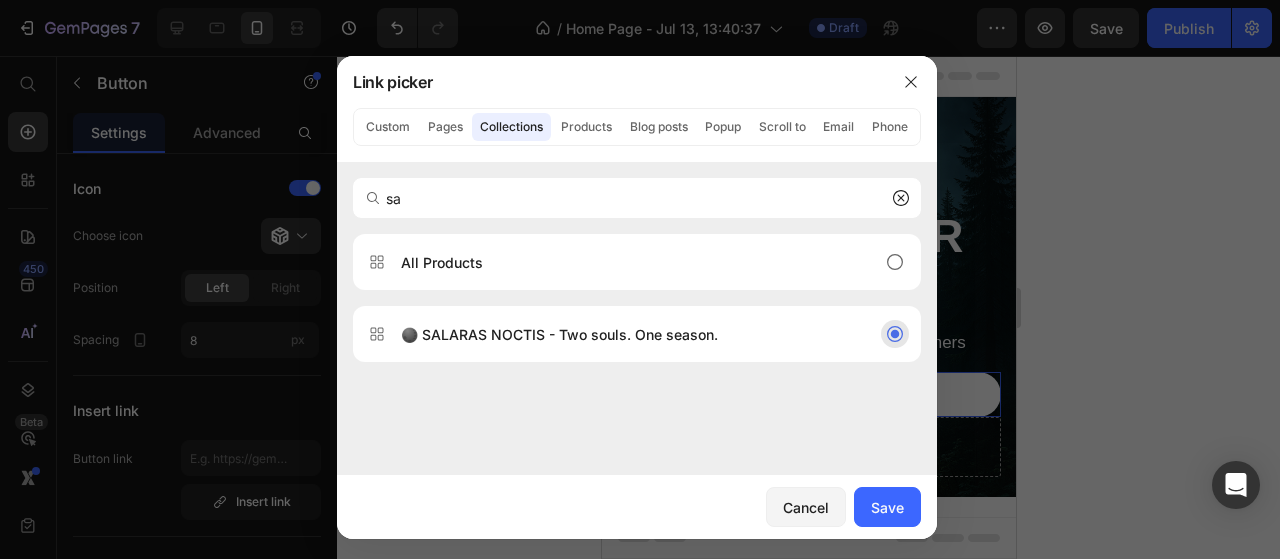 click on "Add section Choose templates inspired by CRO experts Generate layout from URL or image Add blank section then drag & drop elements" at bounding box center [808, 688] 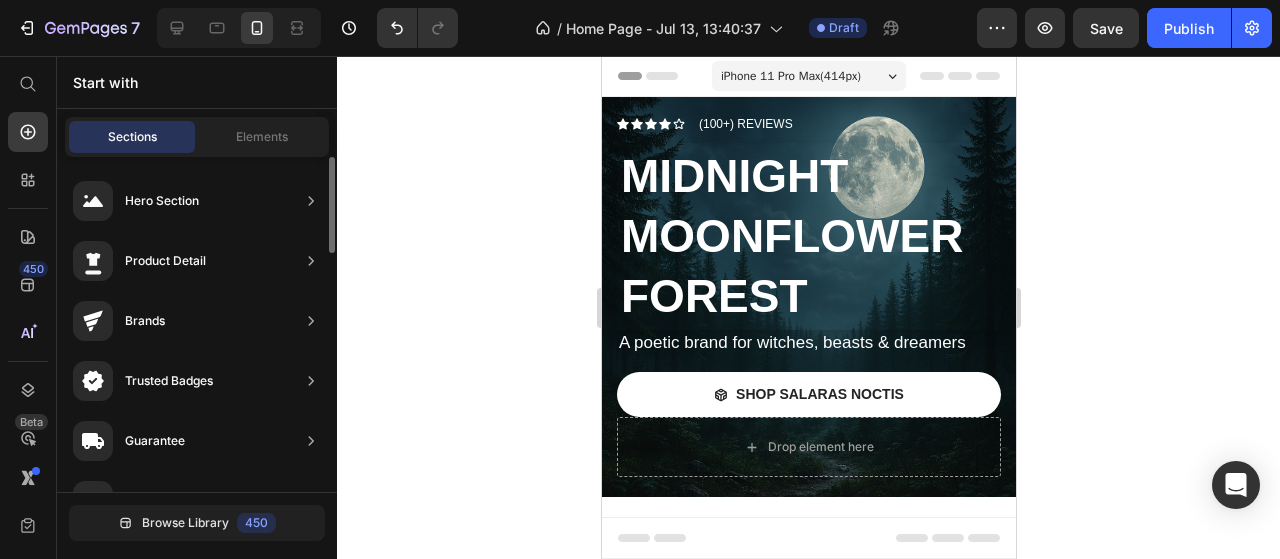 scroll, scrollTop: 344, scrollLeft: 0, axis: vertical 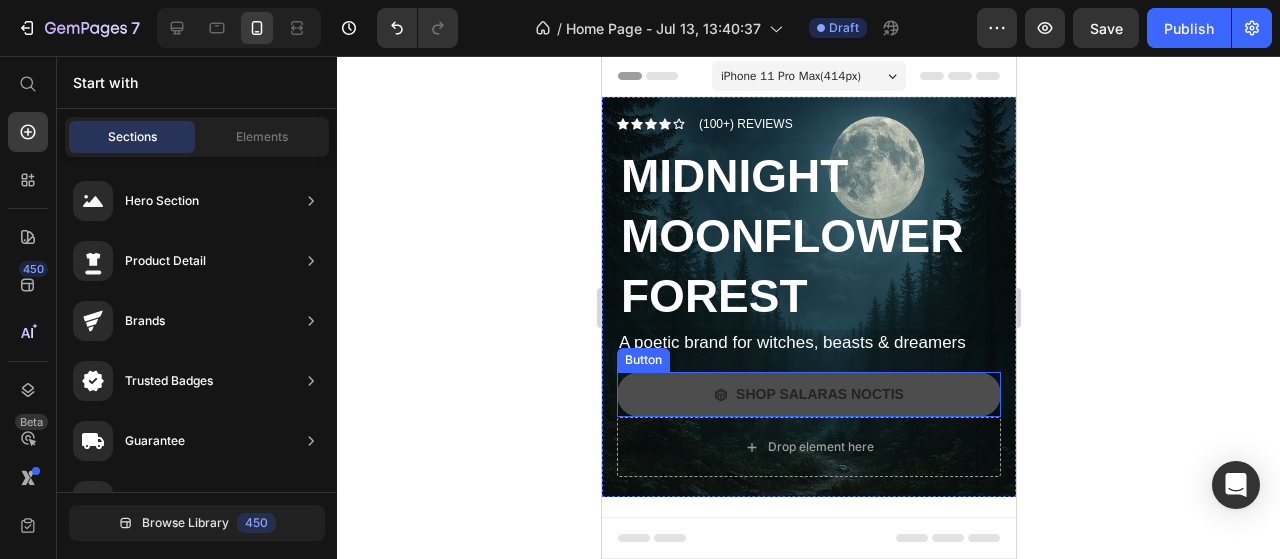 click on "SHOP SALARAS NOCTIS" at bounding box center [808, 394] 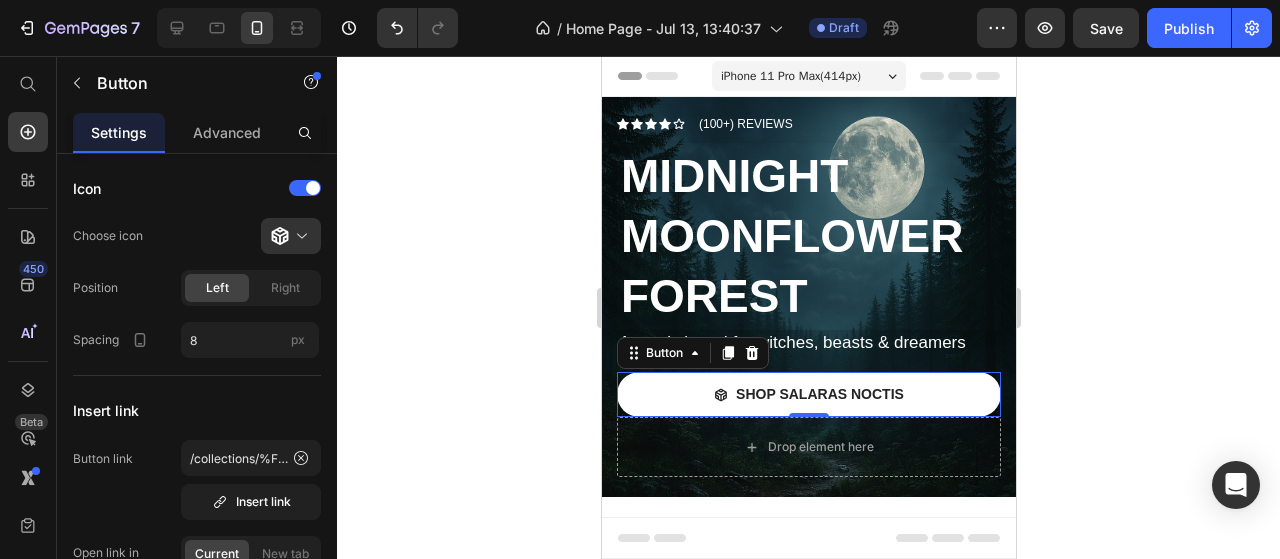 click 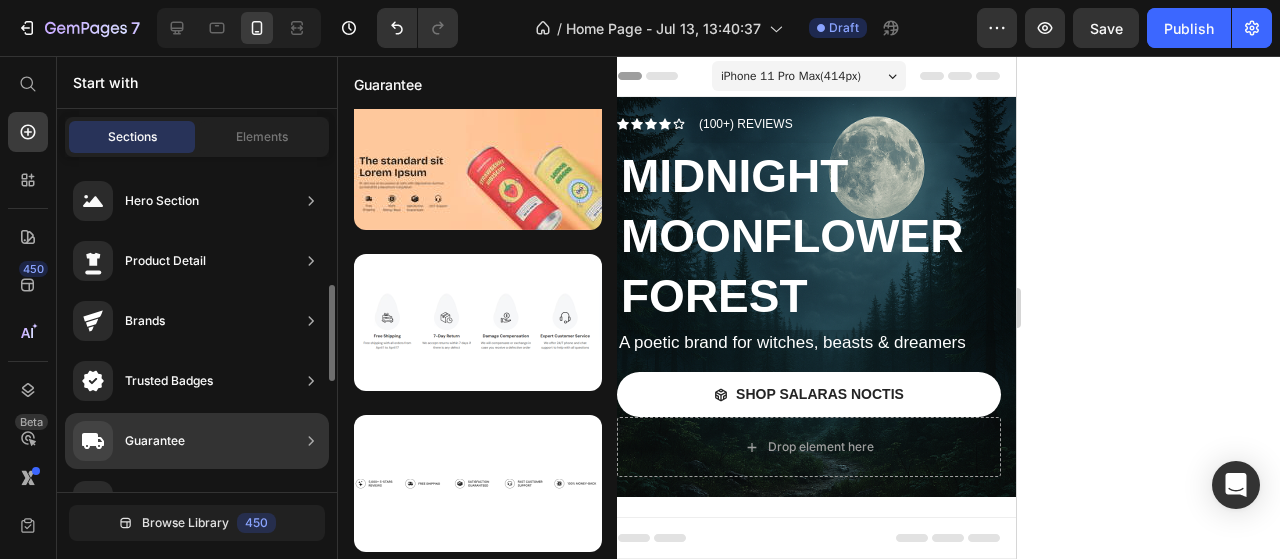 scroll, scrollTop: 100, scrollLeft: 0, axis: vertical 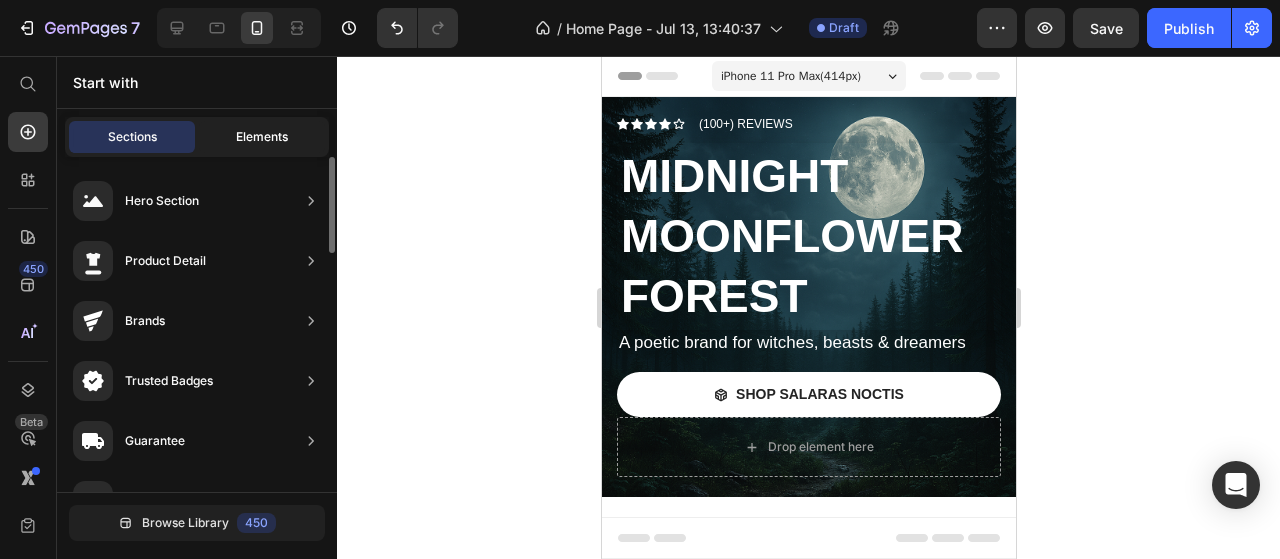 click on "Elements" 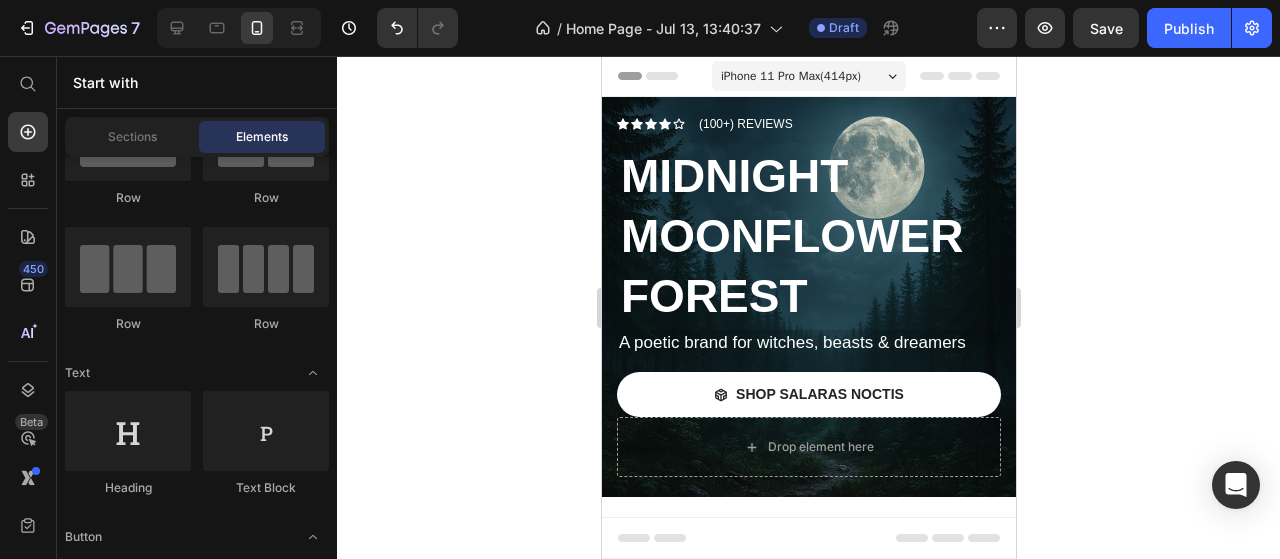scroll, scrollTop: 0, scrollLeft: 0, axis: both 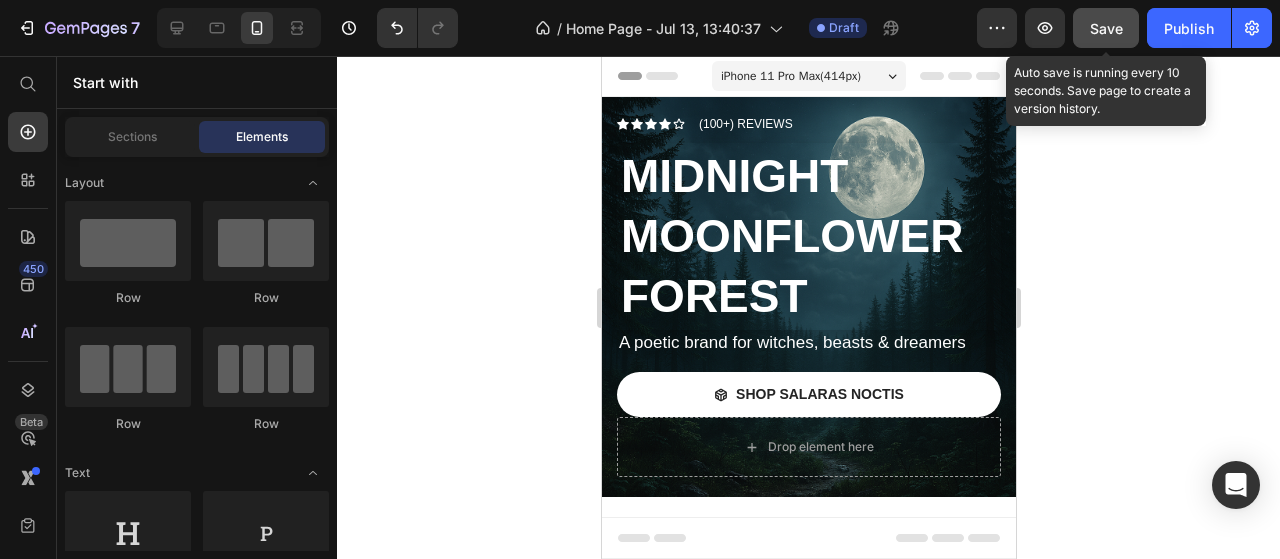 click on "Save" at bounding box center [1106, 28] 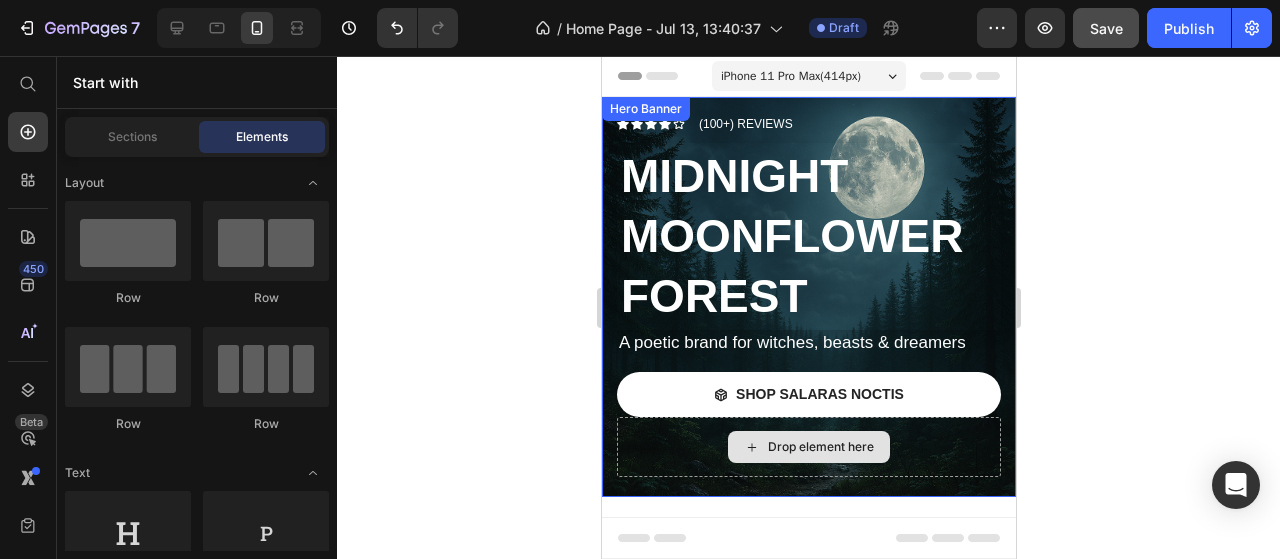 click on "Drop element here" at bounding box center (808, 447) 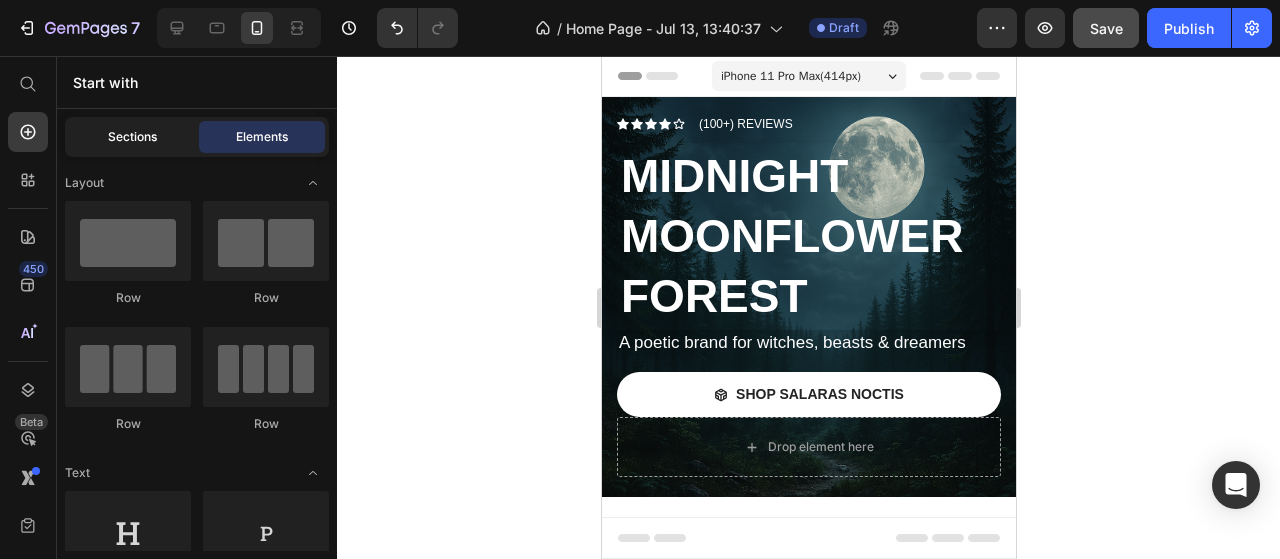 click on "Sections" 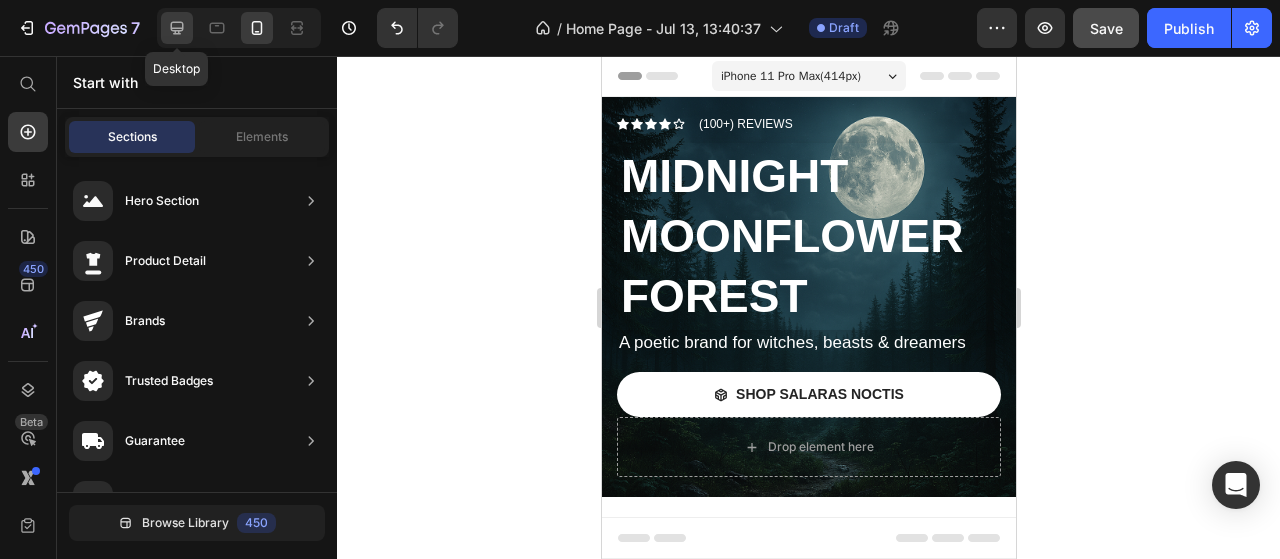 click 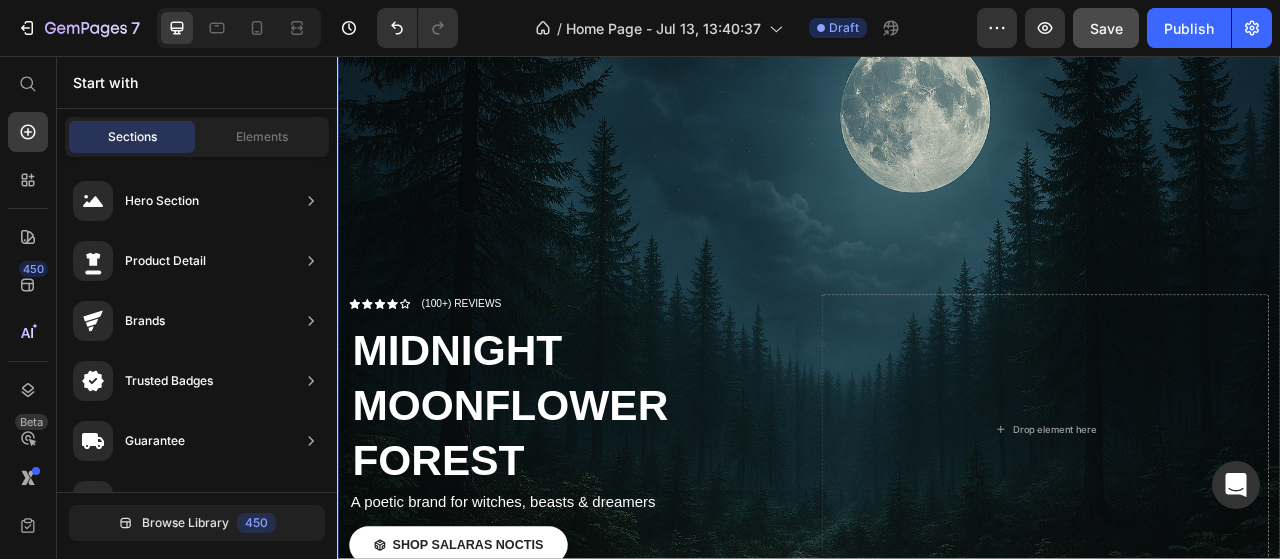 scroll, scrollTop: 200, scrollLeft: 0, axis: vertical 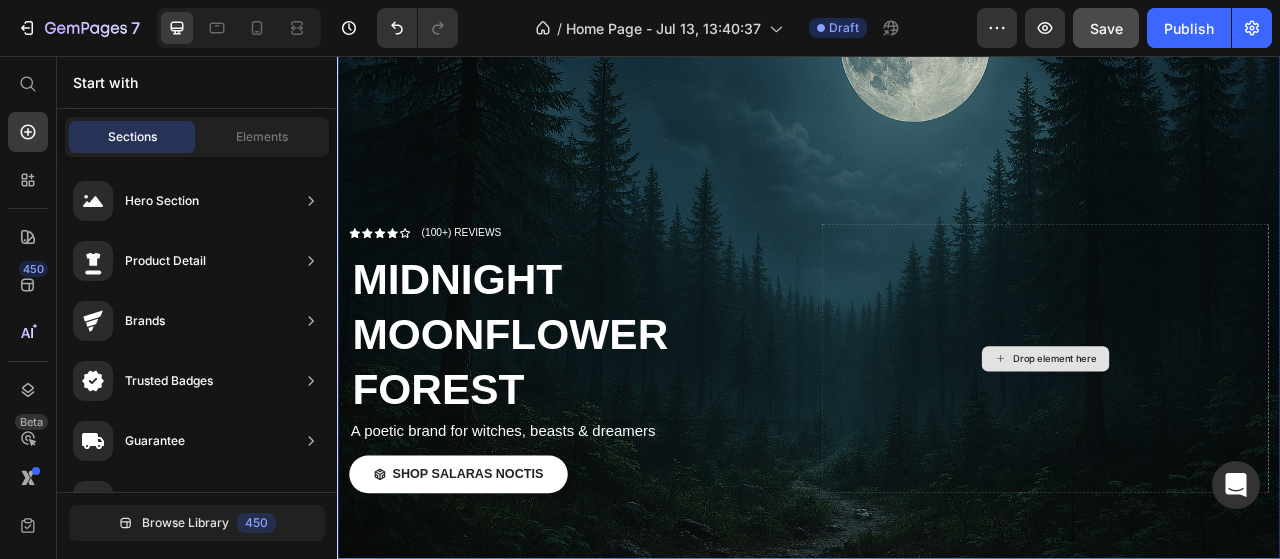 click on "Drop element here" at bounding box center [1250, 442] 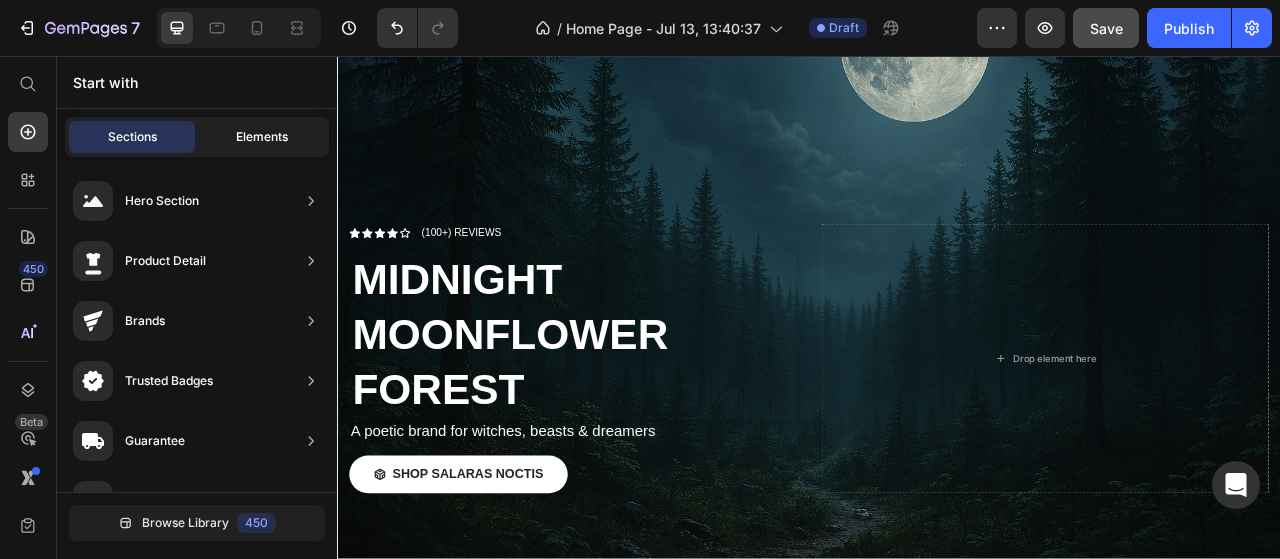 click on "Elements" 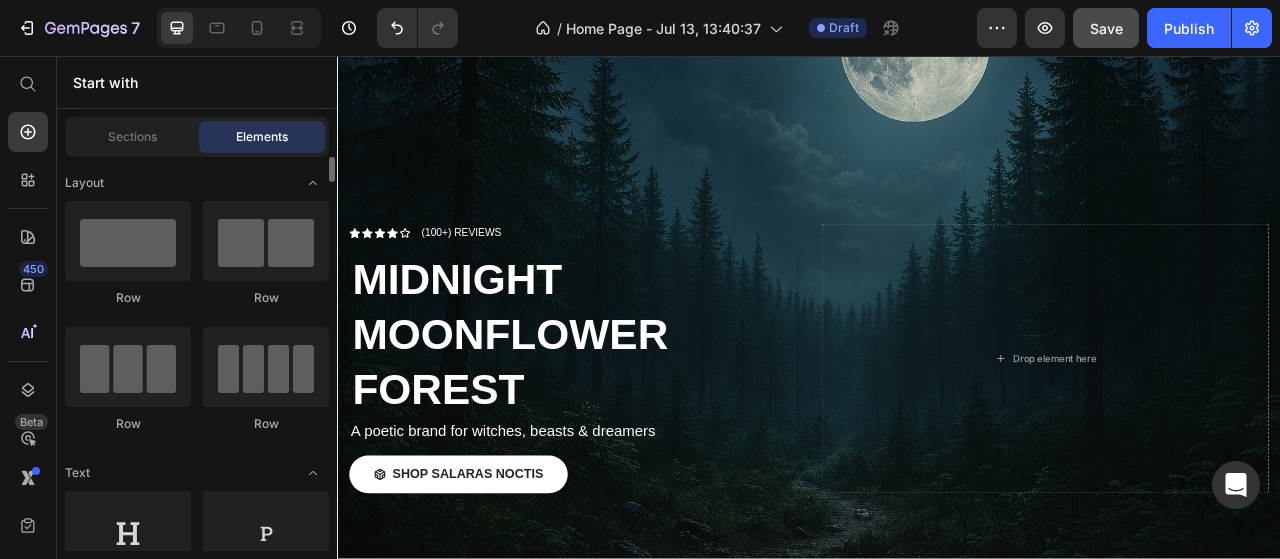 scroll, scrollTop: 200, scrollLeft: 0, axis: vertical 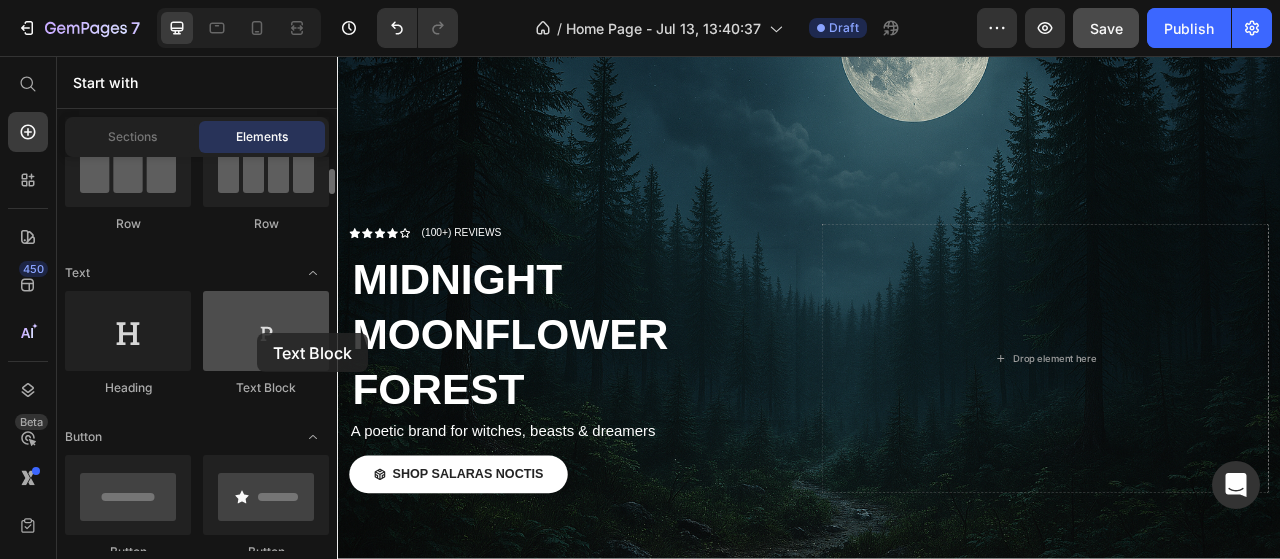 click at bounding box center (266, 331) 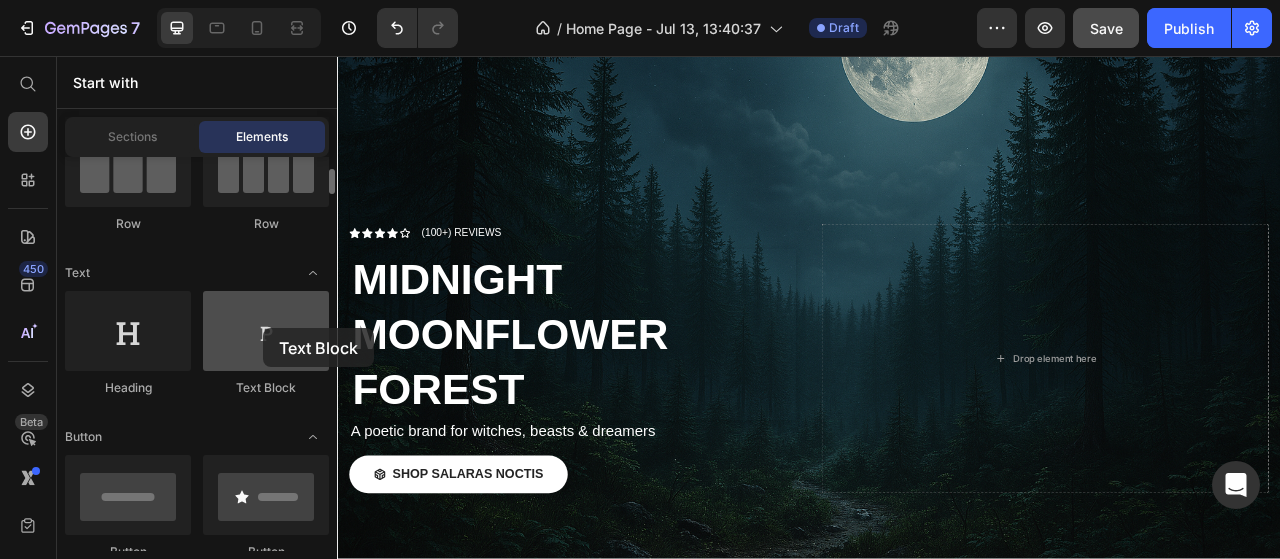click at bounding box center [266, 331] 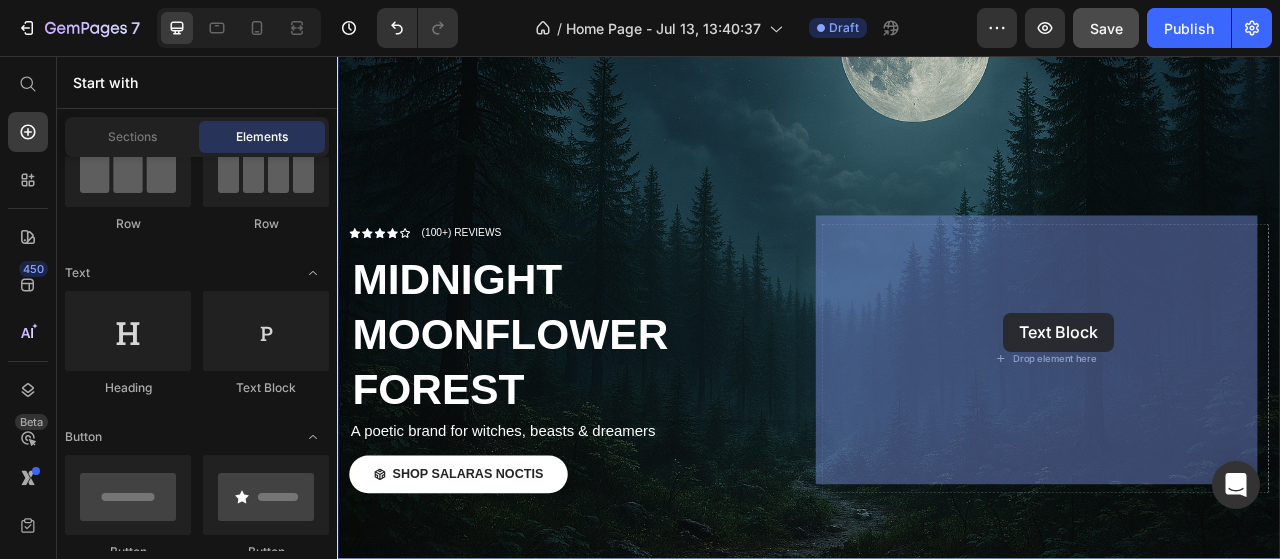drag, startPoint x: 600, startPoint y: 384, endPoint x: 1184, endPoint y: 383, distance: 584.00085 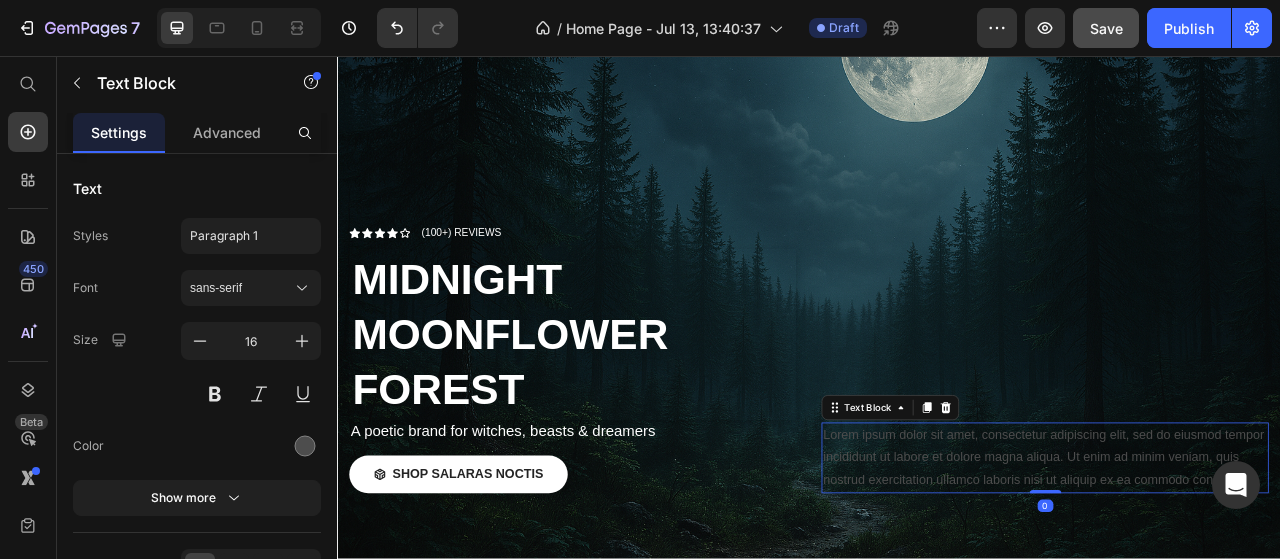 click on "Lorem ipsum dolor sit amet, consectetur adipiscing elit, sed do eiusmod tempor incididunt ut labore et dolore magna aliqua. Ut enim ad minim veniam, quis nostrud exercitation ullamco laboris nisi ut aliquip ex ea commodo consequat." at bounding box center (1237, 568) 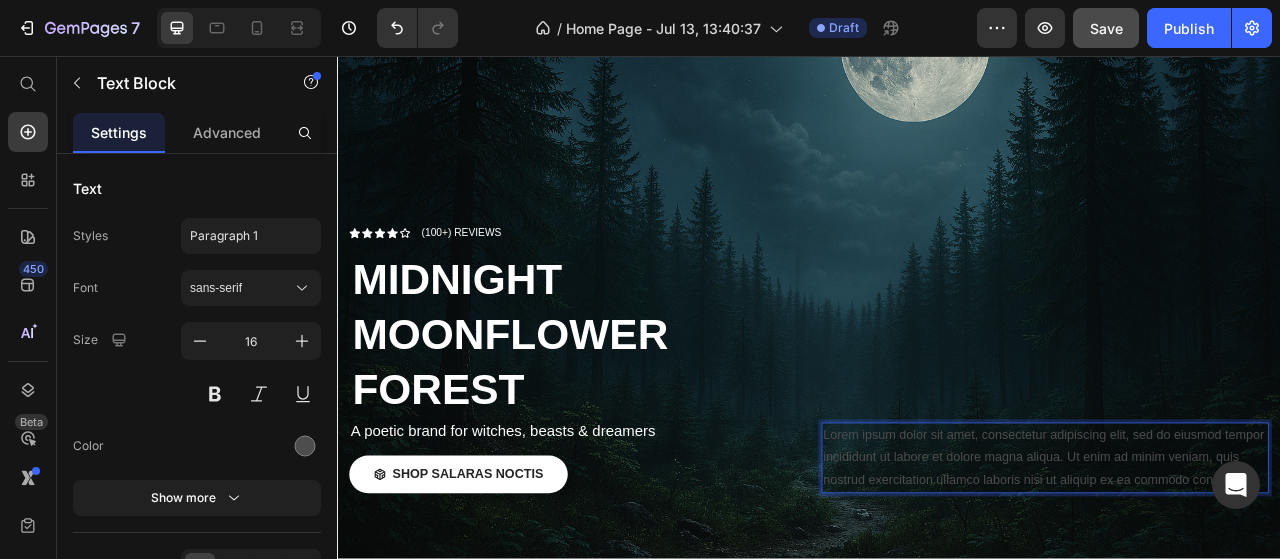 click on "Lorem ipsum dolor sit amet, consectetur adipiscing elit, sed do eiusmod tempor incididunt ut labore et dolore magna aliqua. Ut enim ad minim veniam, quis nostrud exercitation ullamco laboris nisi ut aliquip ex ea commodo consequat." at bounding box center (1237, 568) 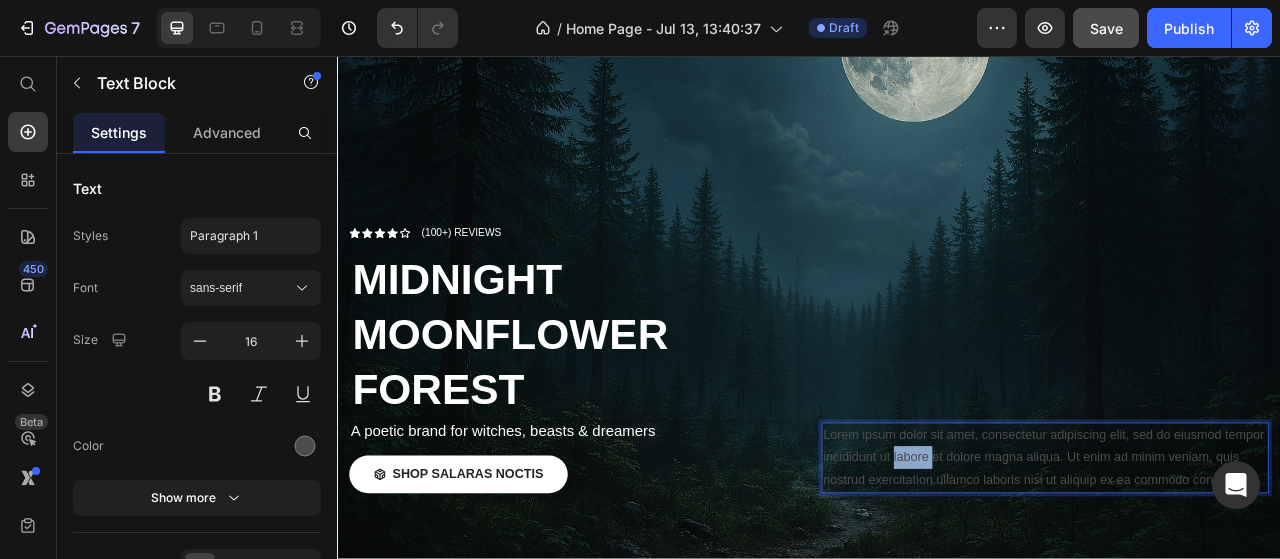 click on "Lorem ipsum dolor sit amet, consectetur adipiscing elit, sed do eiusmod tempor incididunt ut labore et dolore magna aliqua. Ut enim ad minim veniam, quis nostrud exercitation ullamco laboris nisi ut aliquip ex ea commodo consequat." at bounding box center (1237, 568) 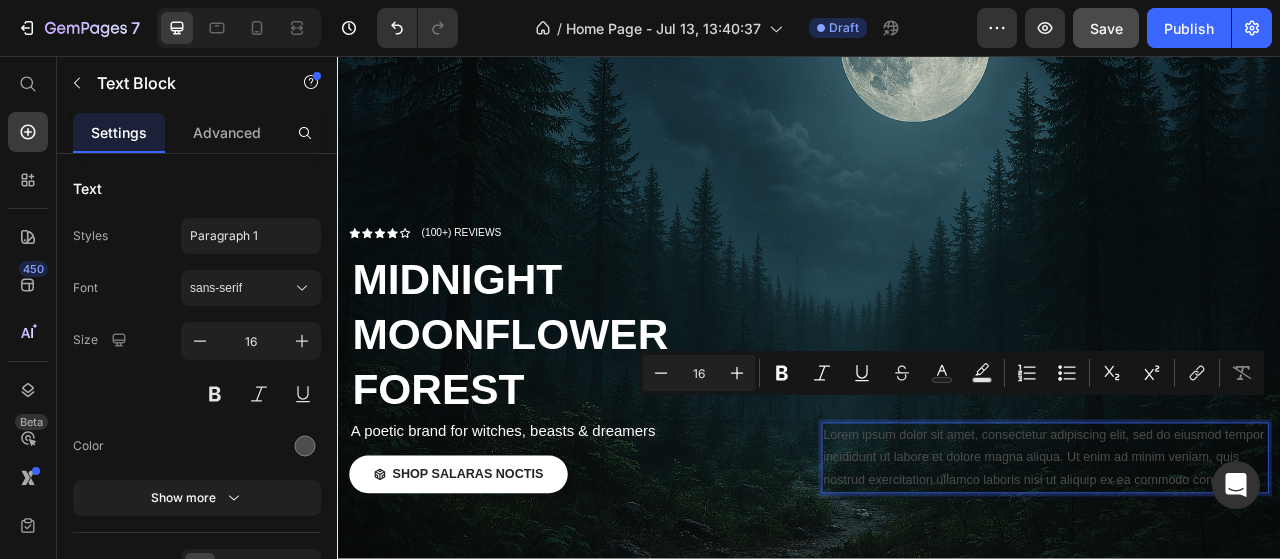scroll, scrollTop: 142, scrollLeft: 0, axis: vertical 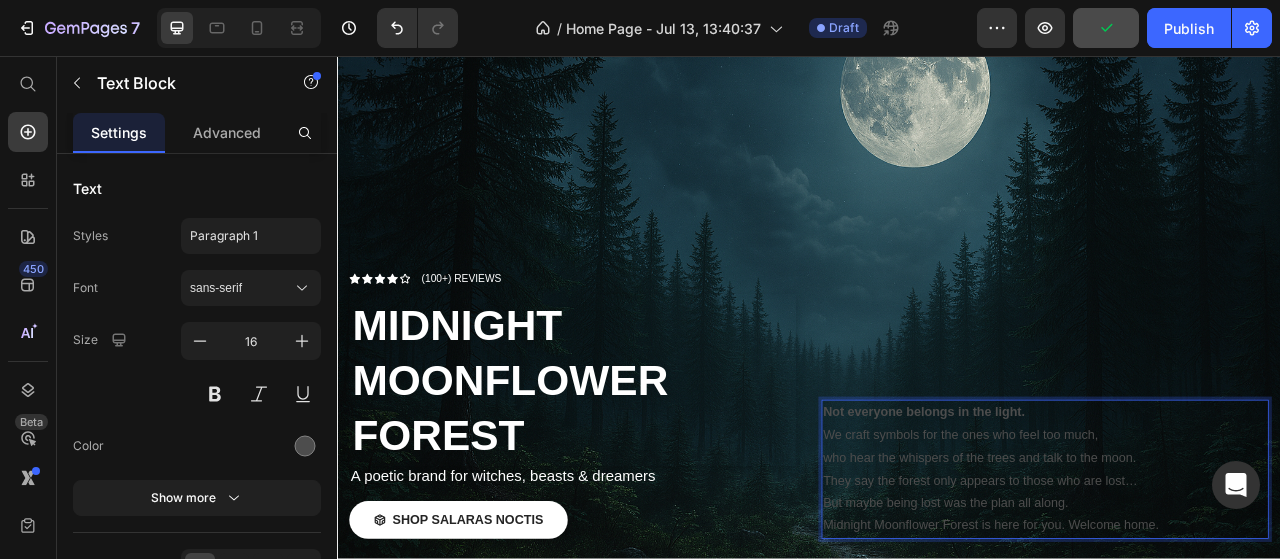 click on "Not everyone belongs in the light. We craft symbols for the ones who feel too much, who hear the whispers of the trees and talk to the moon. They say the forest only appears to those who are lost… But maybe being lost was the plan all along. Midnight Moonflower Forest is here for you. Welcome home." at bounding box center (1237, 582) 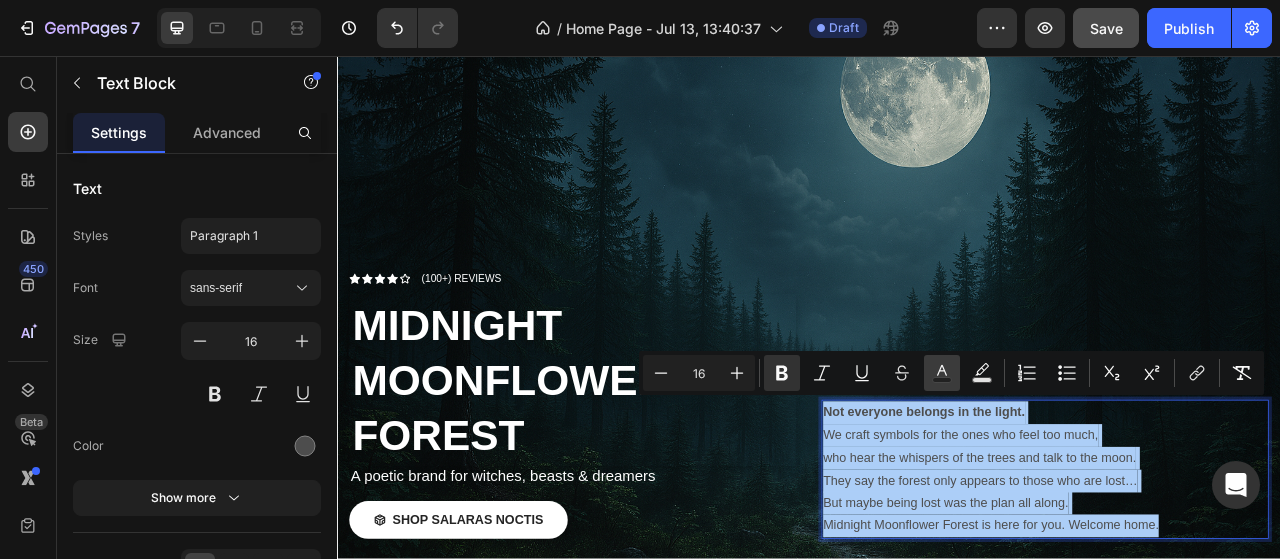 click 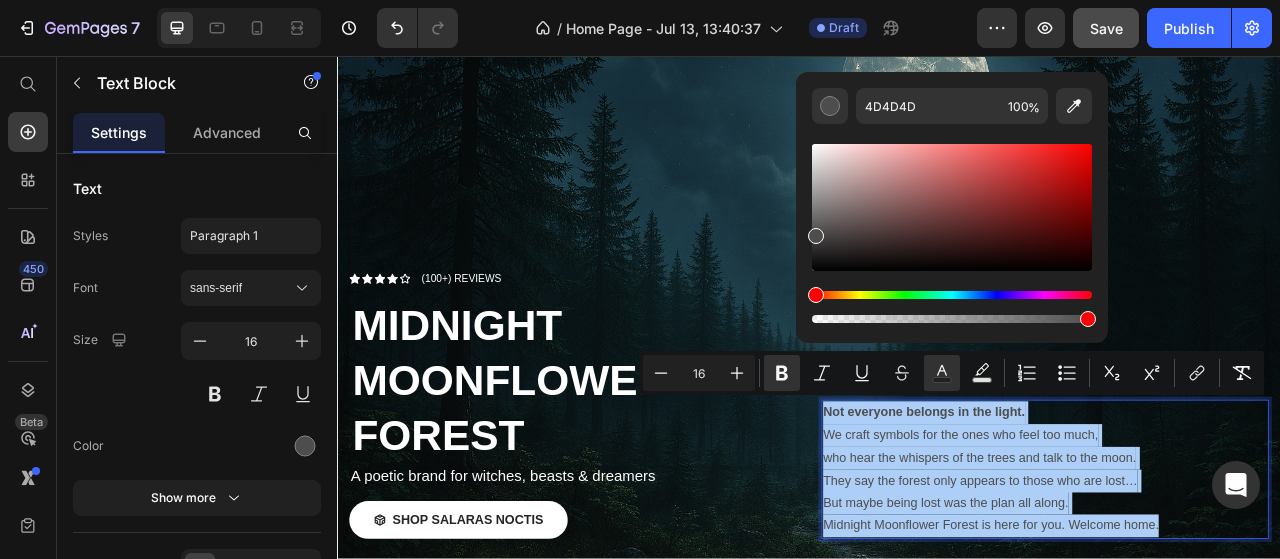 click on "4D4D4D 100 %" at bounding box center [952, 199] 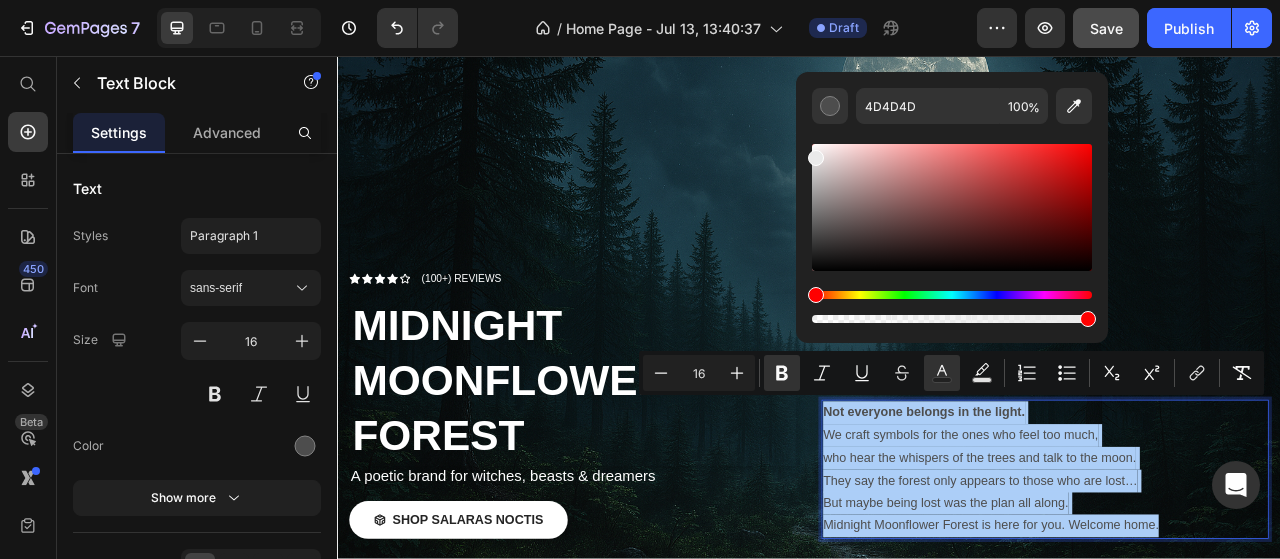 click at bounding box center (952, 207) 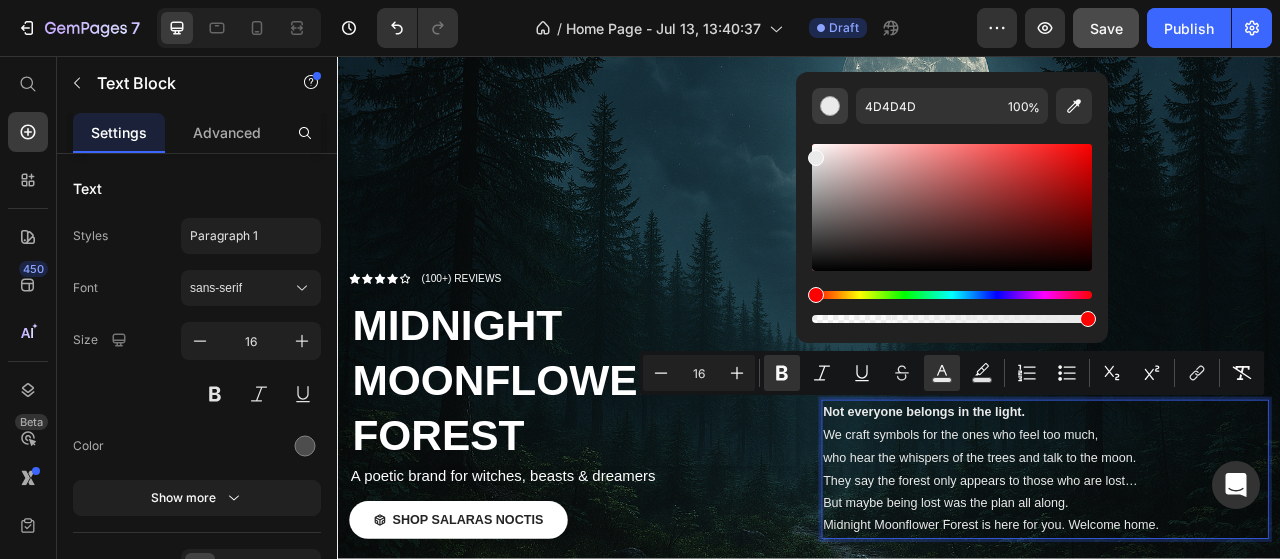 click at bounding box center (830, 106) 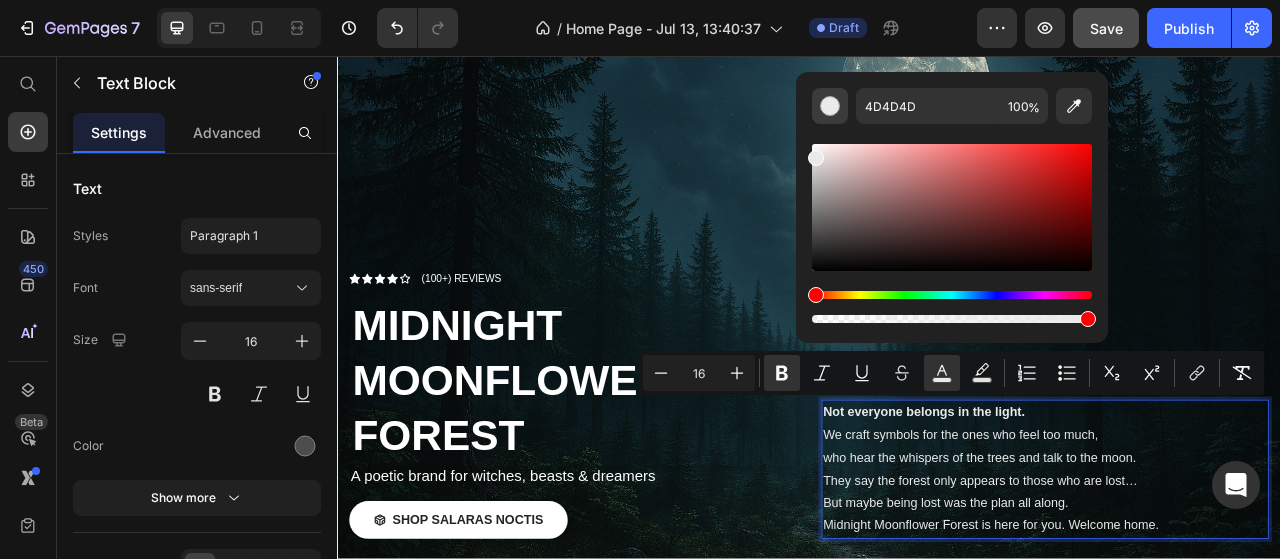 click at bounding box center [830, 106] 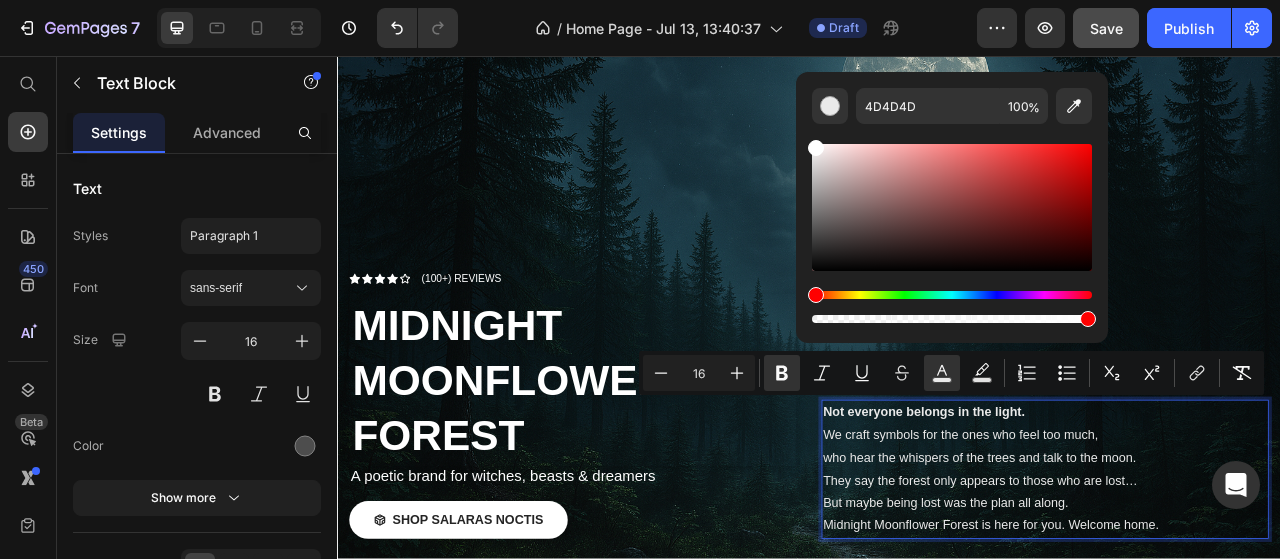 drag, startPoint x: 817, startPoint y: 157, endPoint x: 804, endPoint y: 131, distance: 29.068884 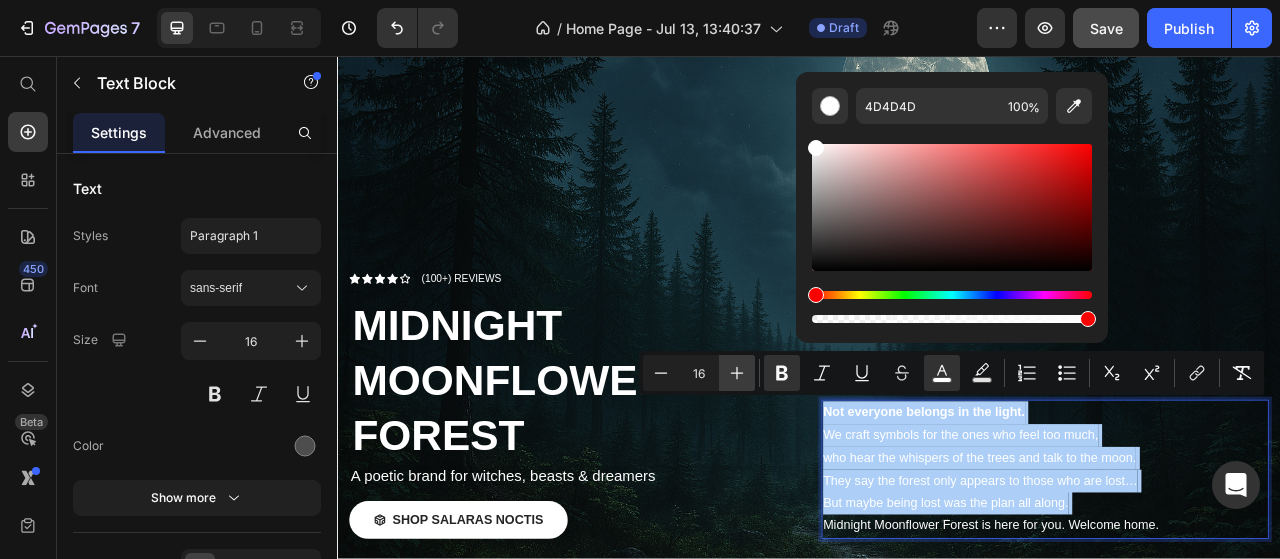 click 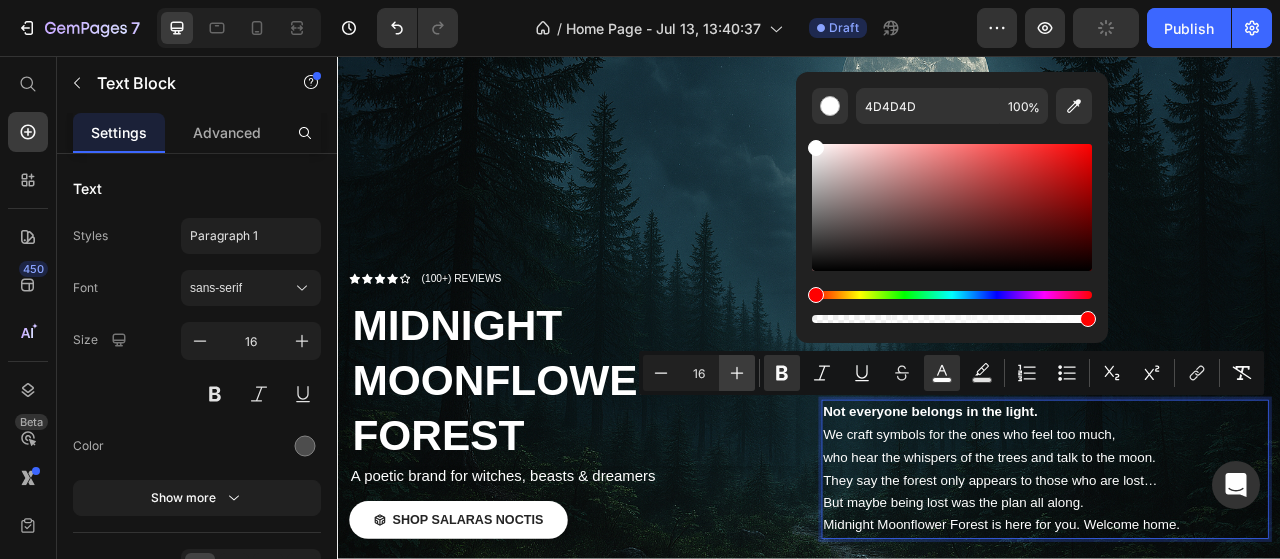 click 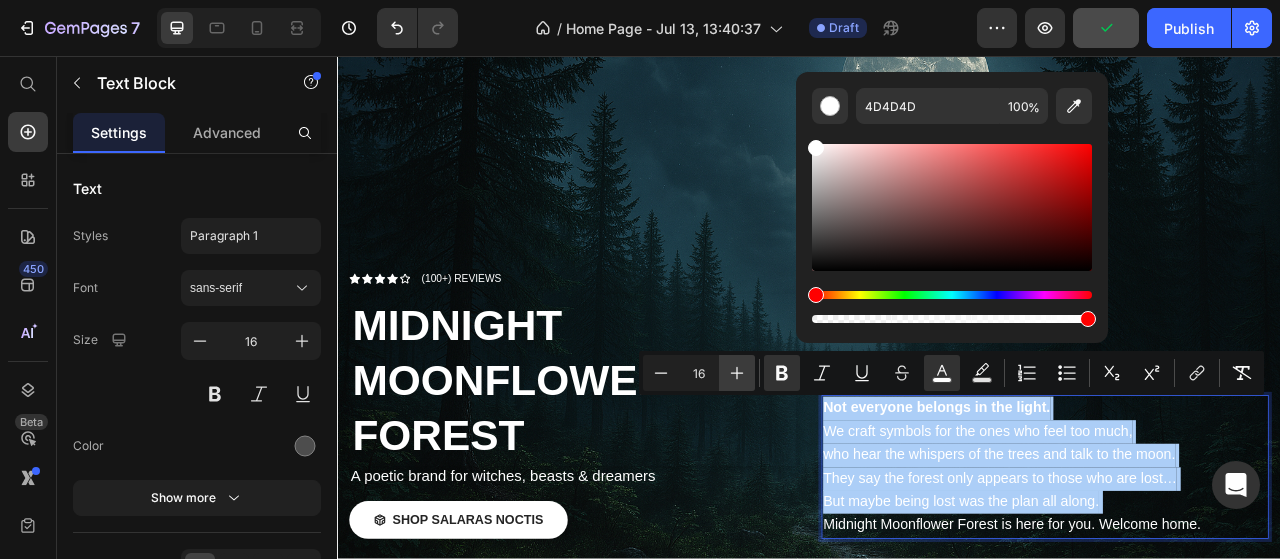 click 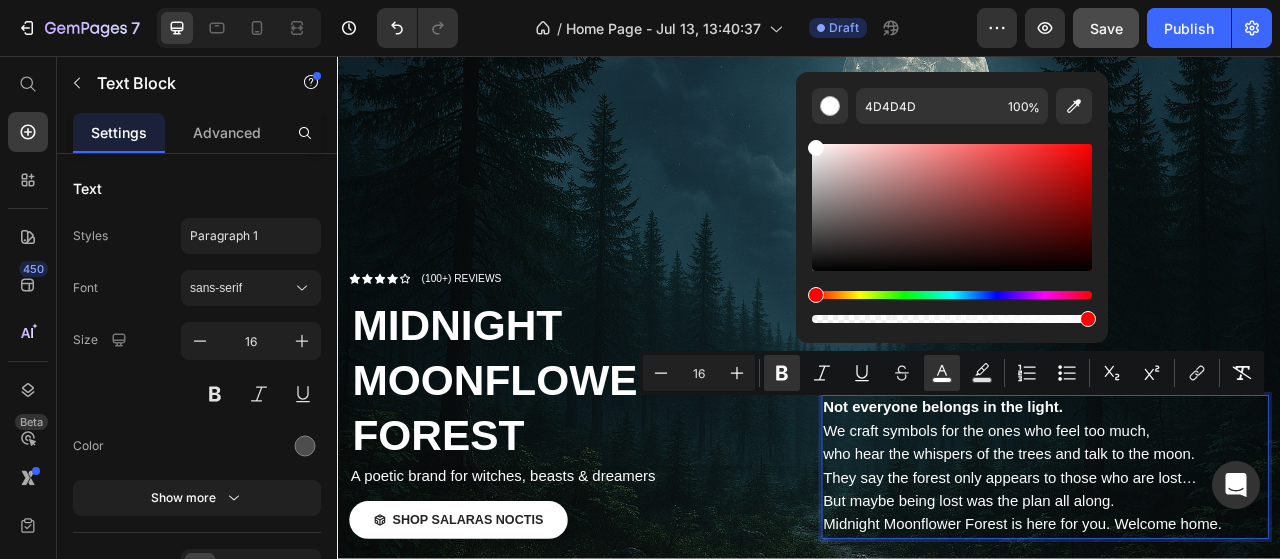 click on "Not everyone belongs in the light. We craft symbols for the ones who feel too much, who hear the whispers of the trees and talk to the moon. They say the forest only appears to those who are lost… But maybe being lost was the plan all along. Midnight Moonflower Forest is here for you. Welcome home." at bounding box center (1237, 579) 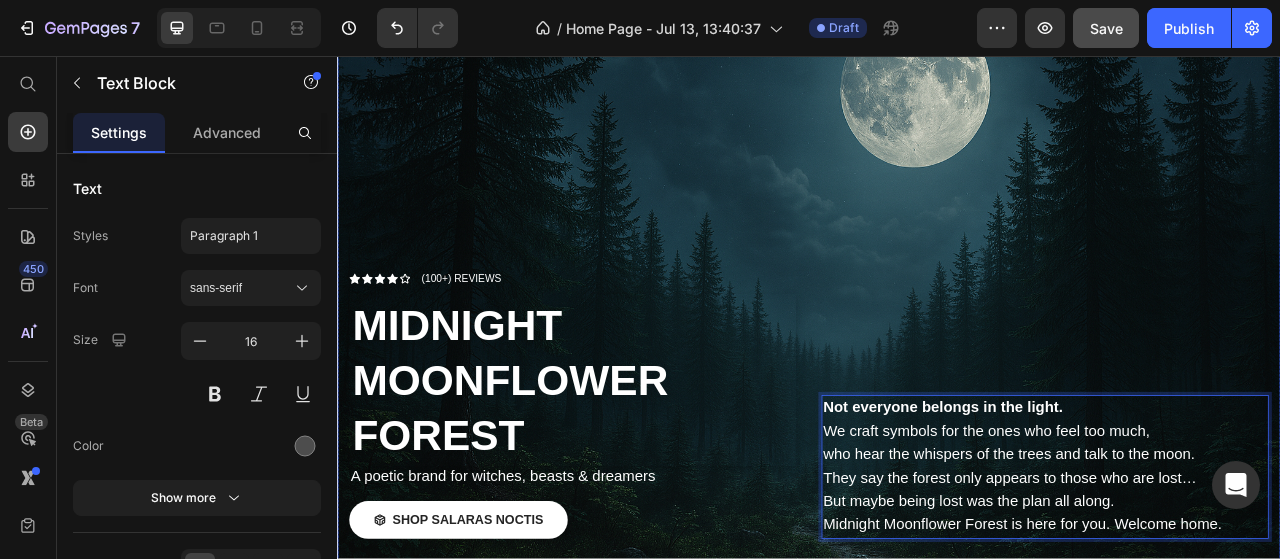 click on "Not everyone belongs in the light. We craft symbols for the ones who feel too much, who hear the whispers of the trees and talk to the moon. They say the forest only appears to those who are lost… But maybe being lost was the plan all along. Midnight Moonflower Forest is here for you. Welcome home. Text Block   0" at bounding box center (1237, 499) 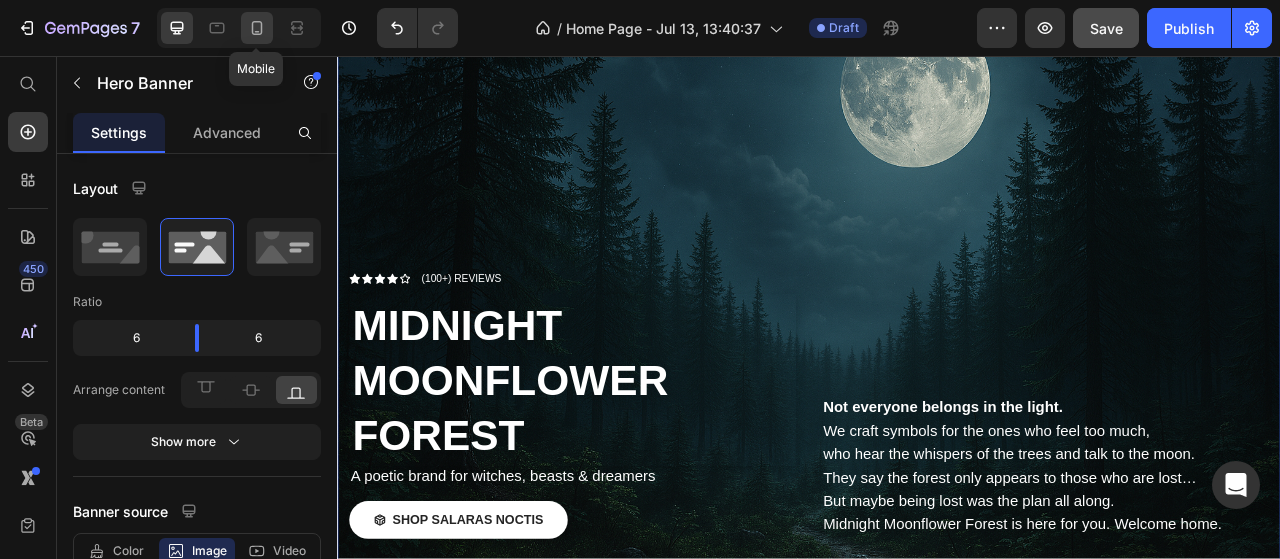 click 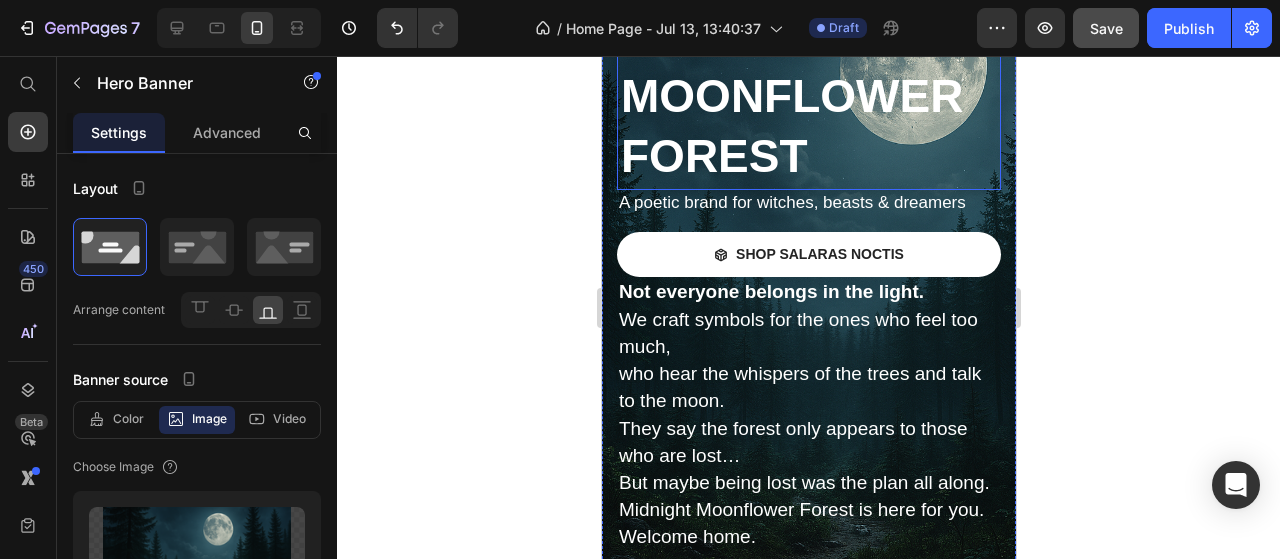 scroll, scrollTop: 100, scrollLeft: 0, axis: vertical 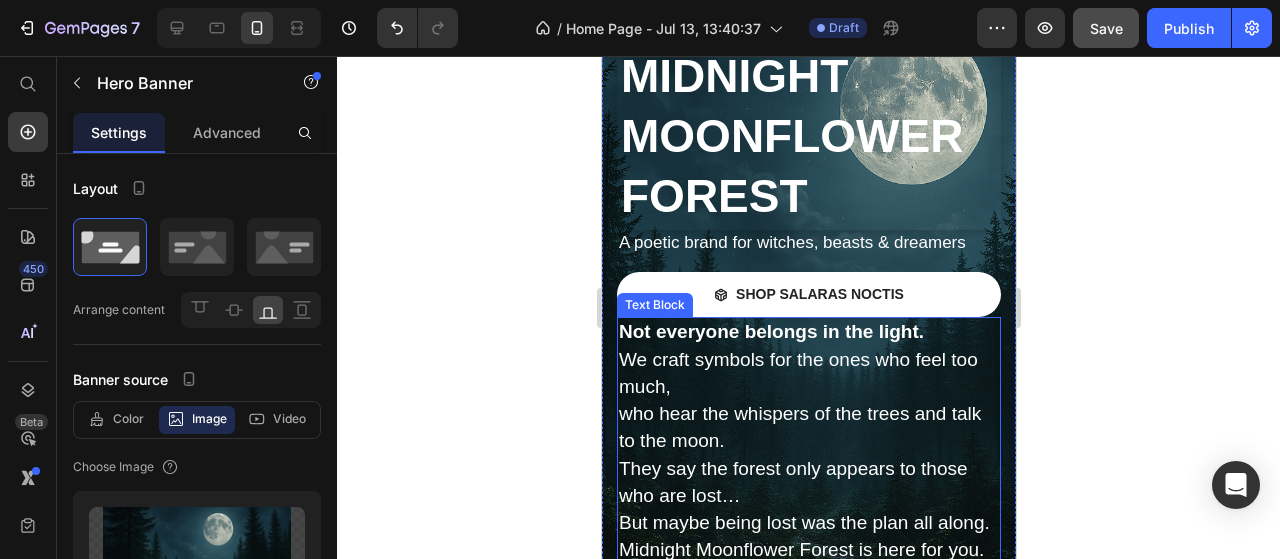 click on "who hear the whispers of the trees and talk to the moon." at bounding box center (799, 427) 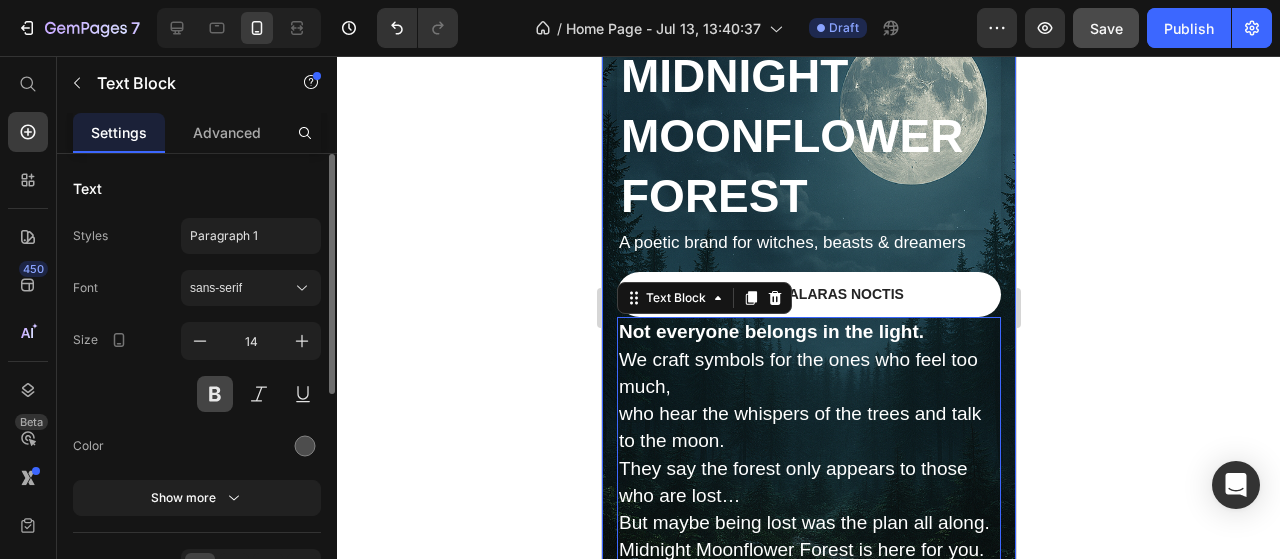 click at bounding box center (215, 394) 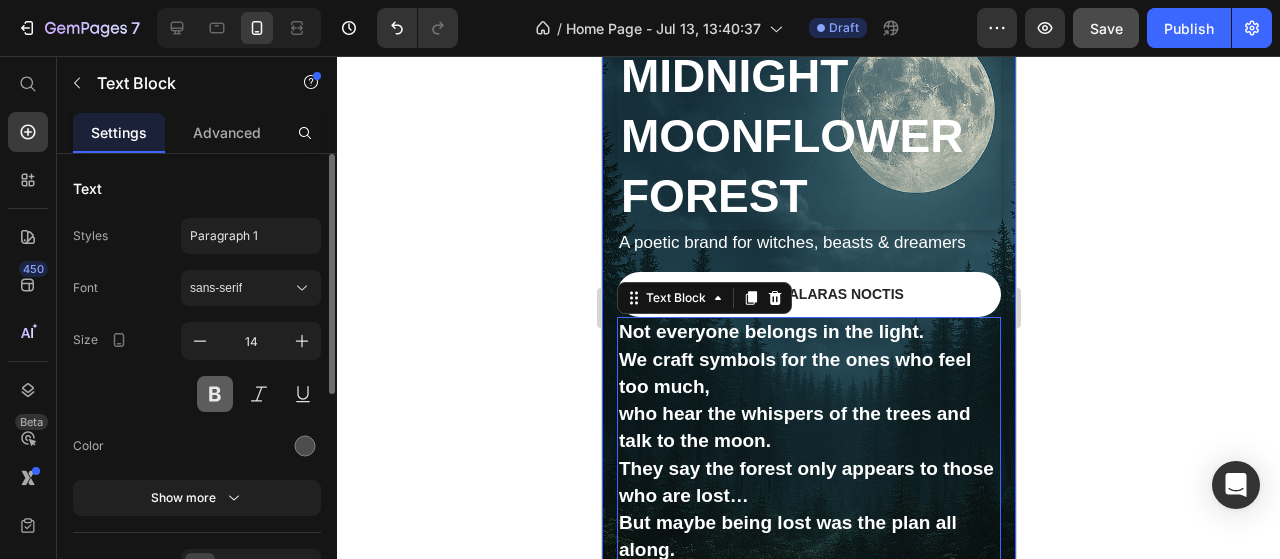 click at bounding box center [215, 394] 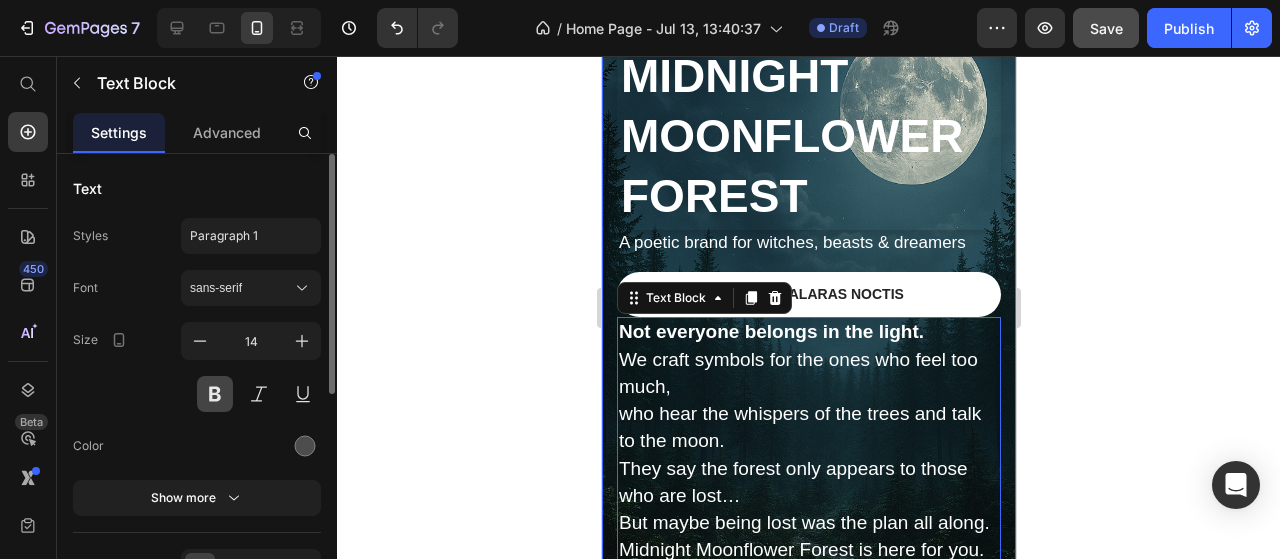 click at bounding box center (215, 394) 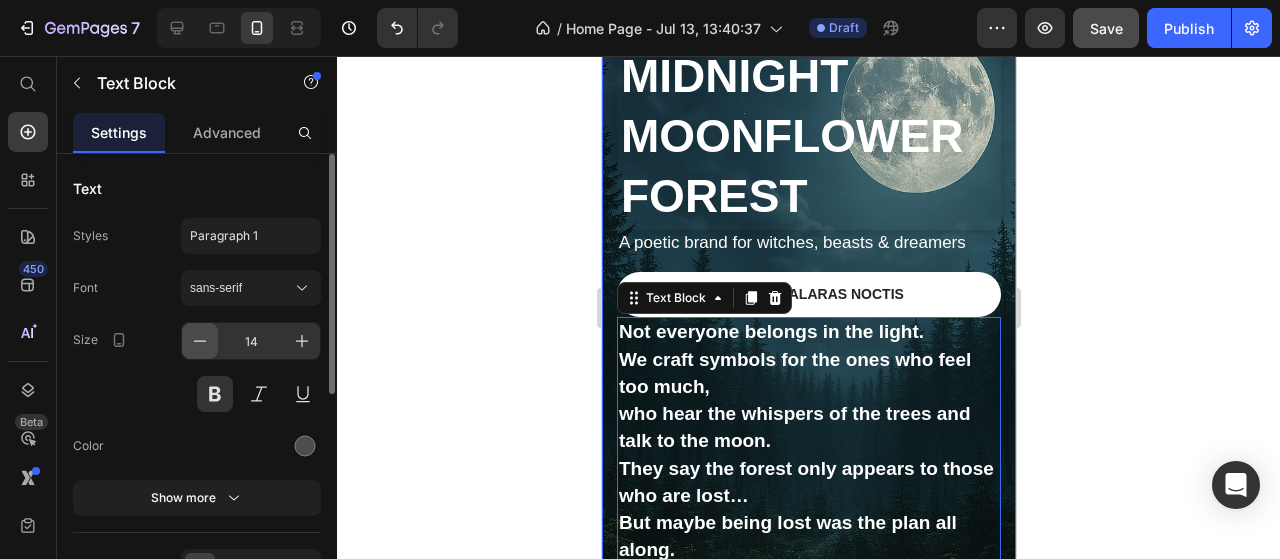 click at bounding box center [200, 341] 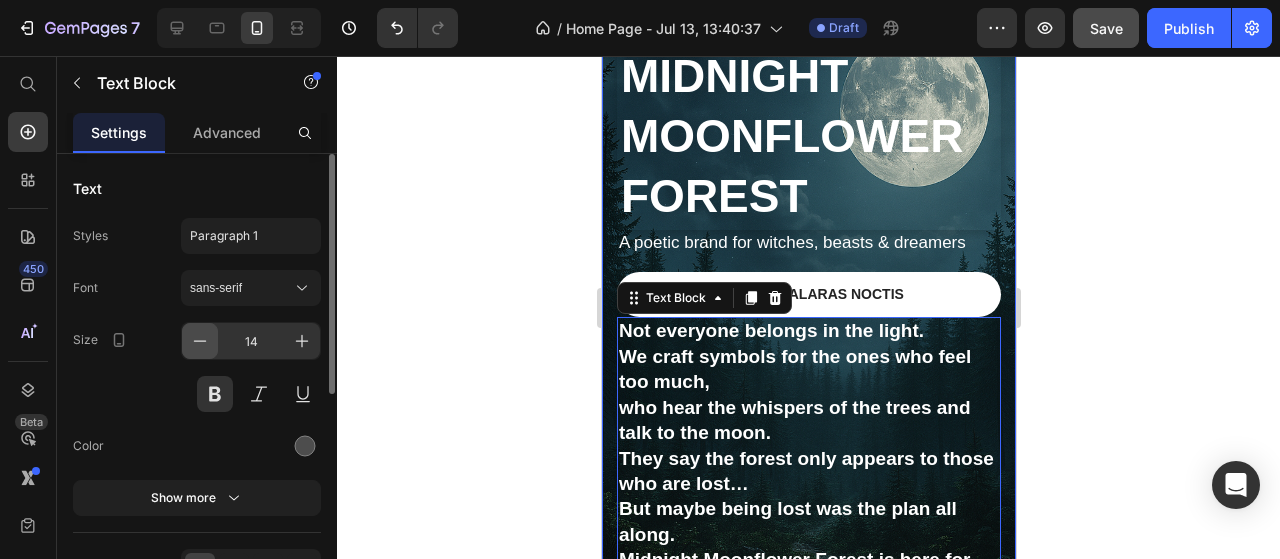 click at bounding box center [200, 341] 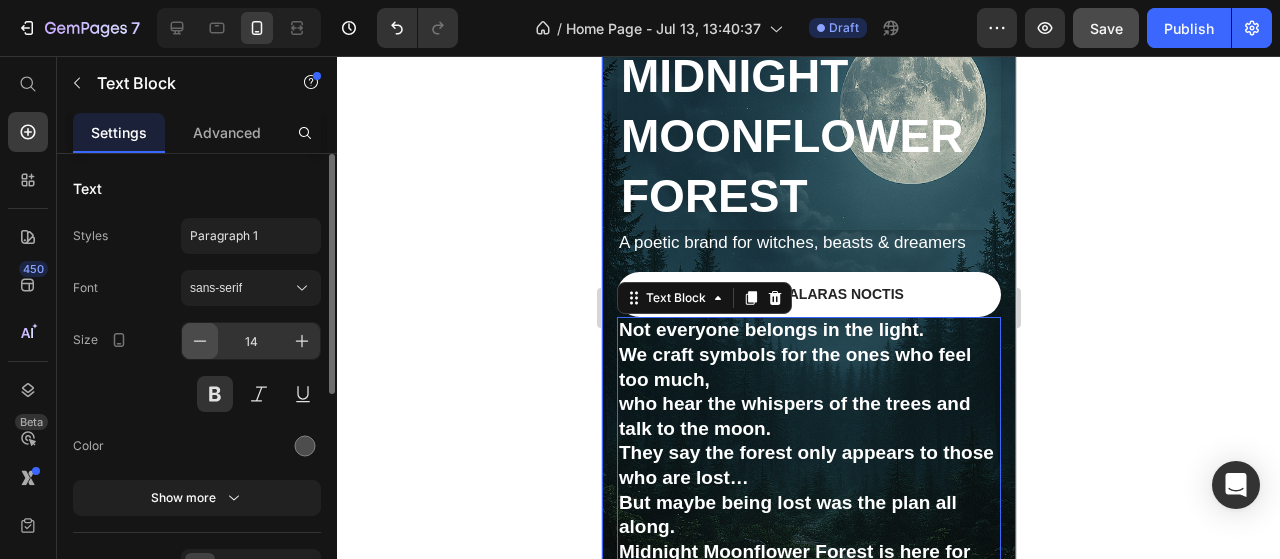 click at bounding box center [200, 341] 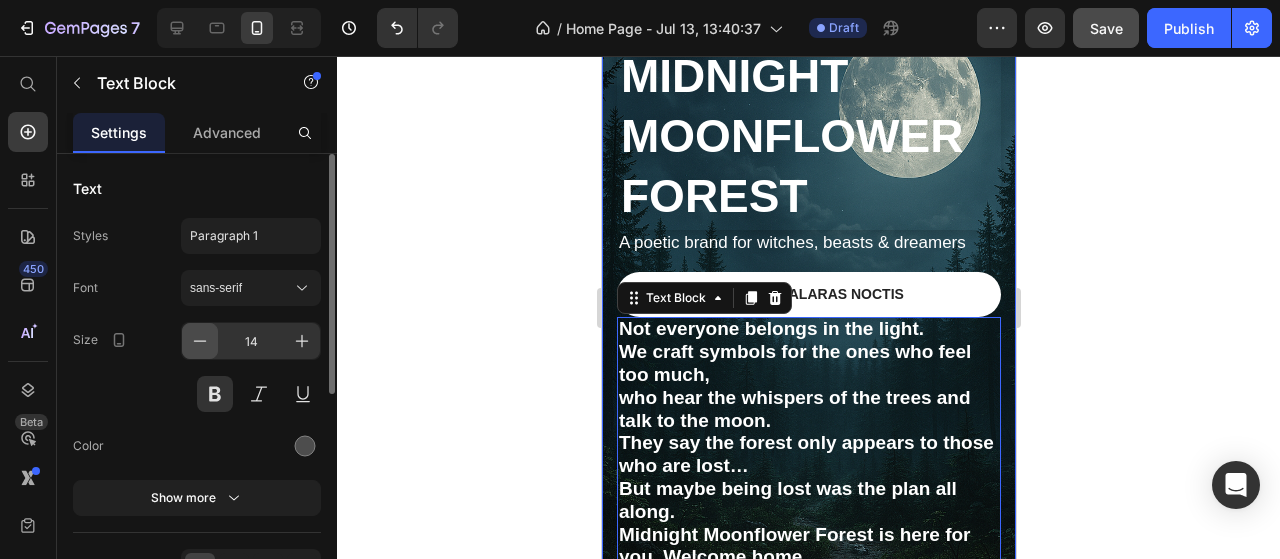 click at bounding box center [200, 341] 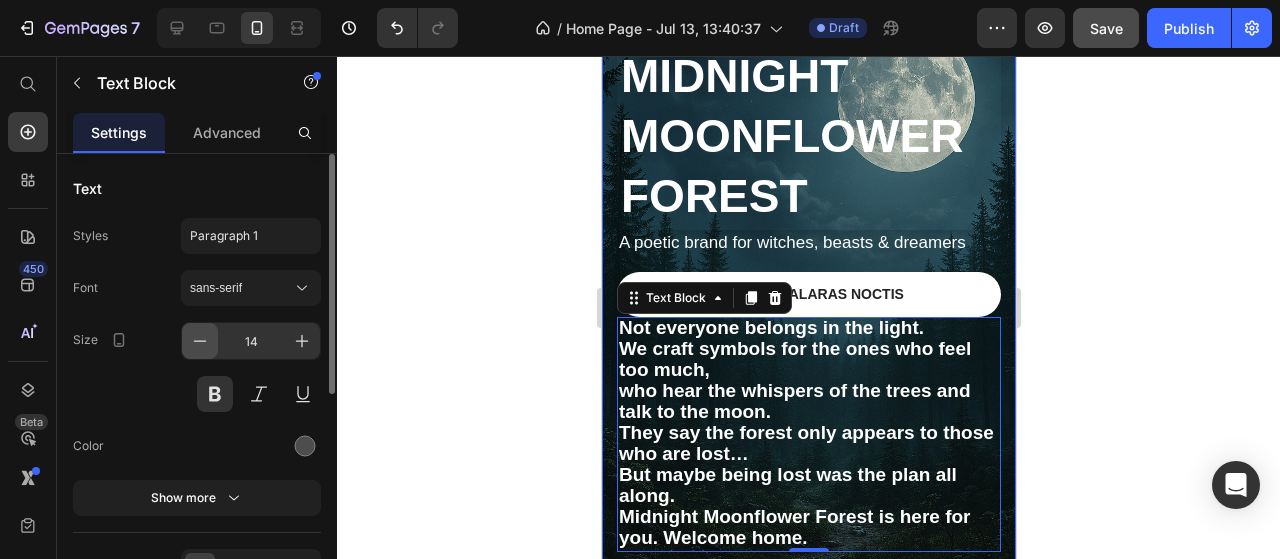 click at bounding box center [200, 341] 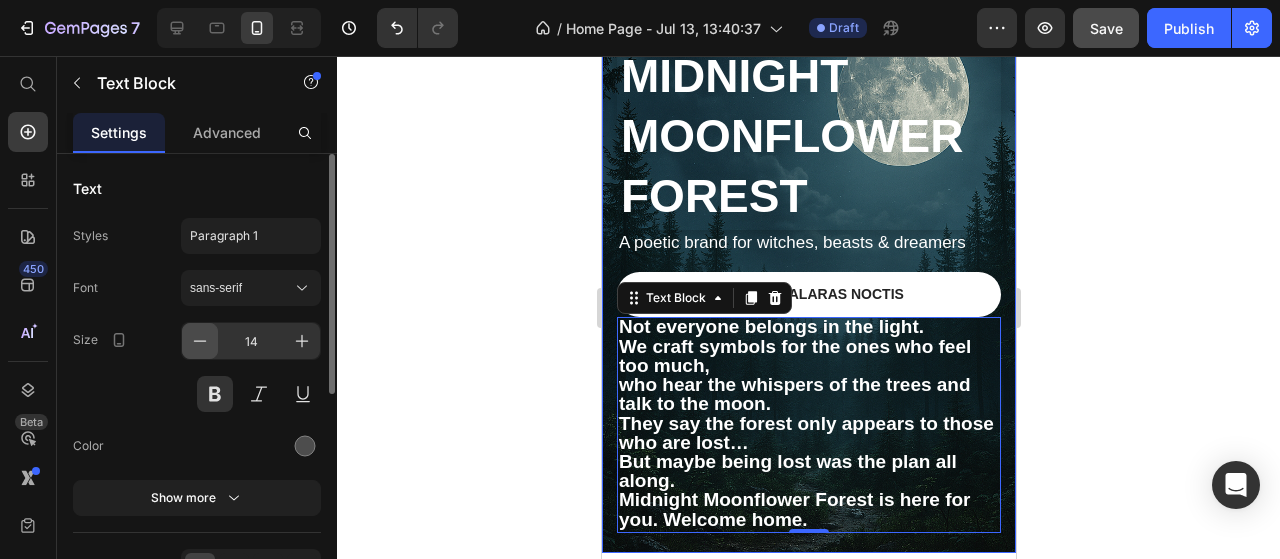 click at bounding box center [200, 341] 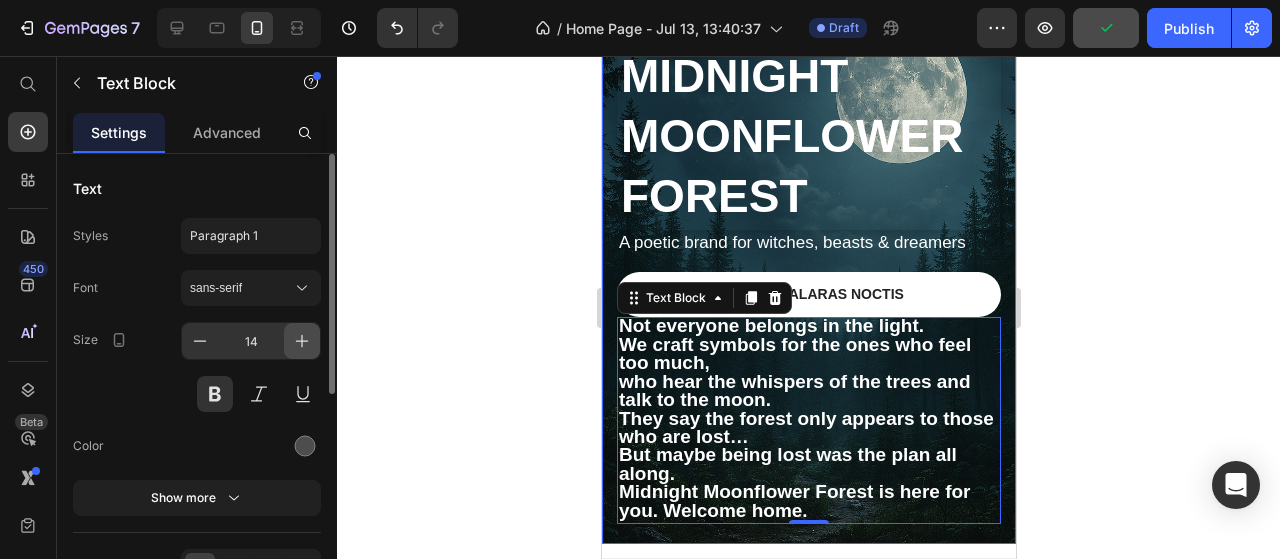 click 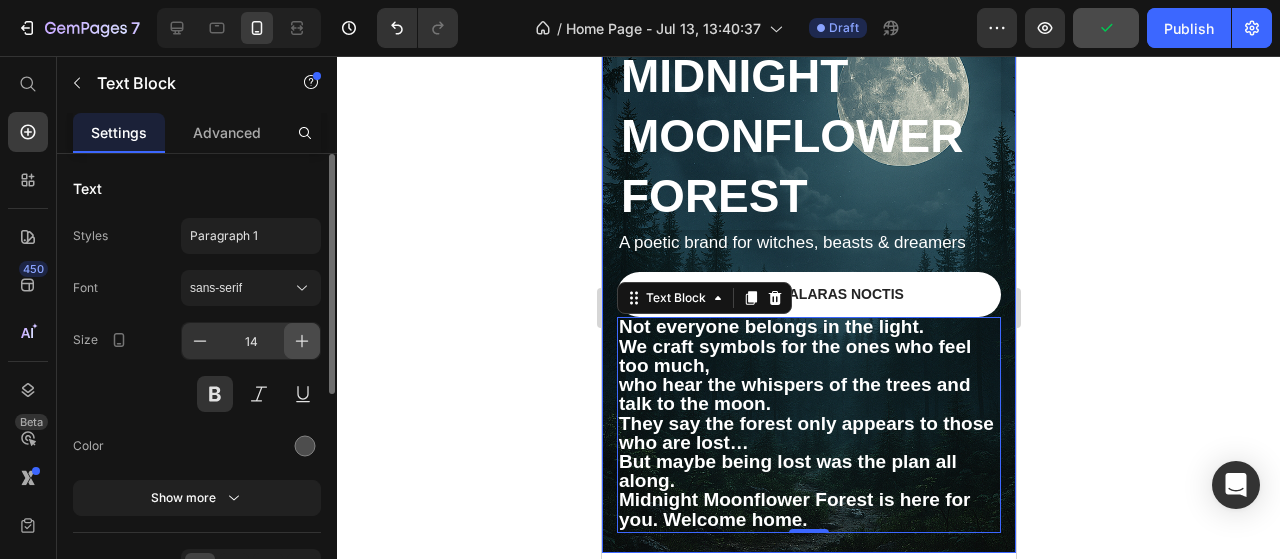 click 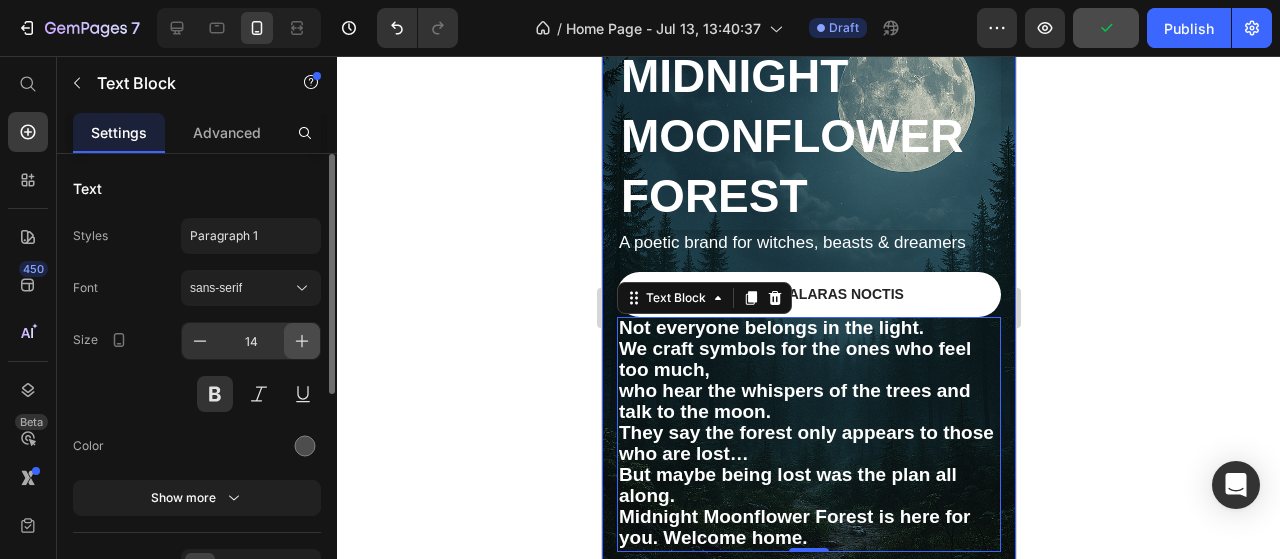 click 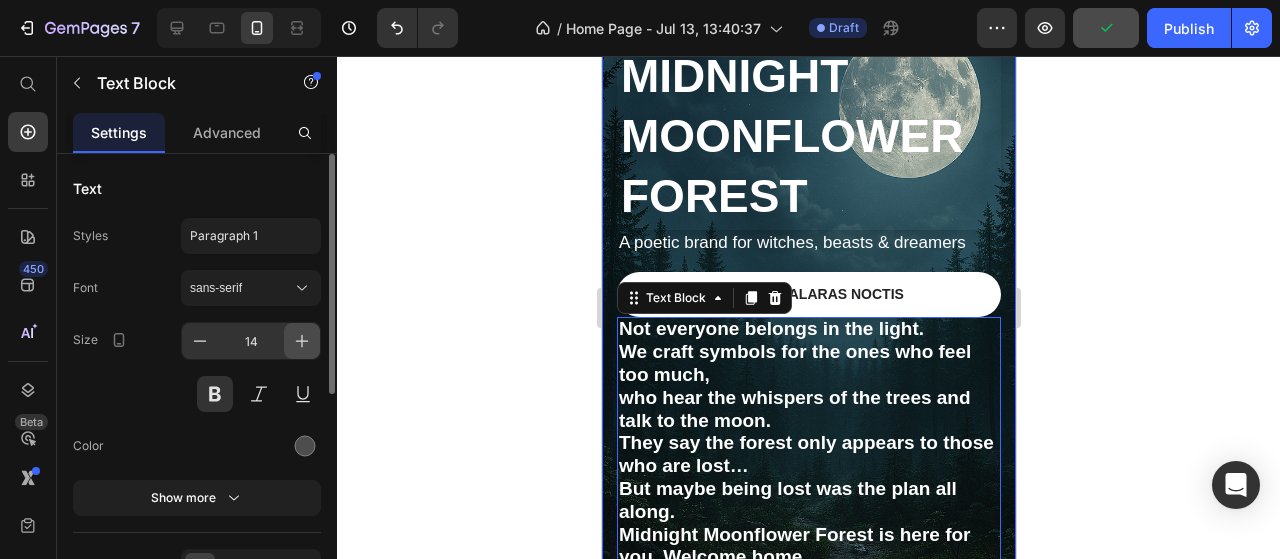 click 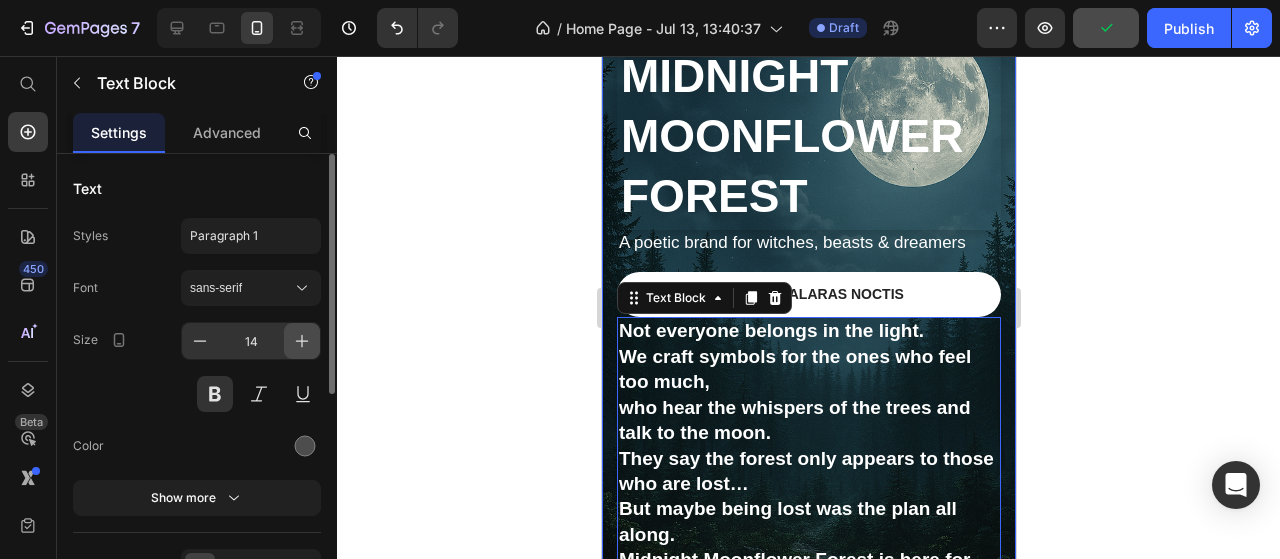 click 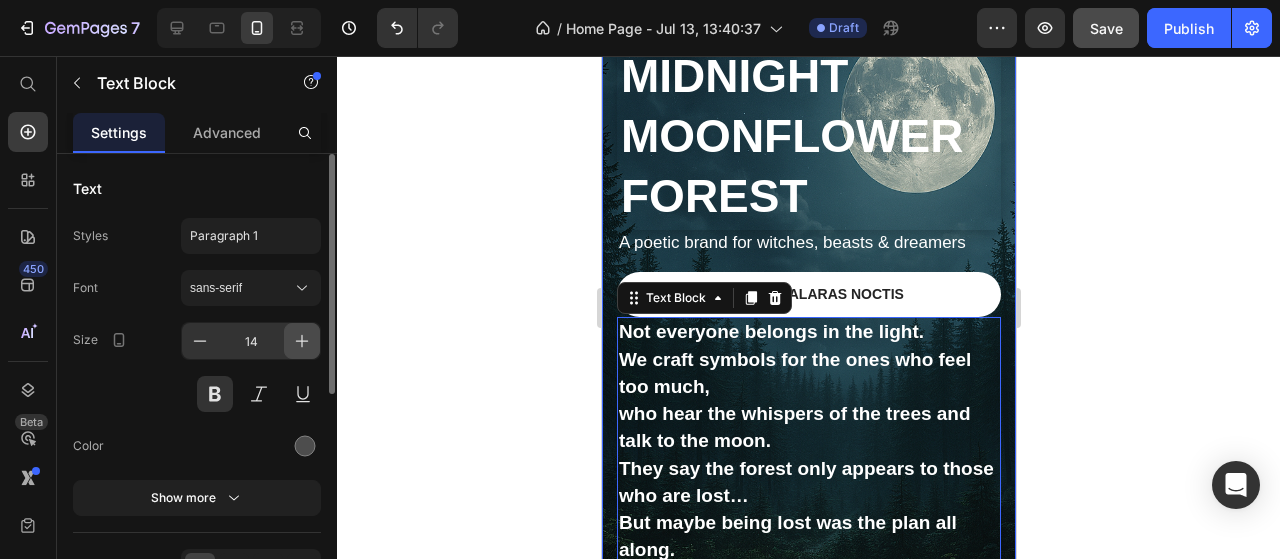 click 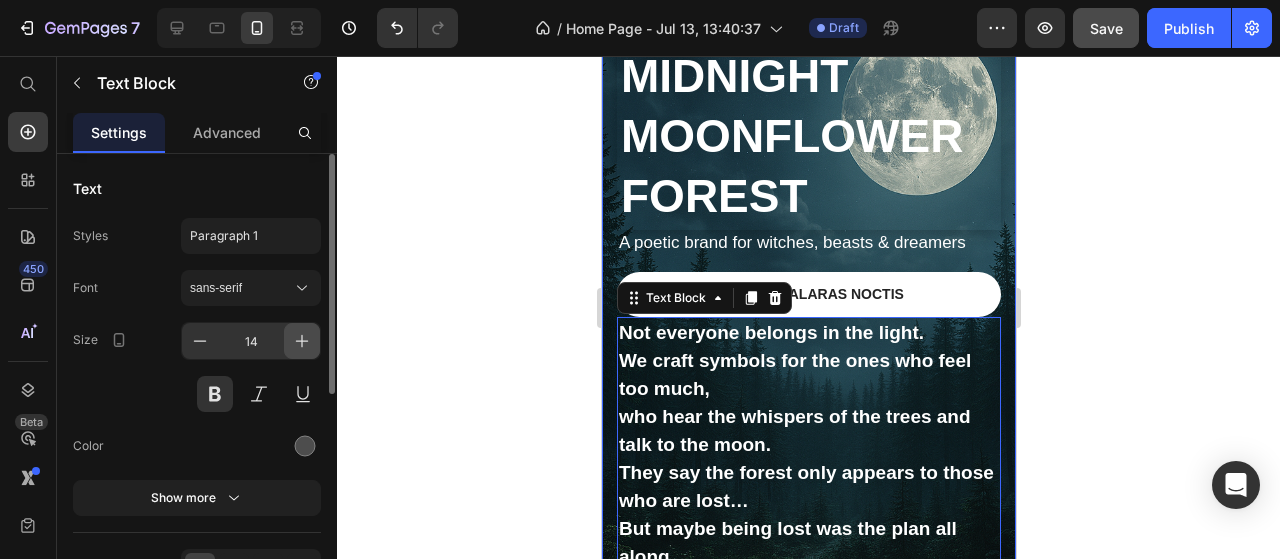click 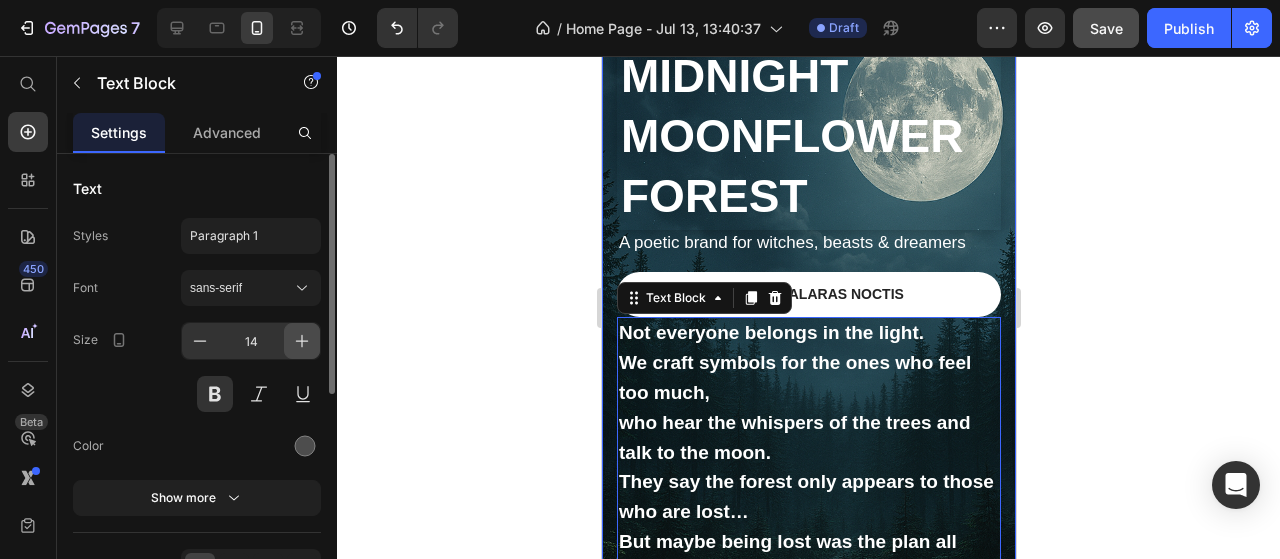 click 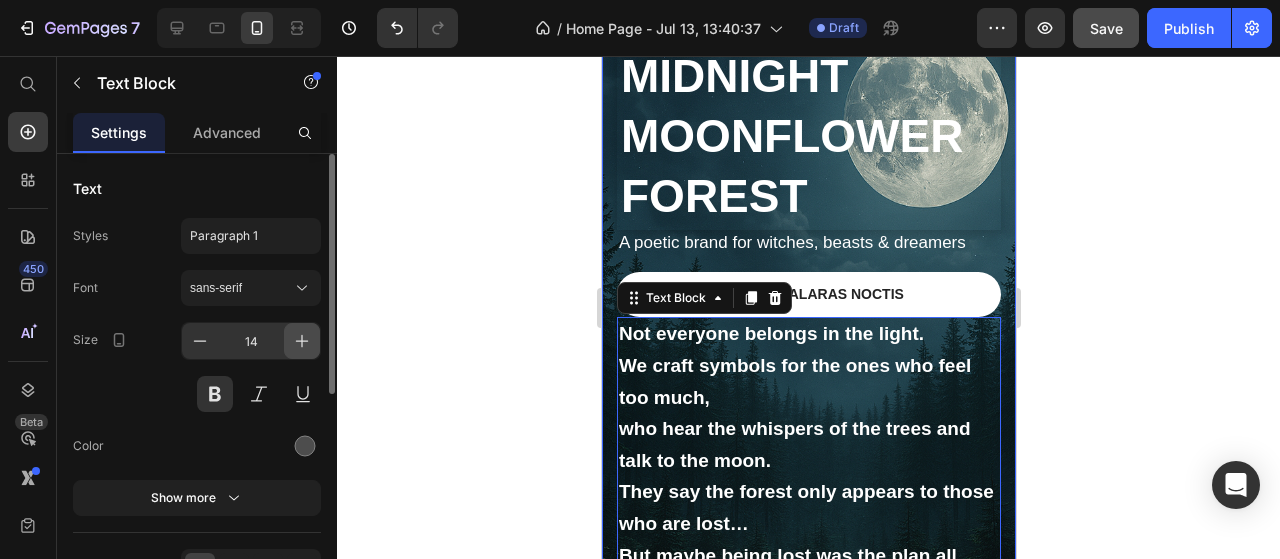 click 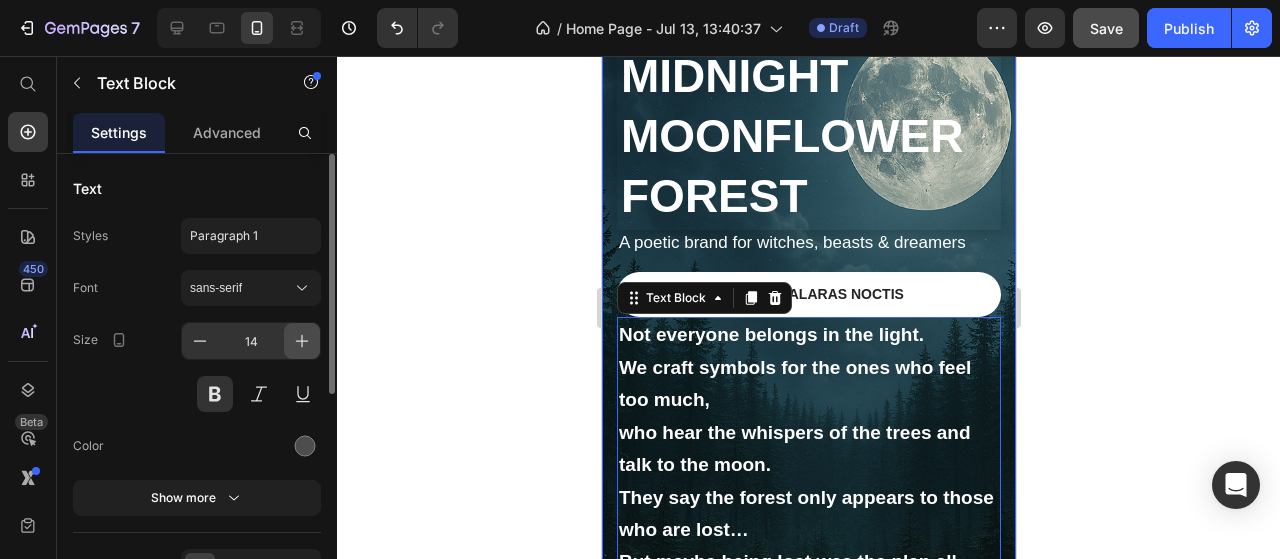 click 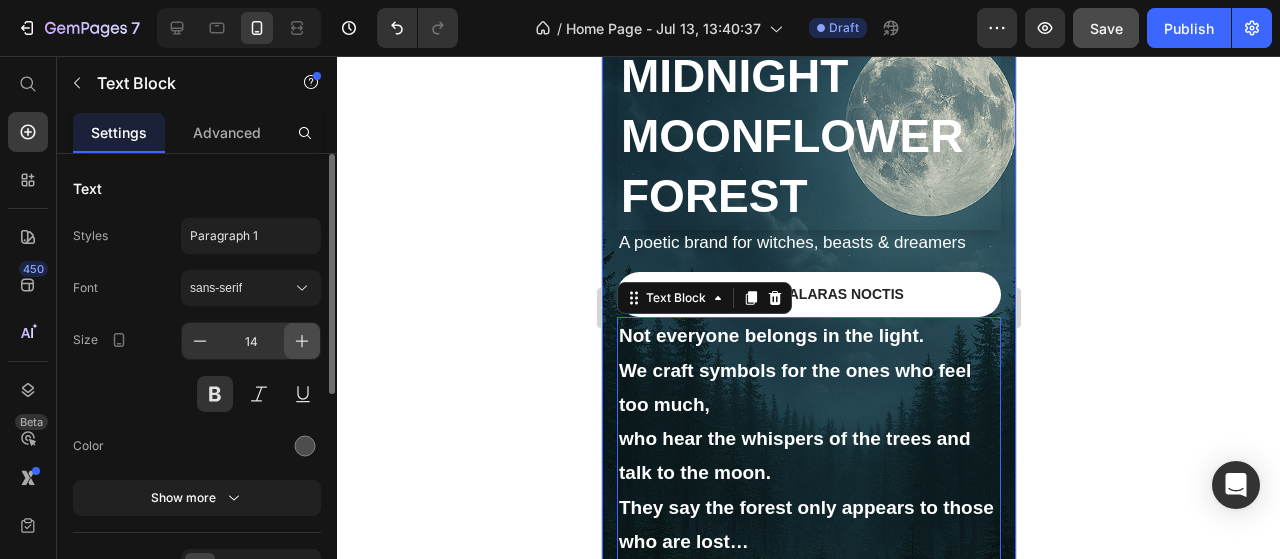 click 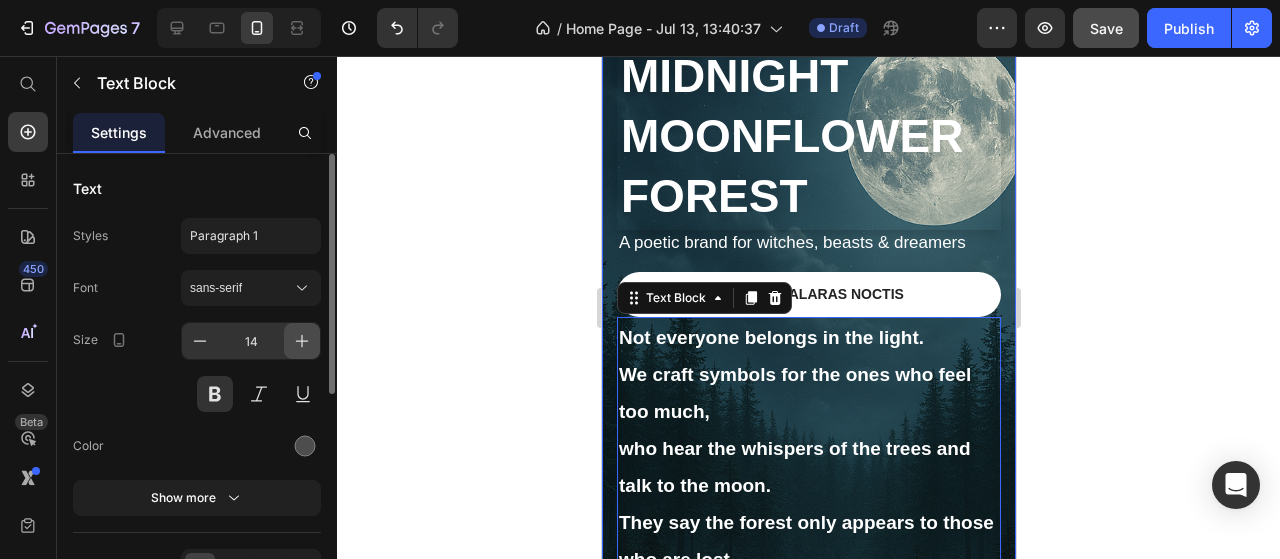 click 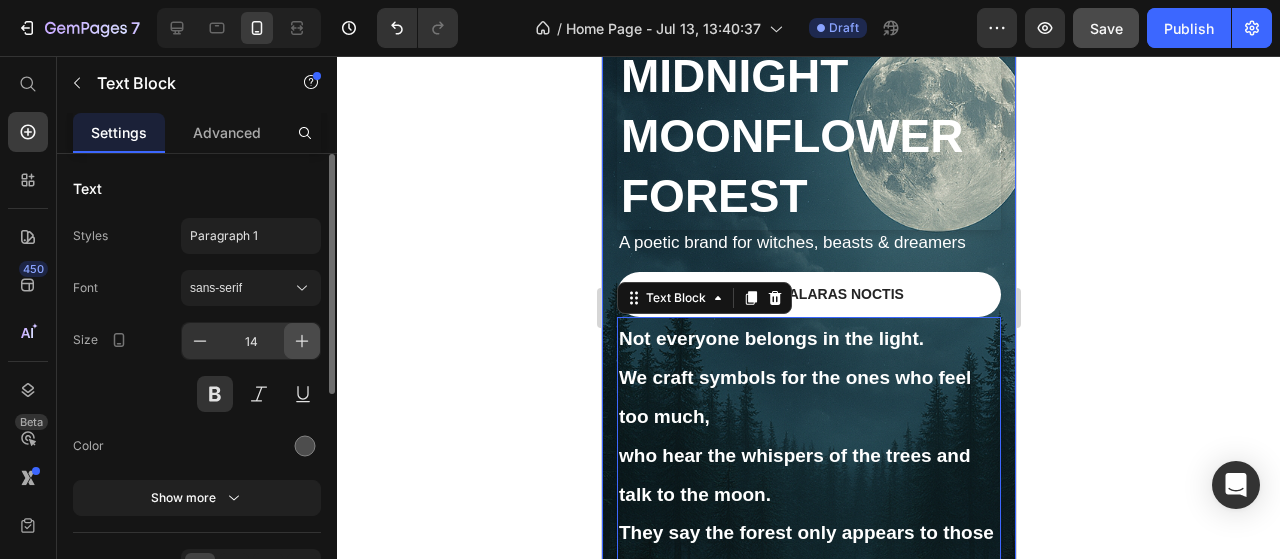 click 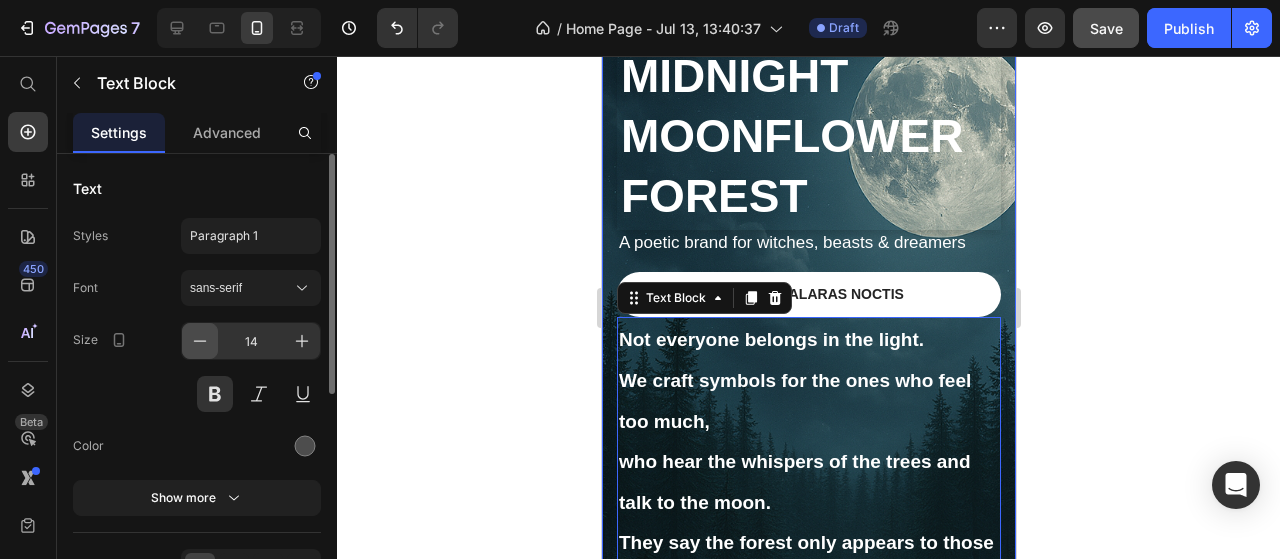 click 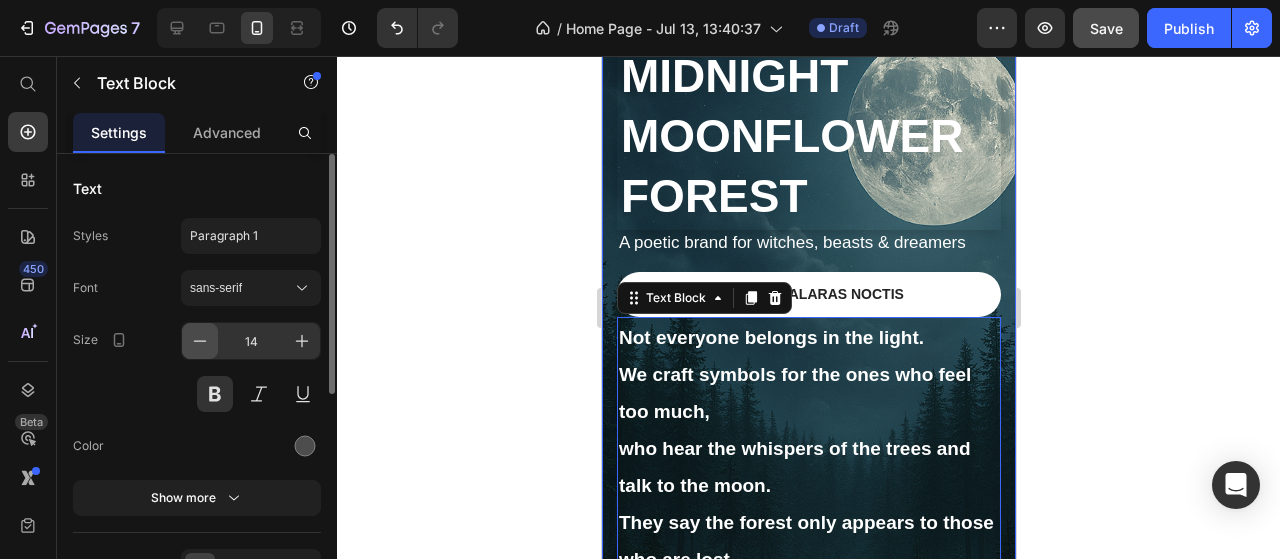 click 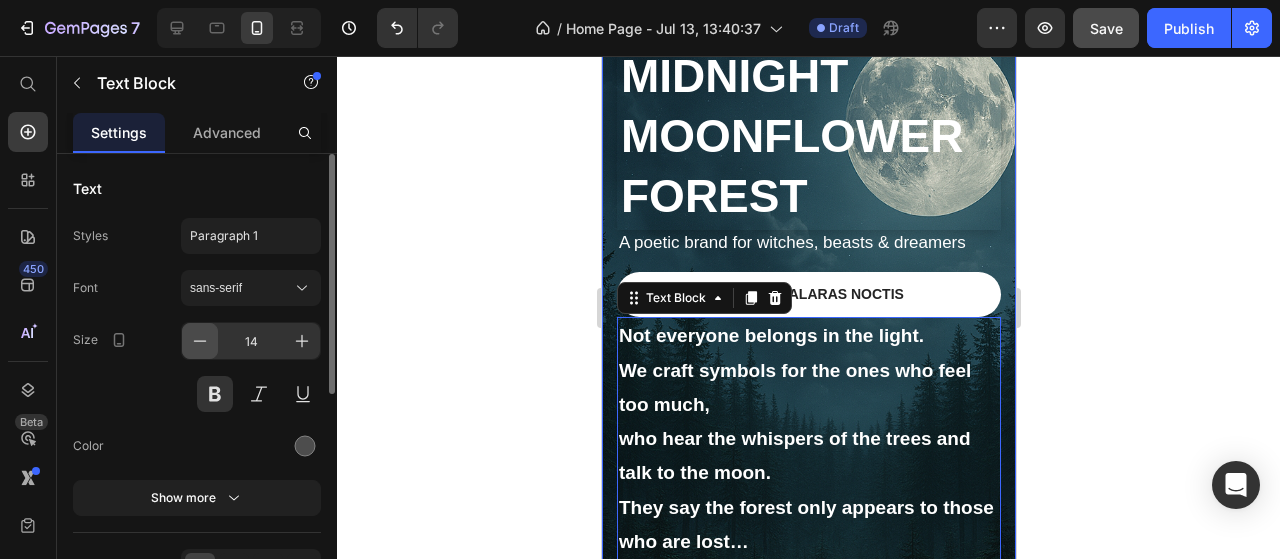 click 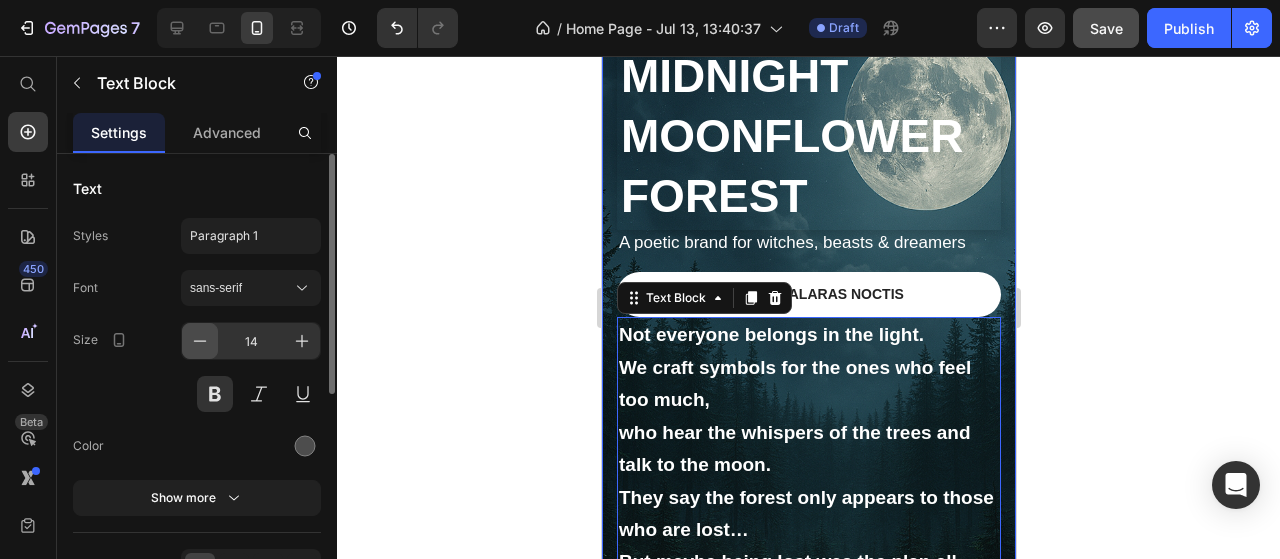 click 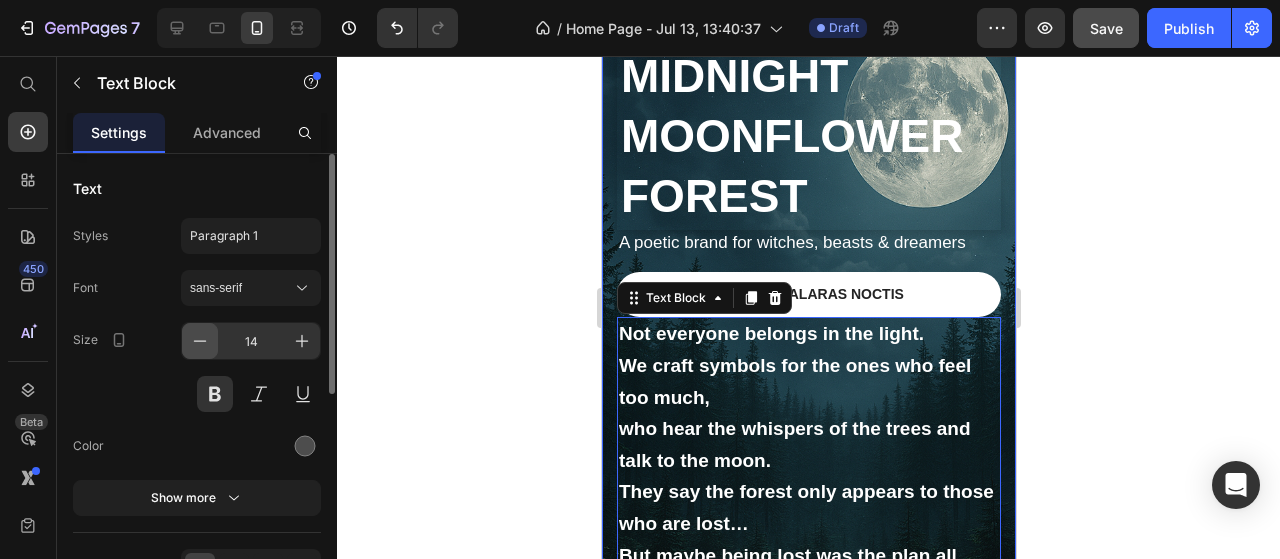 click 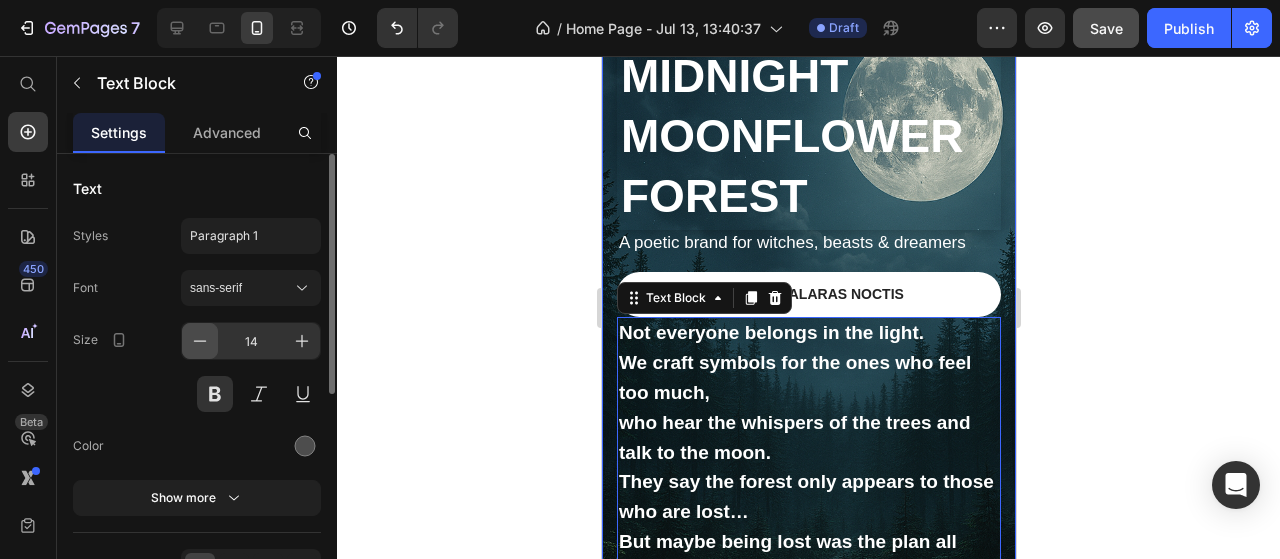 click 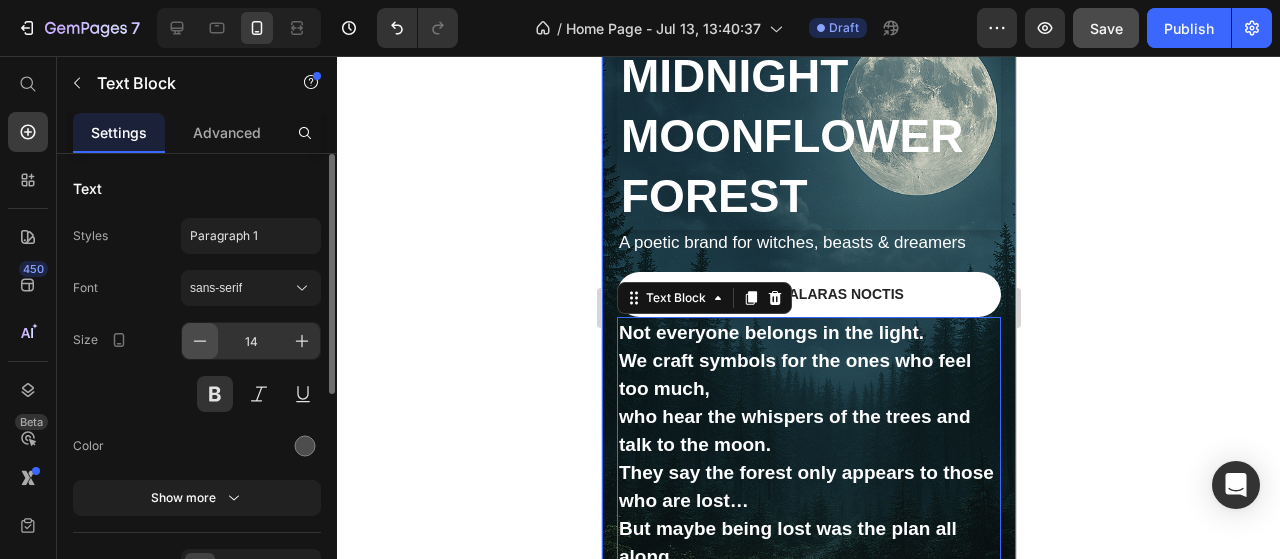 click 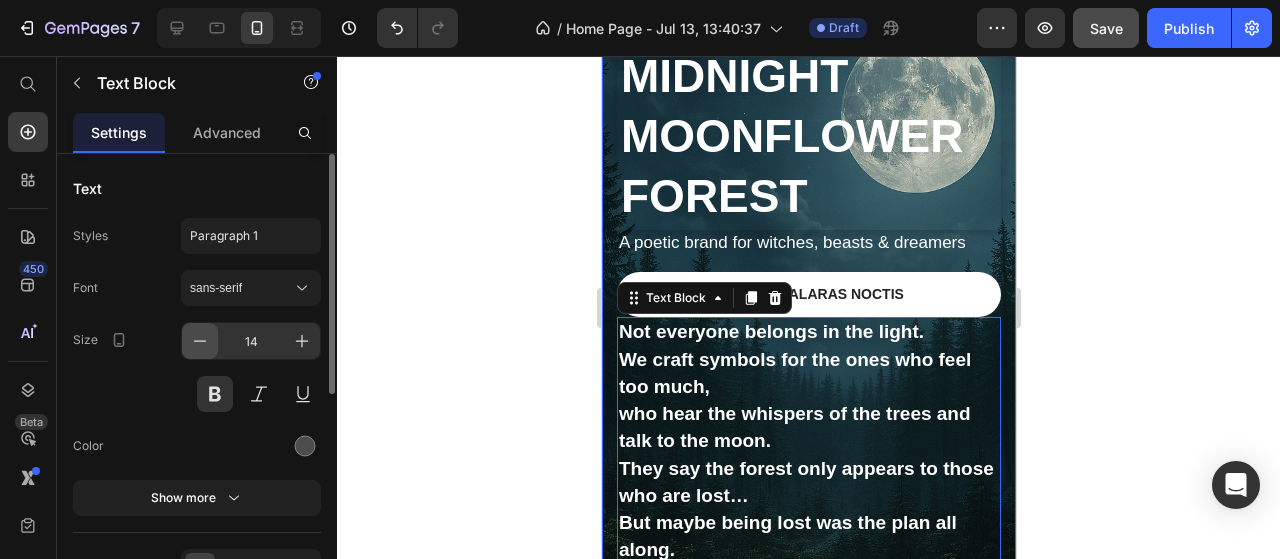 click 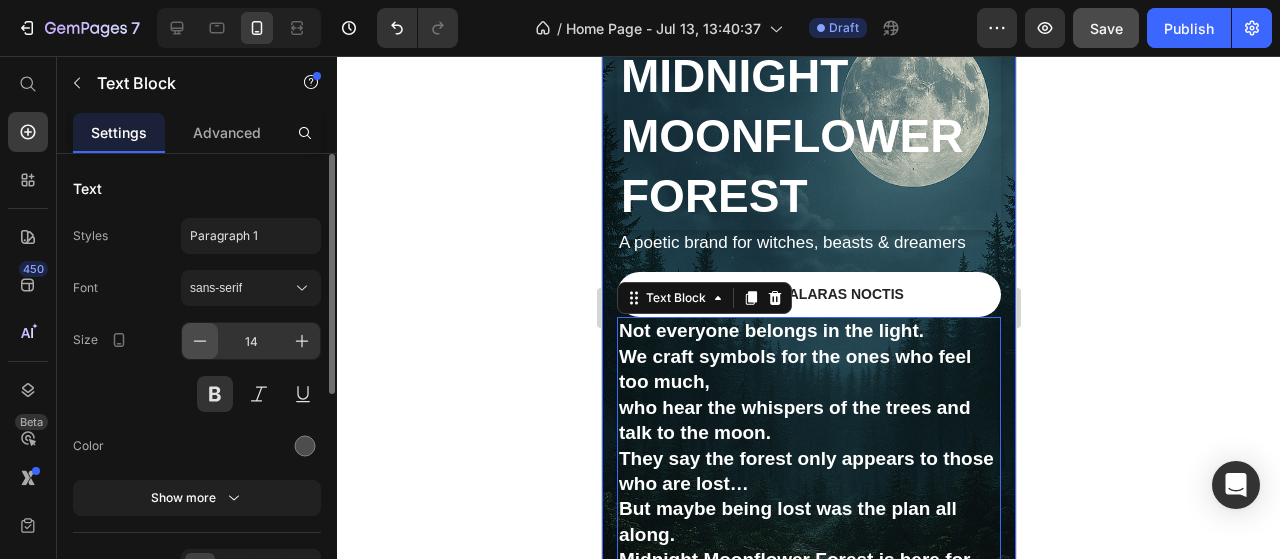click 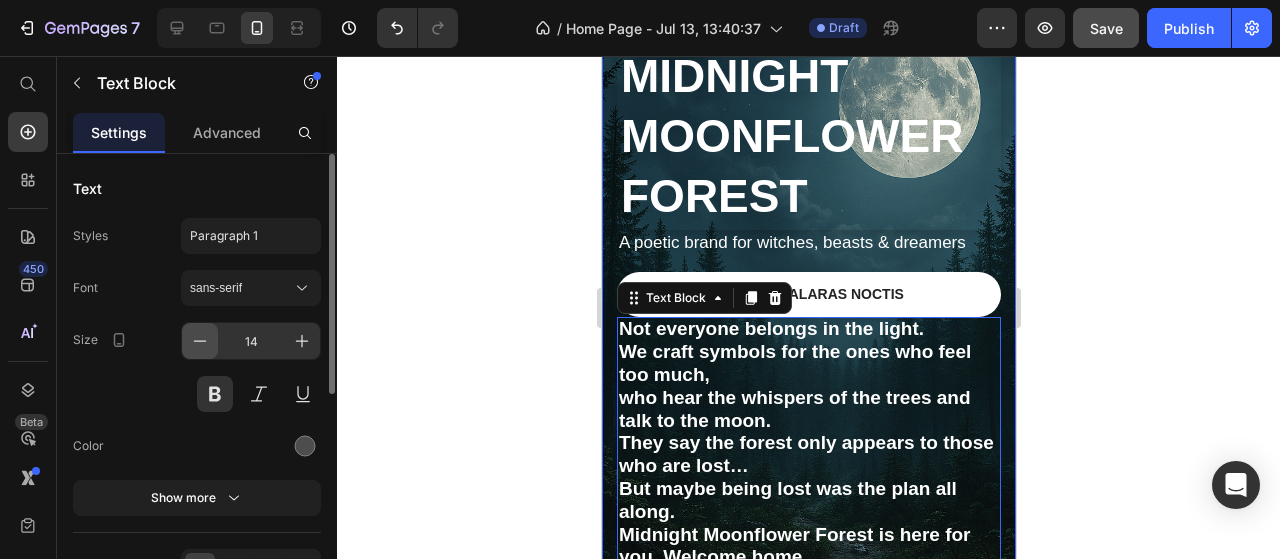 click 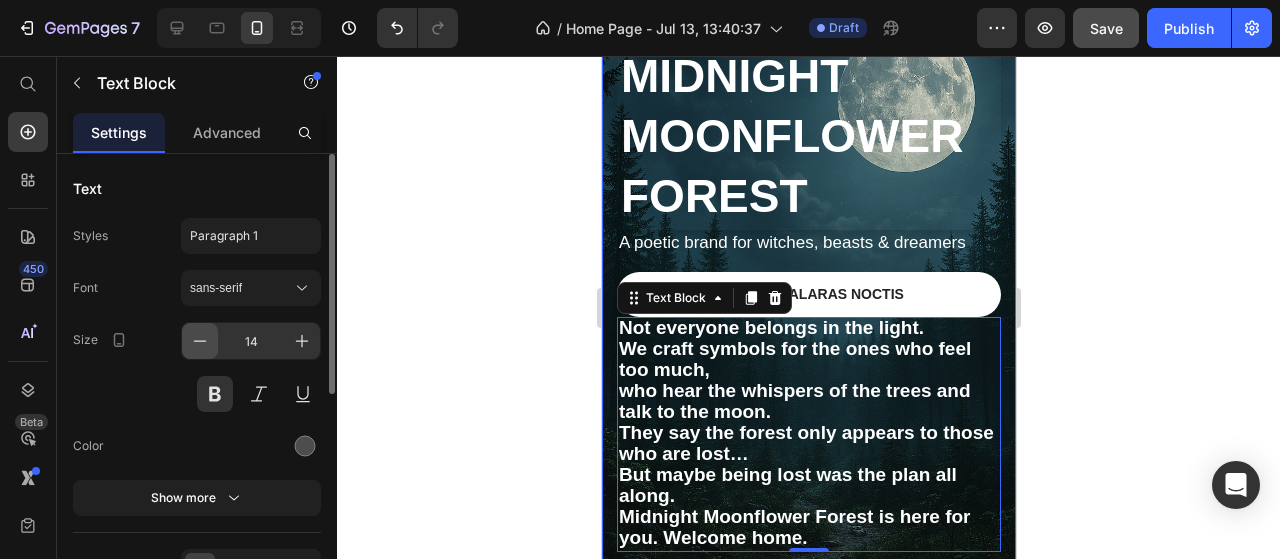 click 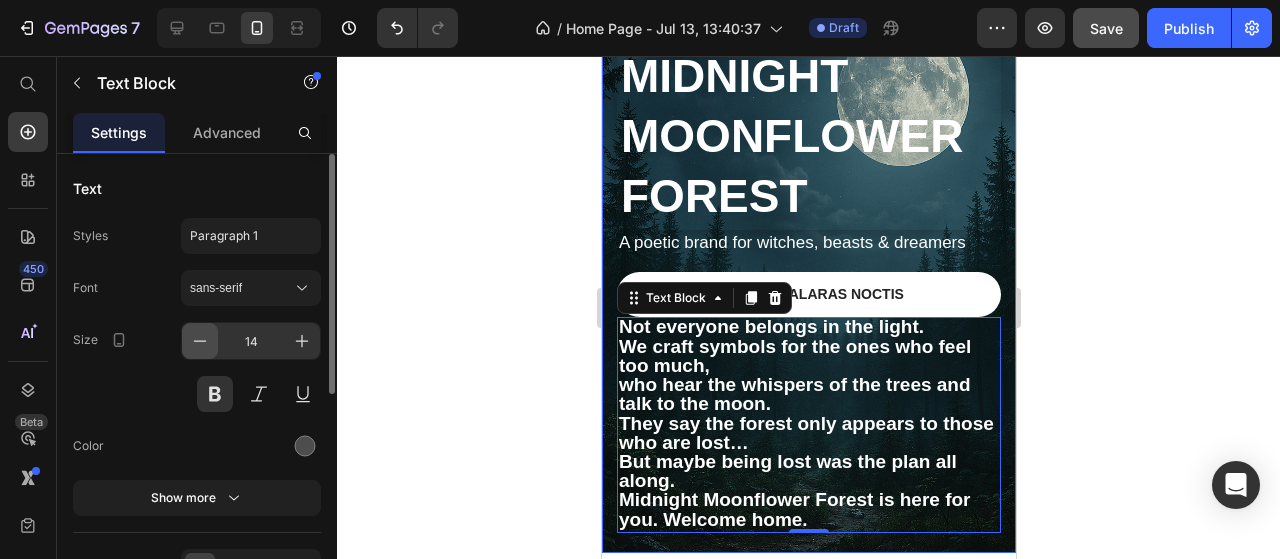 click 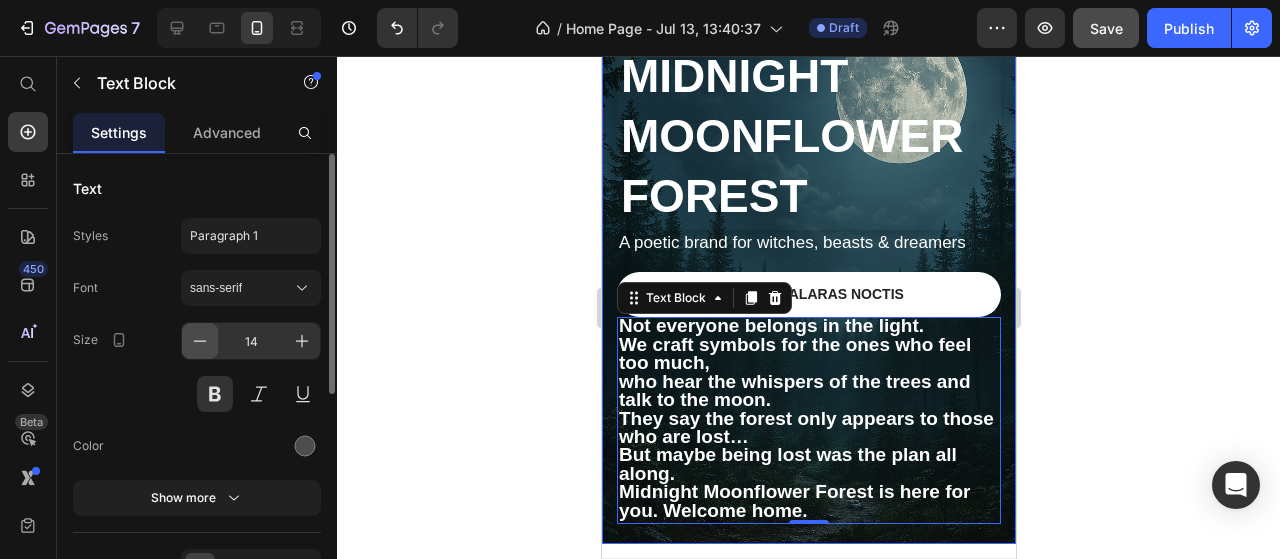 click 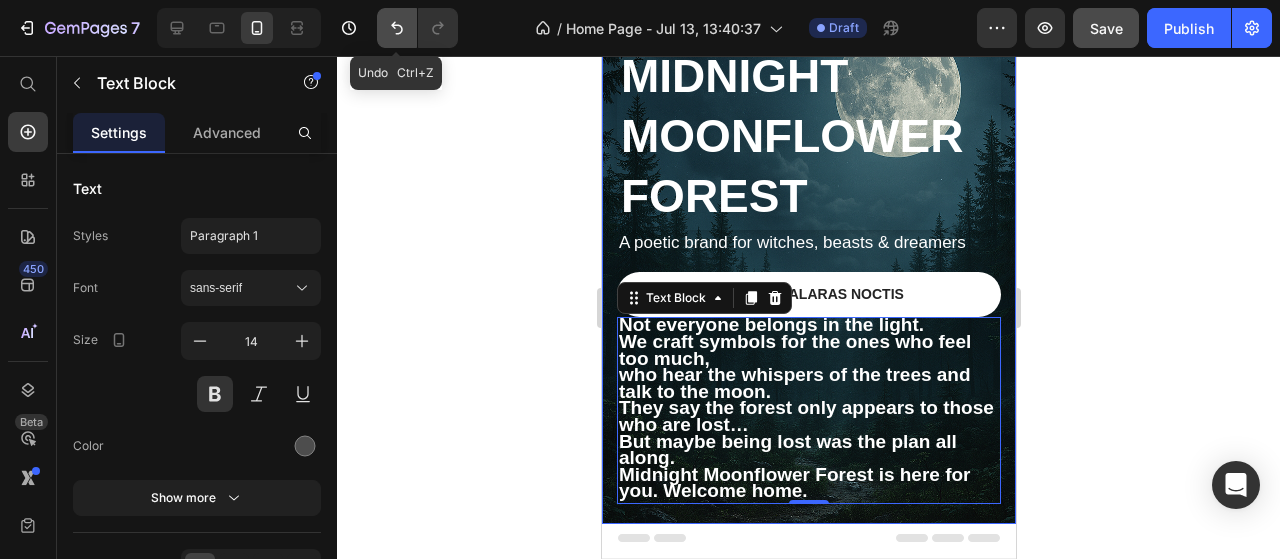 click 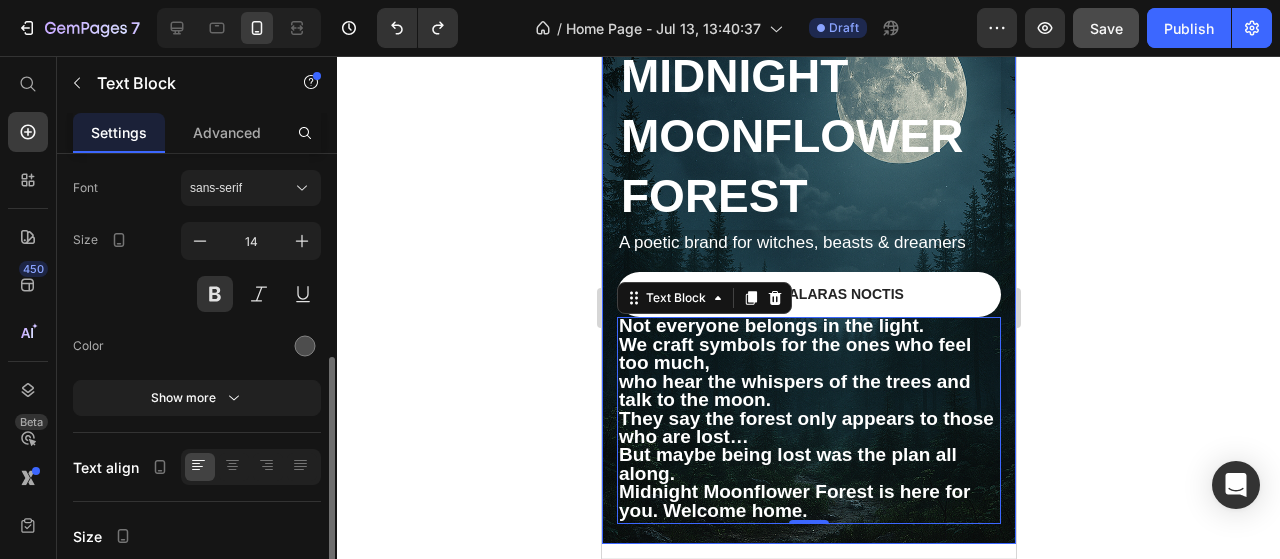 scroll, scrollTop: 200, scrollLeft: 0, axis: vertical 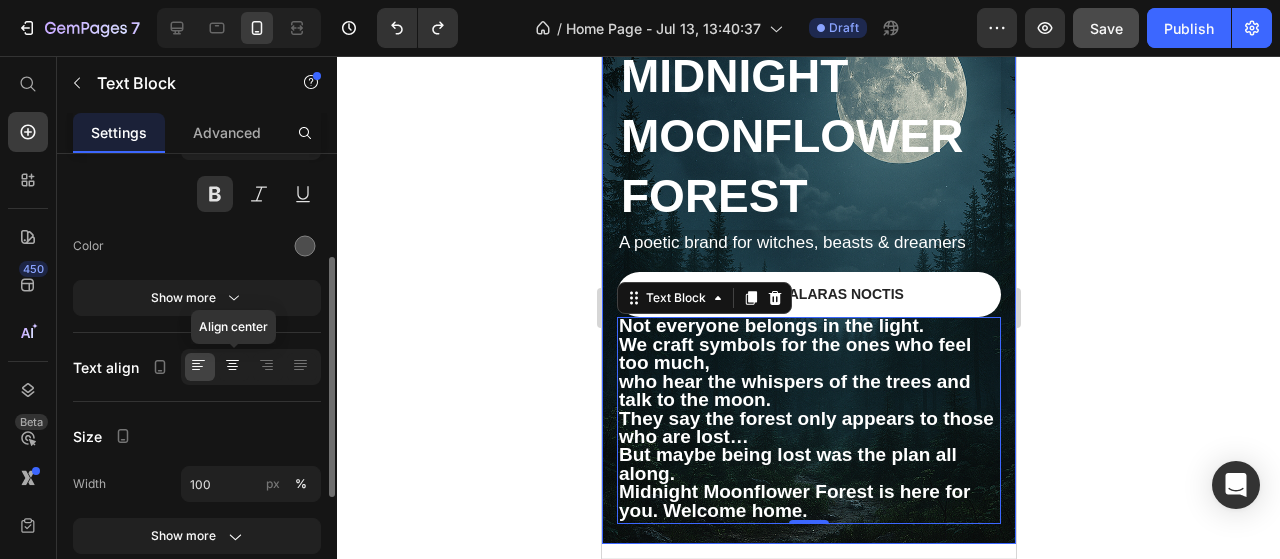 click 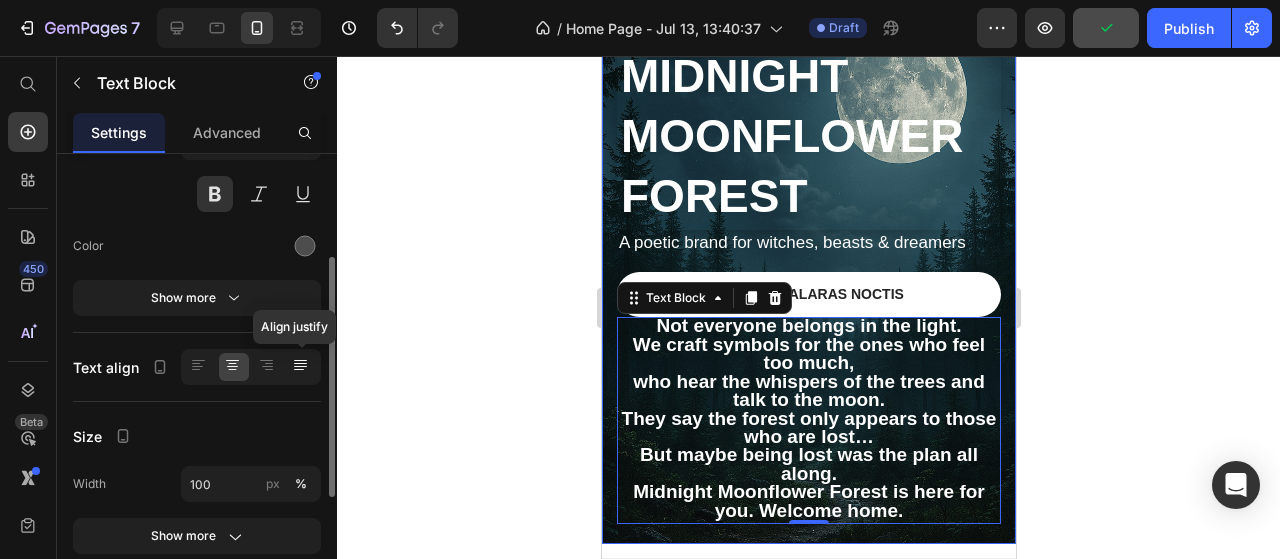 click 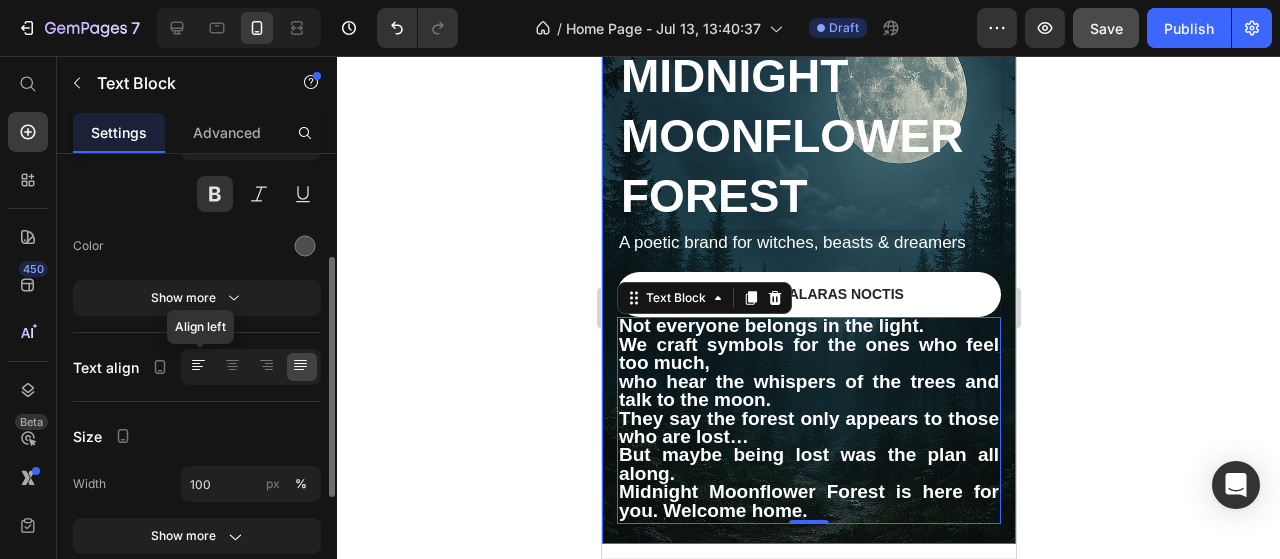 click 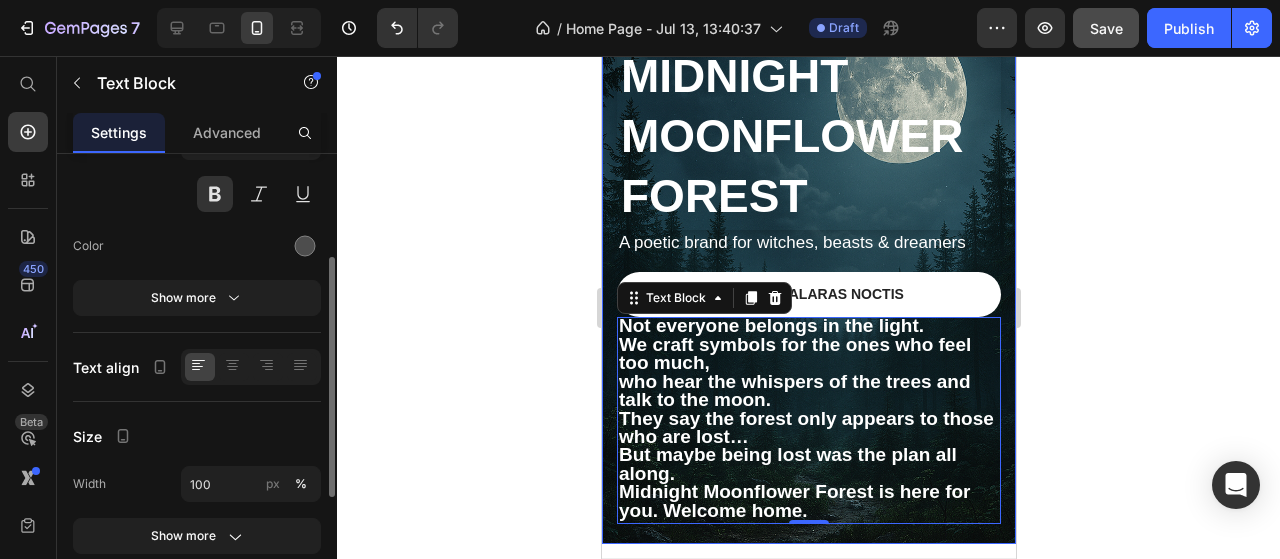 scroll, scrollTop: 300, scrollLeft: 0, axis: vertical 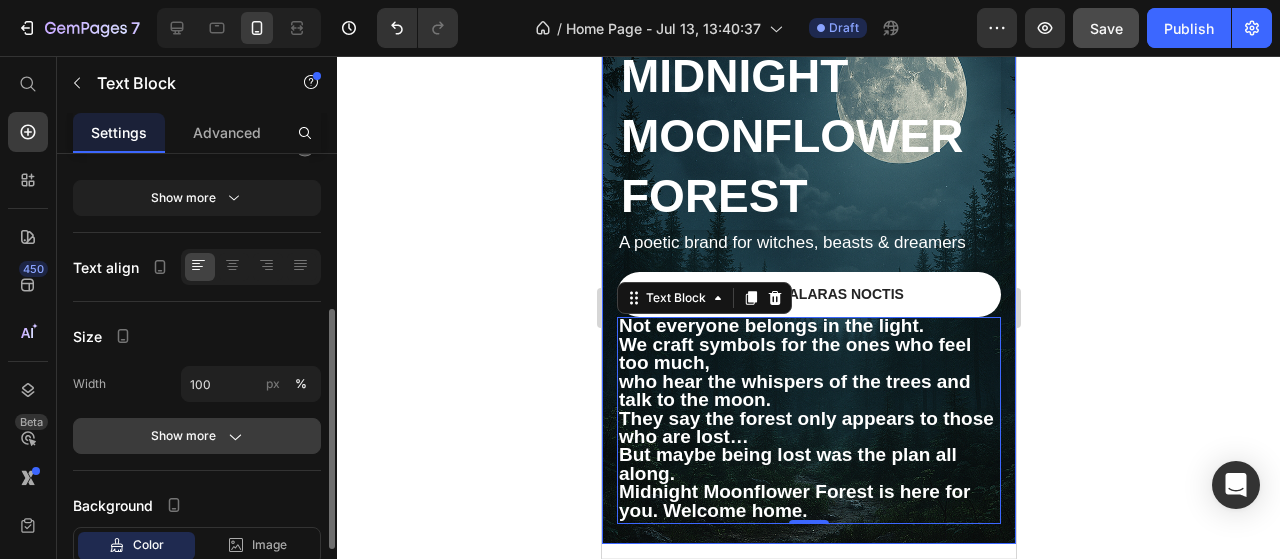 click 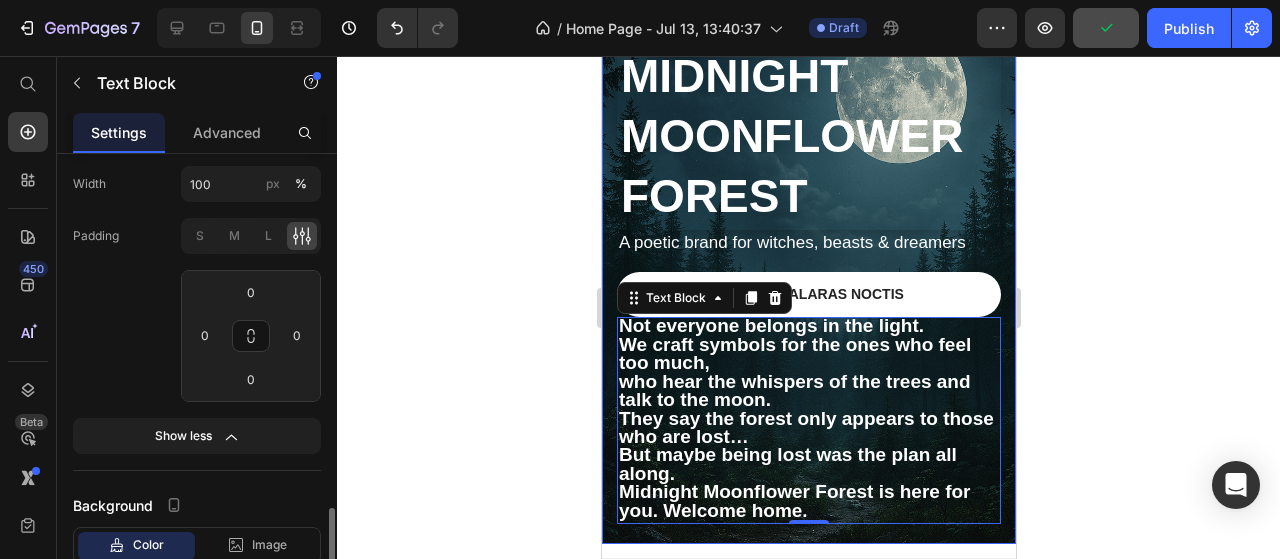 scroll, scrollTop: 600, scrollLeft: 0, axis: vertical 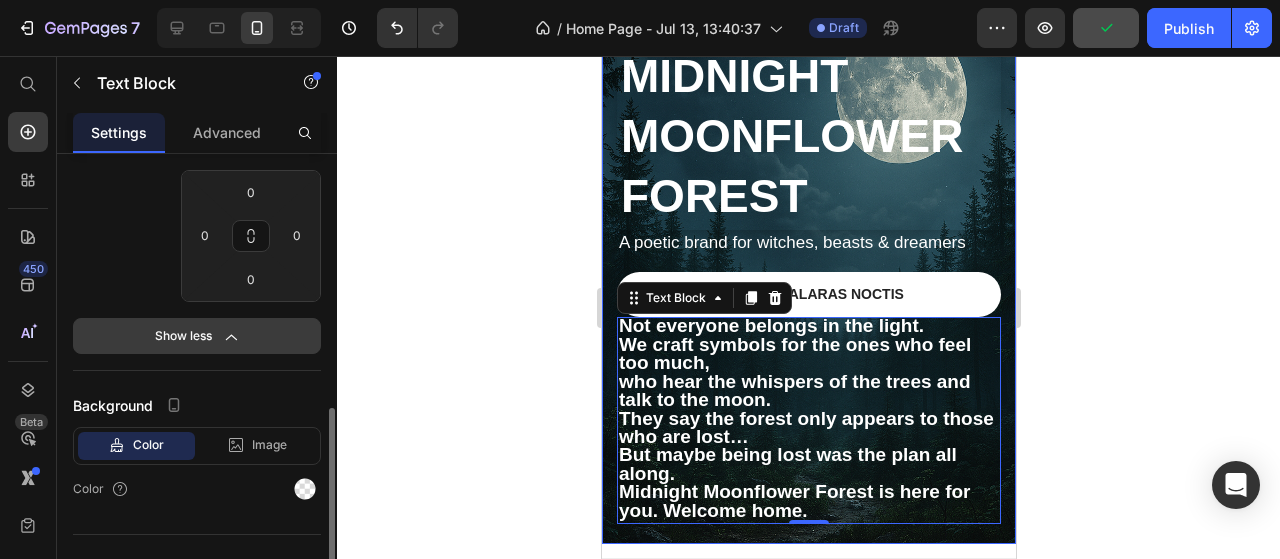 click on "Show less" at bounding box center (197, 336) 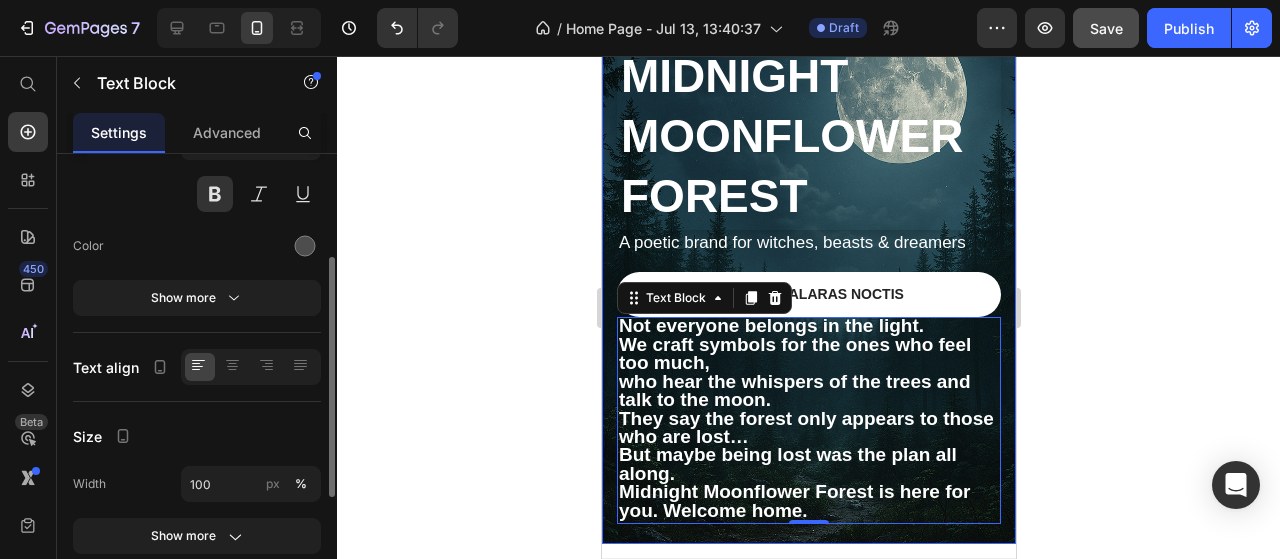 scroll, scrollTop: 0, scrollLeft: 0, axis: both 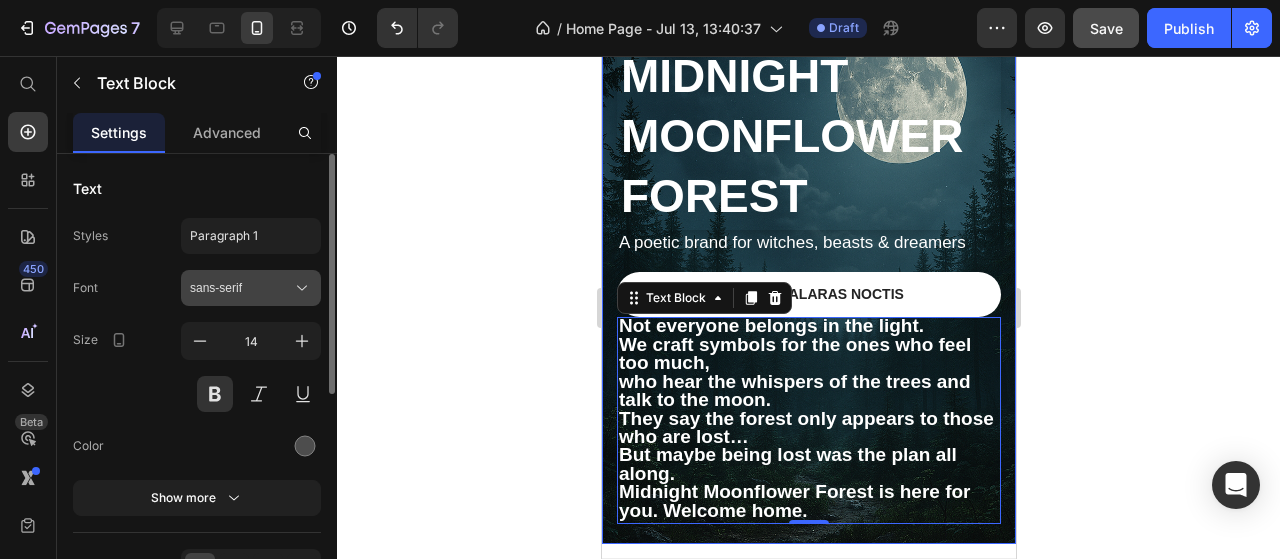 click on "sans-serif" at bounding box center (241, 288) 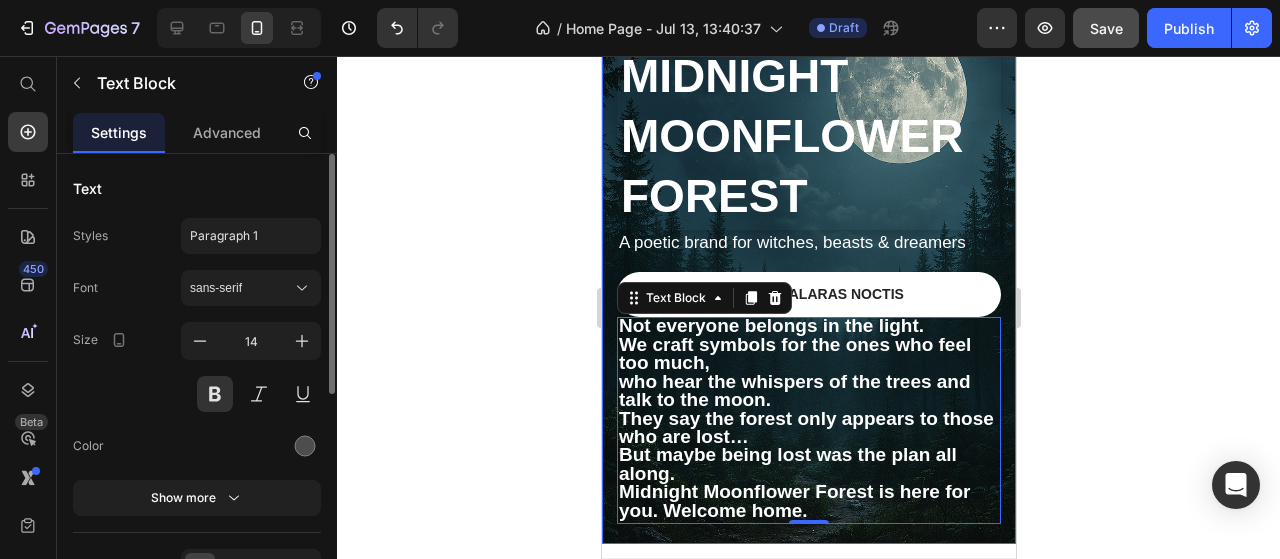 click on "Size 14" at bounding box center [197, 367] 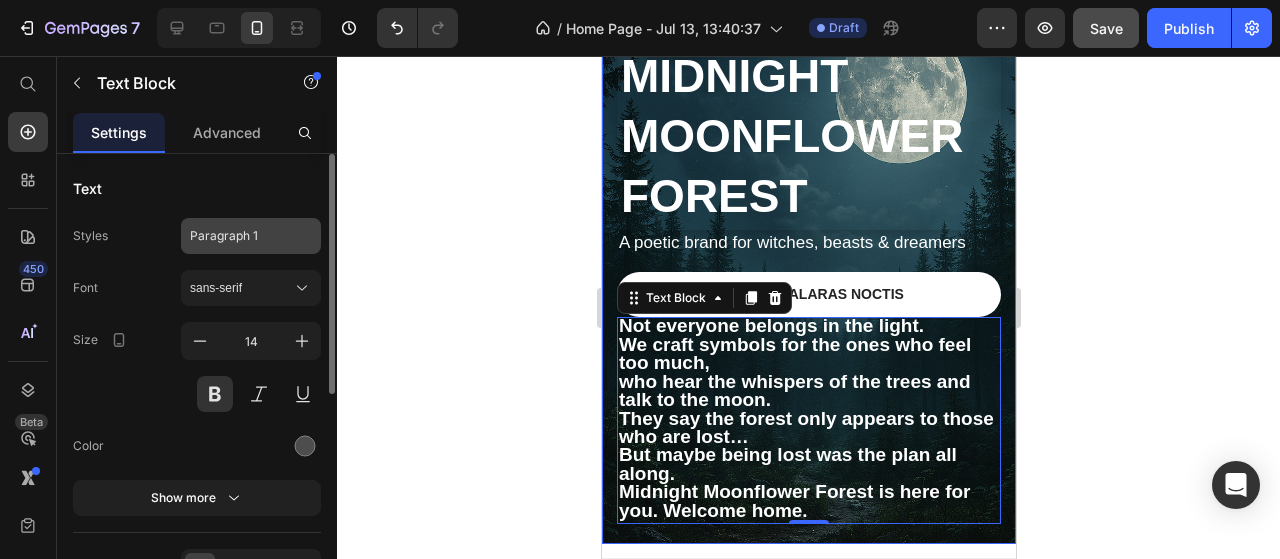 click on "Paragraph 1" at bounding box center [251, 236] 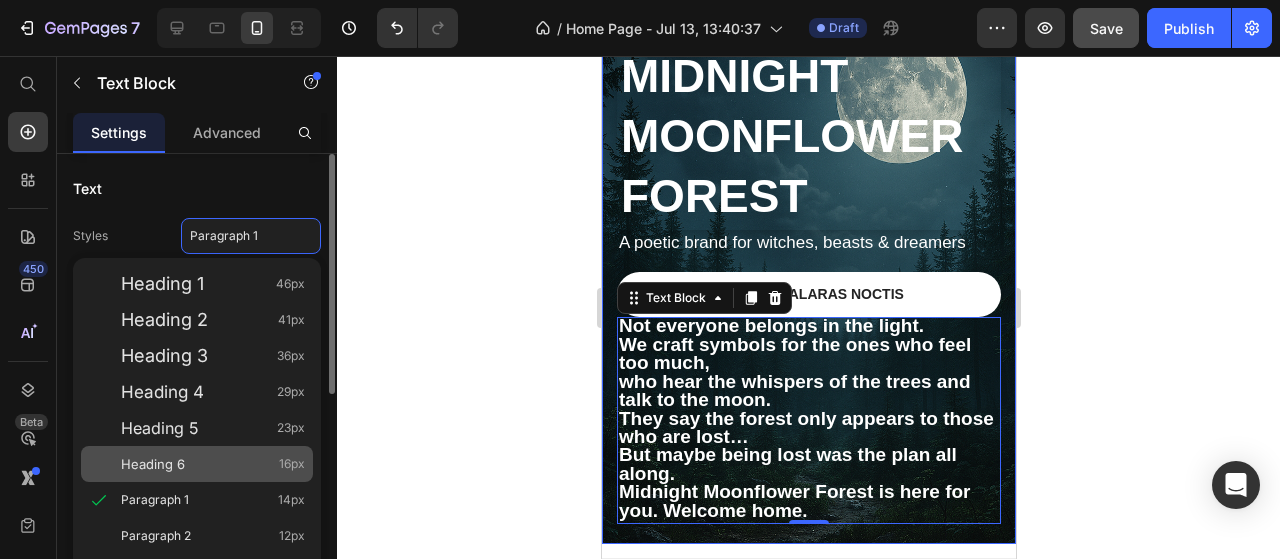 click on "Heading 6" at bounding box center [153, 464] 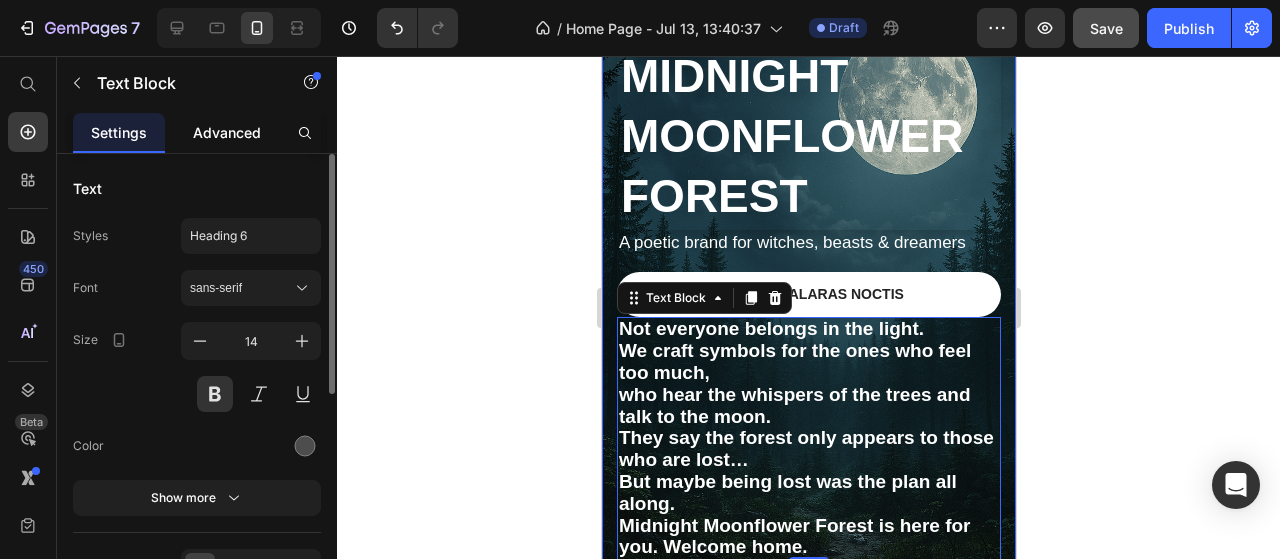click on "Advanced" at bounding box center (227, 132) 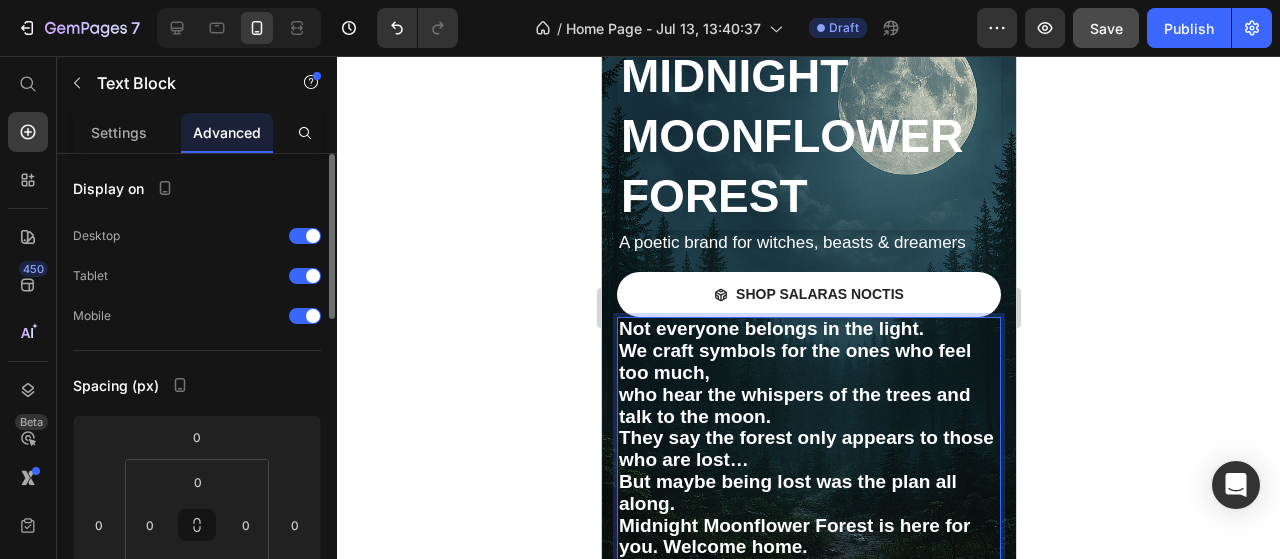 click on "who hear the whispers of the trees and talk to the moon." at bounding box center [794, 405] 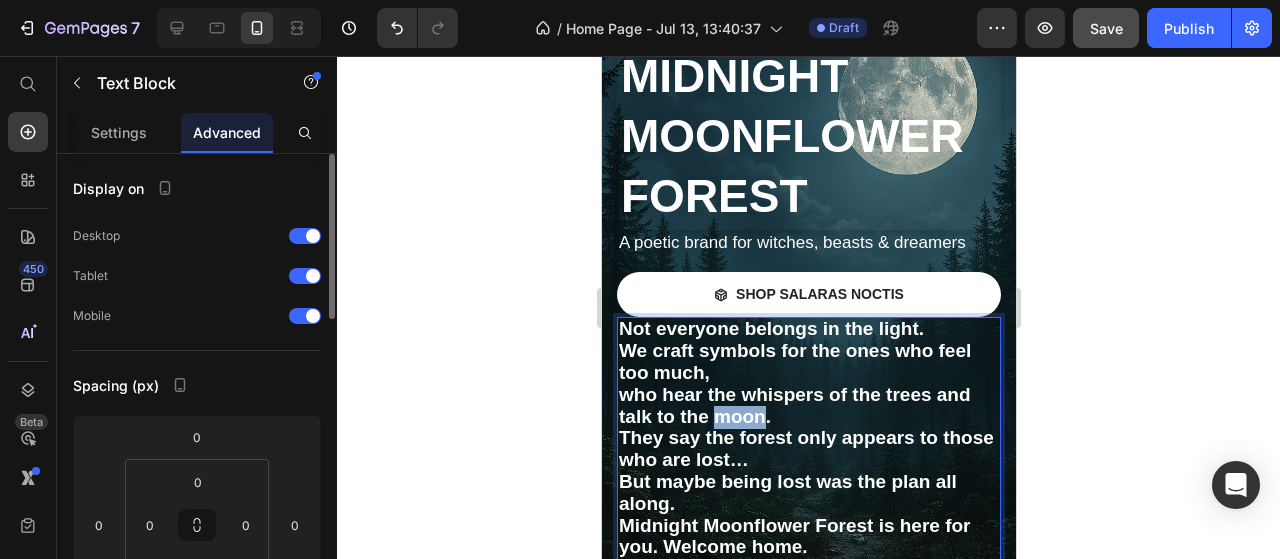 click on "who hear the whispers of the trees and talk to the moon." at bounding box center (794, 405) 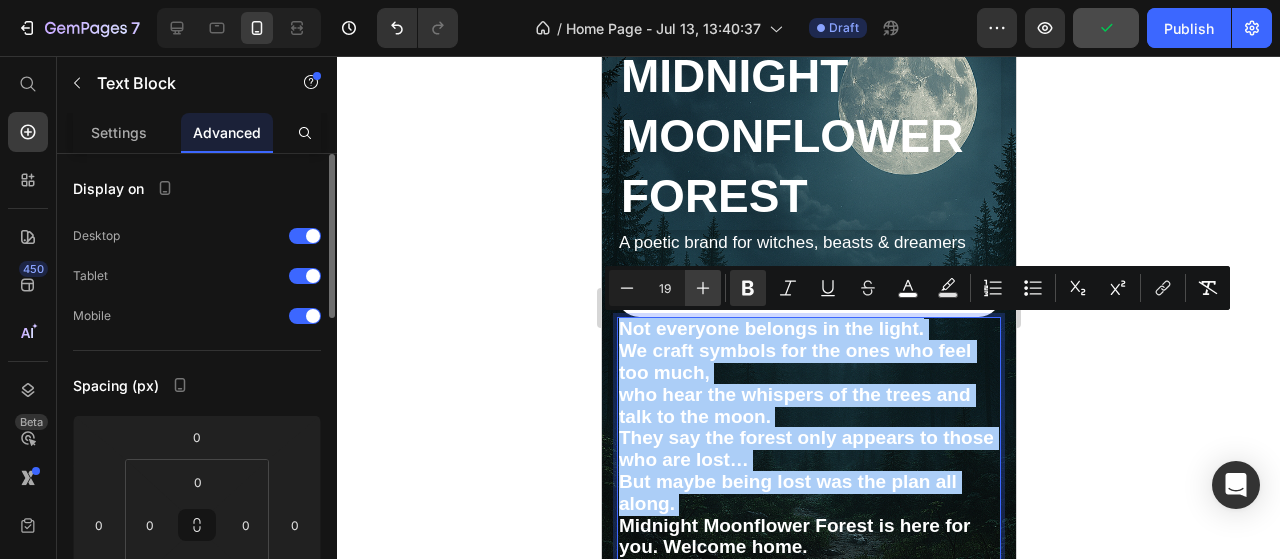 click 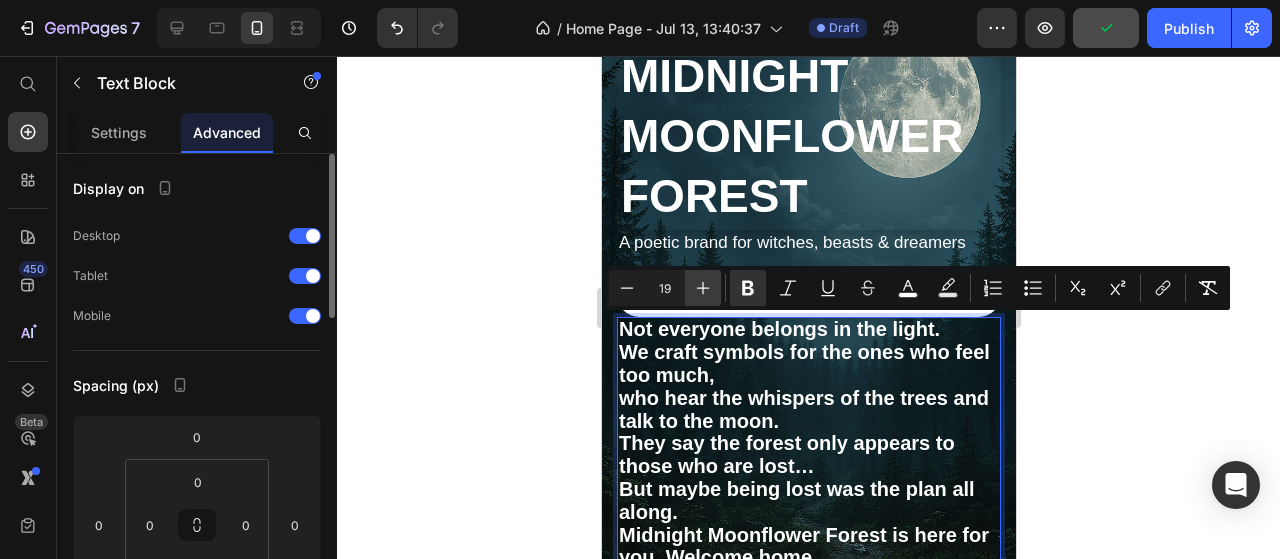 click 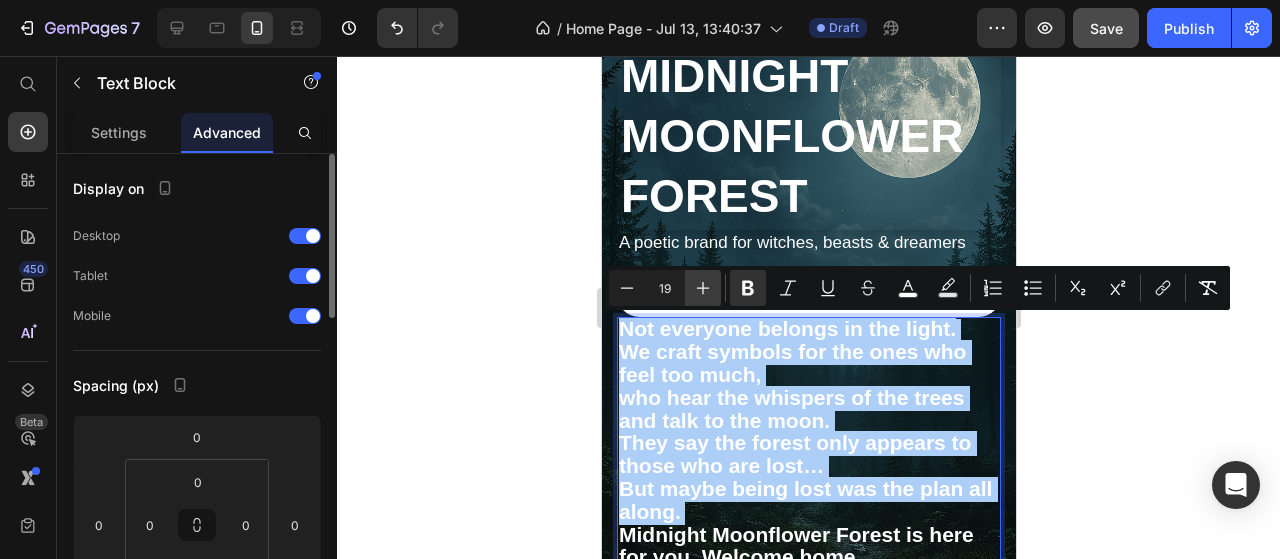 click 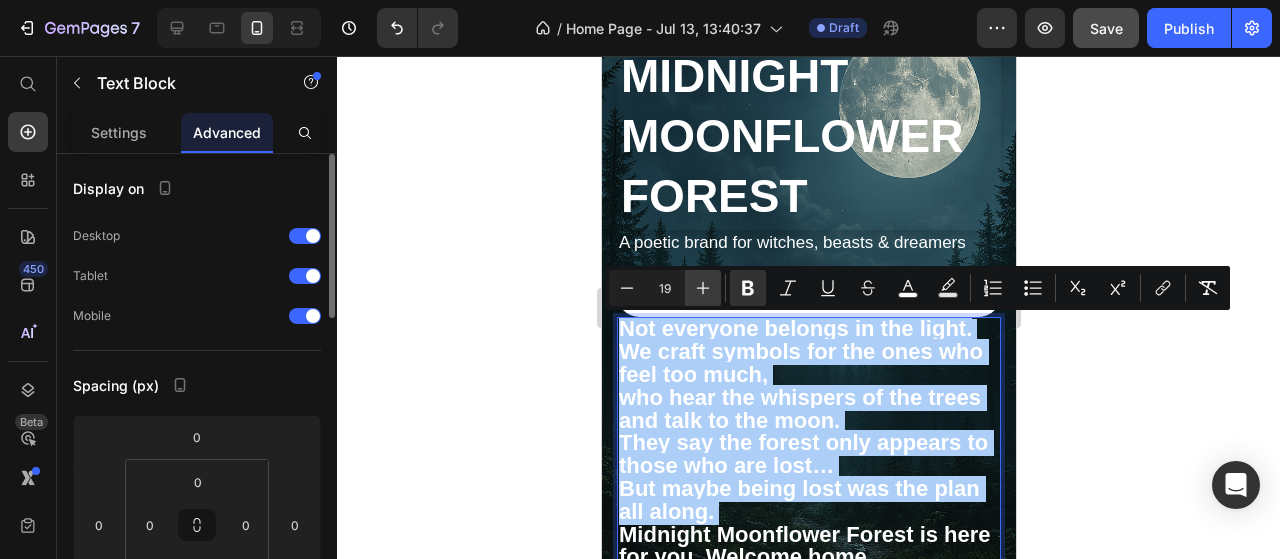 click 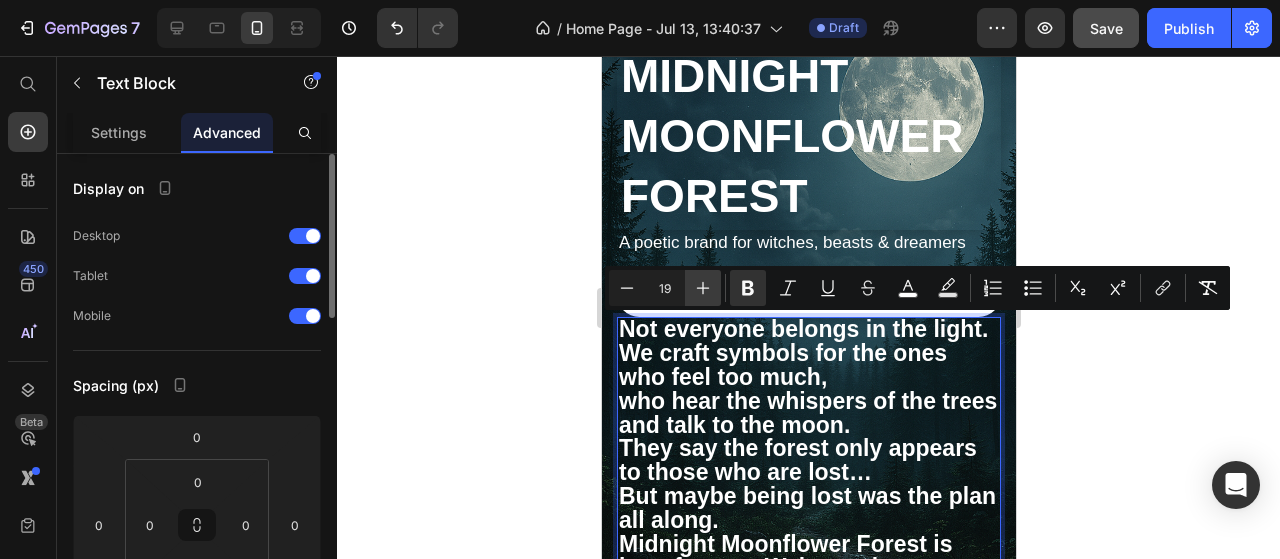 click 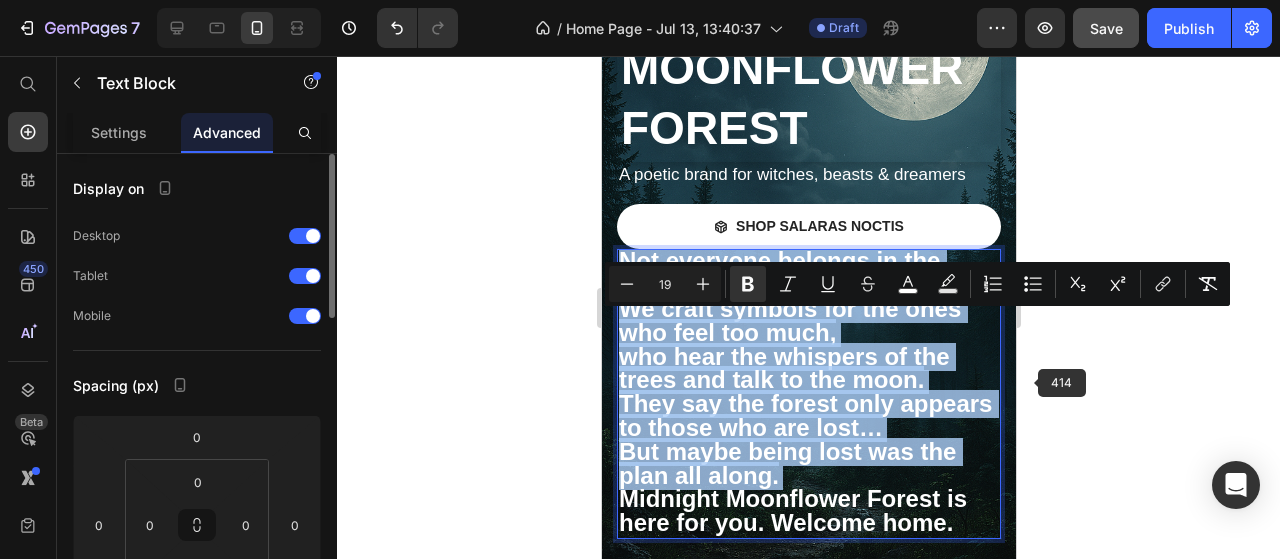 scroll, scrollTop: 200, scrollLeft: 0, axis: vertical 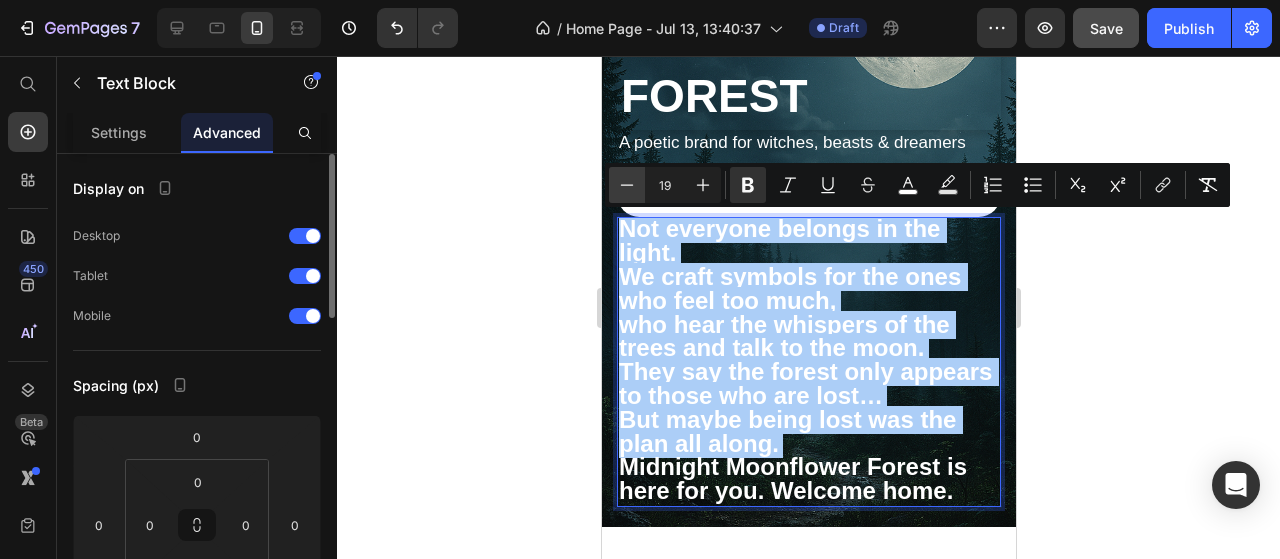 click 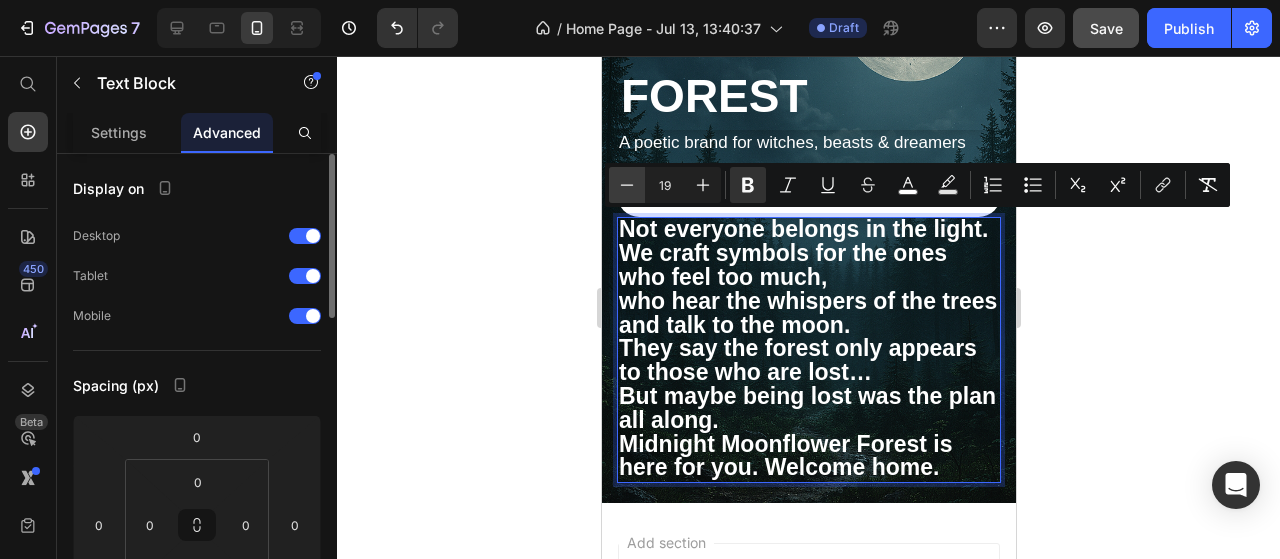 click 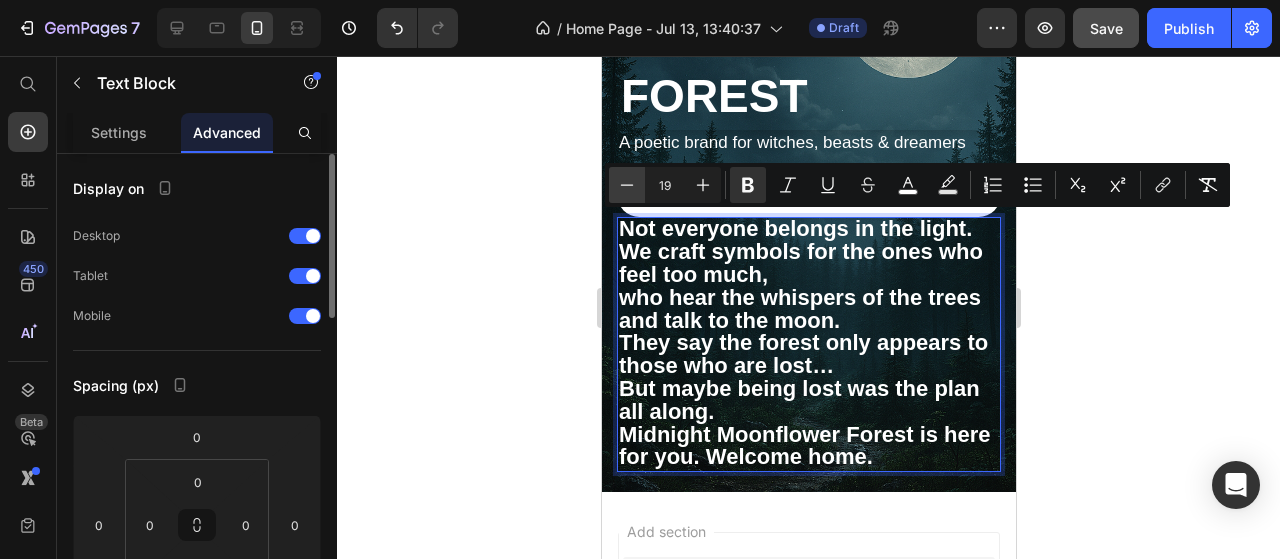 click 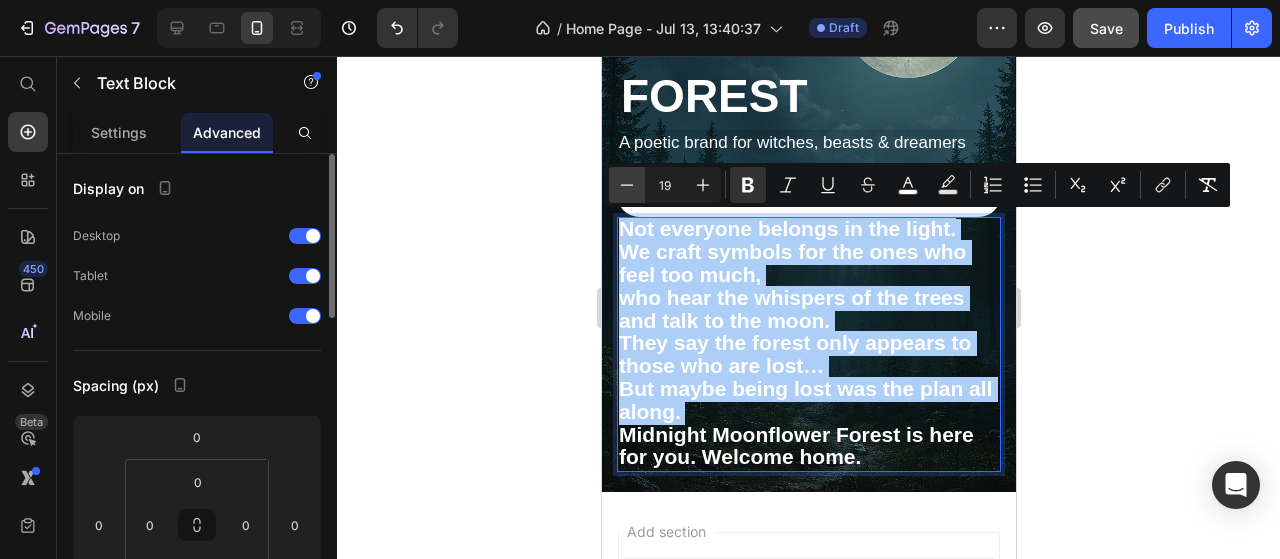 click 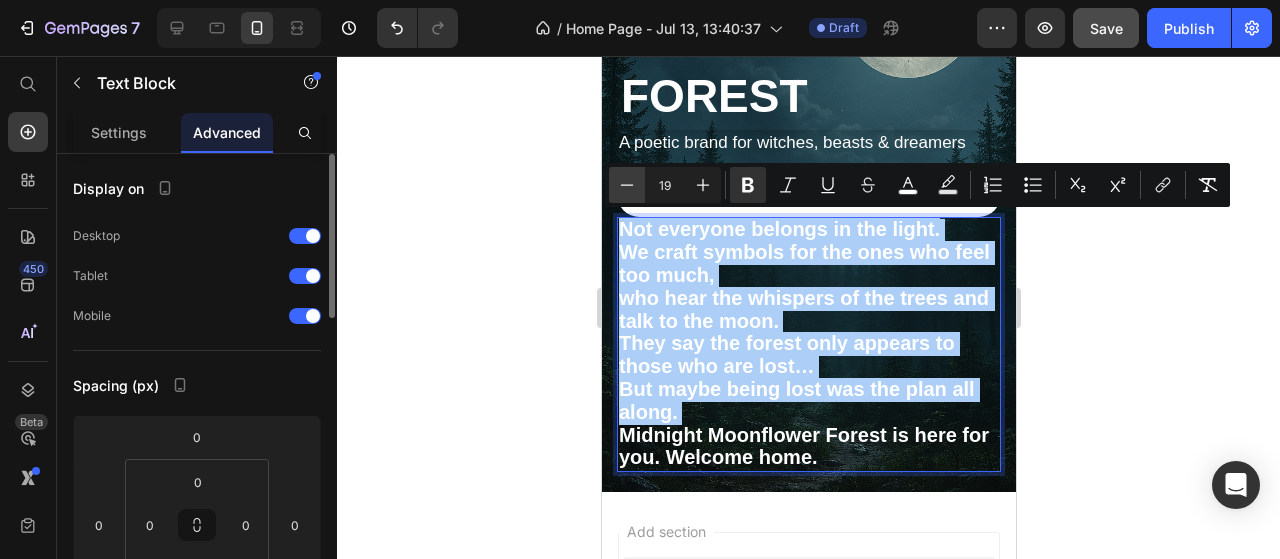 click 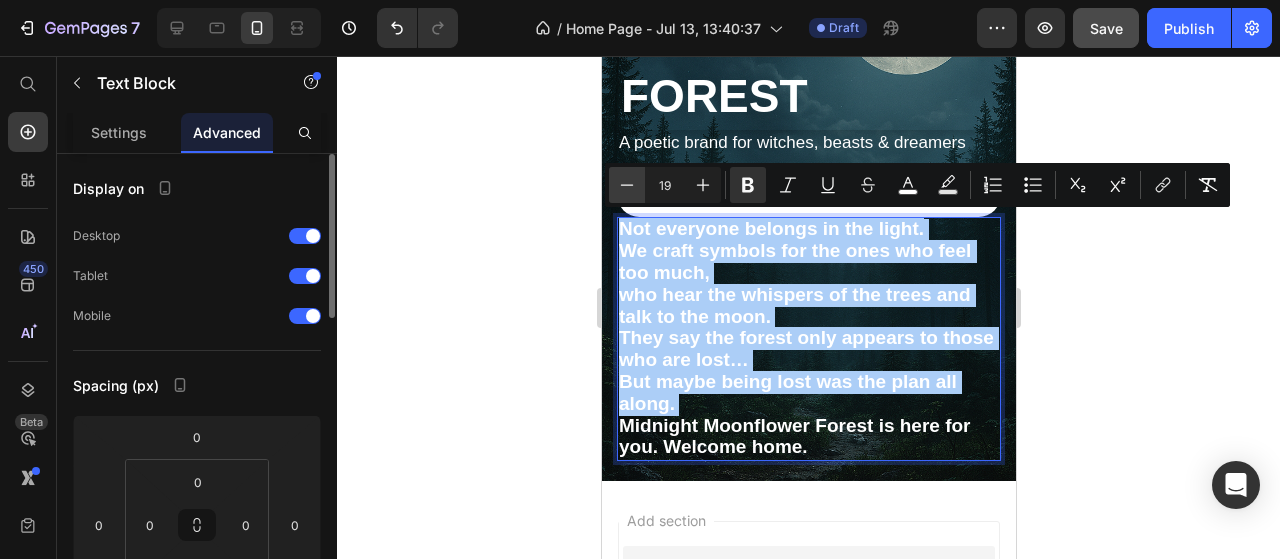 click 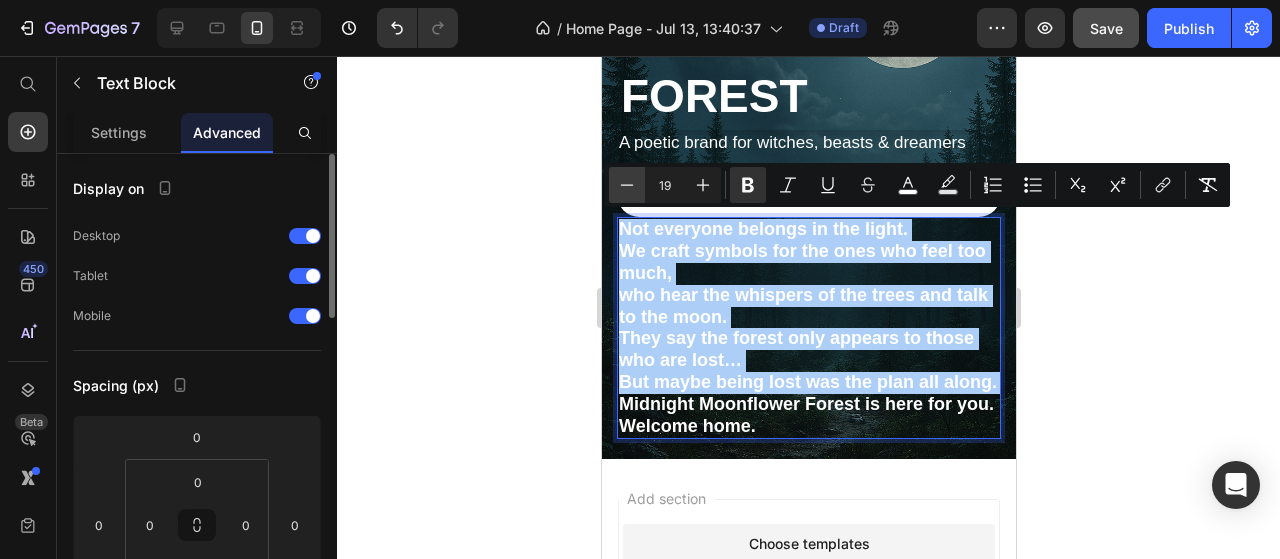 click 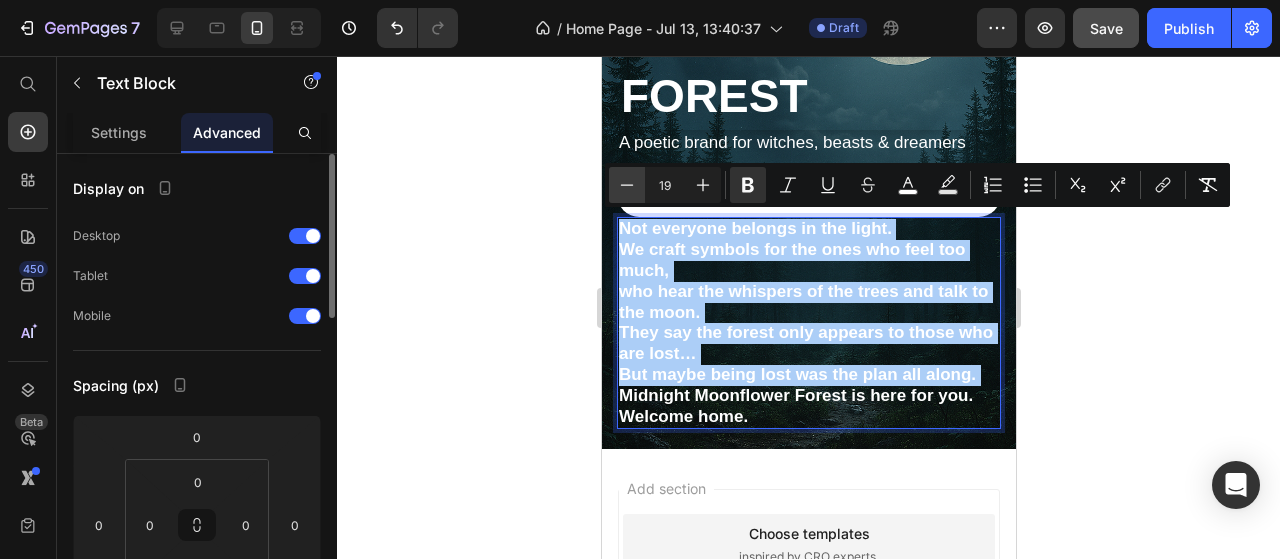 click 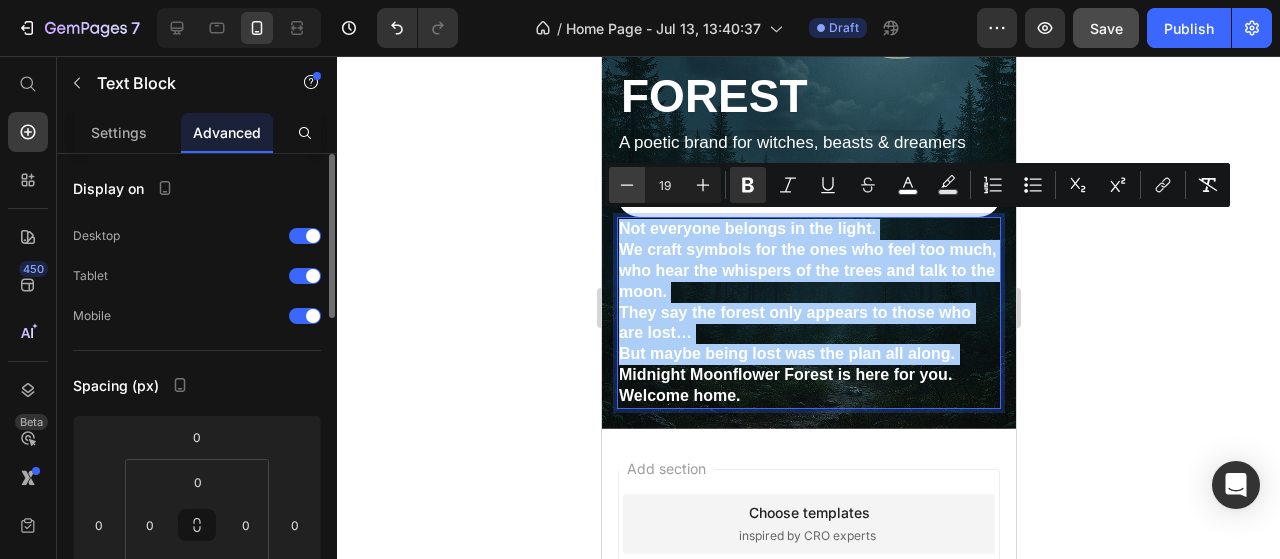 click 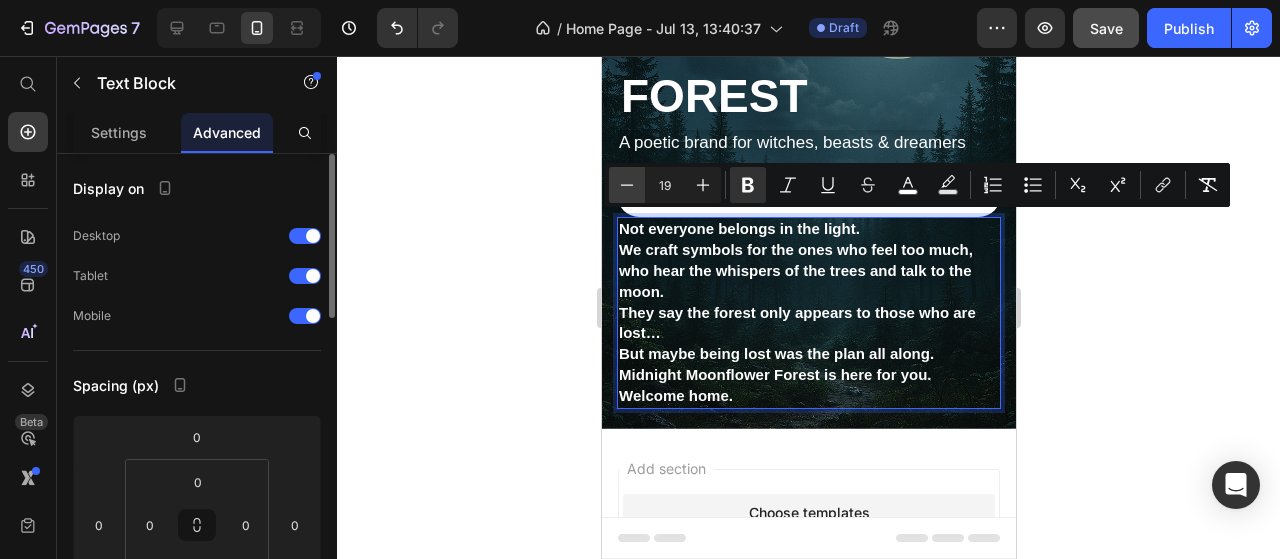 click 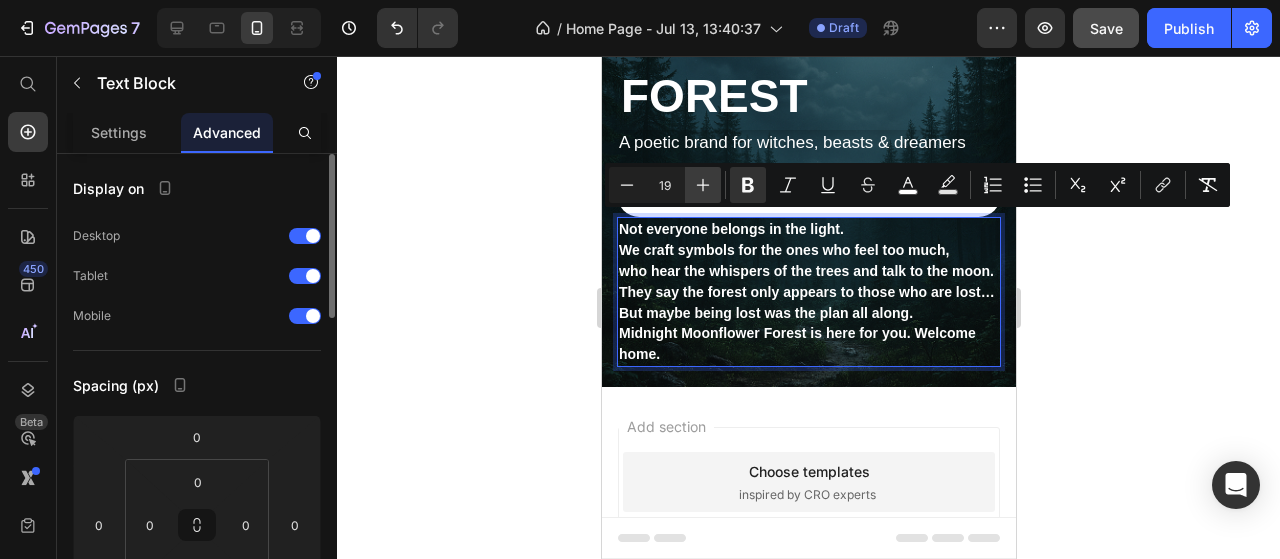 click 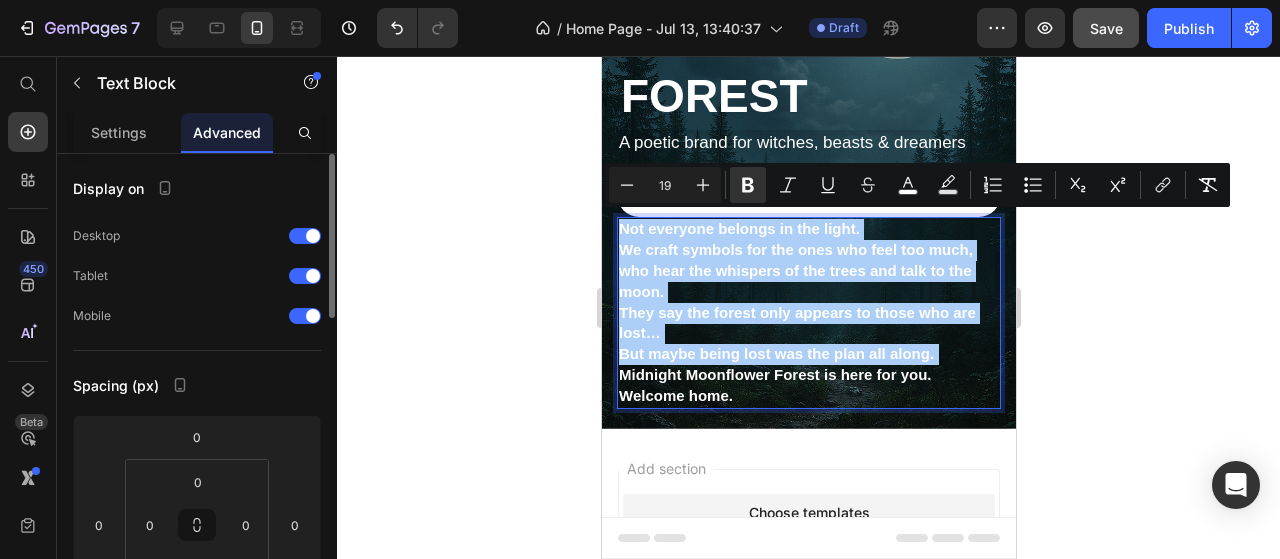 click 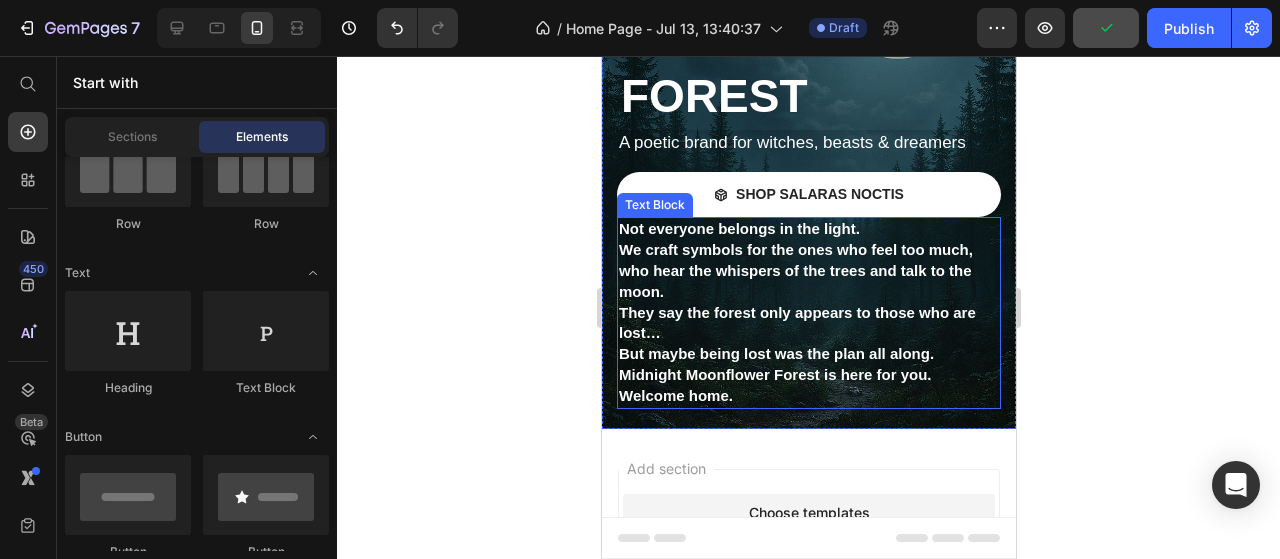 click on "We craft symbols for the ones who feel too much," at bounding box center (795, 249) 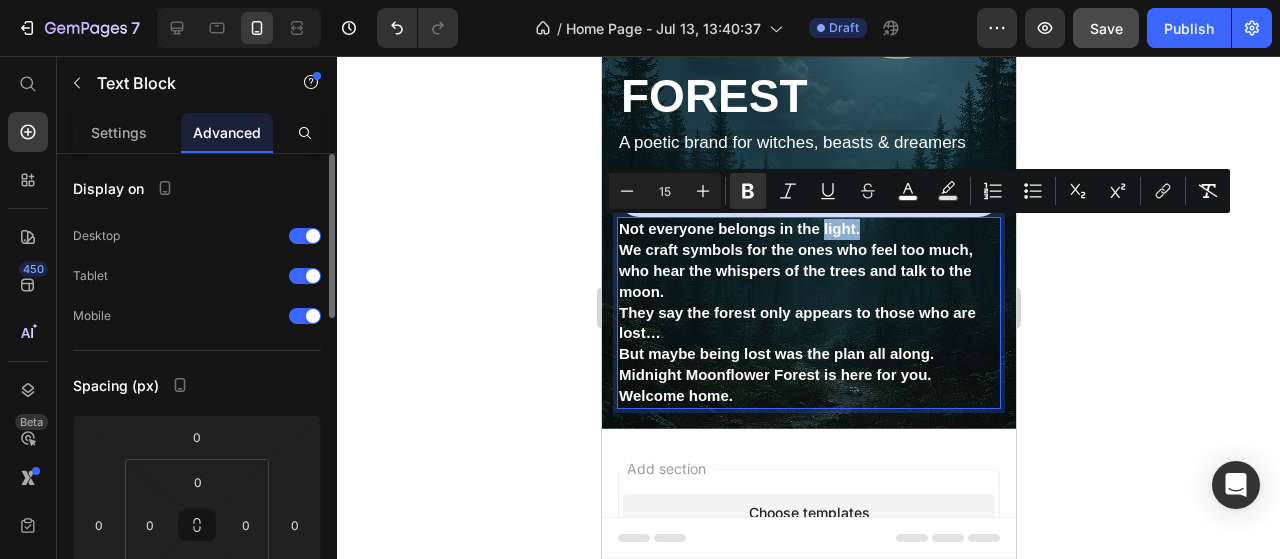 drag, startPoint x: 860, startPoint y: 228, endPoint x: 821, endPoint y: 237, distance: 40.024994 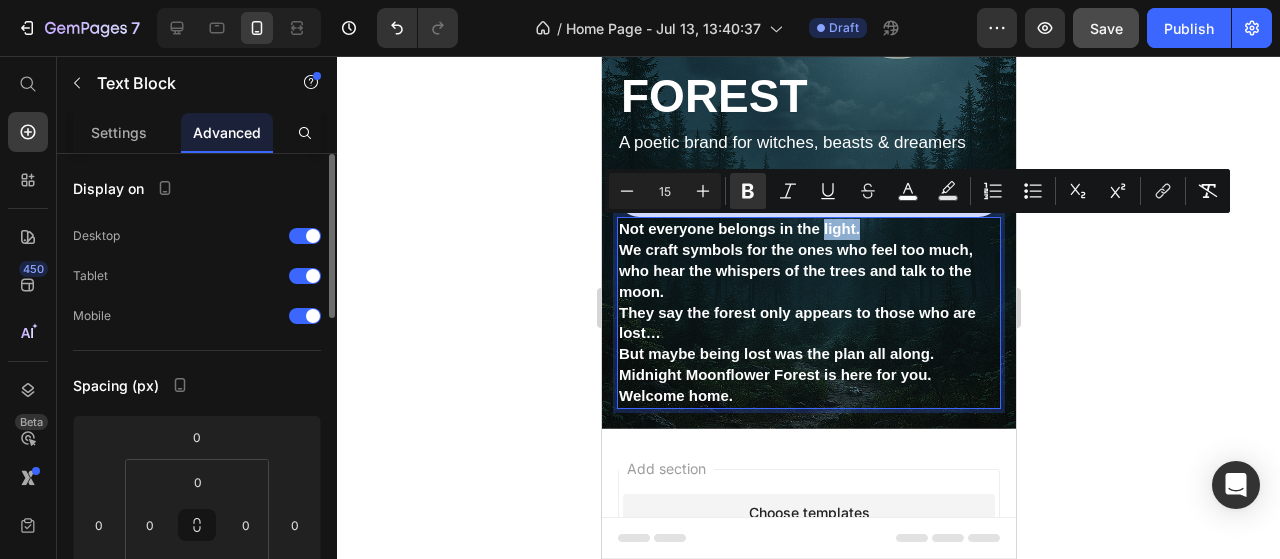 click on "Not everyone belongs in the light. We craft symbols for the ones who feel too much, who hear the whispers of the trees and talk to the moon. They say the forest only appears to those who are lost… But maybe being lost was the plan all along. Midnight Moonflower Forest is here for you. Welcome home." at bounding box center (808, 312) 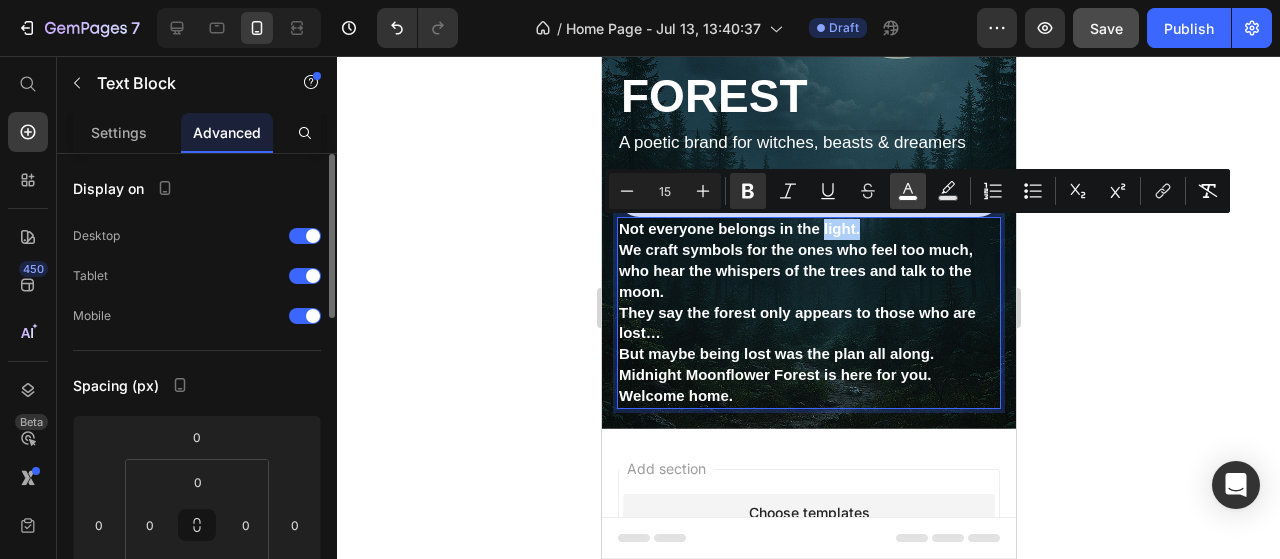 click on "color" at bounding box center (908, 191) 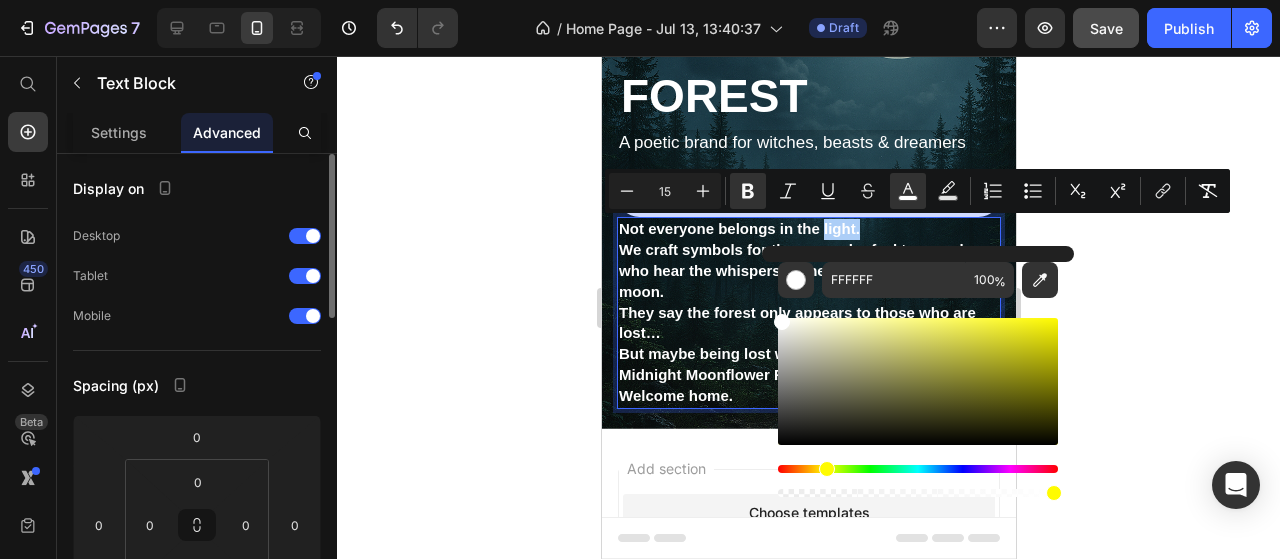 click at bounding box center [918, 469] 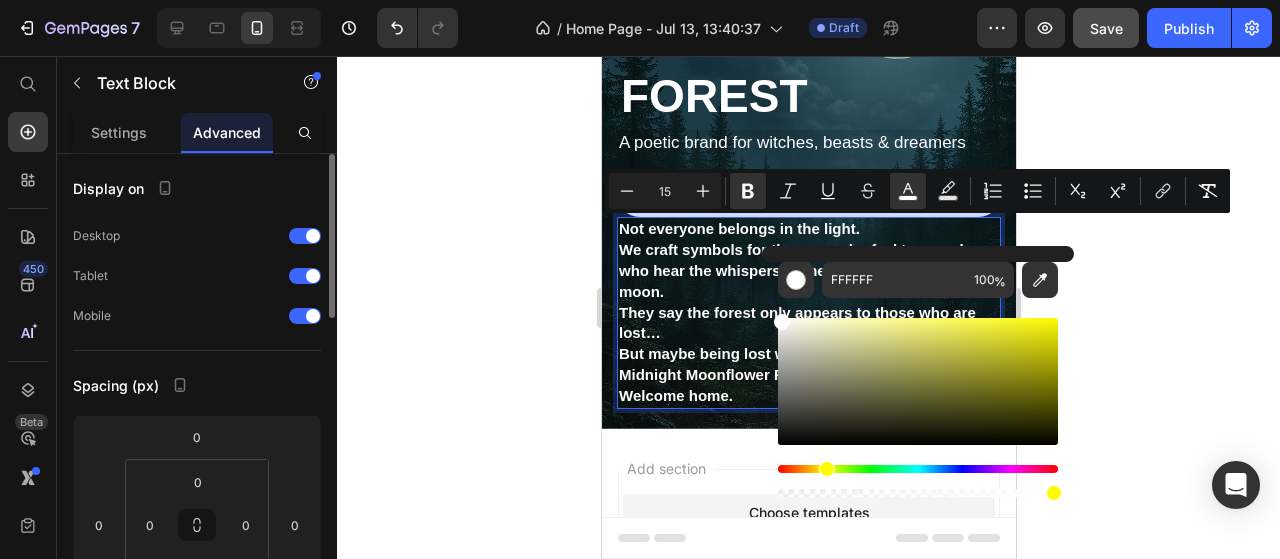 click on "Not everyone belongs in the light. We craft symbols for the ones who feel too much, who hear the whispers of the trees and talk to the moon. They say the forest only appears to those who are lost… But maybe being lost was the plan all along. Midnight Moonflower Forest is here for you. Welcome home." at bounding box center (808, 312) 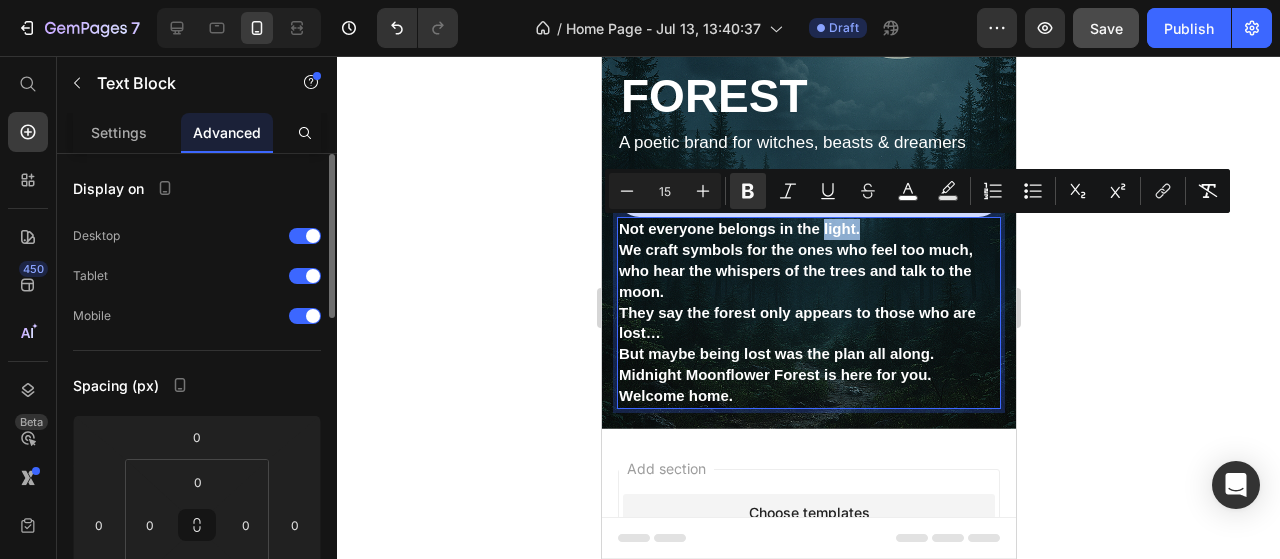 drag, startPoint x: 860, startPoint y: 225, endPoint x: 824, endPoint y: 231, distance: 36.496574 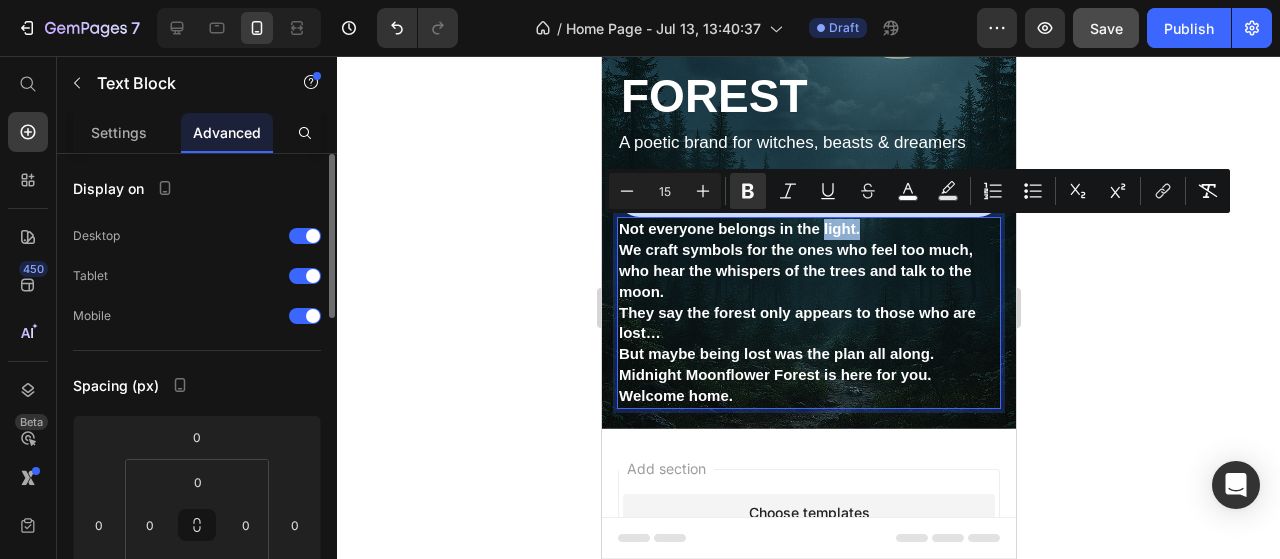 click on "Not everyone belongs in the light. We craft symbols for the ones who feel too much, who hear the whispers of the trees and talk to the moon. They say the forest only appears to those who are lost… But maybe being lost was the plan all along. Midnight Moonflower Forest is here for you. Welcome home." at bounding box center [808, 312] 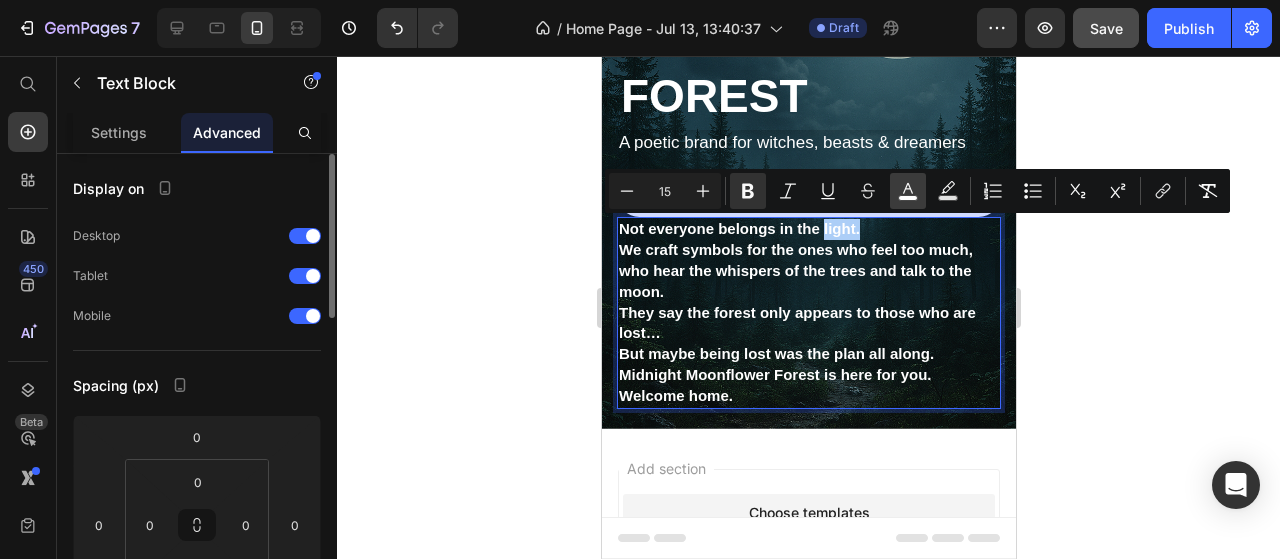 click 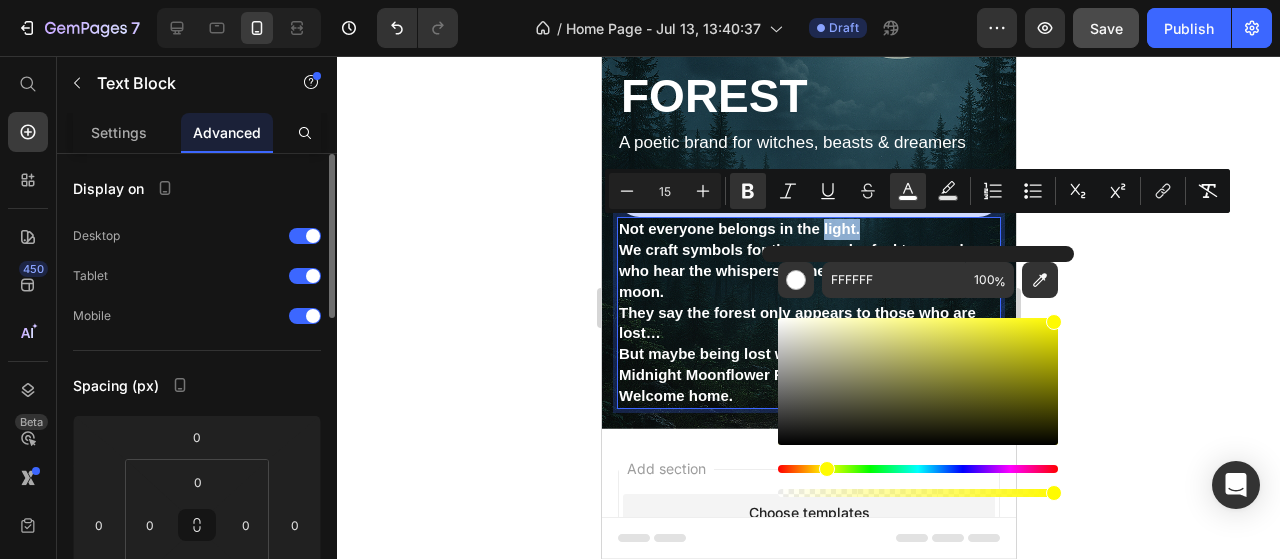 drag, startPoint x: 1002, startPoint y: 382, endPoint x: 1062, endPoint y: 291, distance: 109 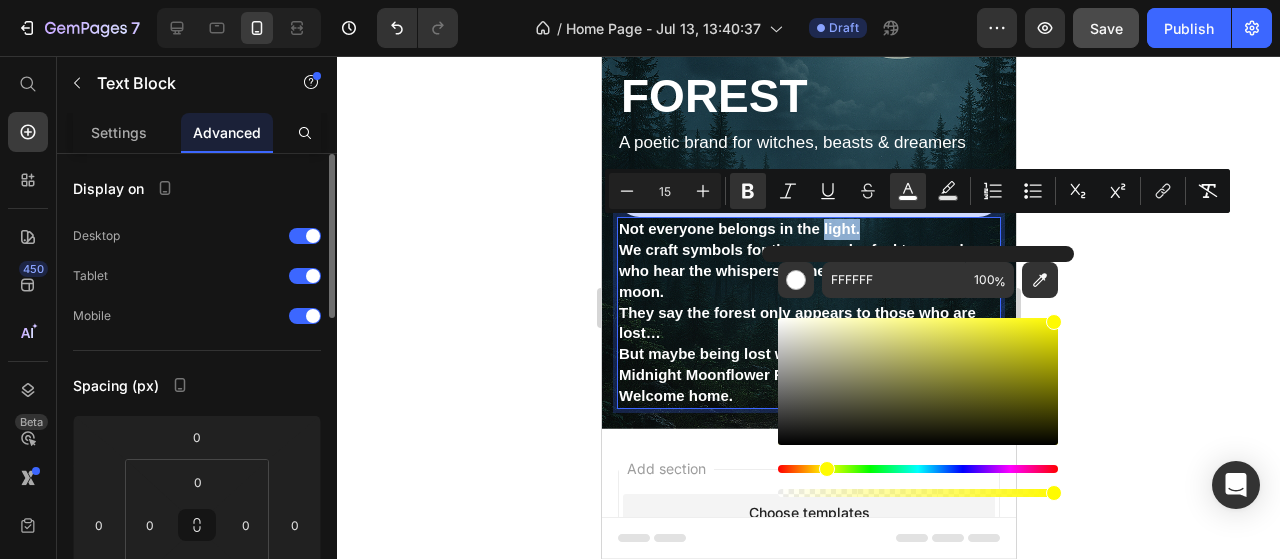 click on "FFFFFF 100 %" at bounding box center (918, 373) 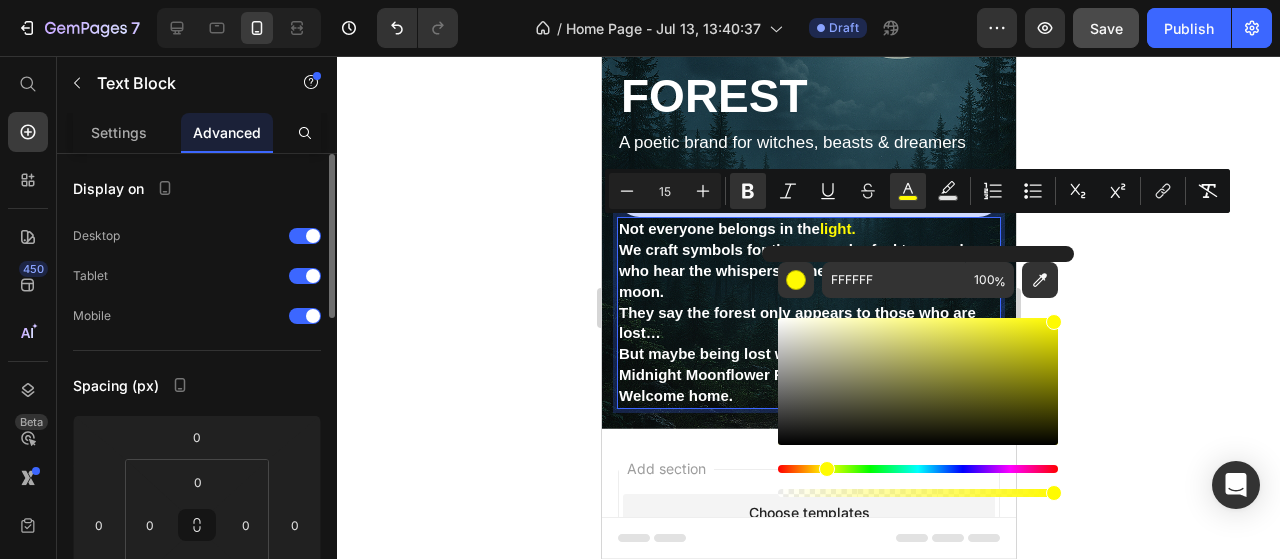 click on "Not everyone belongs in the light. We craft symbols for the ones who feel too much, who hear the whispers of the trees and talk to the moon. They say the forest only appears to those who are lost… But maybe being lost was the plan all along. Midnight Moonflower Forest is here for you. Welcome home." at bounding box center [808, 312] 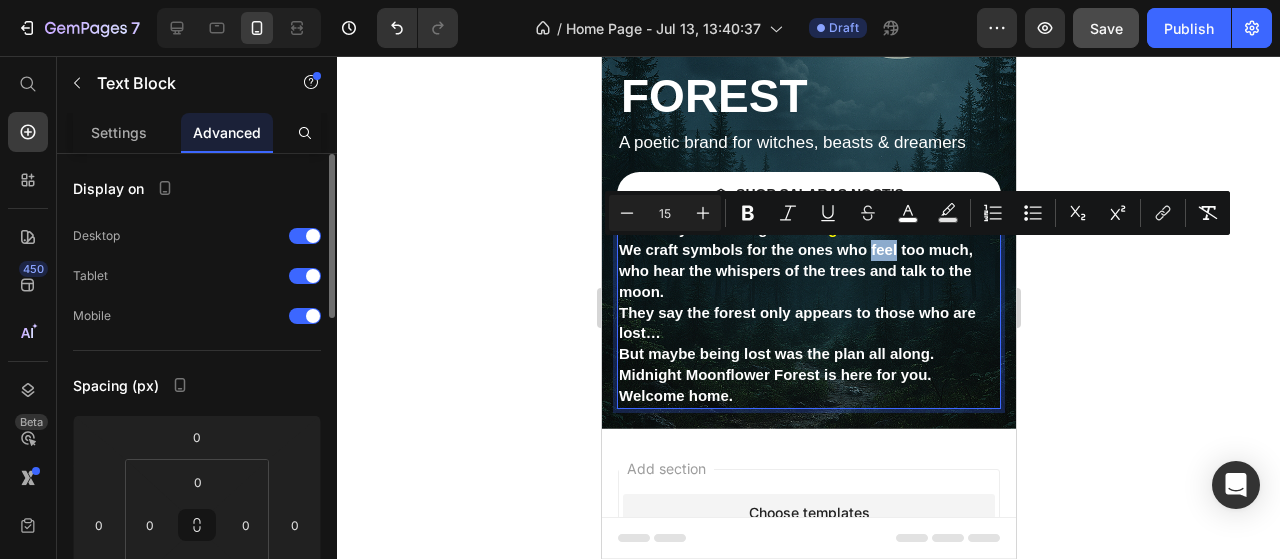 drag, startPoint x: 895, startPoint y: 251, endPoint x: 870, endPoint y: 251, distance: 25 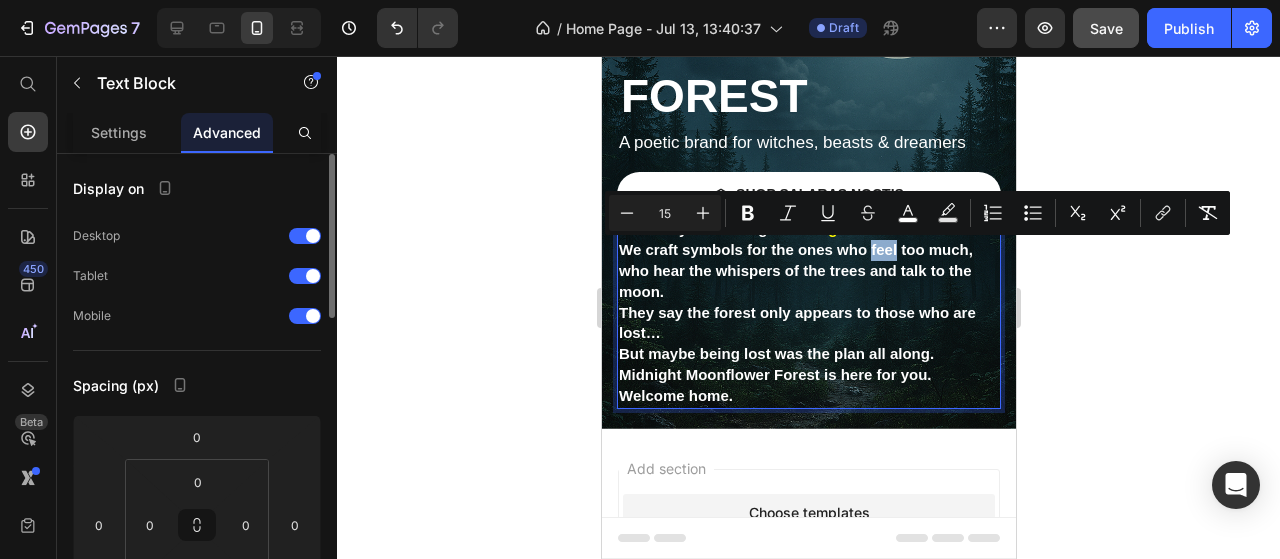 click on "We craft symbols for the ones who feel too much," at bounding box center (795, 249) 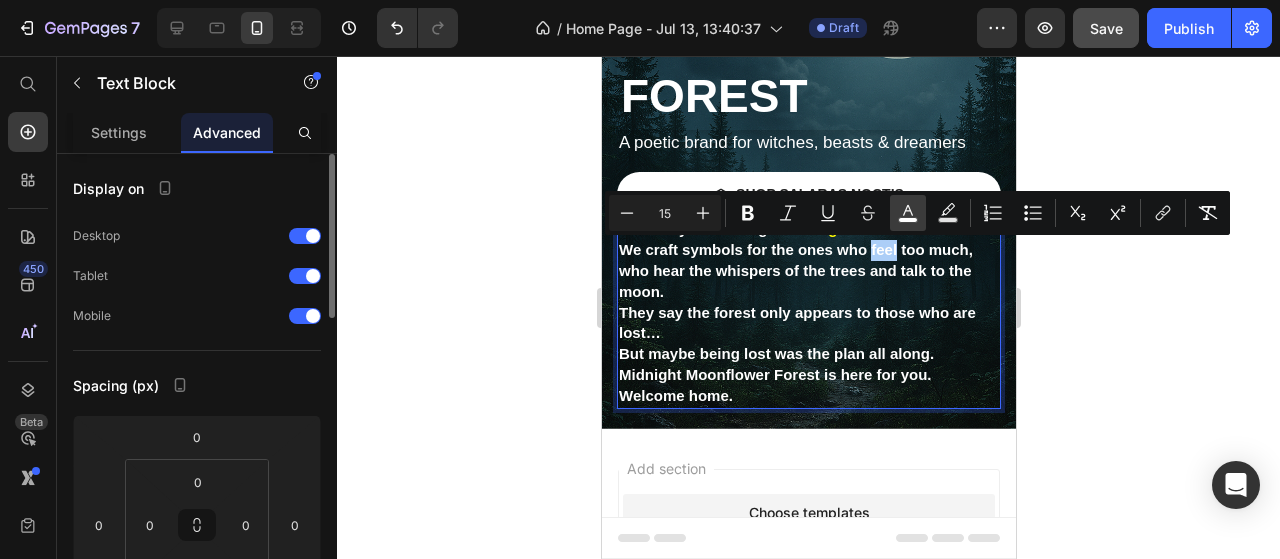 click 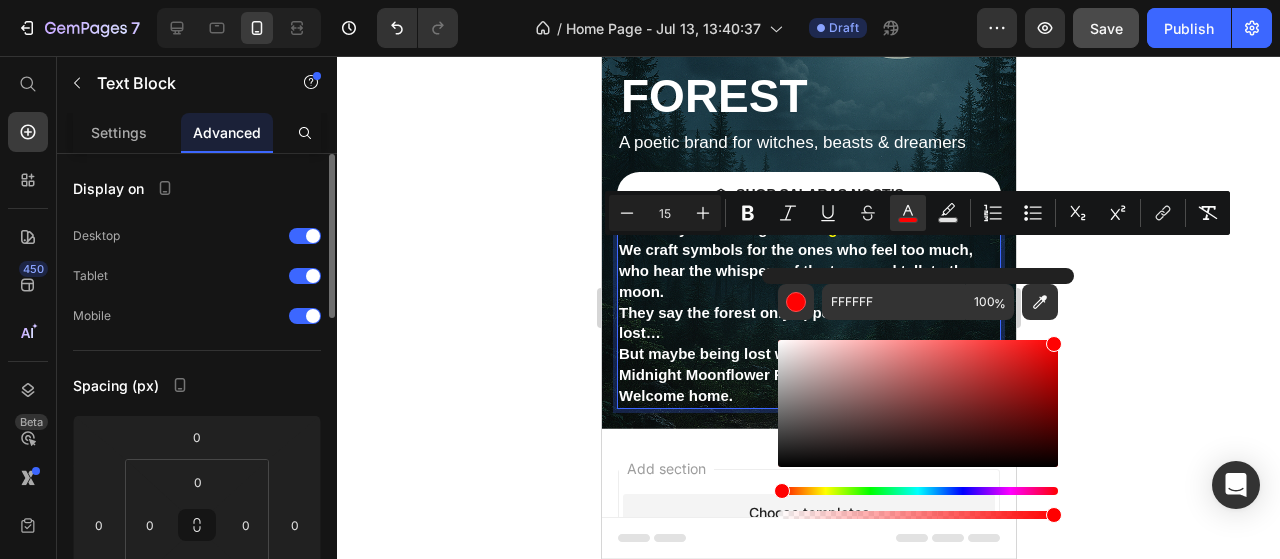 drag, startPoint x: 997, startPoint y: 366, endPoint x: 1057, endPoint y: 326, distance: 72.11102 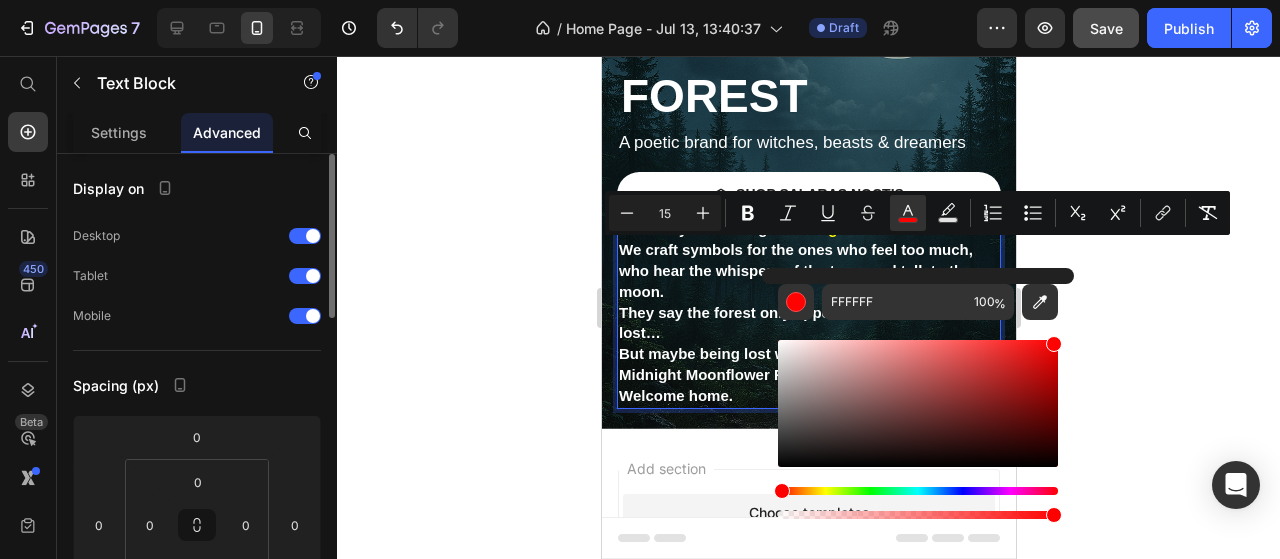 click at bounding box center [918, 421] 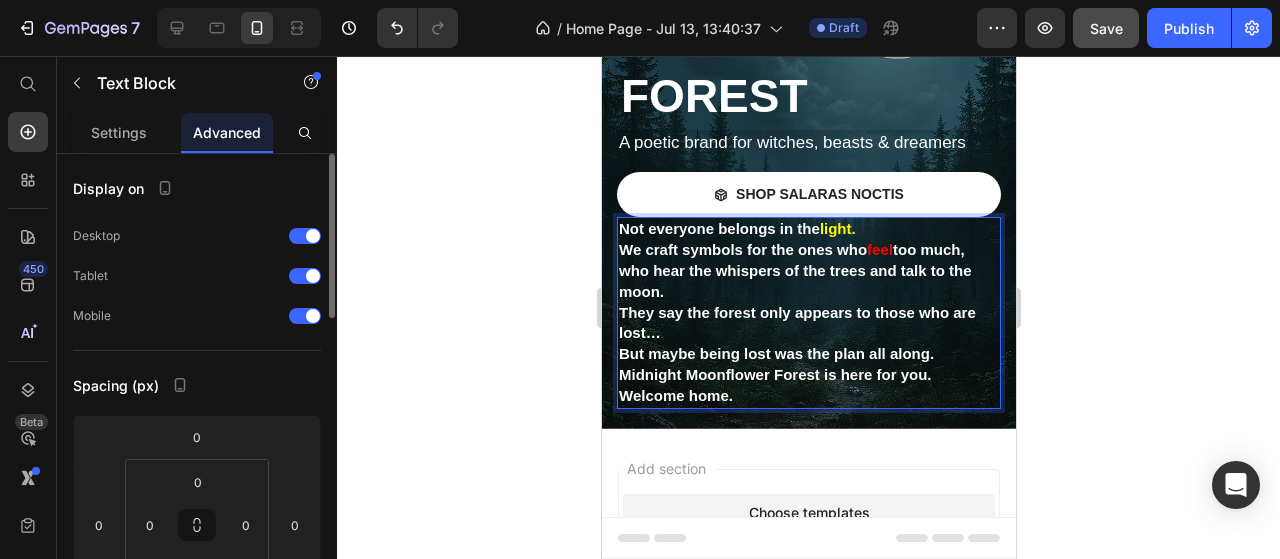 click on "Not everyone belongs in the  light. We craft symbols for the ones who  feel  too much, who hear the whispers of the trees and talk to the moon. They say the forest only appears to those who are lost… But maybe being lost was the plan all along. Midnight Moonflower Forest is here for you. Welcome home." at bounding box center [808, 312] 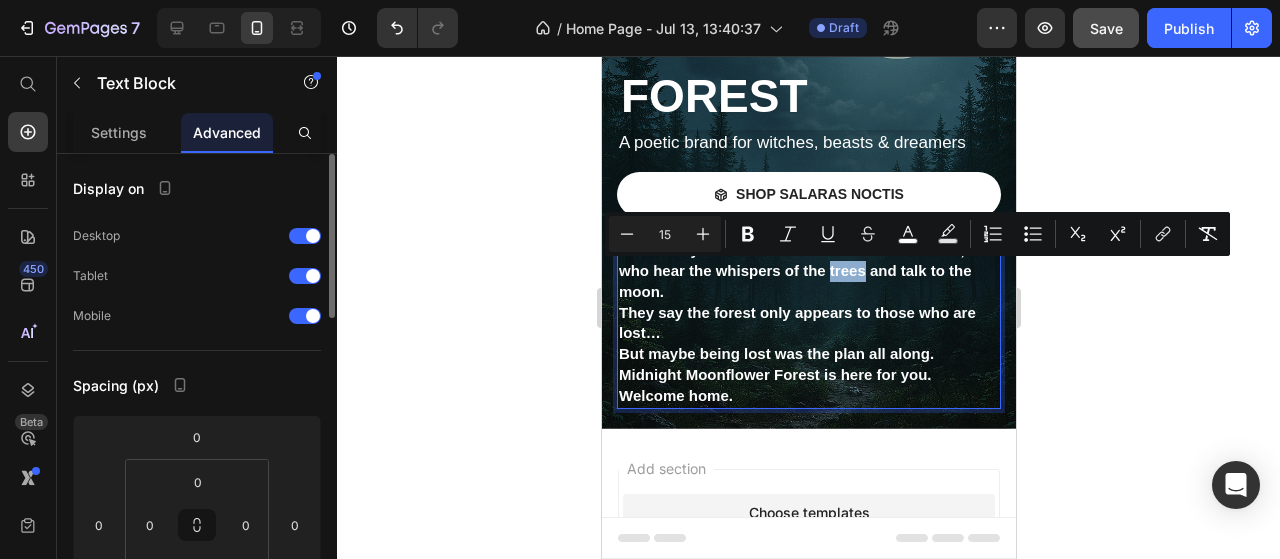 drag, startPoint x: 826, startPoint y: 271, endPoint x: 862, endPoint y: 279, distance: 36.878178 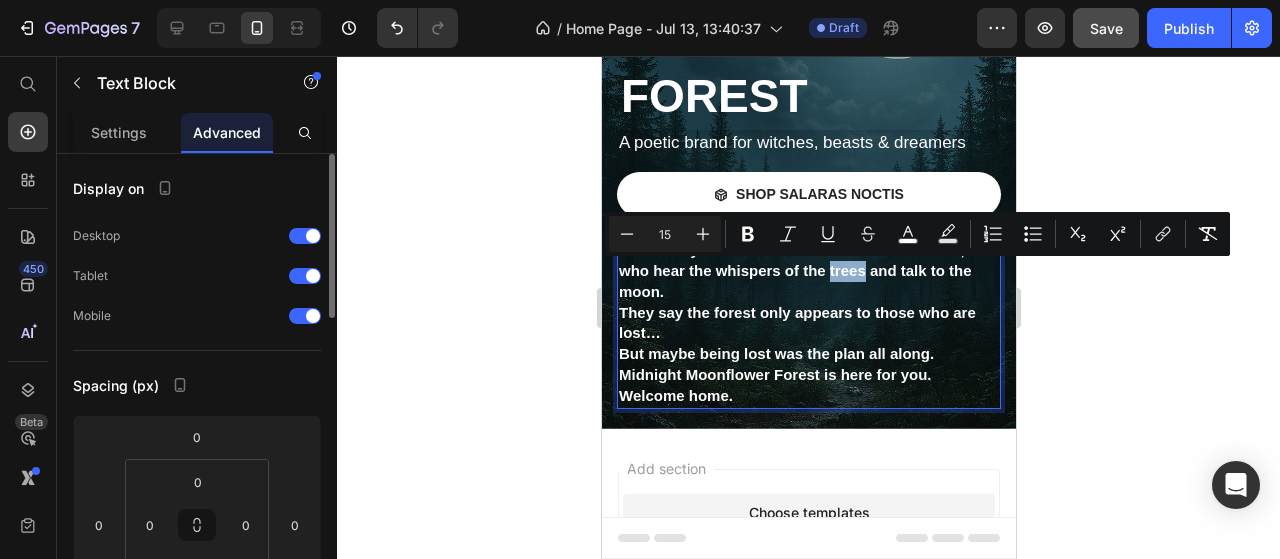 click on "who hear the whispers of the trees and talk to the moon." at bounding box center [794, 281] 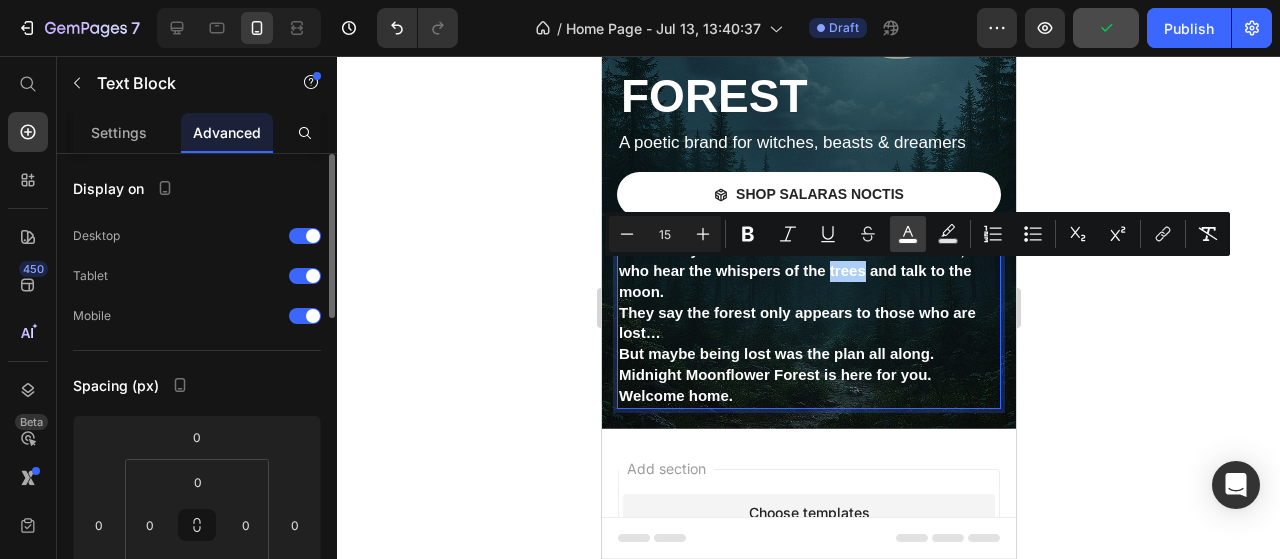 click 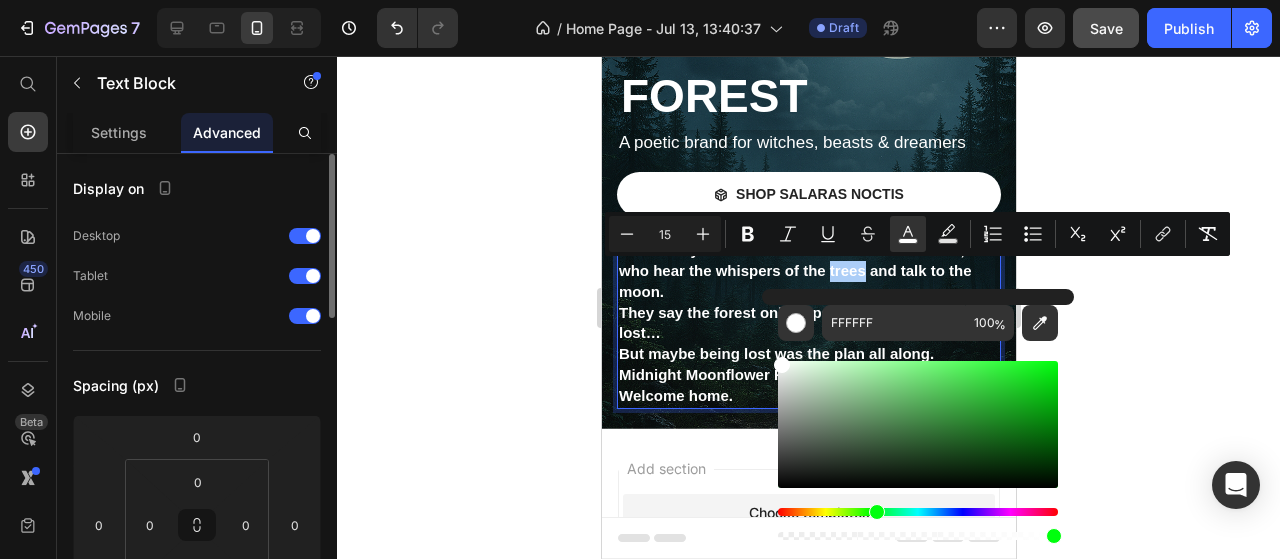 click at bounding box center (918, 512) 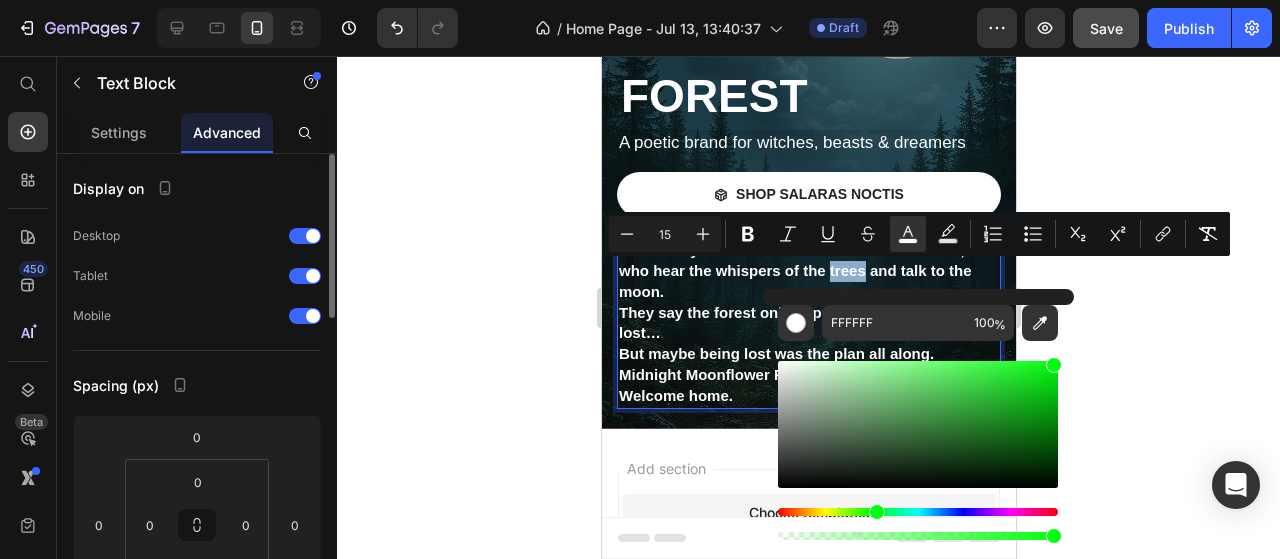 drag, startPoint x: 985, startPoint y: 393, endPoint x: 1060, endPoint y: 355, distance: 84.07735 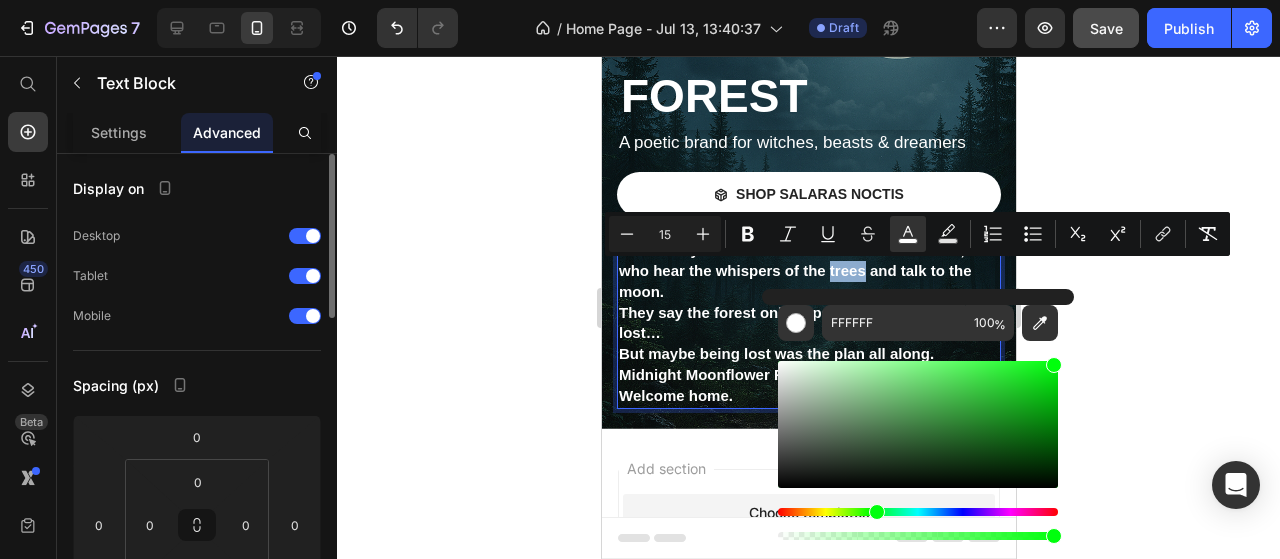 click on "FFFFFF 100 %" at bounding box center (918, 416) 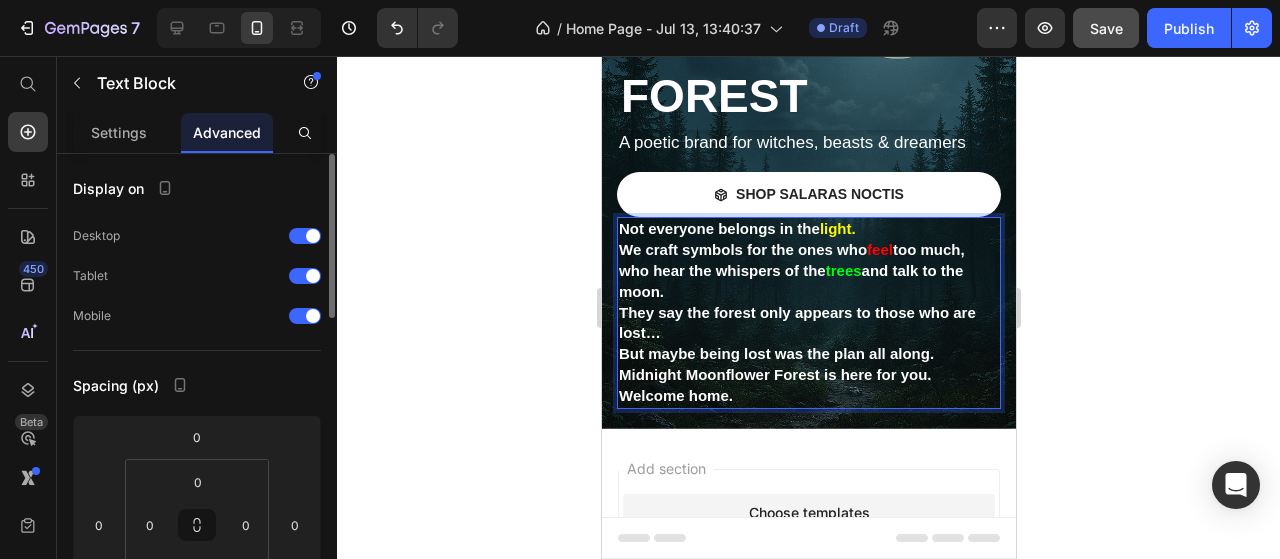 click on "Not everyone belongs in the  light. We craft symbols for the ones who  feel  too much, who hear the whispers of the  trees  and talk to the moon. They say the forest only appears to those who are lost… But maybe being lost was the plan all along. Midnight Moonflower Forest is here for you. Welcome home." at bounding box center (808, 312) 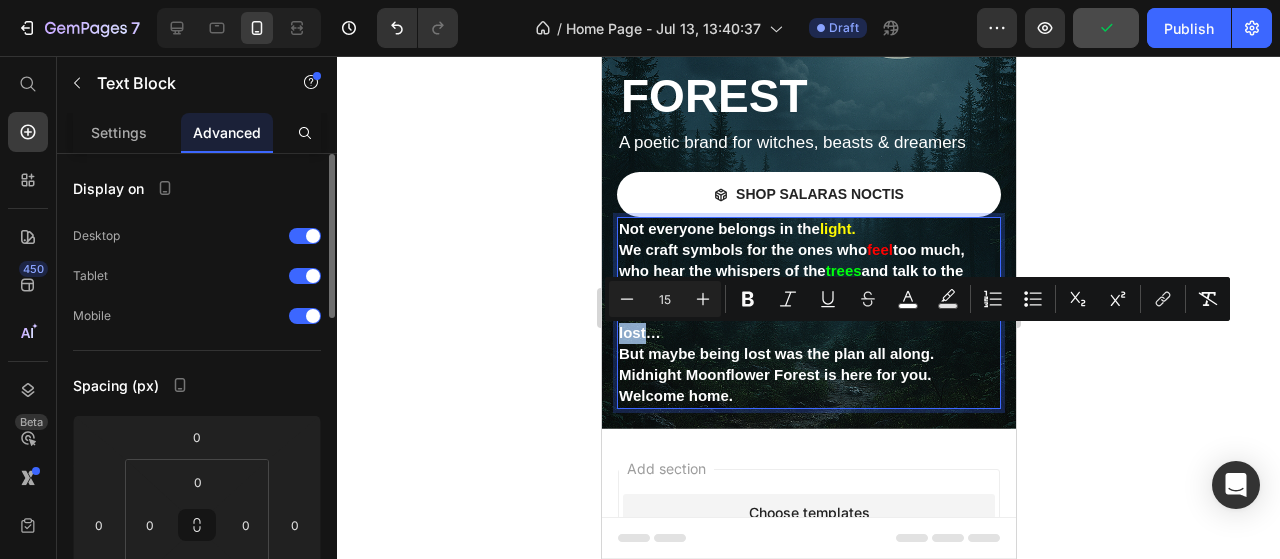 drag, startPoint x: 646, startPoint y: 337, endPoint x: 618, endPoint y: 336, distance: 28.01785 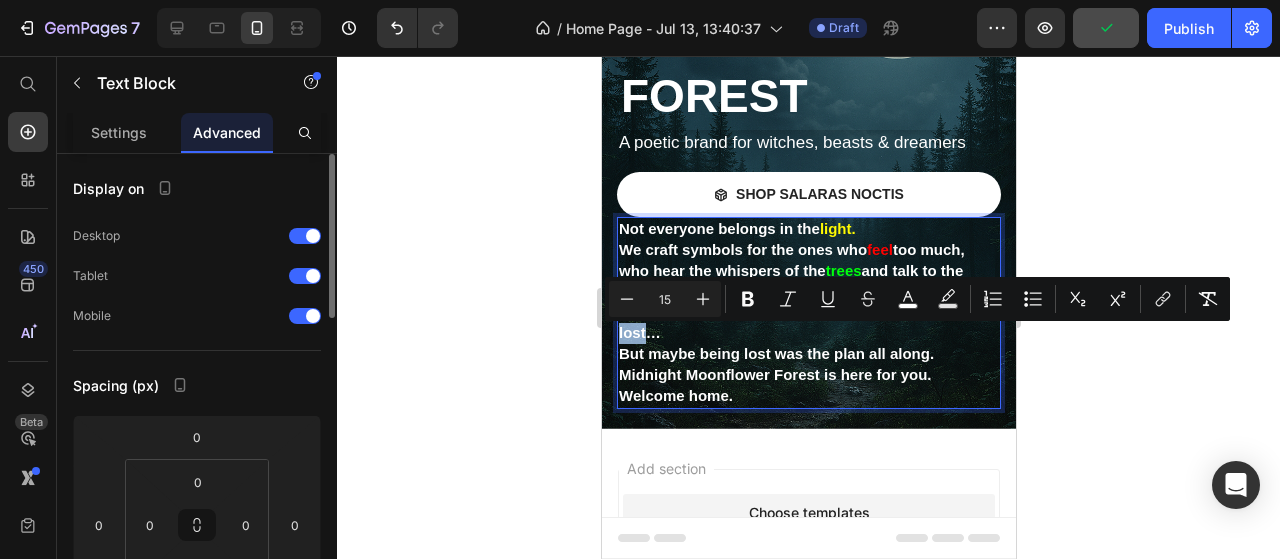 click on "They say the forest only appears to those who are lost…" at bounding box center (796, 323) 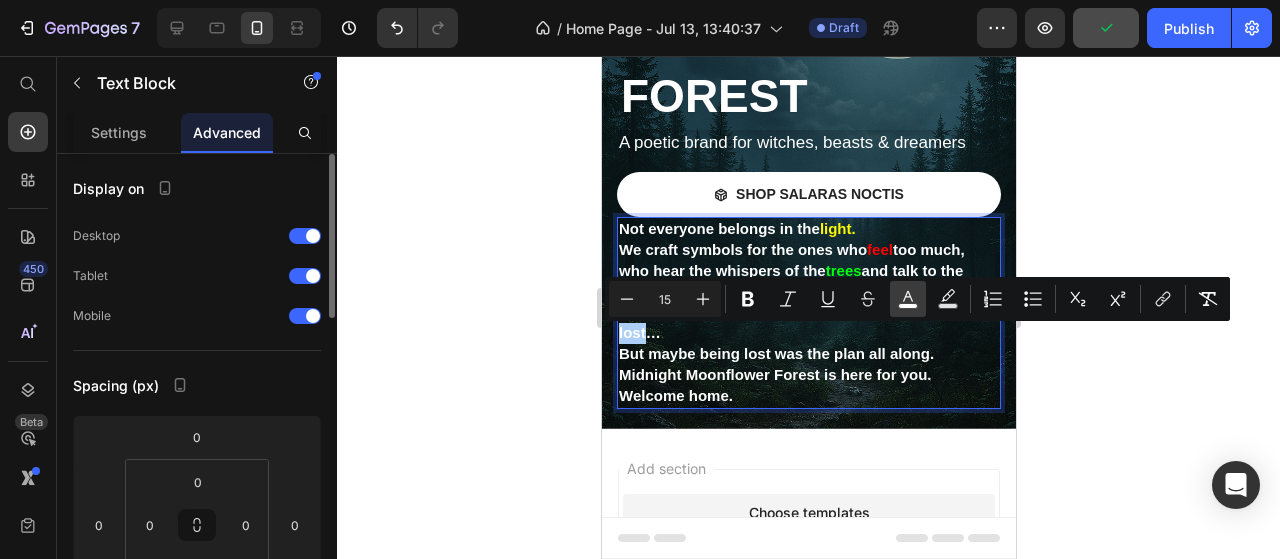 click 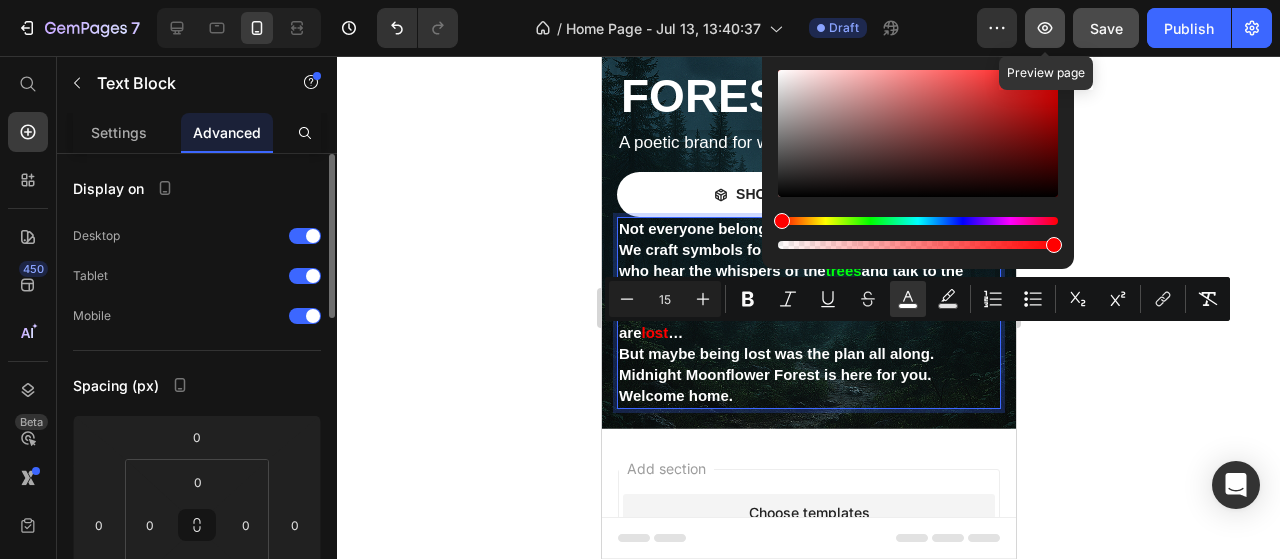 drag, startPoint x: 1028, startPoint y: 107, endPoint x: 1062, endPoint y: 43, distance: 72.47068 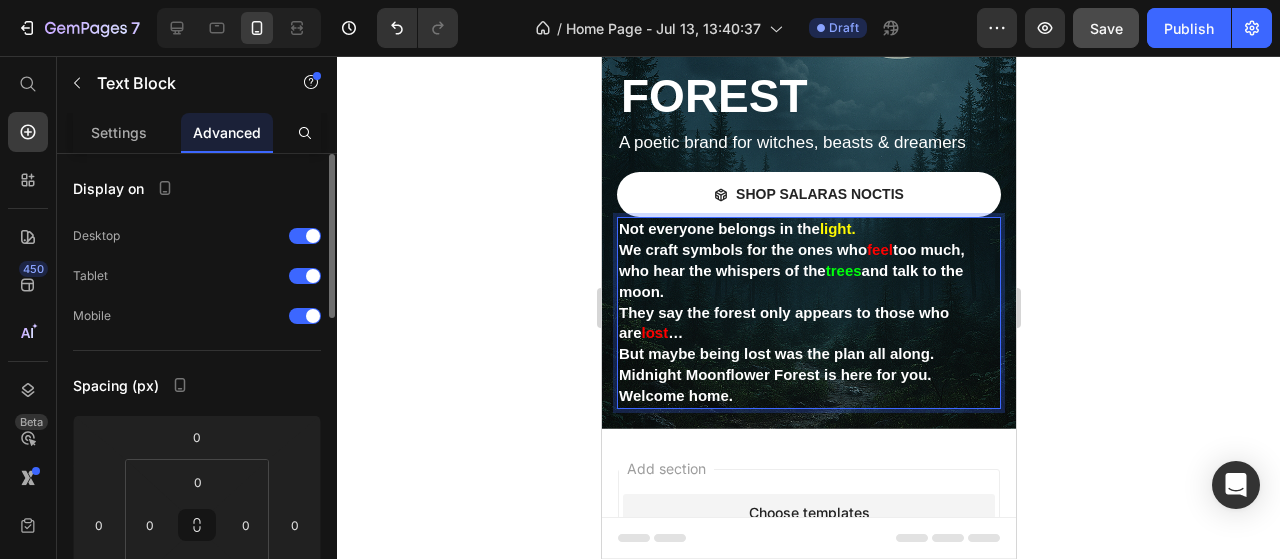 click on "Not everyone belongs in the  light. We craft symbols for the ones who  feel  too much, who hear the whispers of the  trees  and talk to the moon. They say the forest only appears to those who are  lost … But maybe being lost was the plan all along. Midnight Moonflower Forest is here for you. Welcome home." at bounding box center (808, 312) 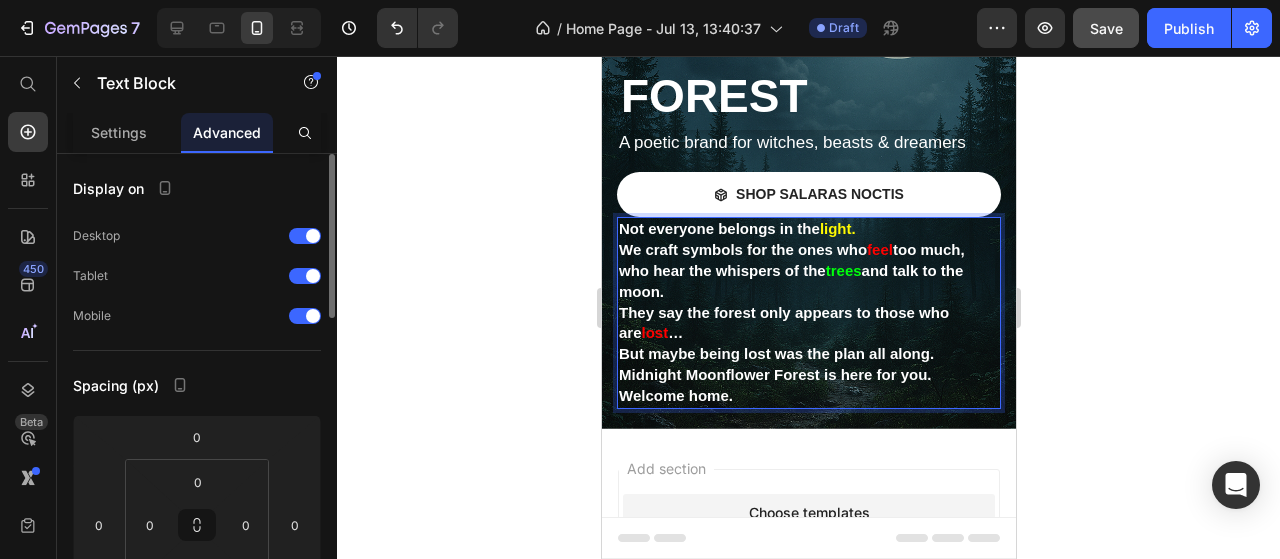 click on "But maybe being lost was the plan all along." at bounding box center [775, 353] 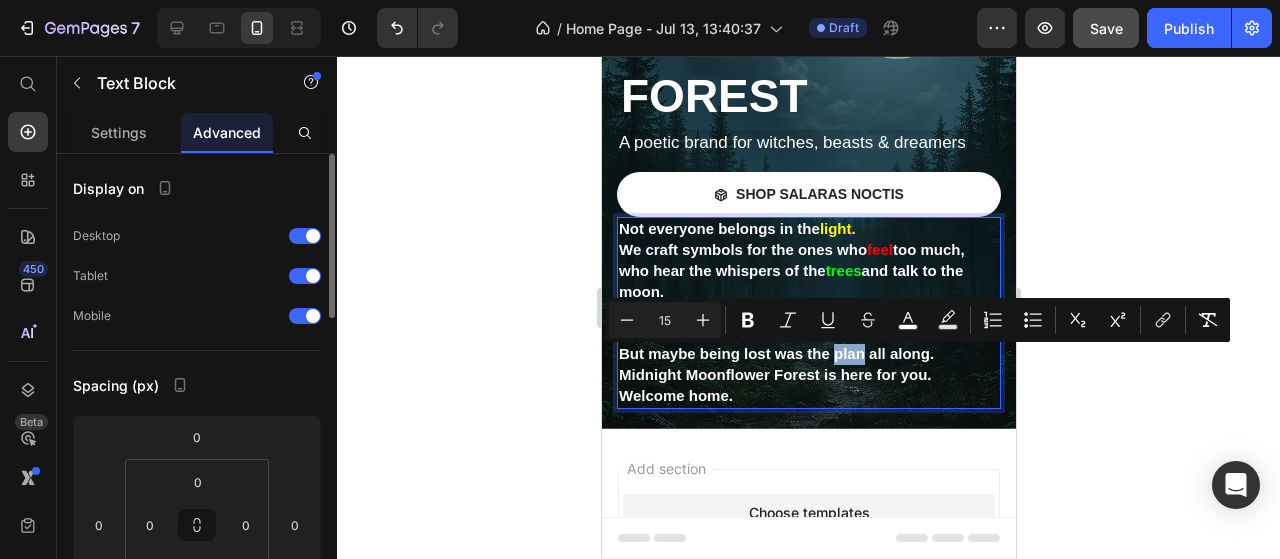 drag, startPoint x: 833, startPoint y: 360, endPoint x: 851, endPoint y: 360, distance: 18 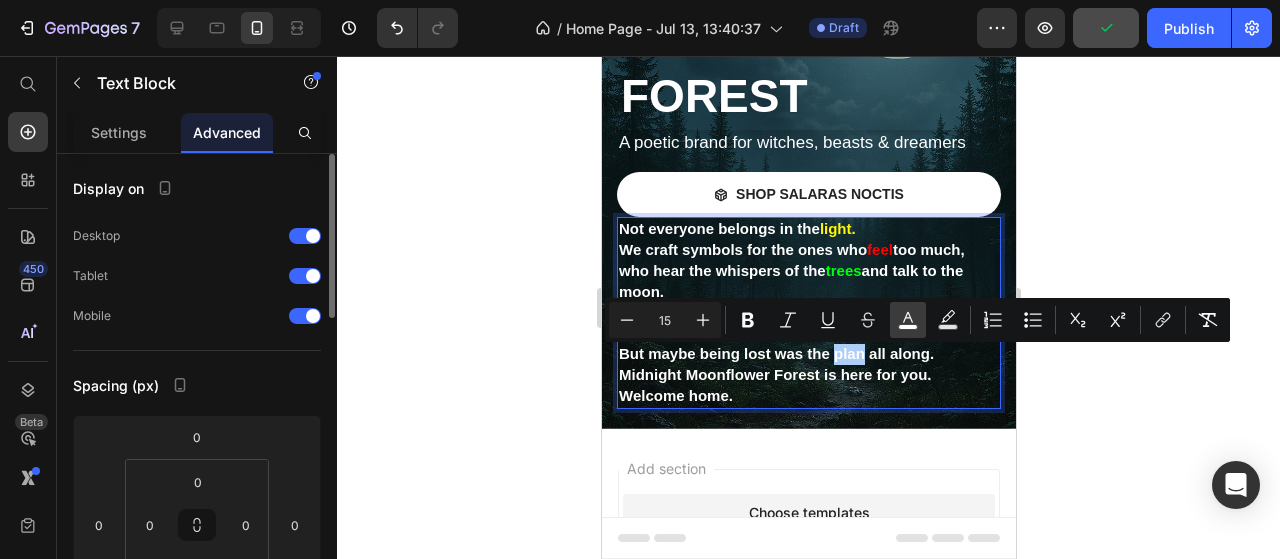 click on "color" at bounding box center (908, 320) 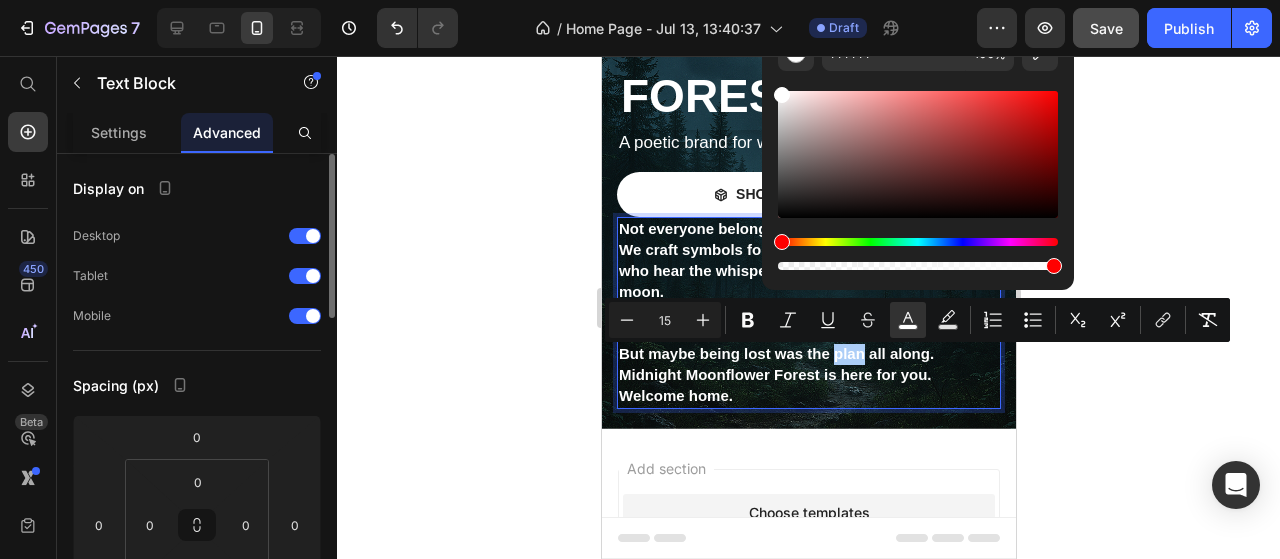 click at bounding box center (918, 242) 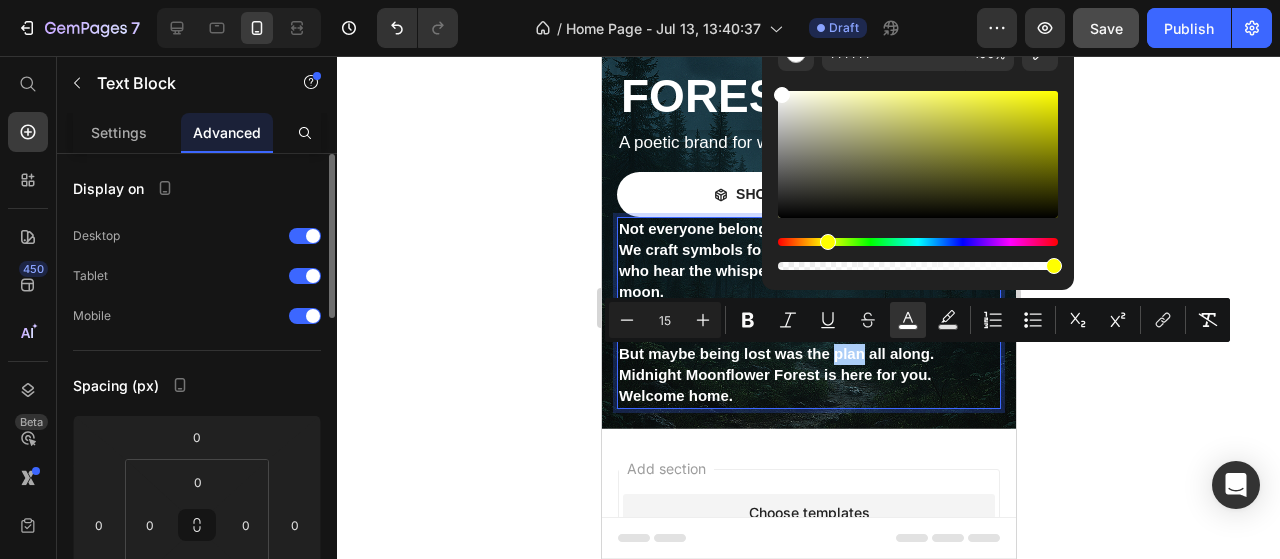 click at bounding box center [828, 242] 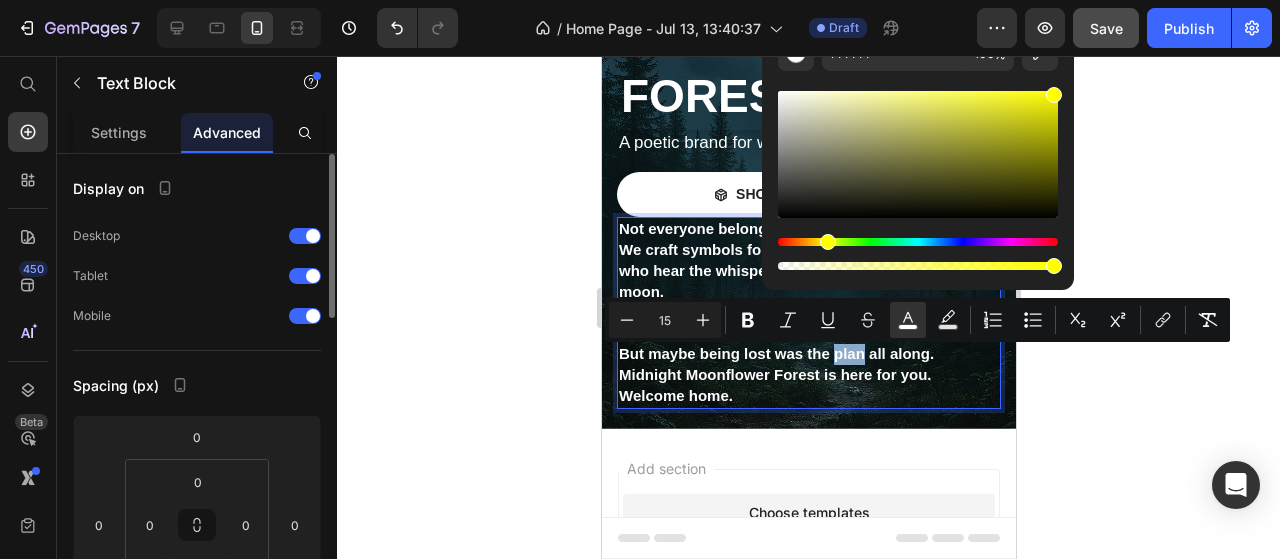 drag, startPoint x: 1024, startPoint y: 130, endPoint x: 1058, endPoint y: 69, distance: 69.83552 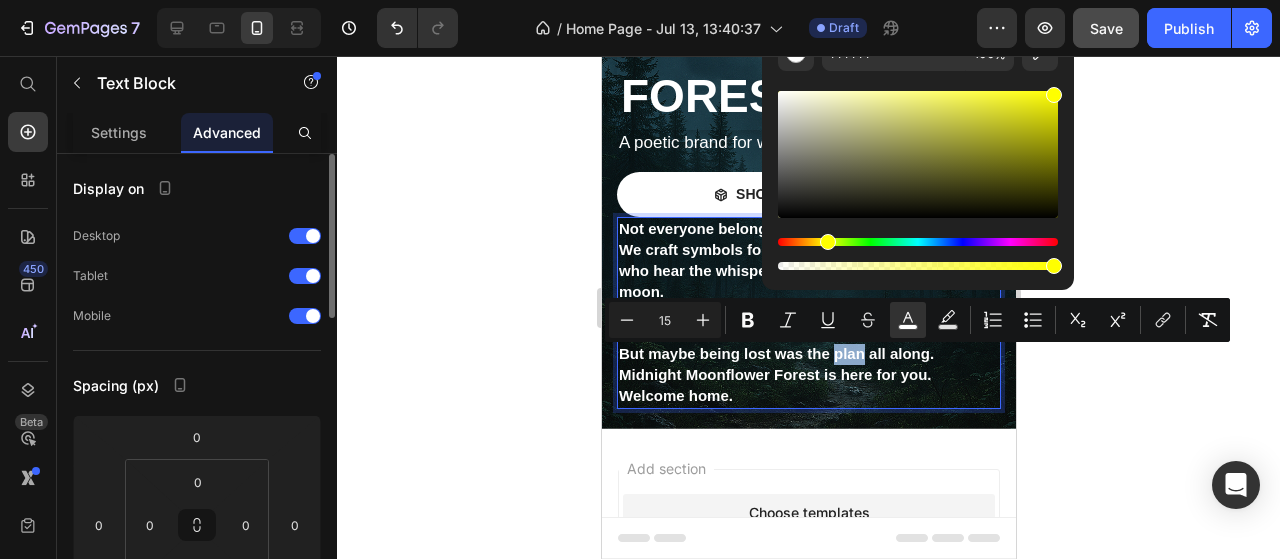 click on "FFFFFF 100 %" at bounding box center [918, 146] 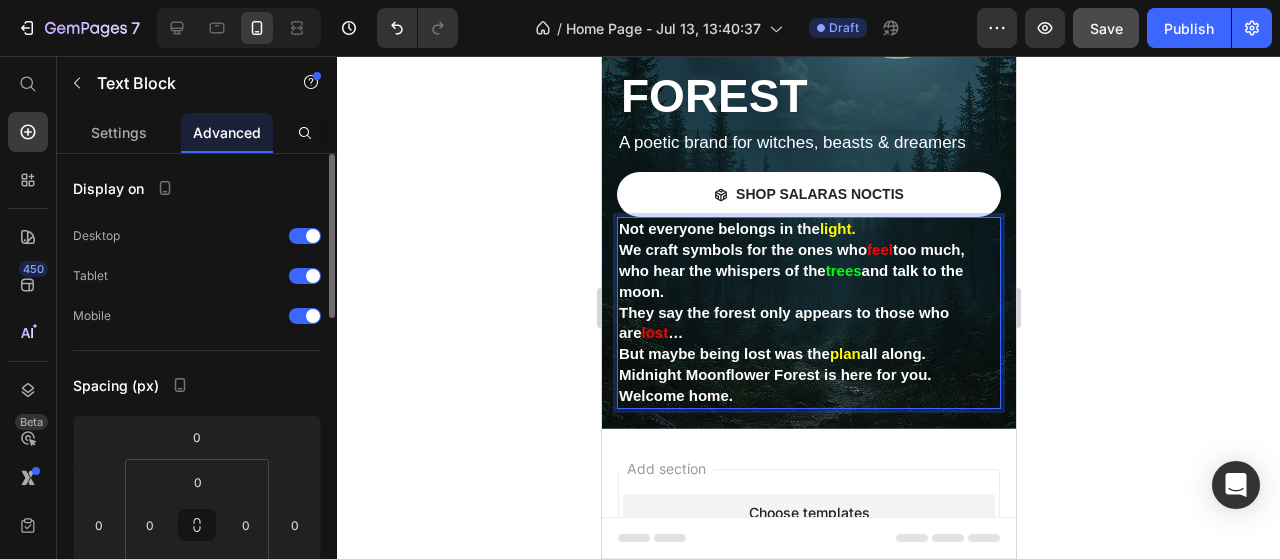 click on "Not everyone belongs in the light. We craft symbols for the ones who feel too much, who hear the whispers of the trees and talk to the moon. They say the forest only appears to those who are lost … But maybe being lost was the plan all along. Midnight Moonflower Forest is here for you. Welcome home." at bounding box center [808, 312] 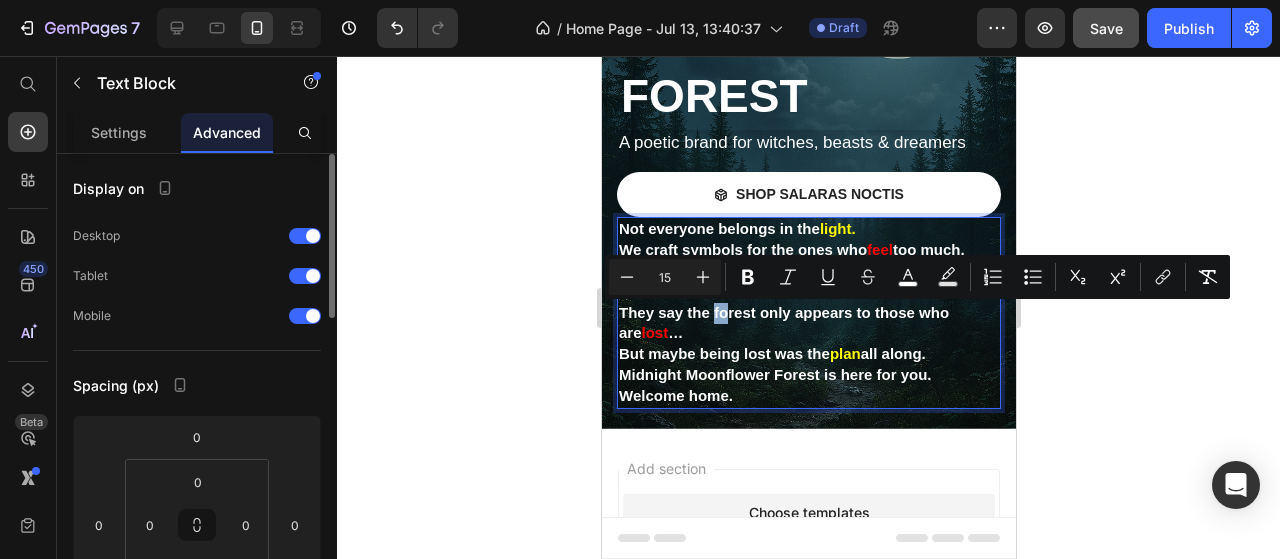 drag, startPoint x: 711, startPoint y: 315, endPoint x: 728, endPoint y: 315, distance: 17 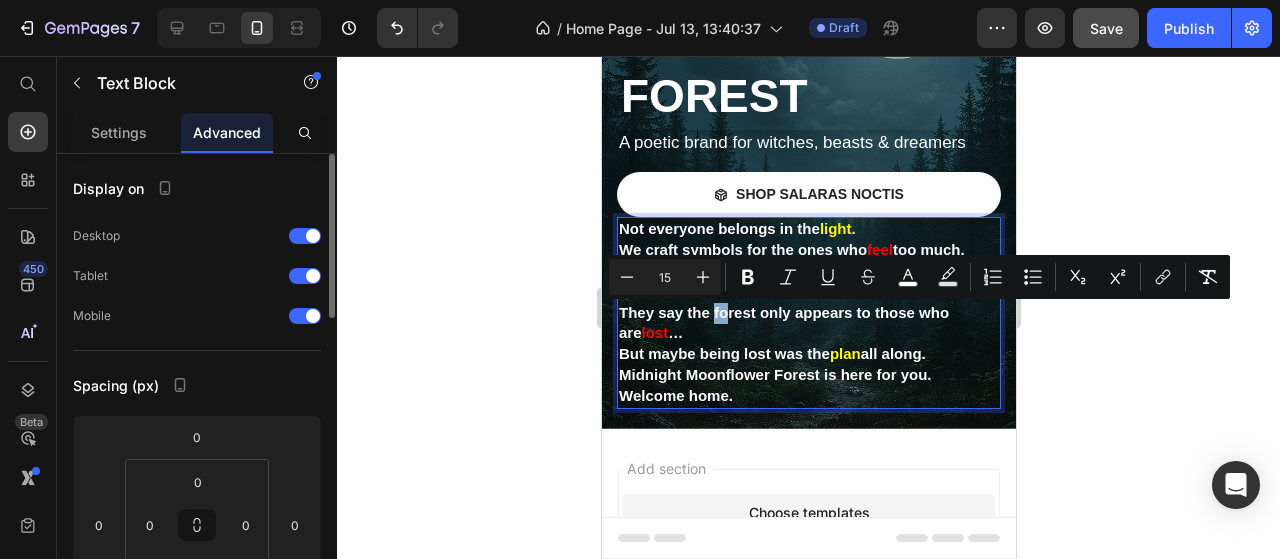 click on "They say the forest only appears to those who are" at bounding box center (783, 323) 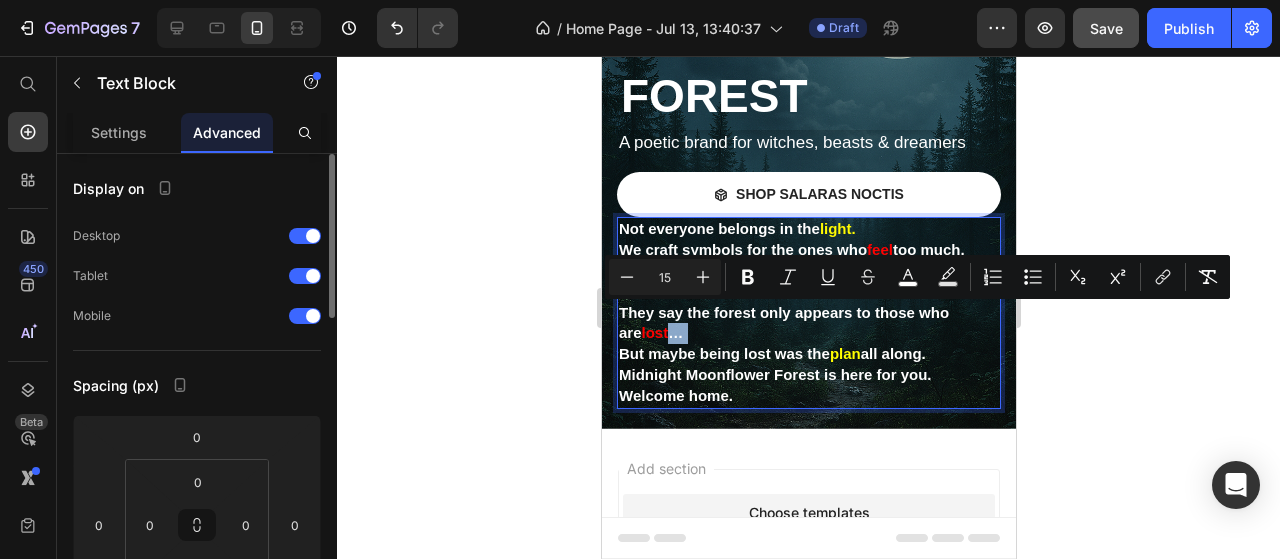 click on "Not everyone belongs in the light. We craft symbols for the ones who feel too much, who hear the whispers of the trees and talk to the moon. They say the forest only appears to those who are lost … But maybe being lost was the plan all along. Midnight Moonflower Forest is here for you. Welcome home." at bounding box center (808, 312) 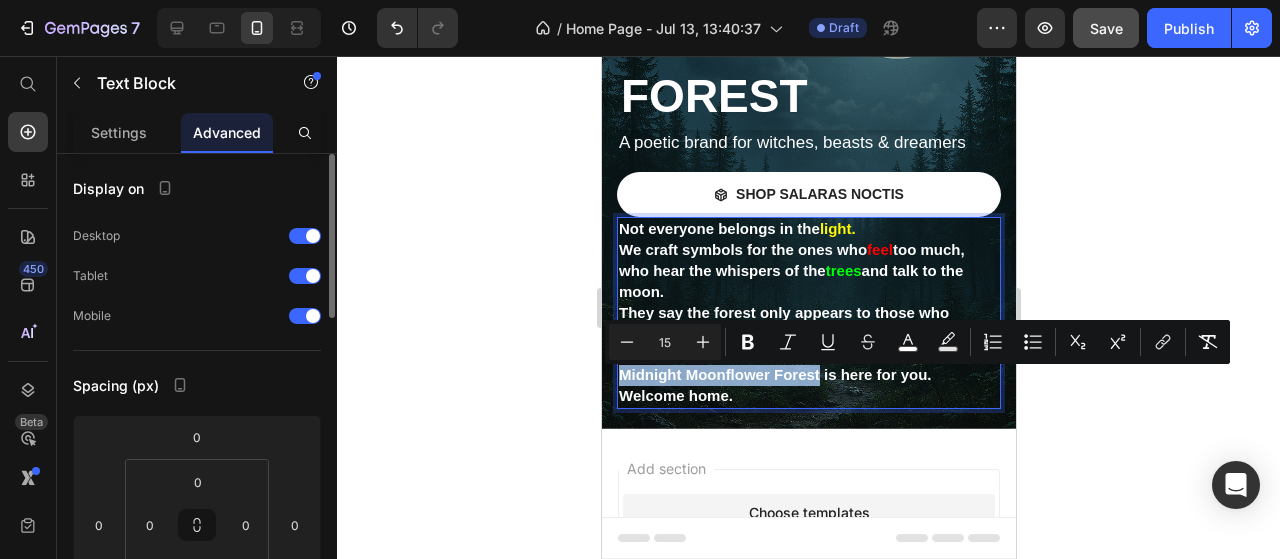 drag, startPoint x: 817, startPoint y: 377, endPoint x: 619, endPoint y: 377, distance: 198 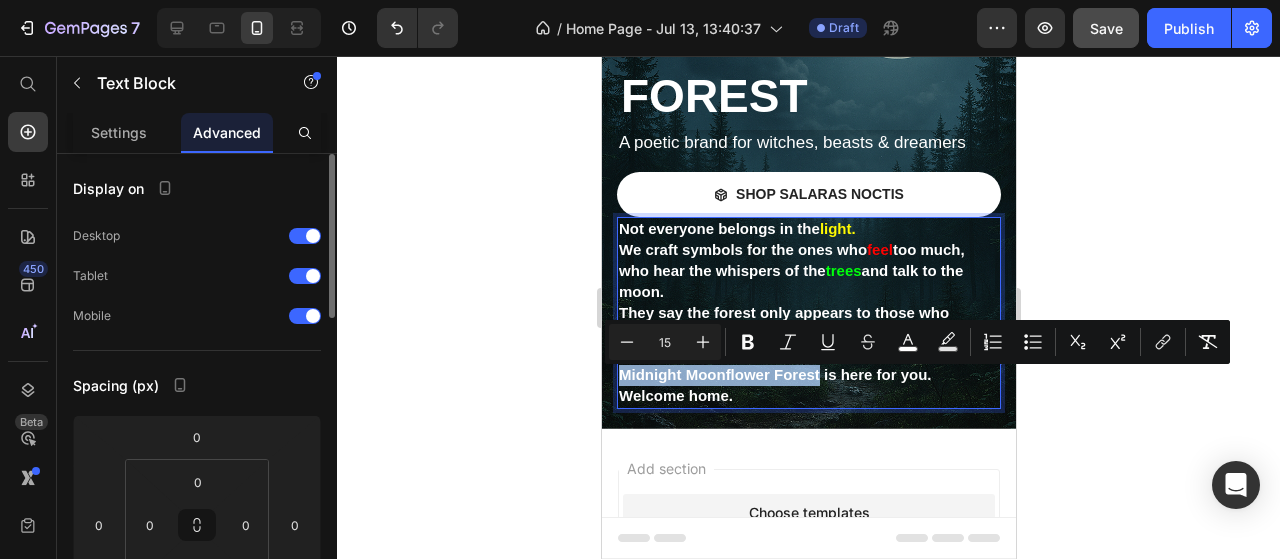 click on "Midnight Moonflower Forest is here for you. Welcome home." at bounding box center [774, 385] 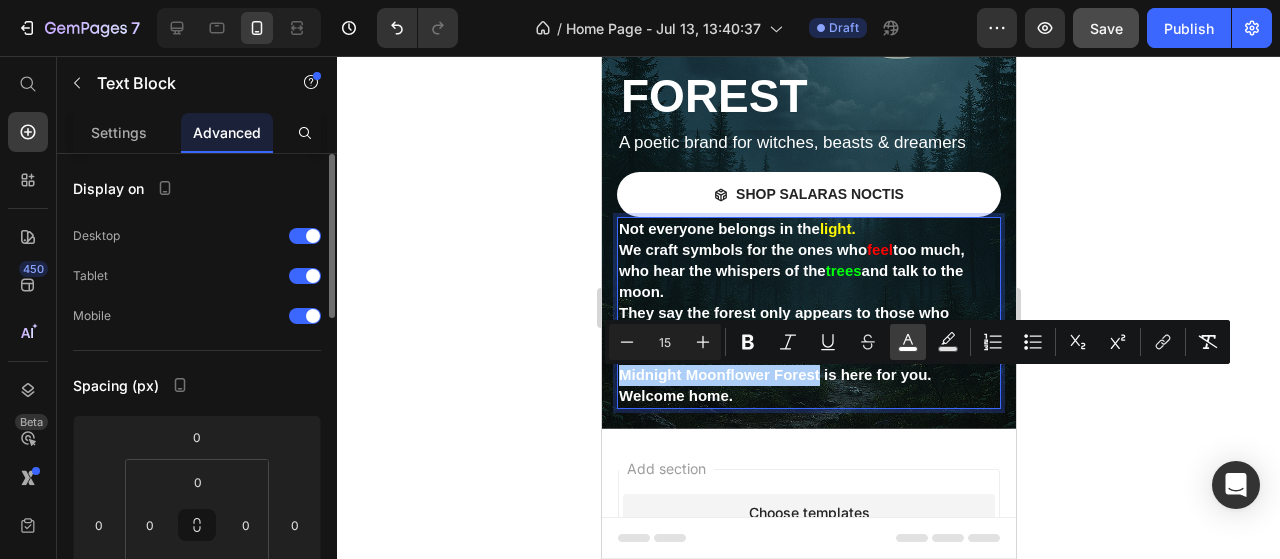 click 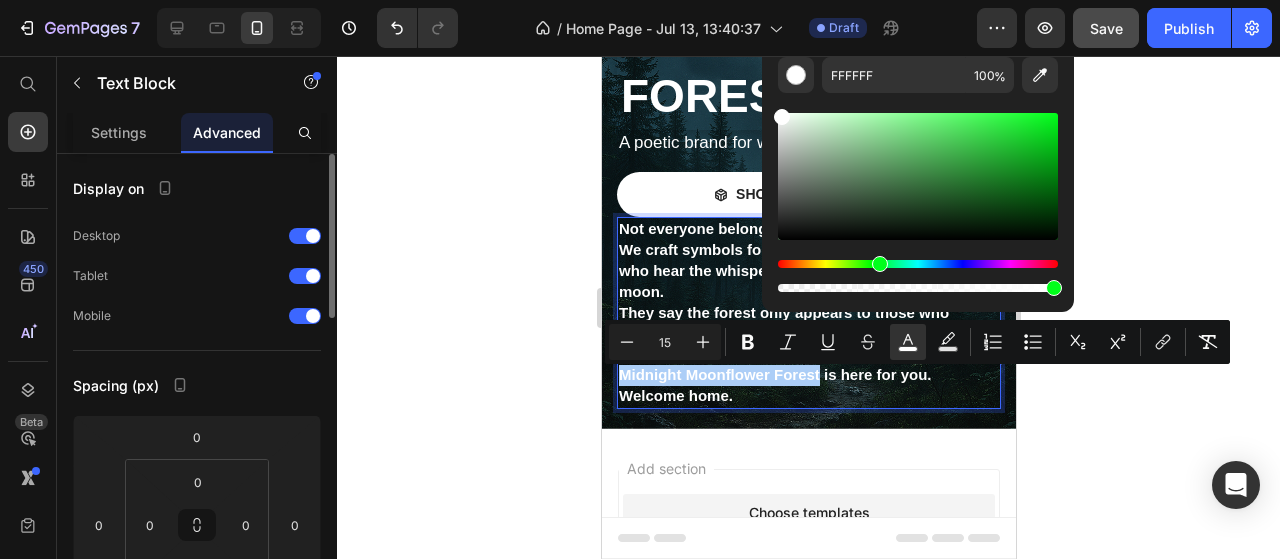 click at bounding box center [918, 264] 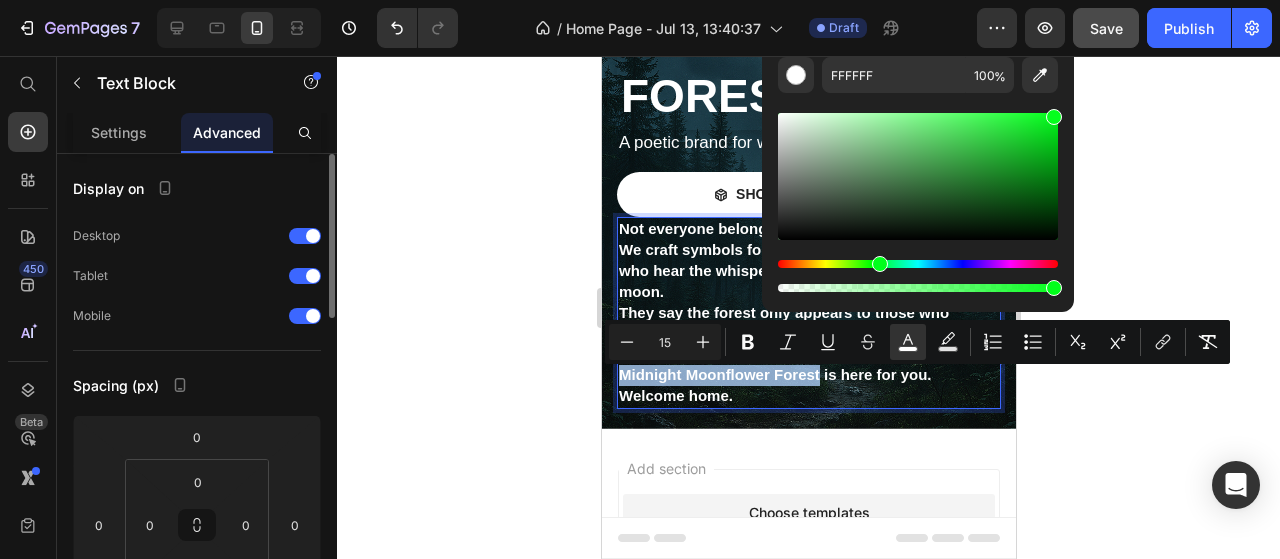 drag, startPoint x: 1038, startPoint y: 146, endPoint x: 1063, endPoint y: 68, distance: 81.908485 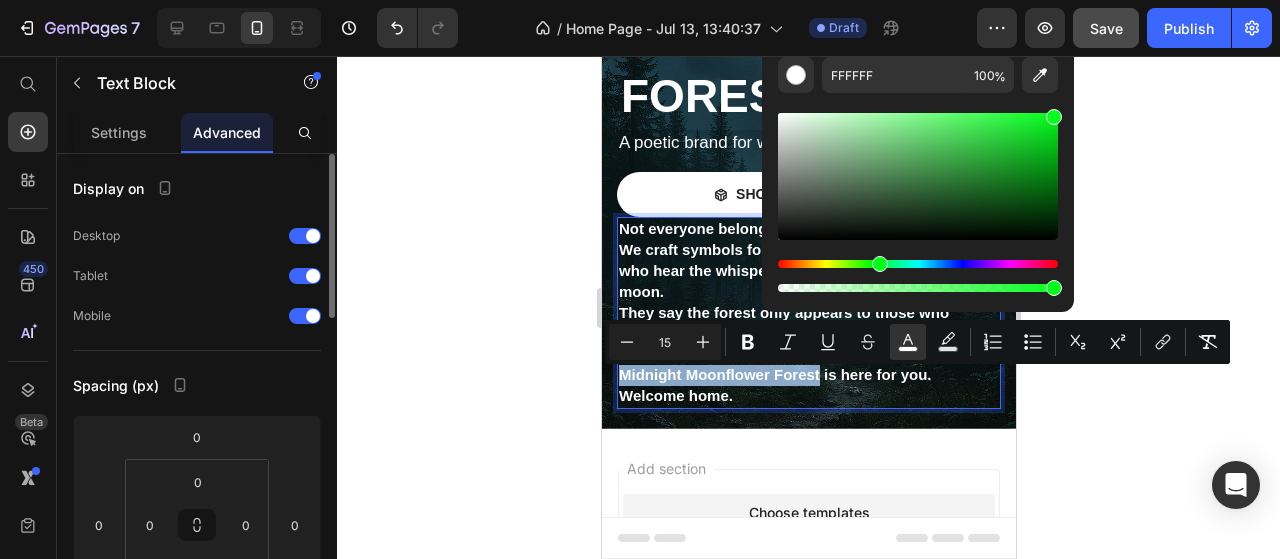 click on "FFFFFF 100 %" at bounding box center (918, 168) 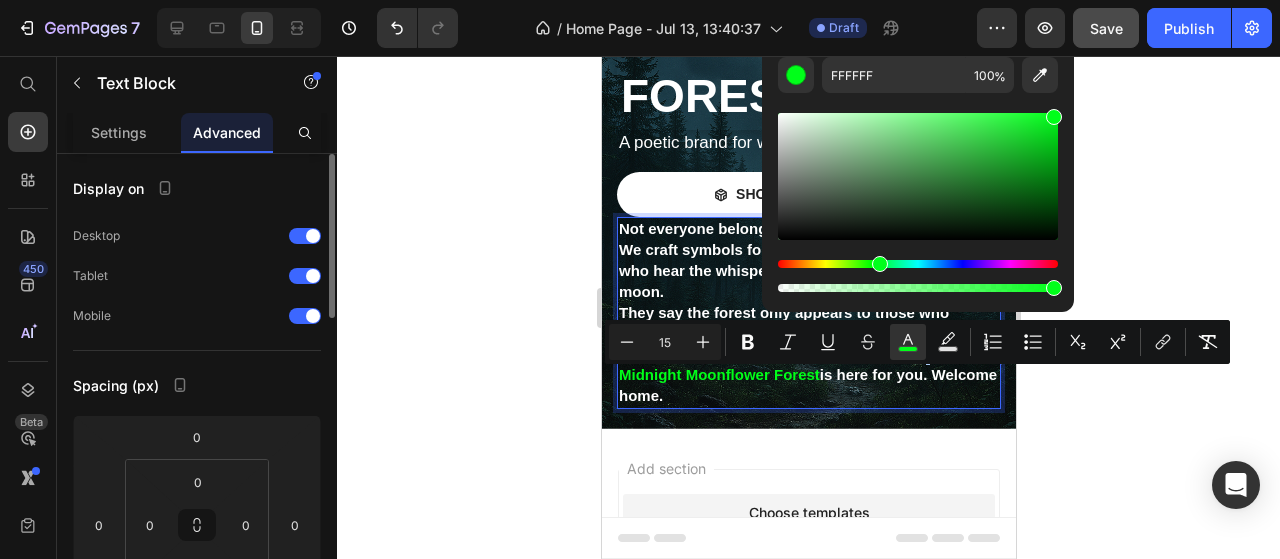 click 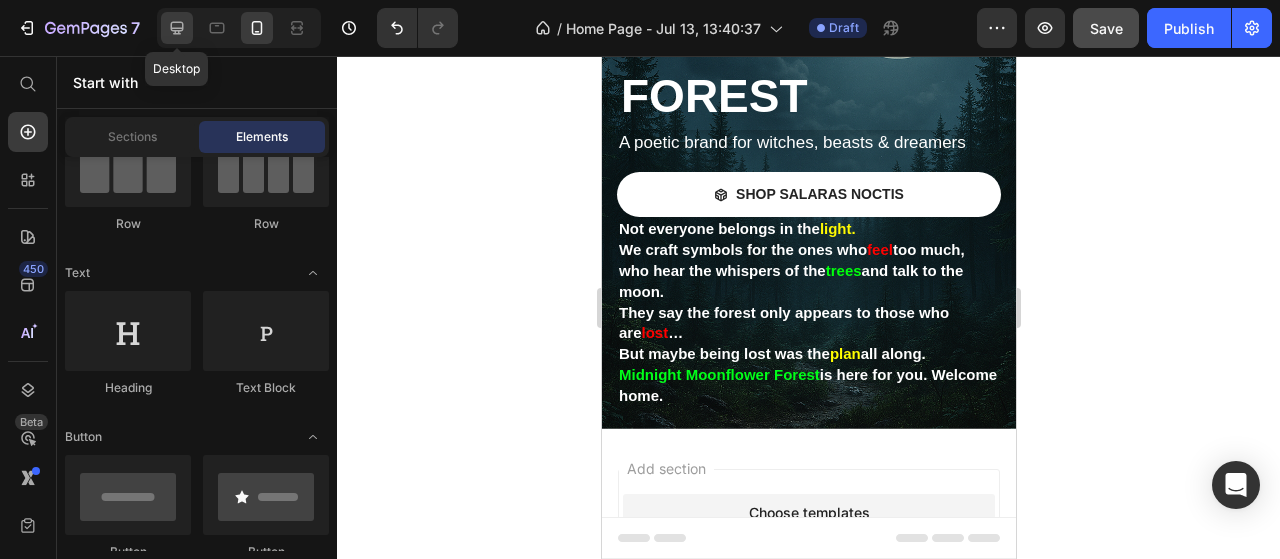 click 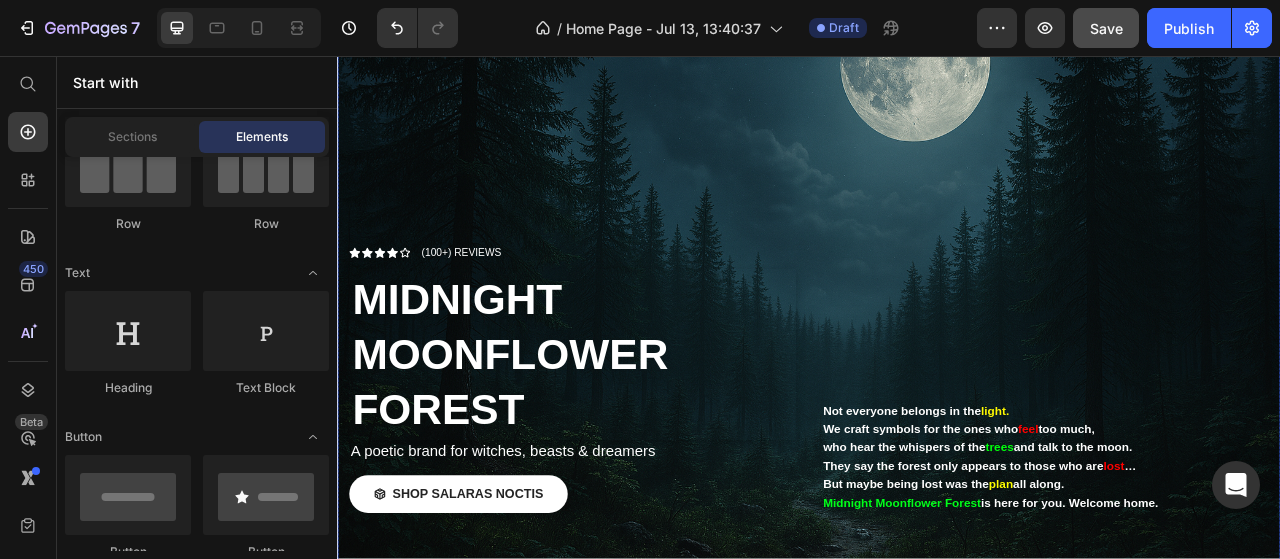 scroll, scrollTop: 219, scrollLeft: 0, axis: vertical 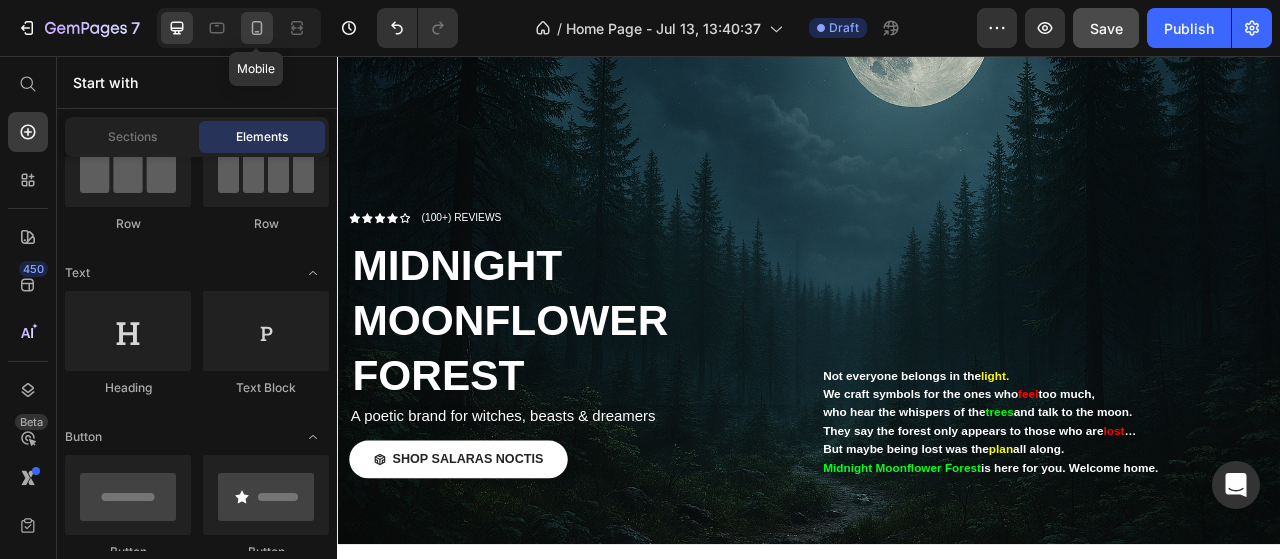 click 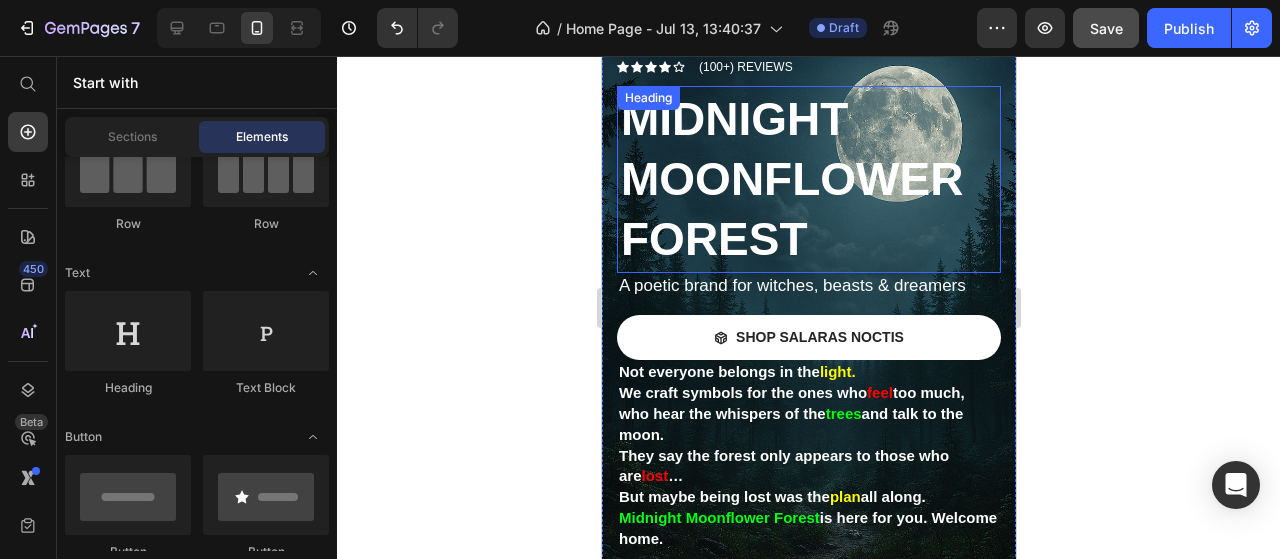 scroll, scrollTop: 100, scrollLeft: 0, axis: vertical 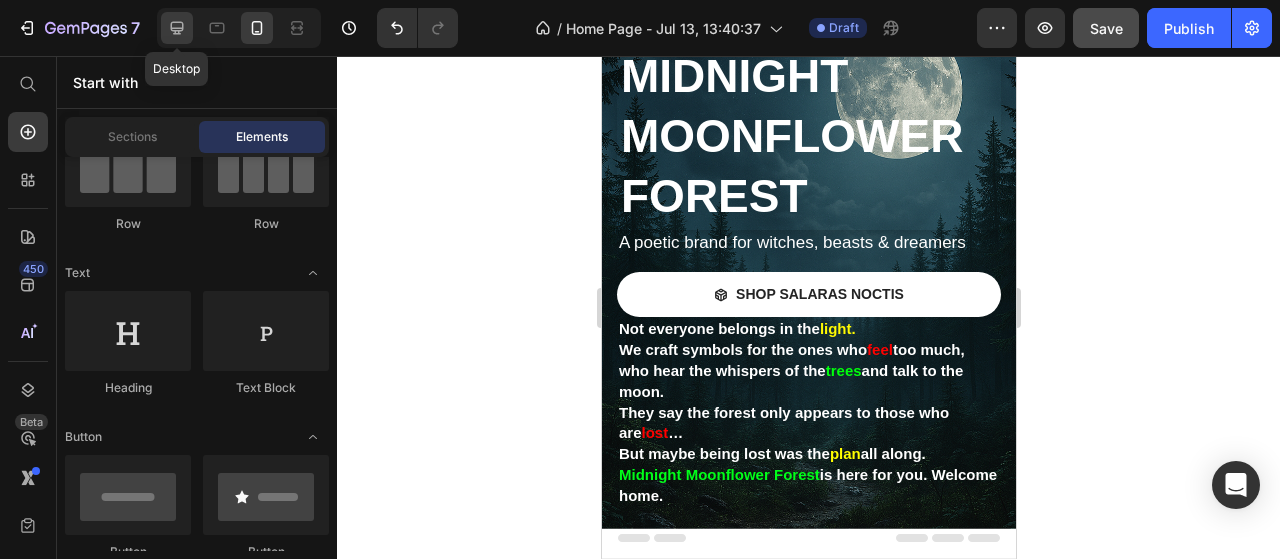 click 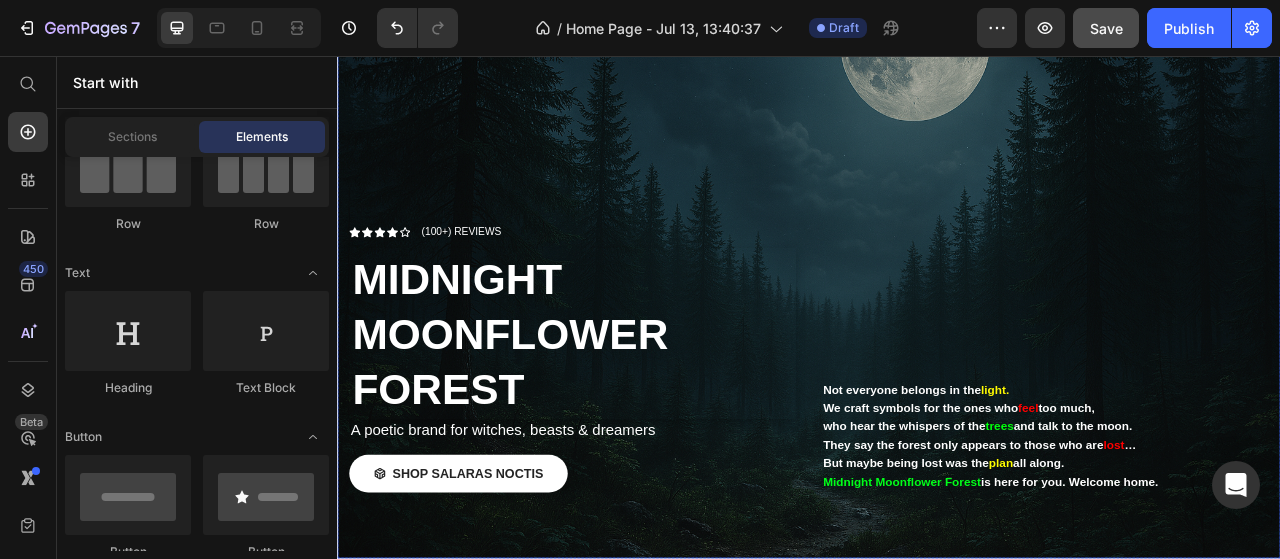 scroll, scrollTop: 159, scrollLeft: 0, axis: vertical 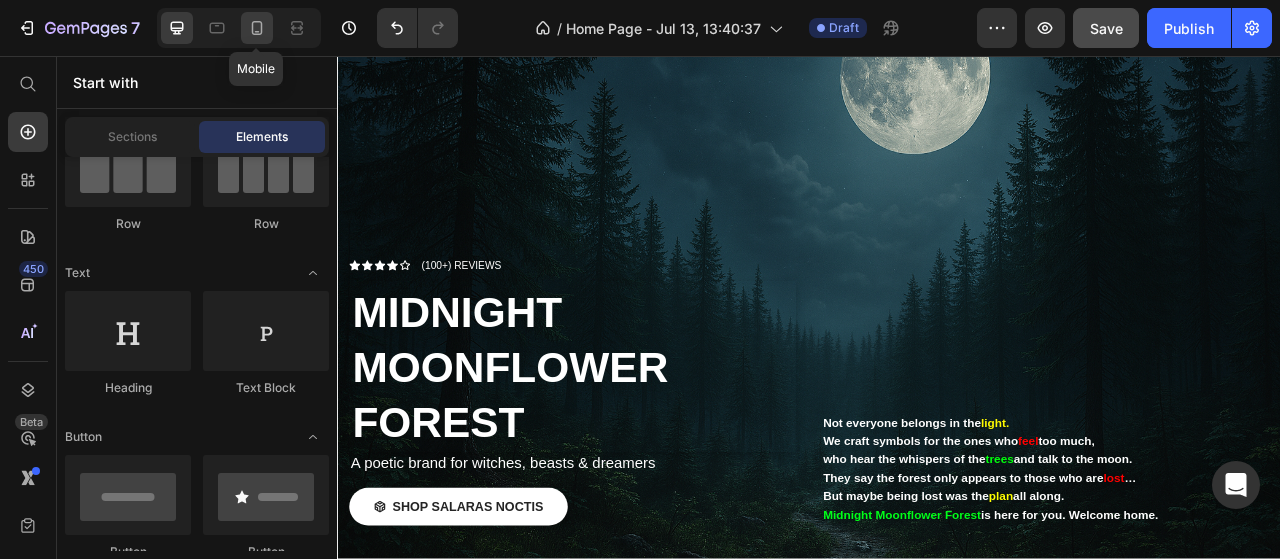 click 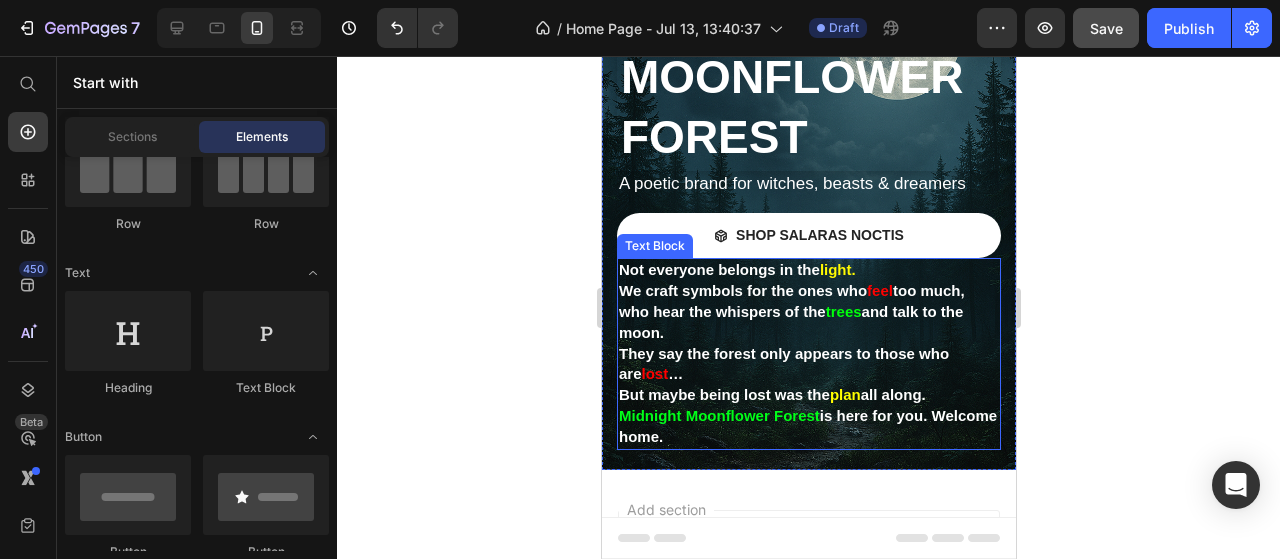 click on "They say the forest only appears to those who are" at bounding box center (783, 364) 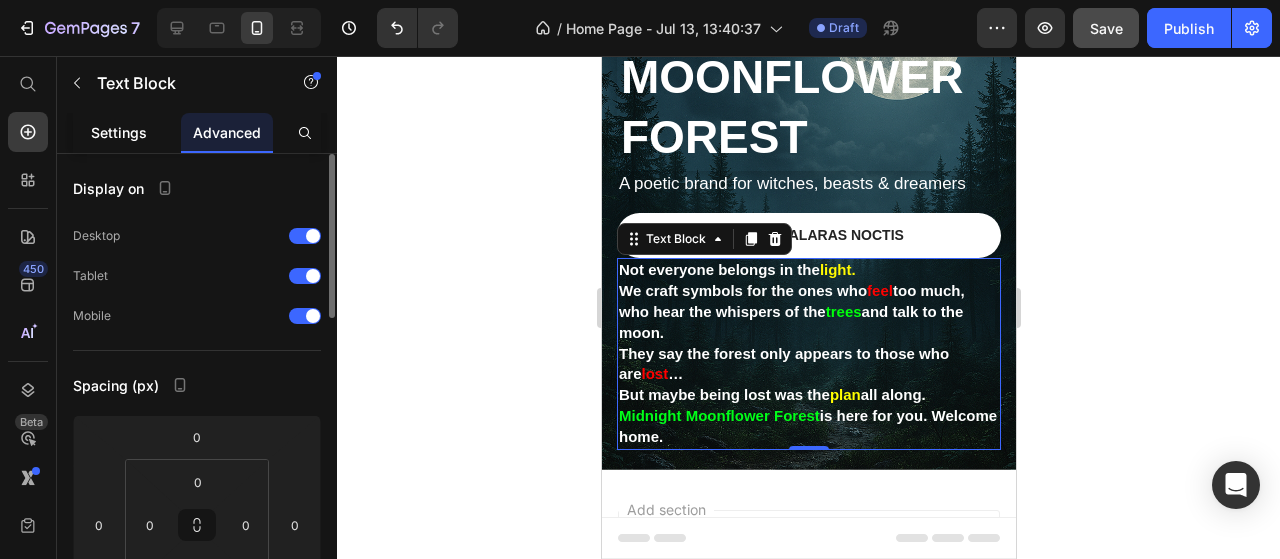 click on "Settings" at bounding box center [119, 132] 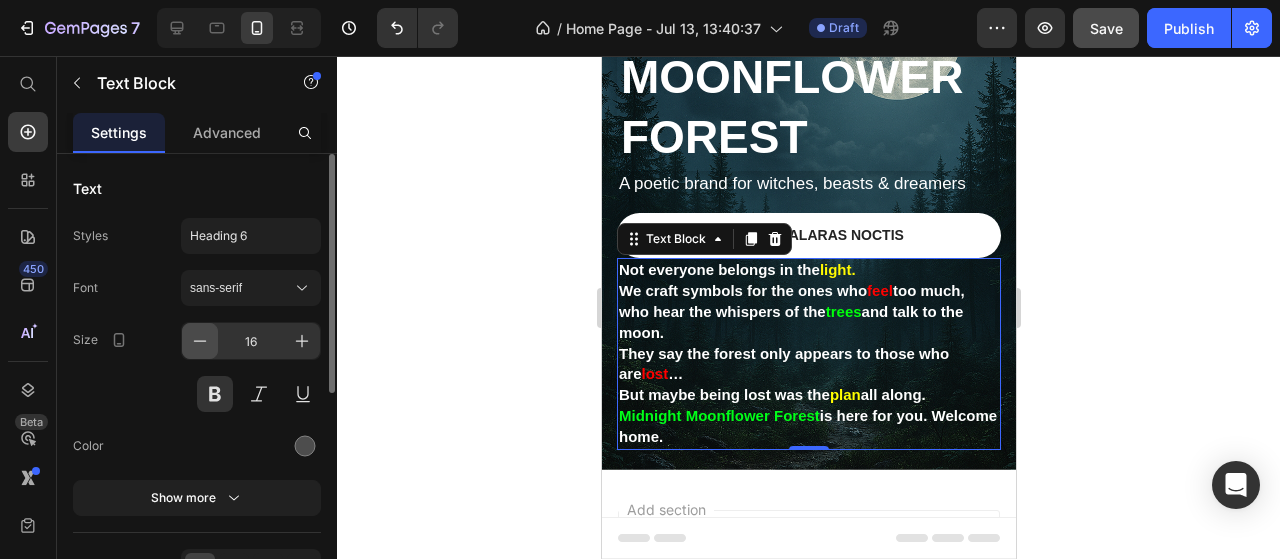 click 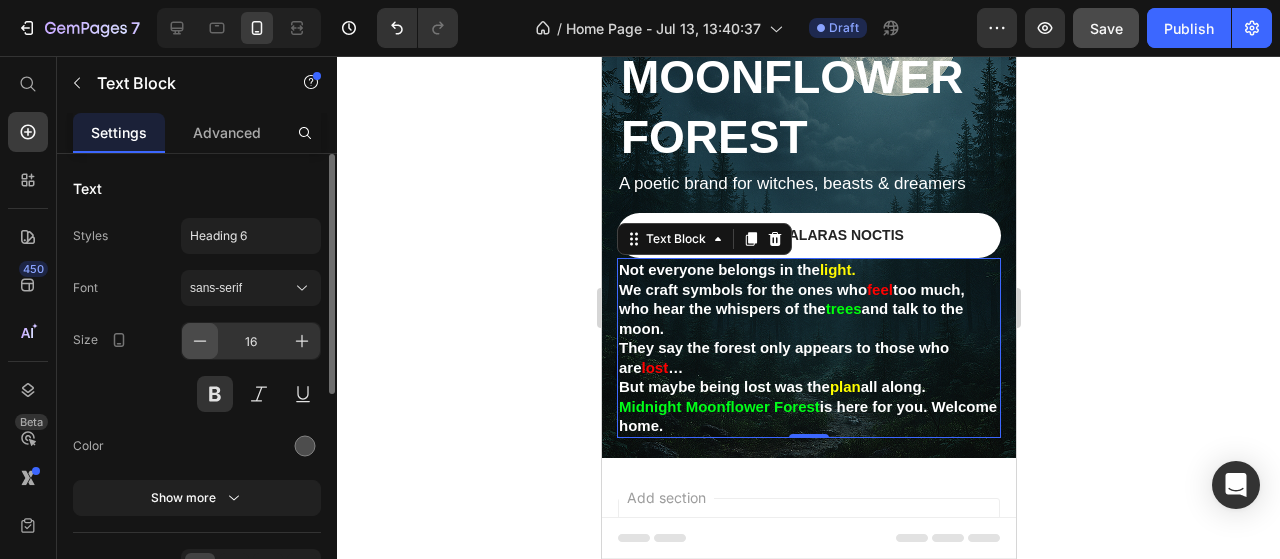 click 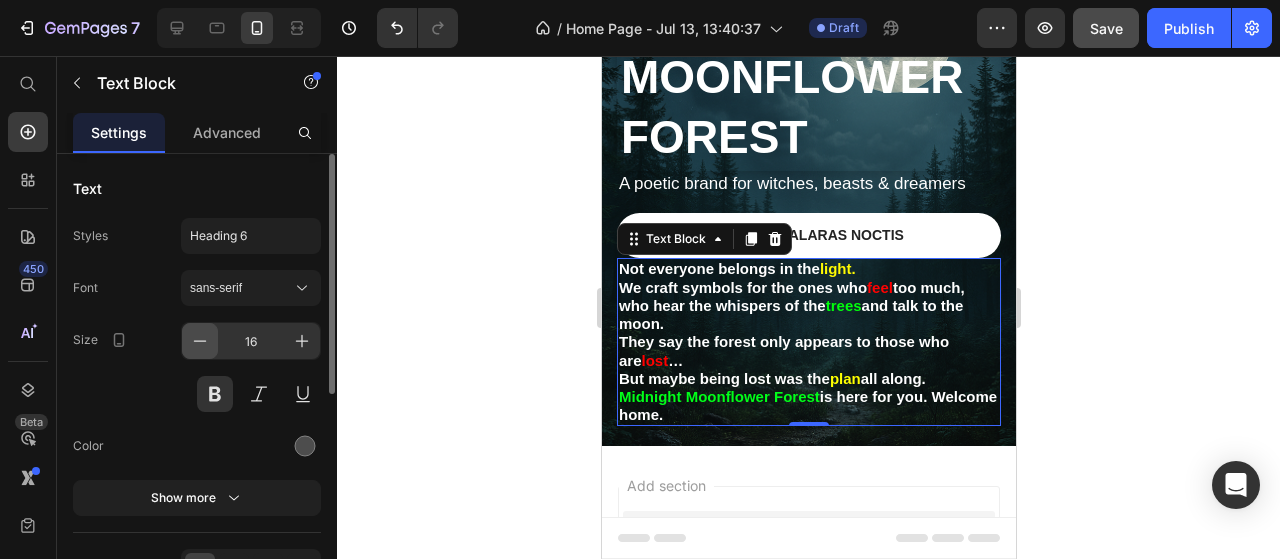 click 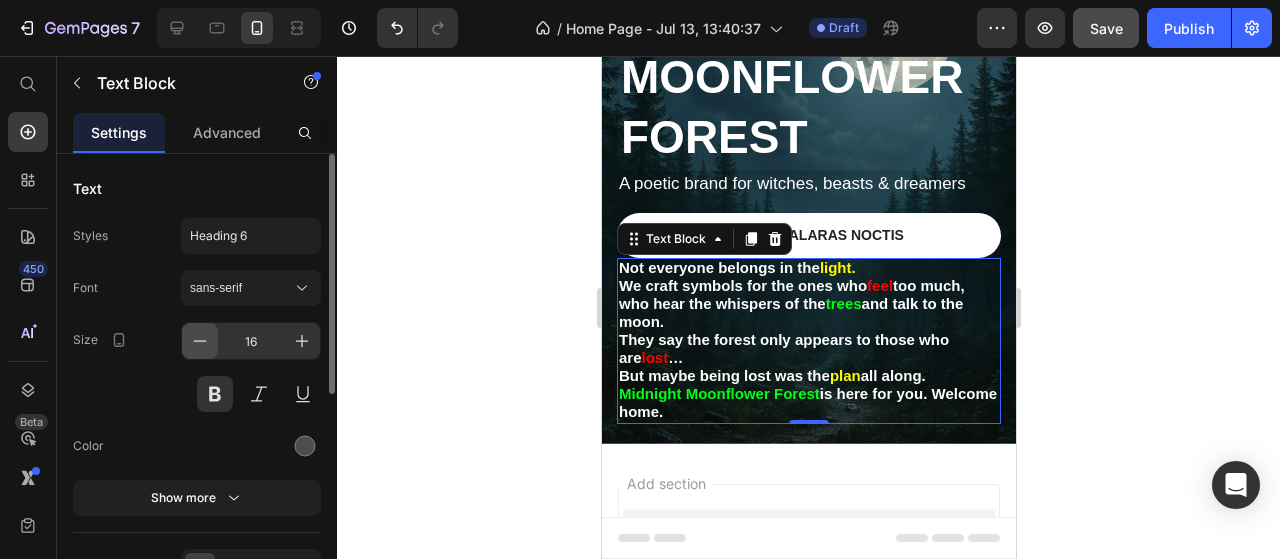 click 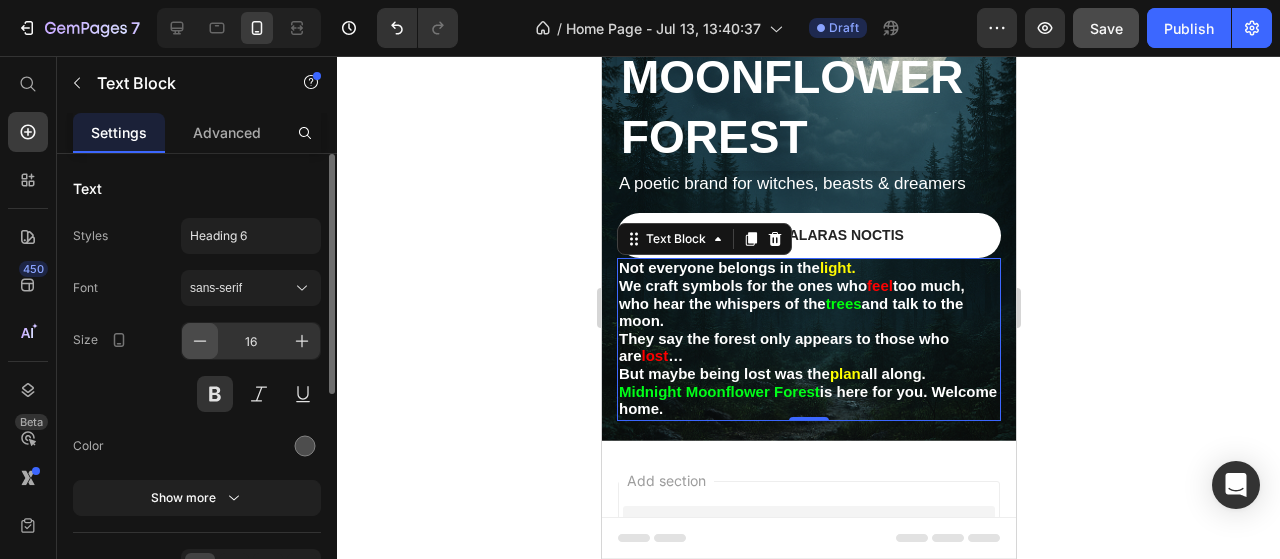 click 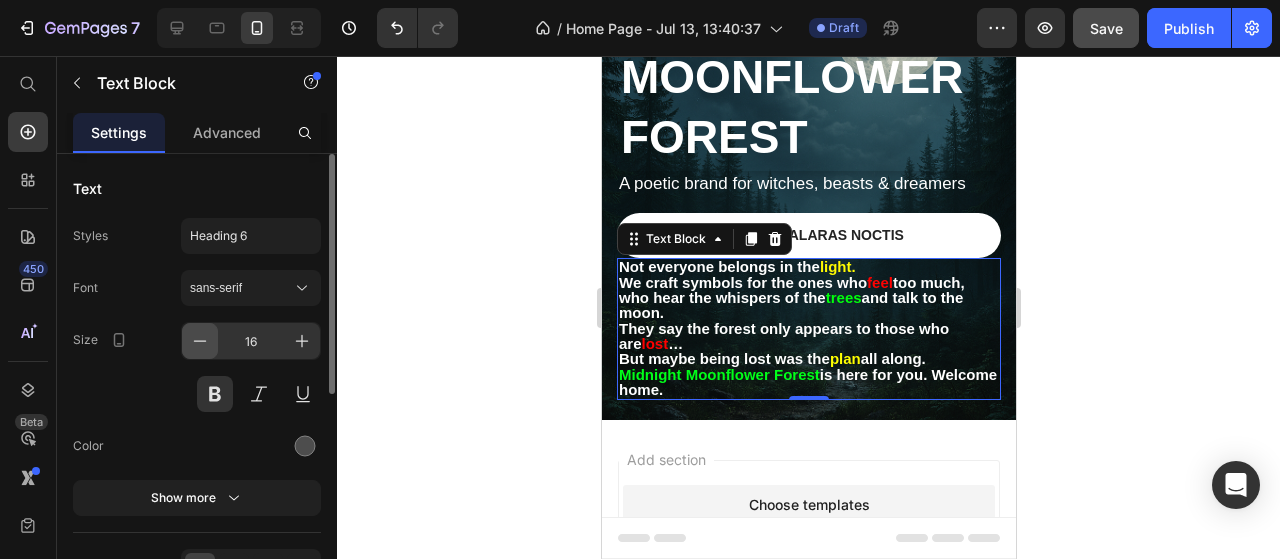 click 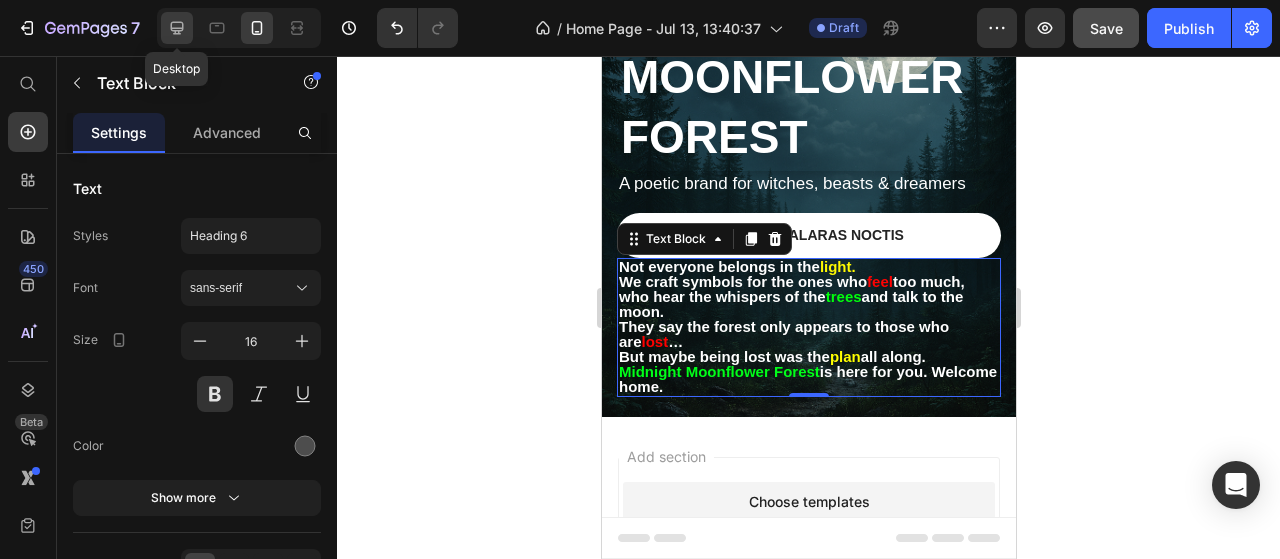click 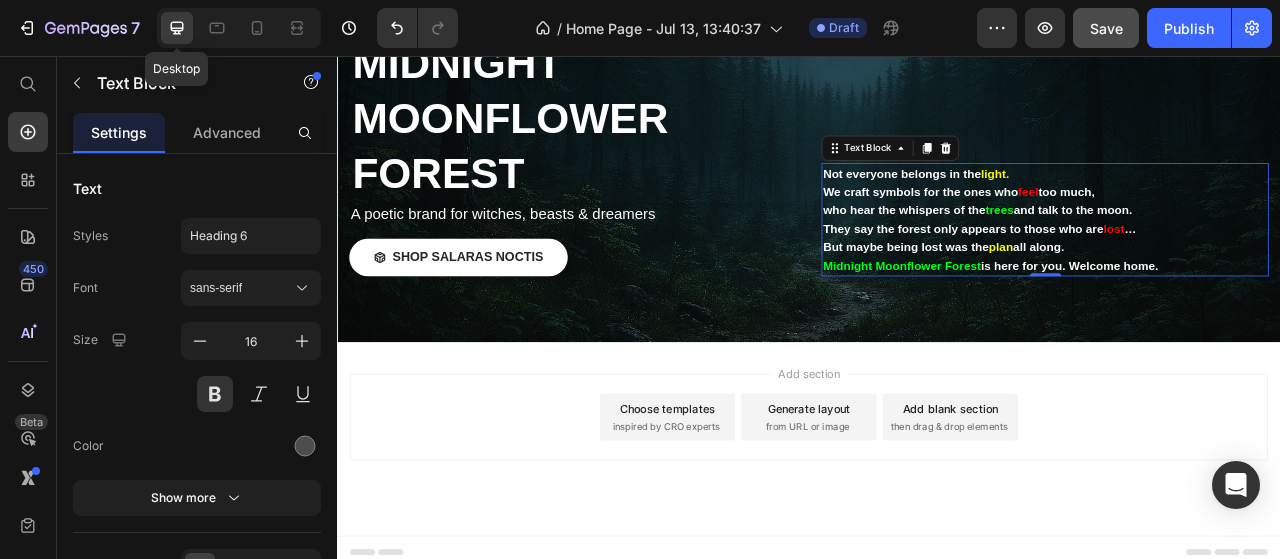 scroll, scrollTop: 477, scrollLeft: 0, axis: vertical 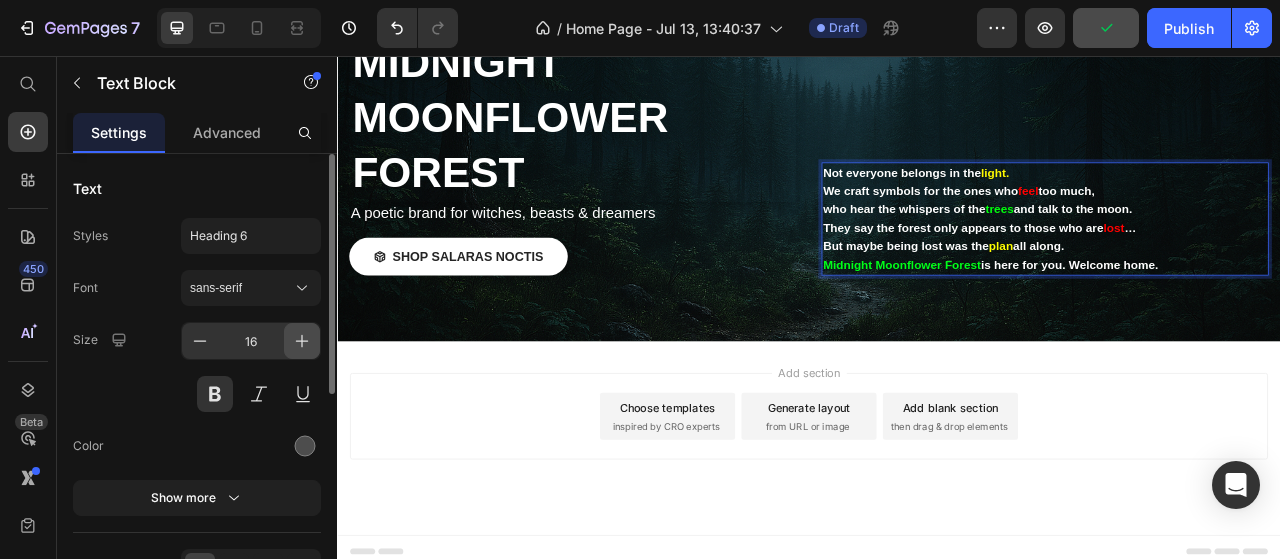 click 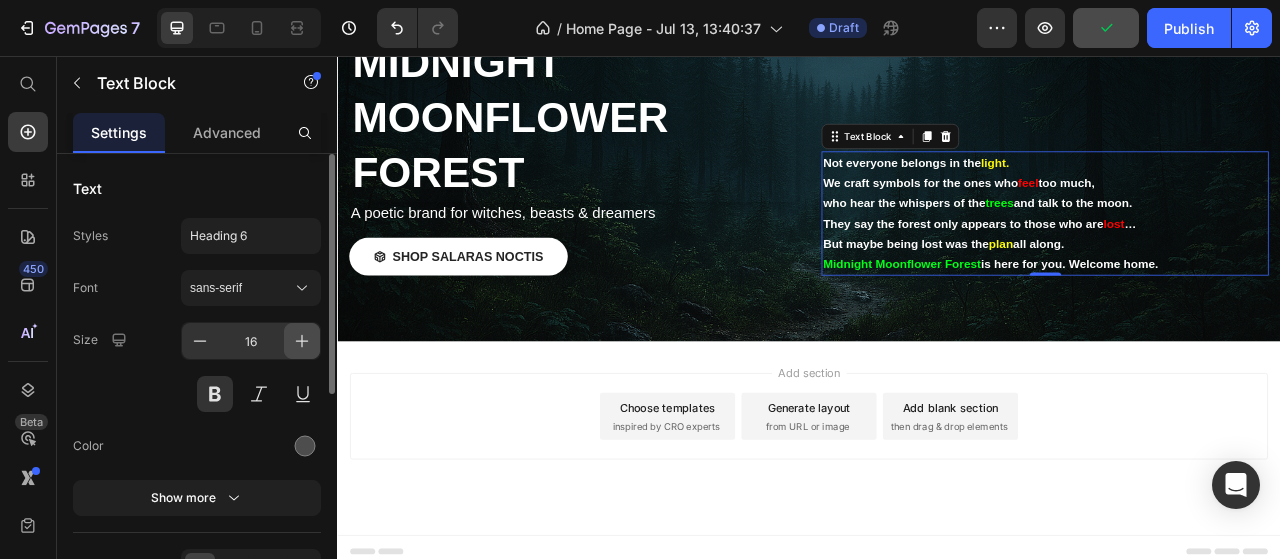 click 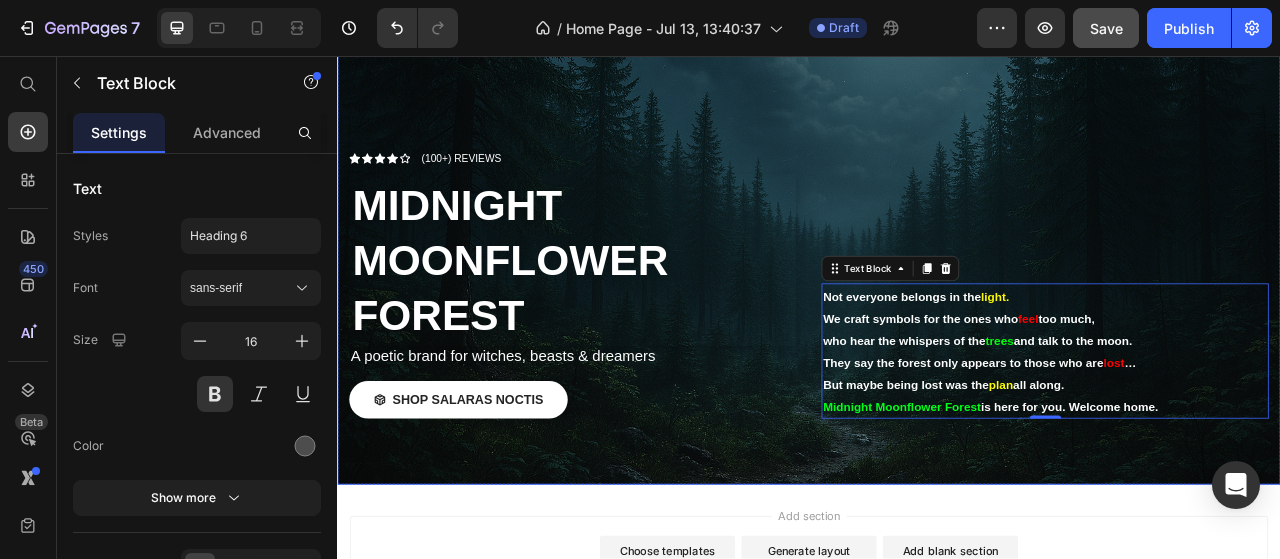 scroll, scrollTop: 177, scrollLeft: 0, axis: vertical 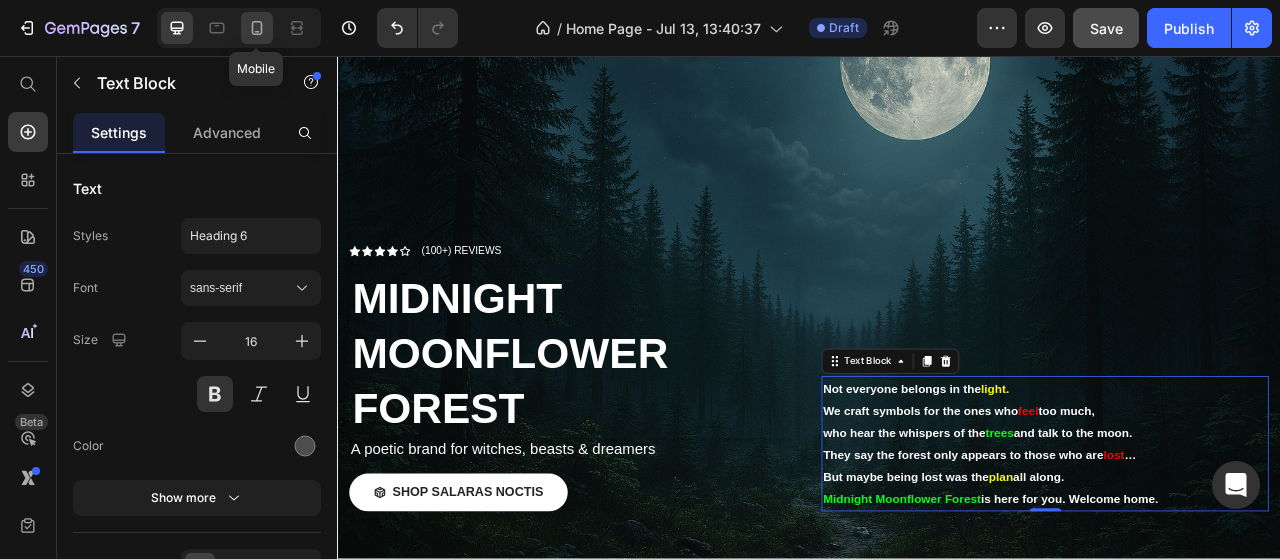 click 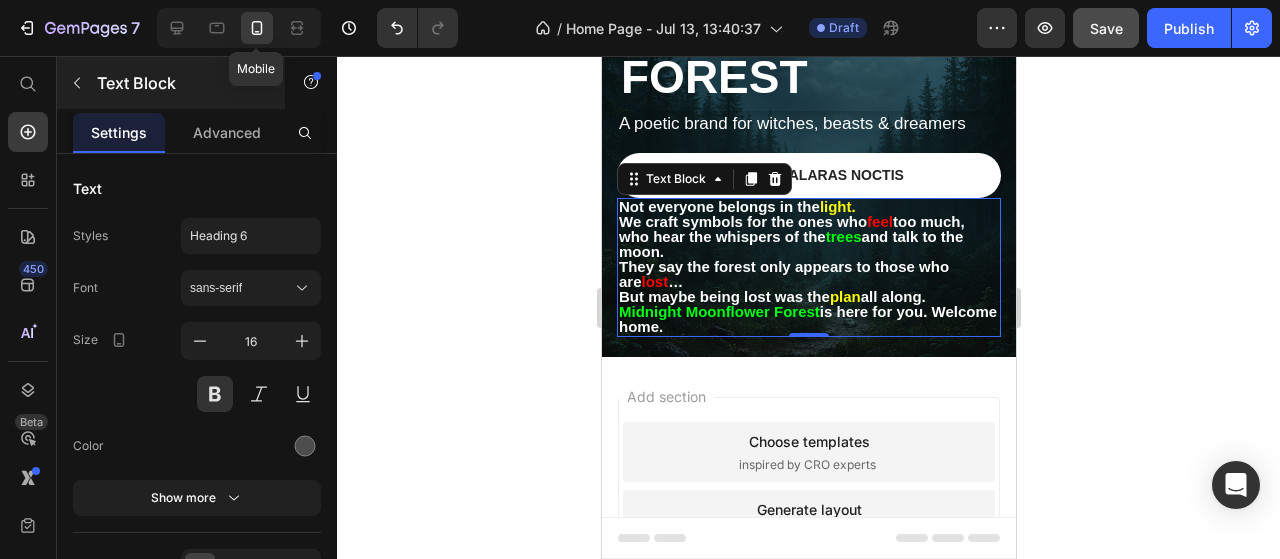 scroll, scrollTop: 291, scrollLeft: 0, axis: vertical 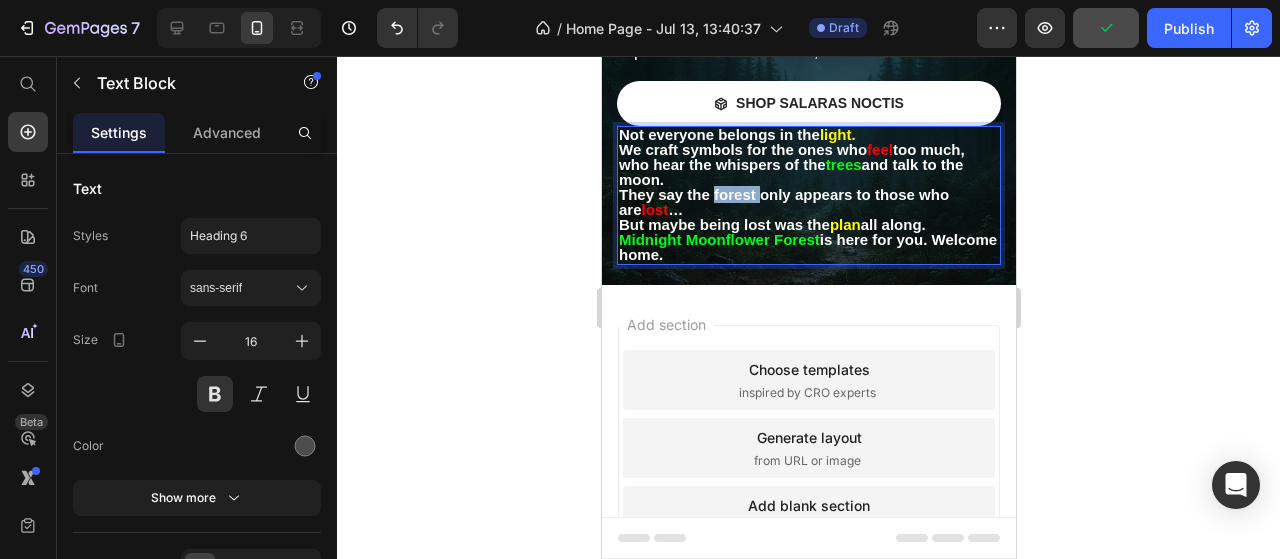 click on "They say the forest only appears to those who are" at bounding box center [783, 202] 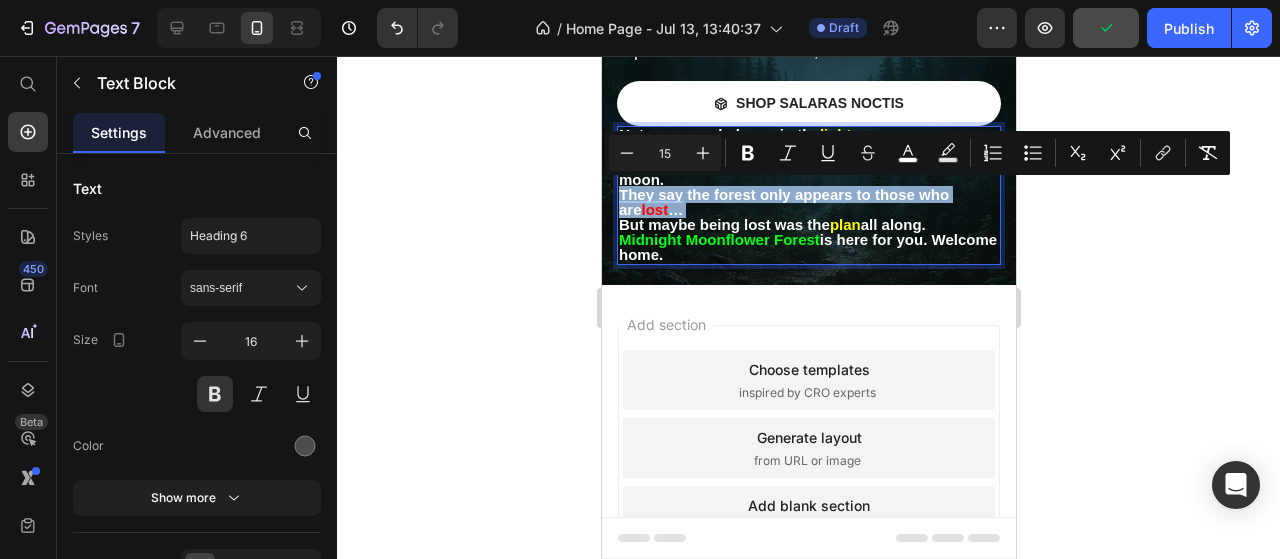 click on "They say the forest only appears to those who are" at bounding box center [783, 202] 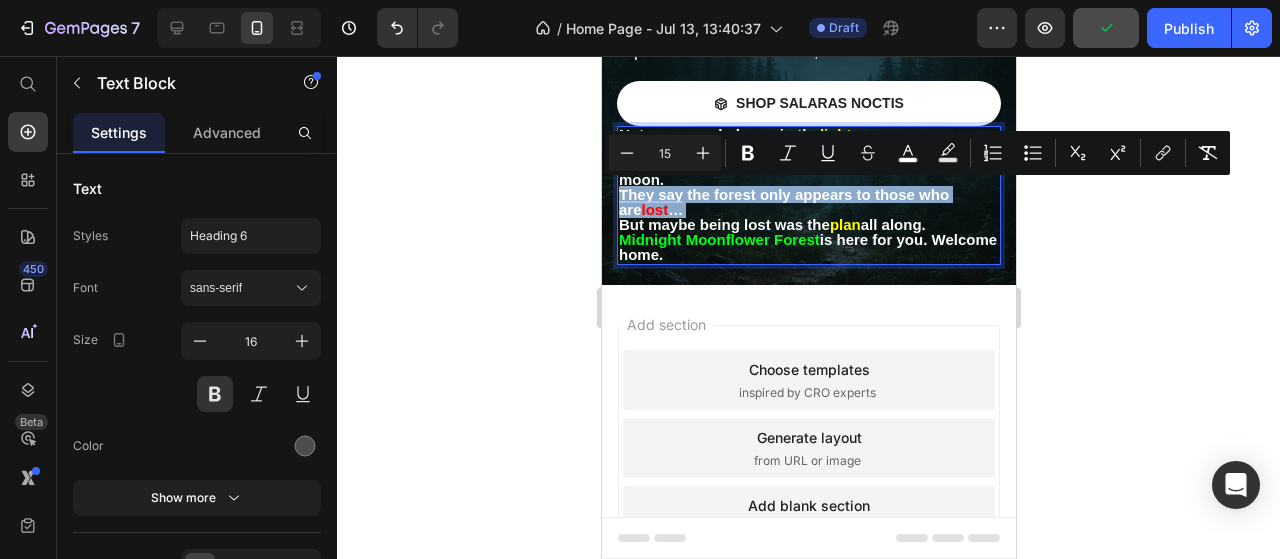 click on "They say the forest only appears to those who are" at bounding box center [783, 202] 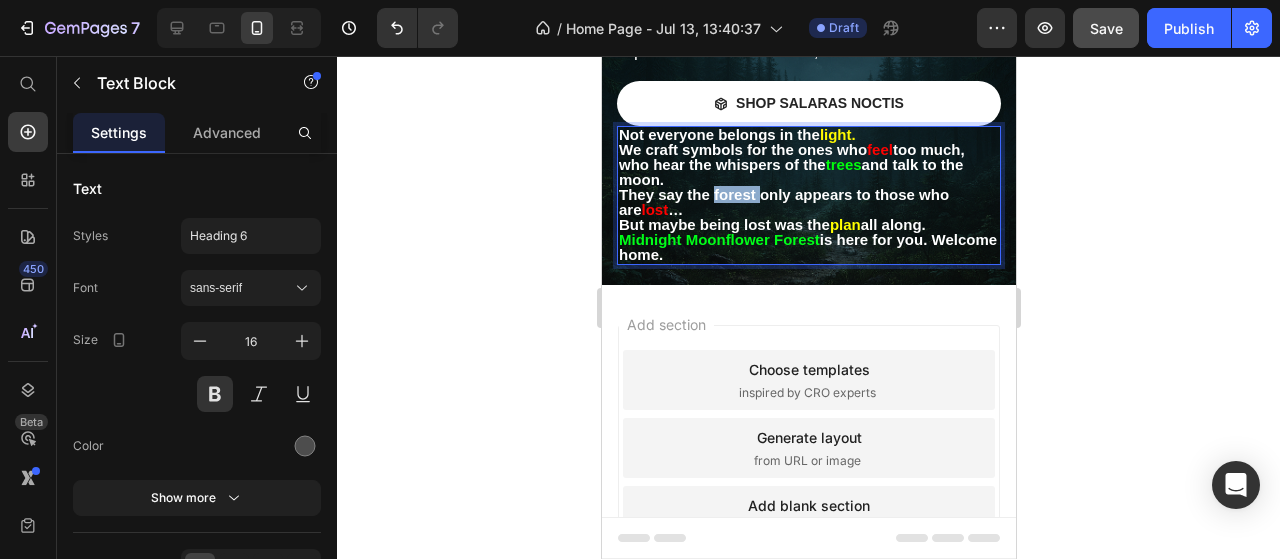 click on "They say the forest only appears to those who are" at bounding box center [783, 202] 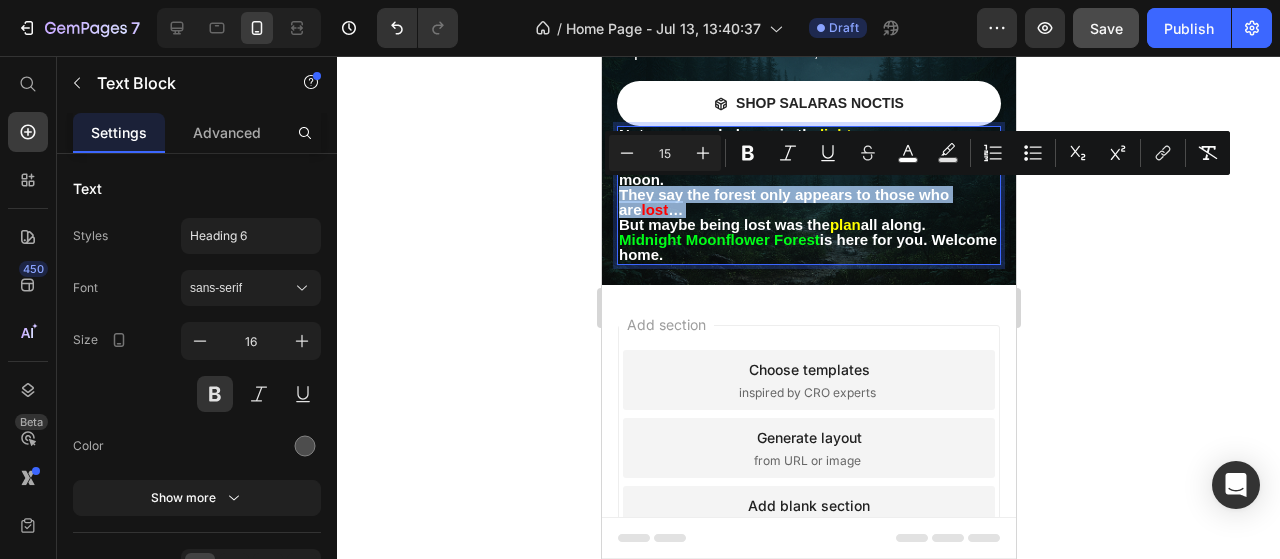 click on "They say the forest only appears to those who are" at bounding box center (783, 202) 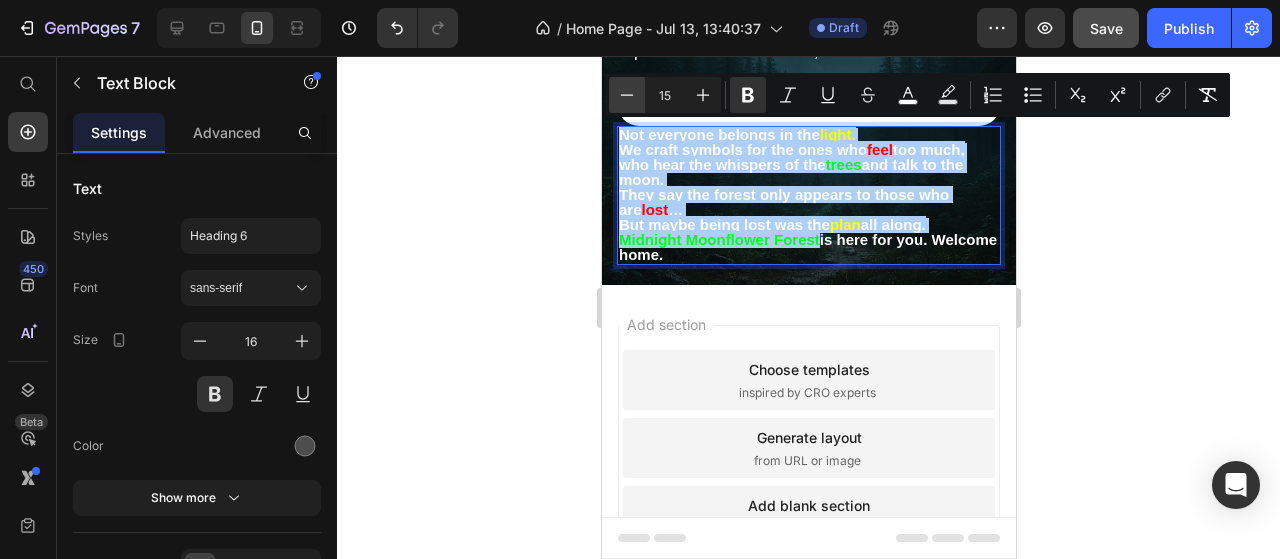 click 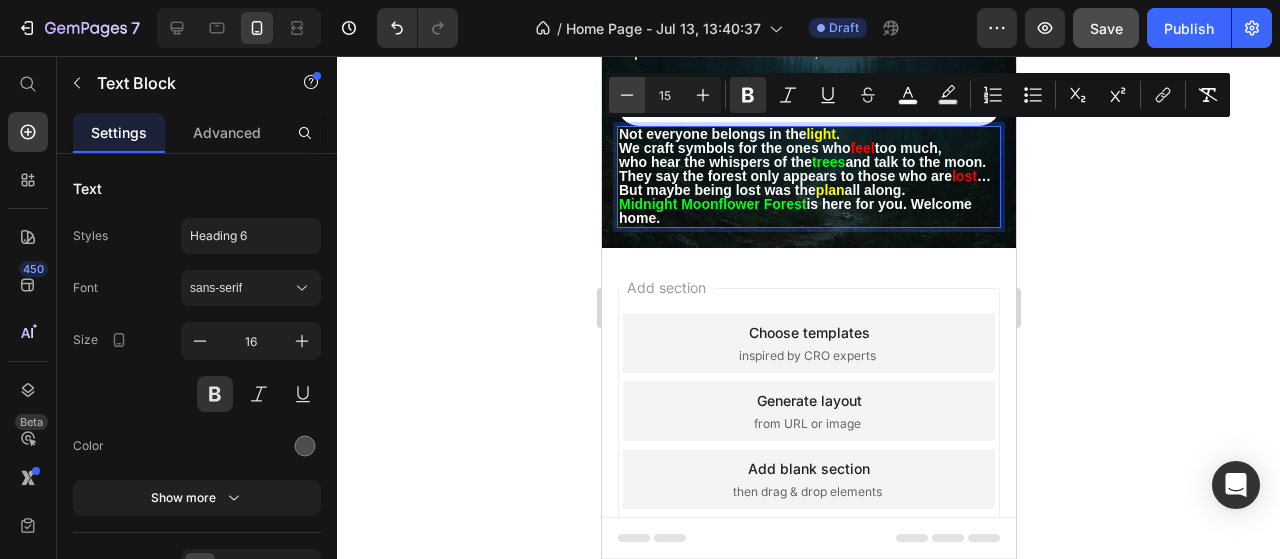 click 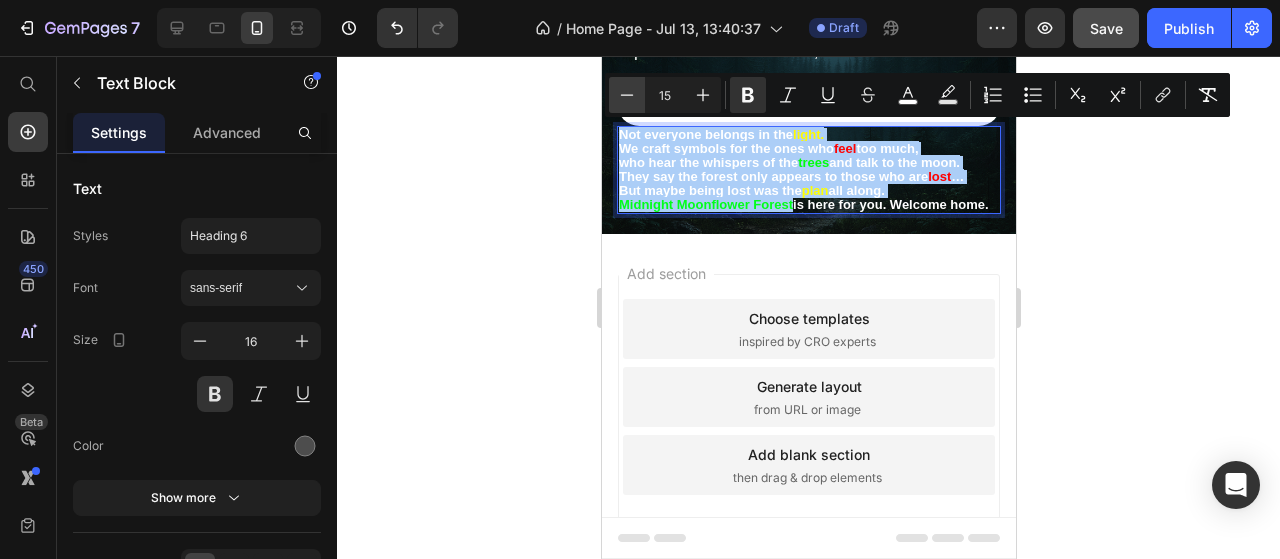 click 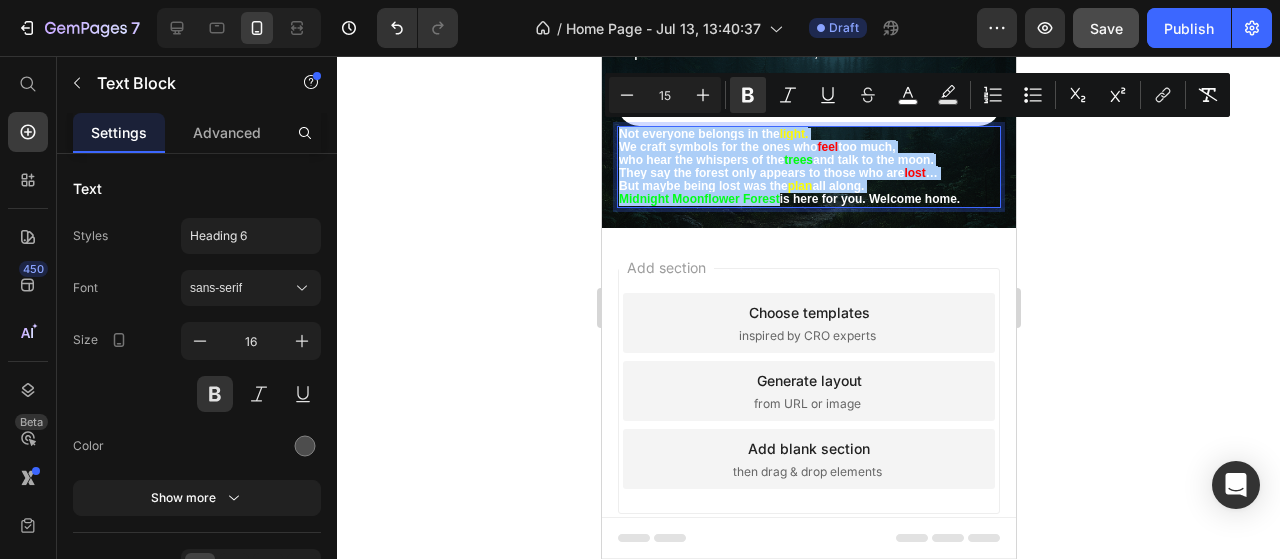 click 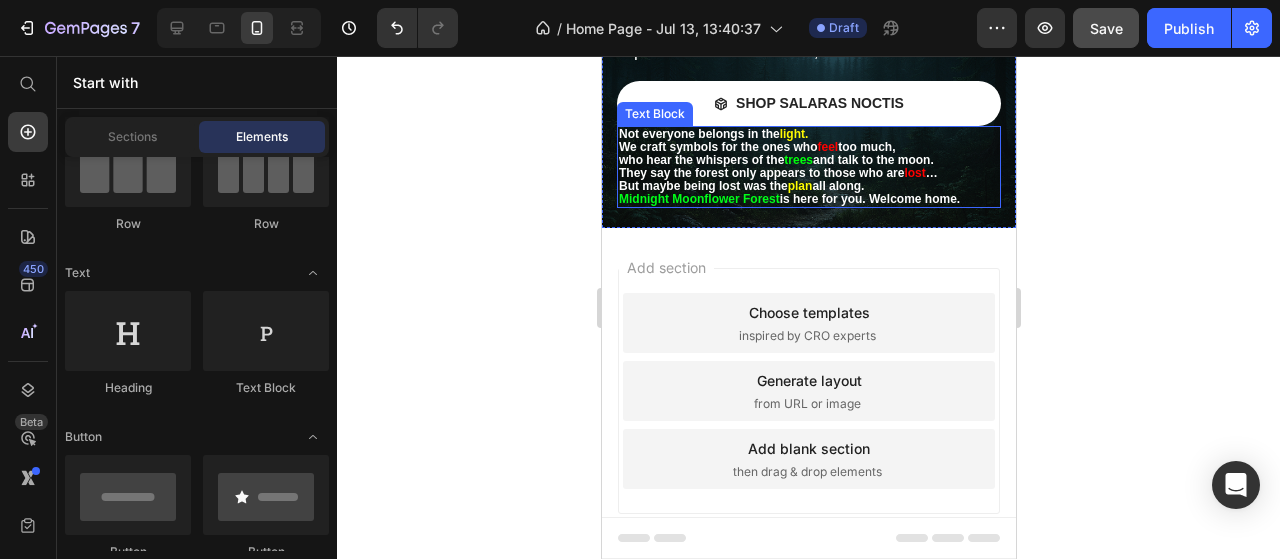 click on "plan" at bounding box center (799, 186) 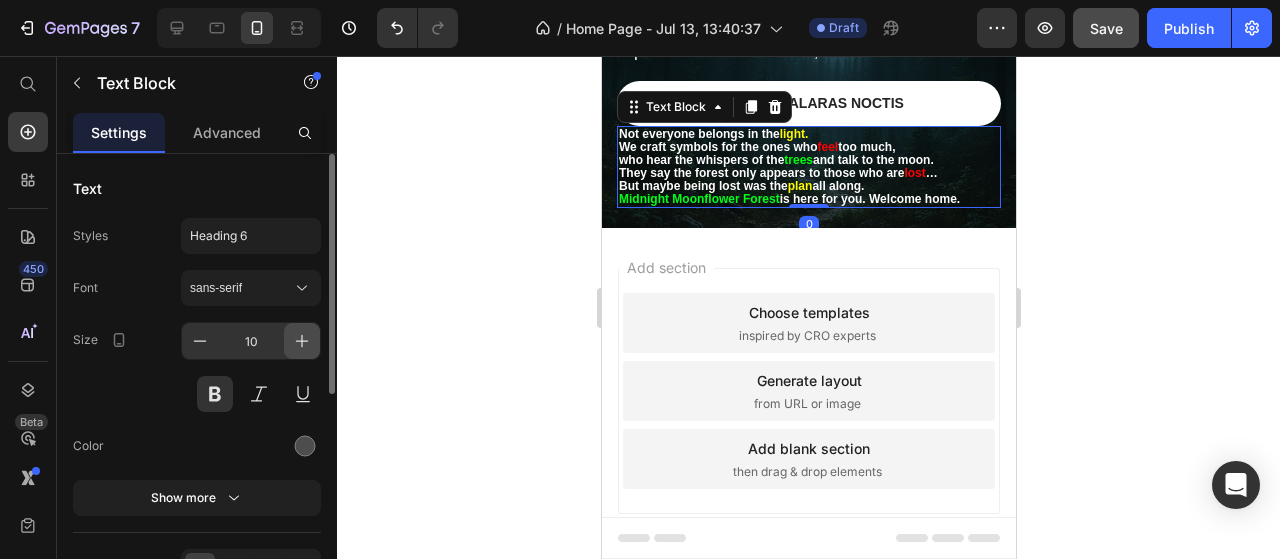 click at bounding box center [302, 341] 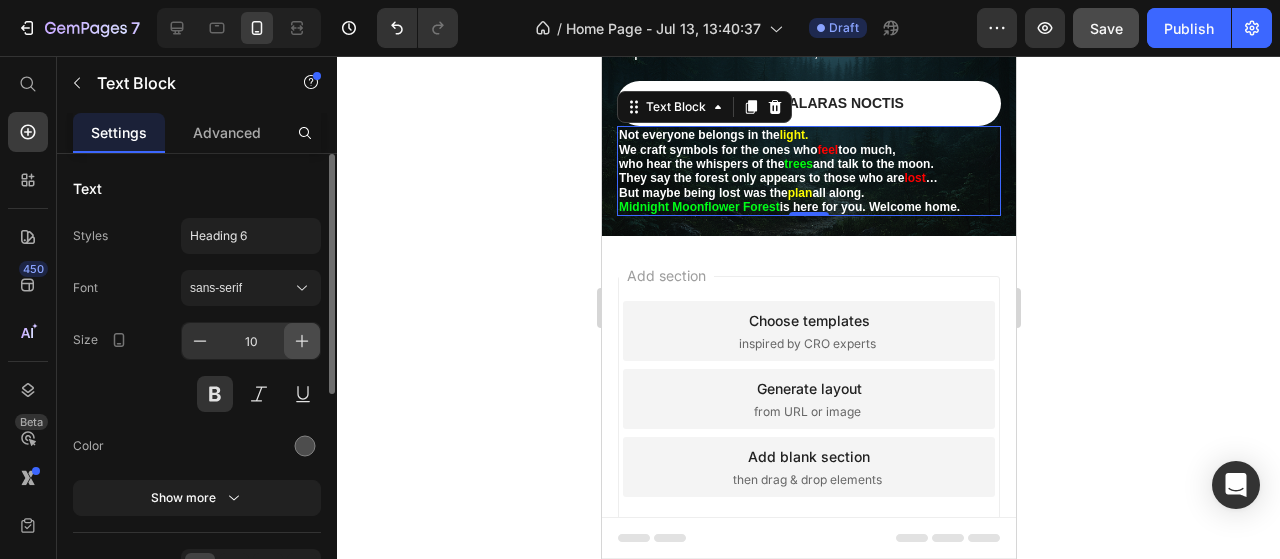 click at bounding box center (302, 341) 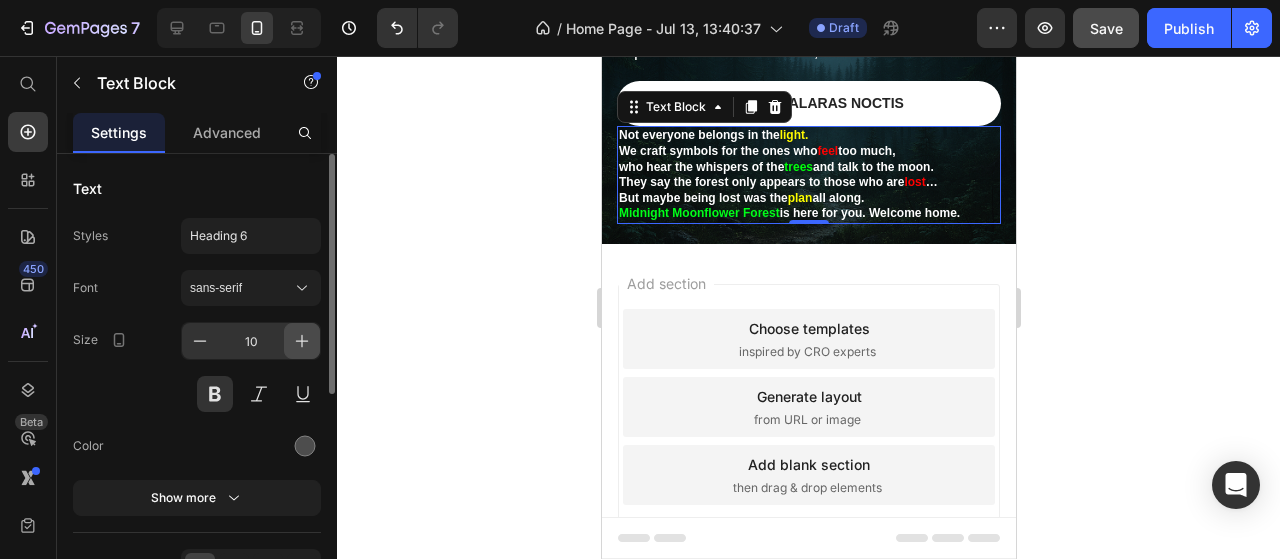 click at bounding box center (302, 341) 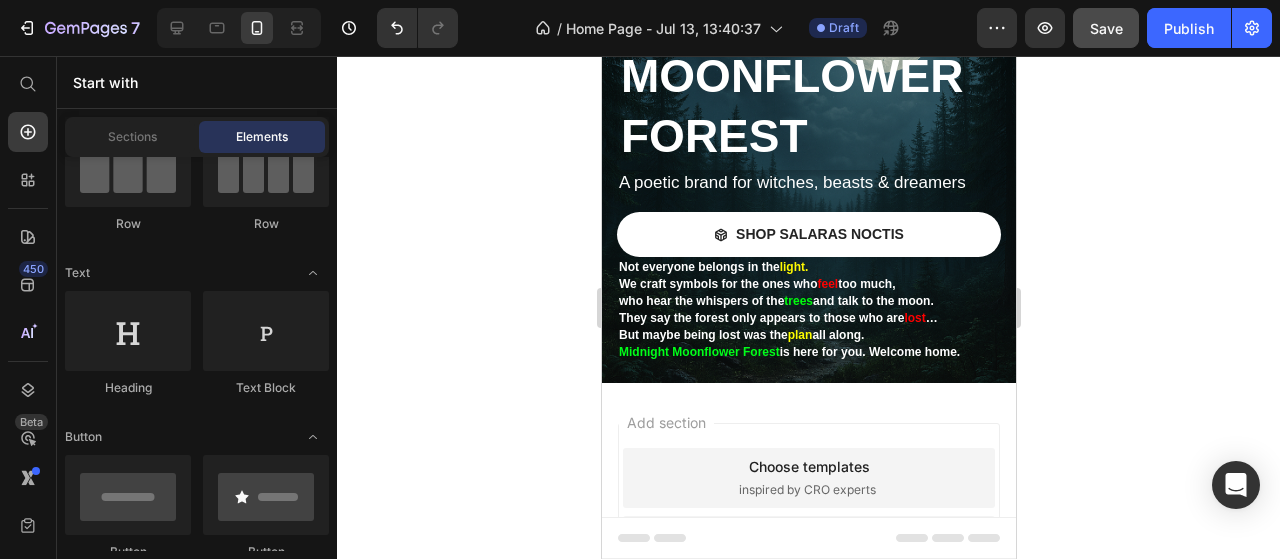 scroll, scrollTop: 144, scrollLeft: 0, axis: vertical 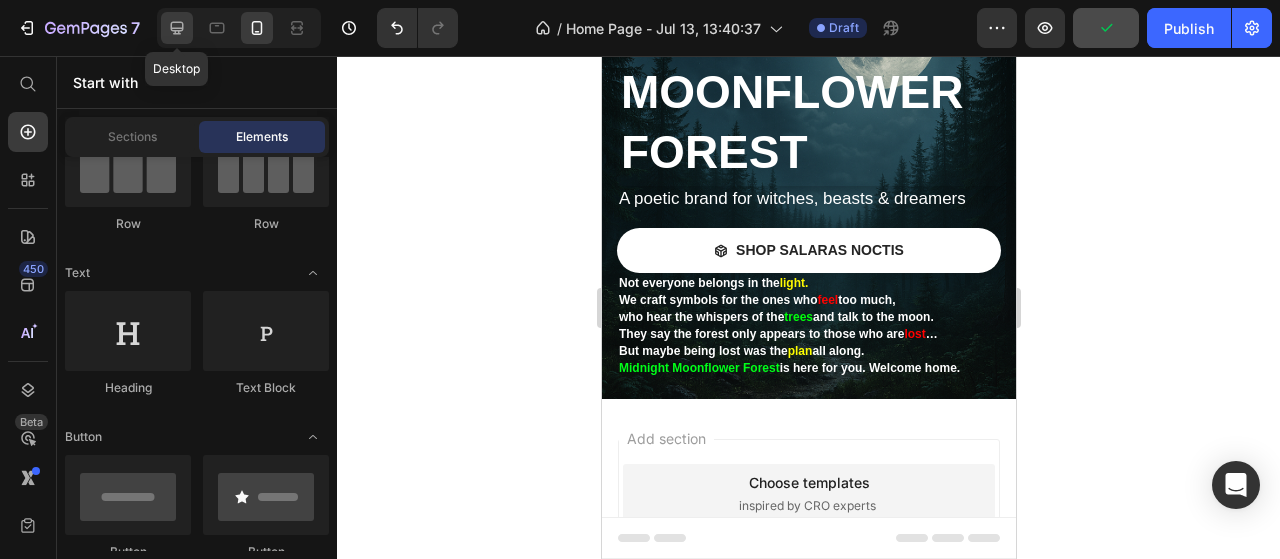 click 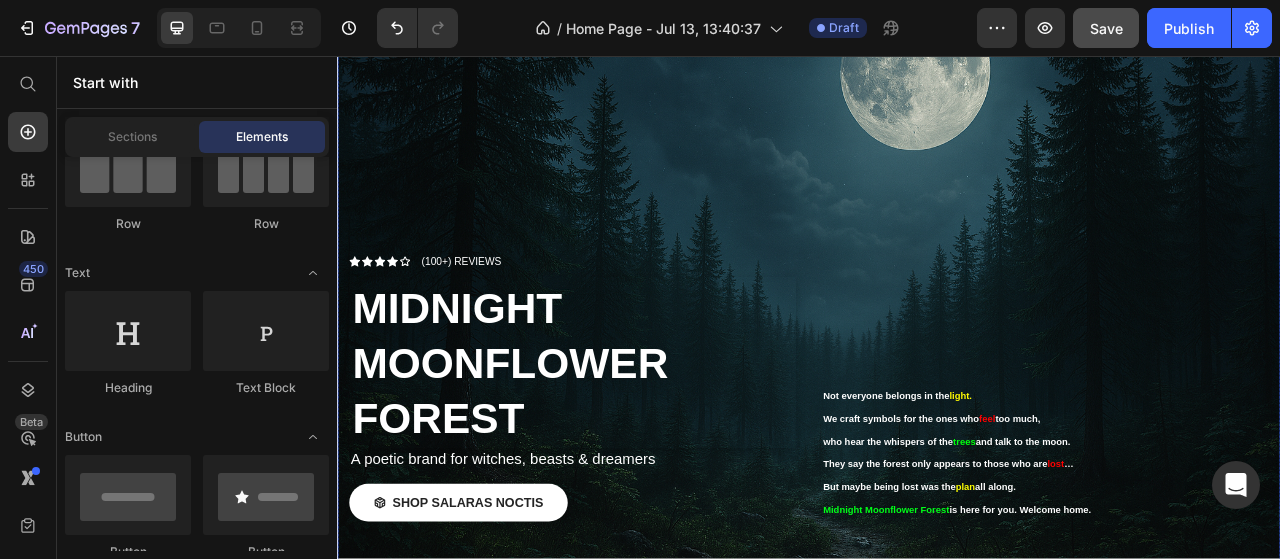 scroll, scrollTop: 196, scrollLeft: 0, axis: vertical 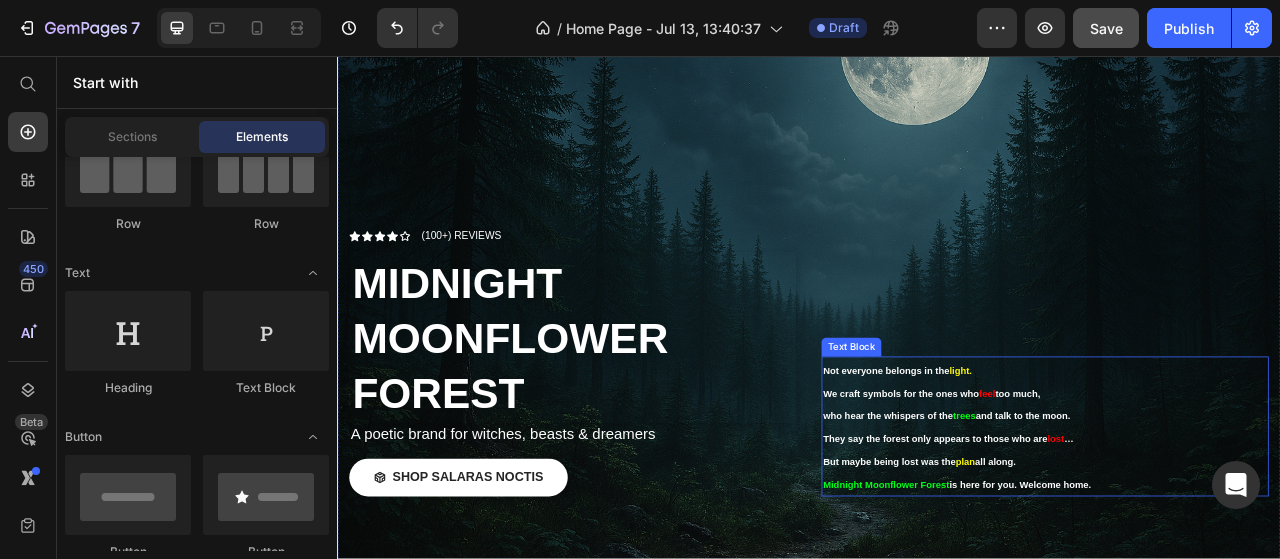 click on "who hear the whispers of the" at bounding box center (1037, 515) 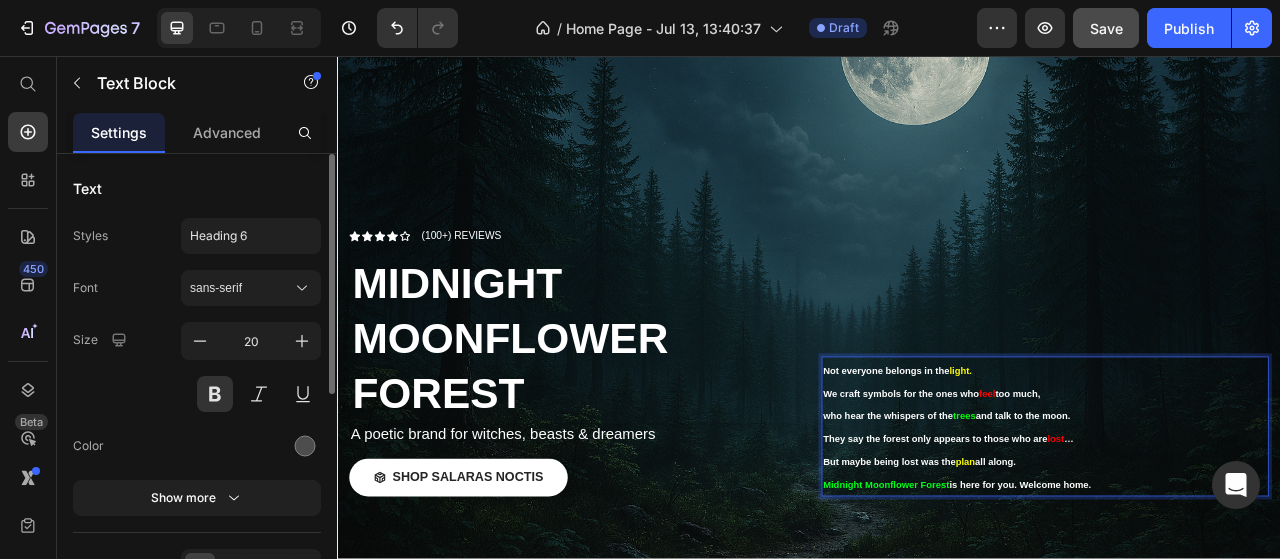 click on "Not everyone belongs in the  light. We craft symbols for the ones who  feel  too much, who hear the whispers of the  trees  and talk to the moon. They say the forest only appears to those who are  lost … But maybe being lost was the  plan  all along. Midnight Moonflower Forest  is here for you. Welcome home." at bounding box center (1237, 528) 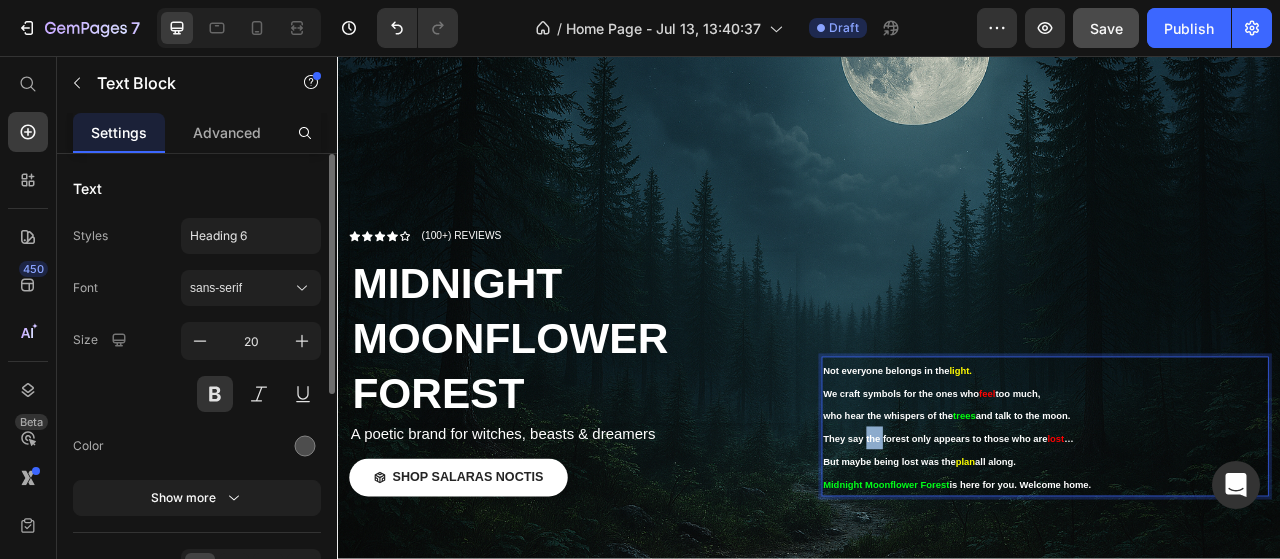 click on "Not everyone belongs in the  light. We craft symbols for the ones who  feel  too much, who hear the whispers of the  trees  and talk to the moon. They say the forest only appears to those who are  lost … But maybe being lost was the  plan  all along. Midnight Moonflower Forest  is here for you. Welcome home." at bounding box center (1237, 528) 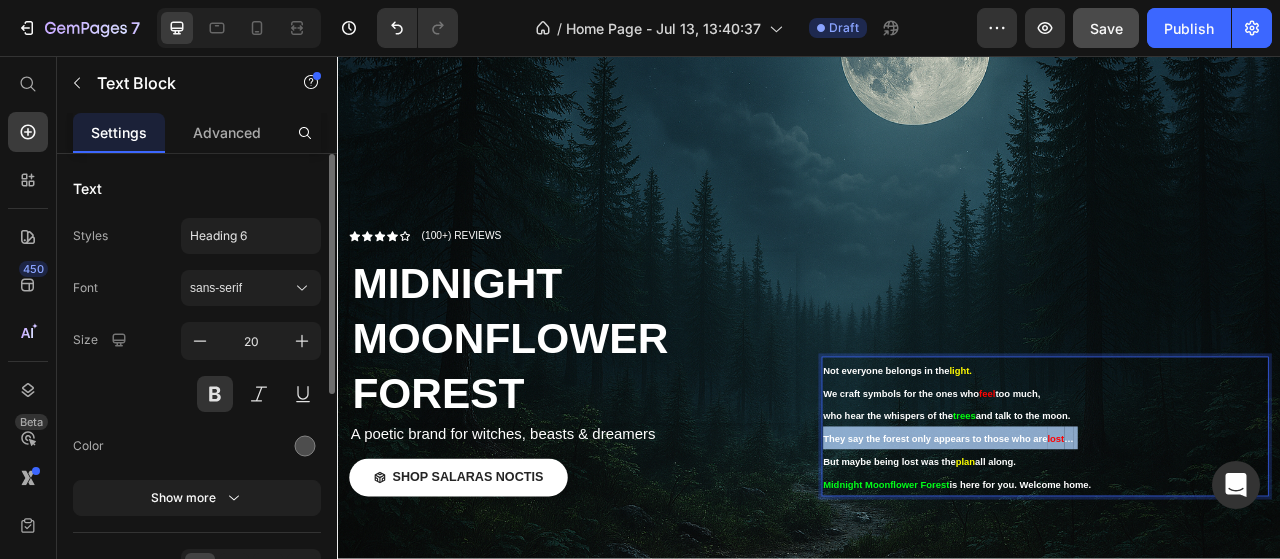 click on "Not everyone belongs in the  light. We craft symbols for the ones who  feel  too much, who hear the whispers of the  trees  and talk to the moon. They say the forest only appears to those who are  lost … But maybe being lost was the  plan  all along. Midnight Moonflower Forest  is here for you. Welcome home." at bounding box center [1237, 528] 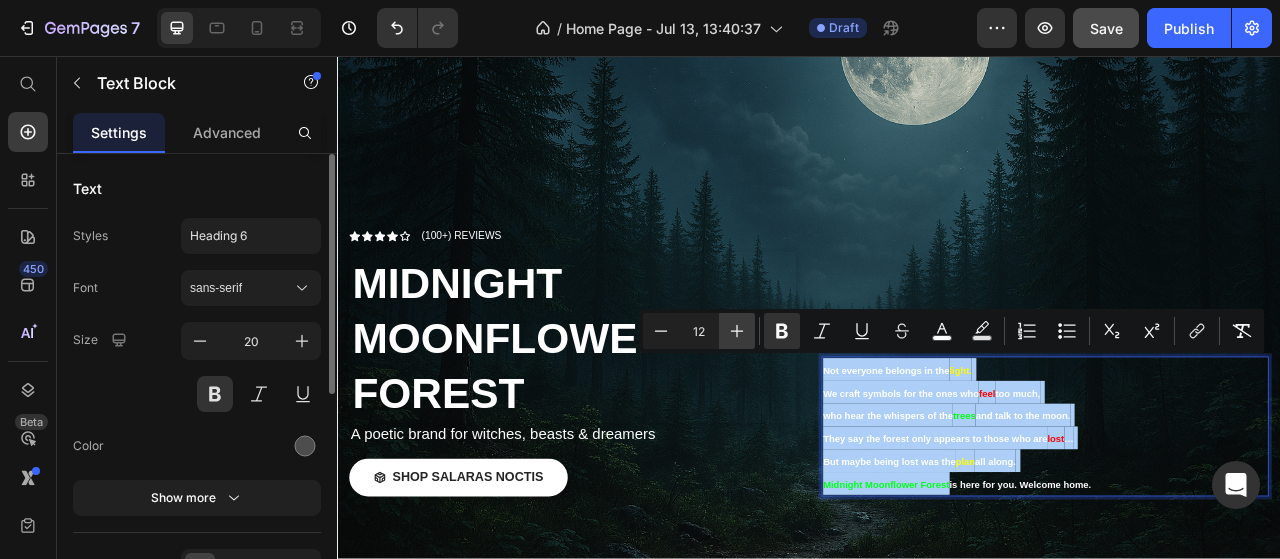 click 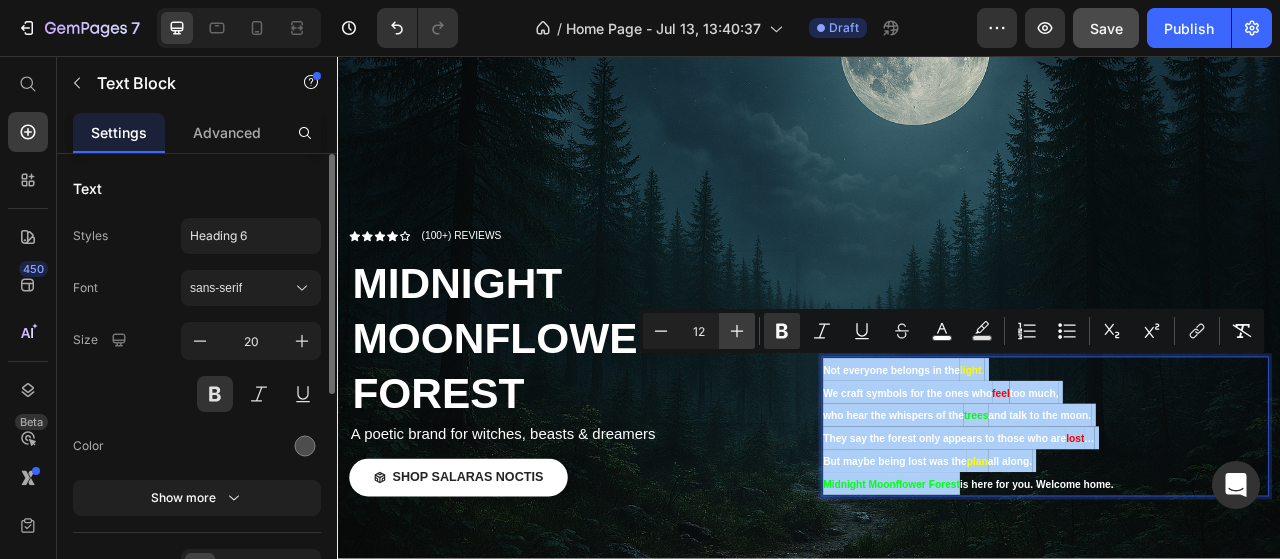 click 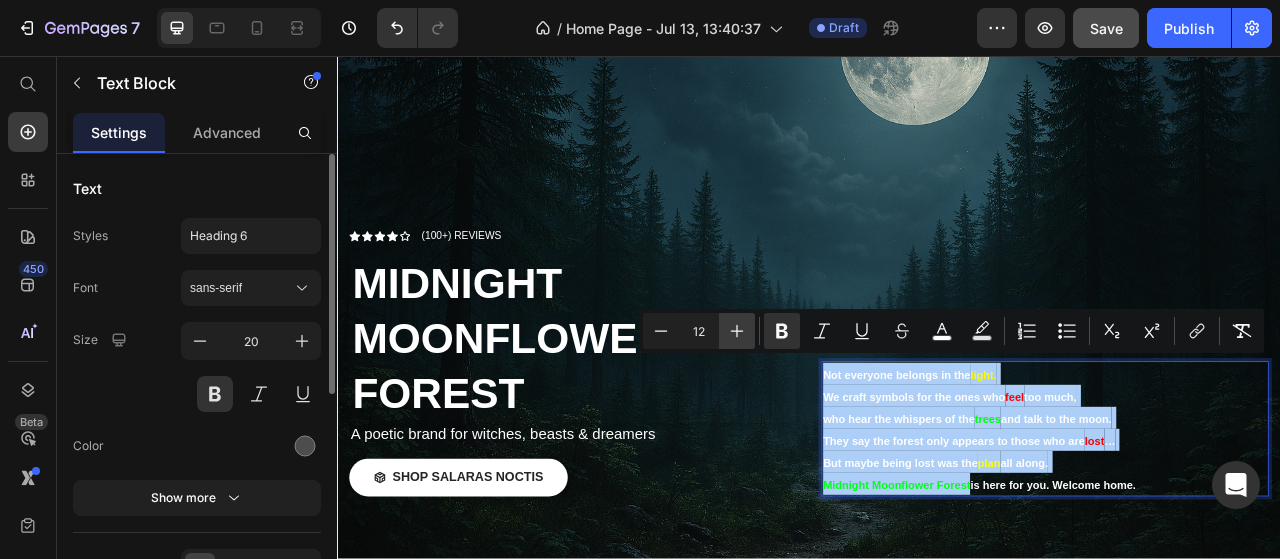 click 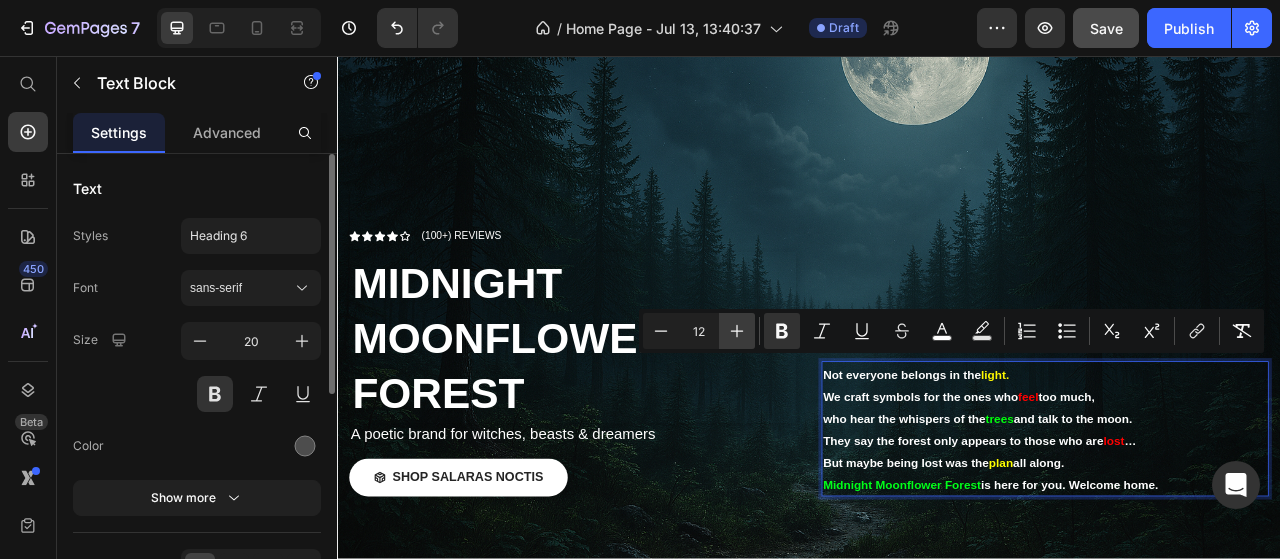 click 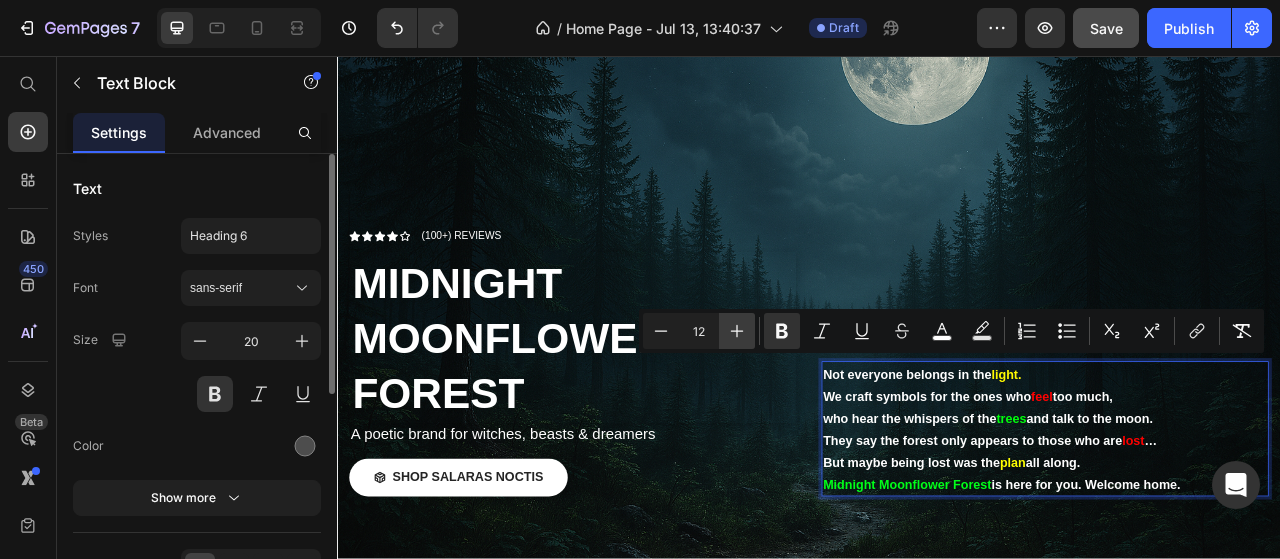 click 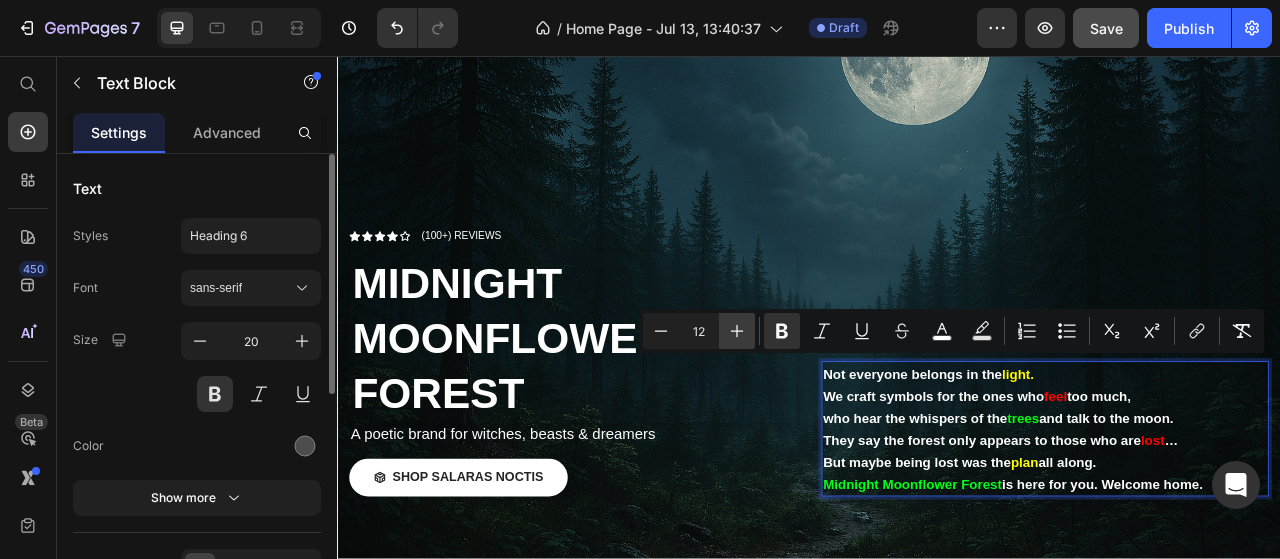 click 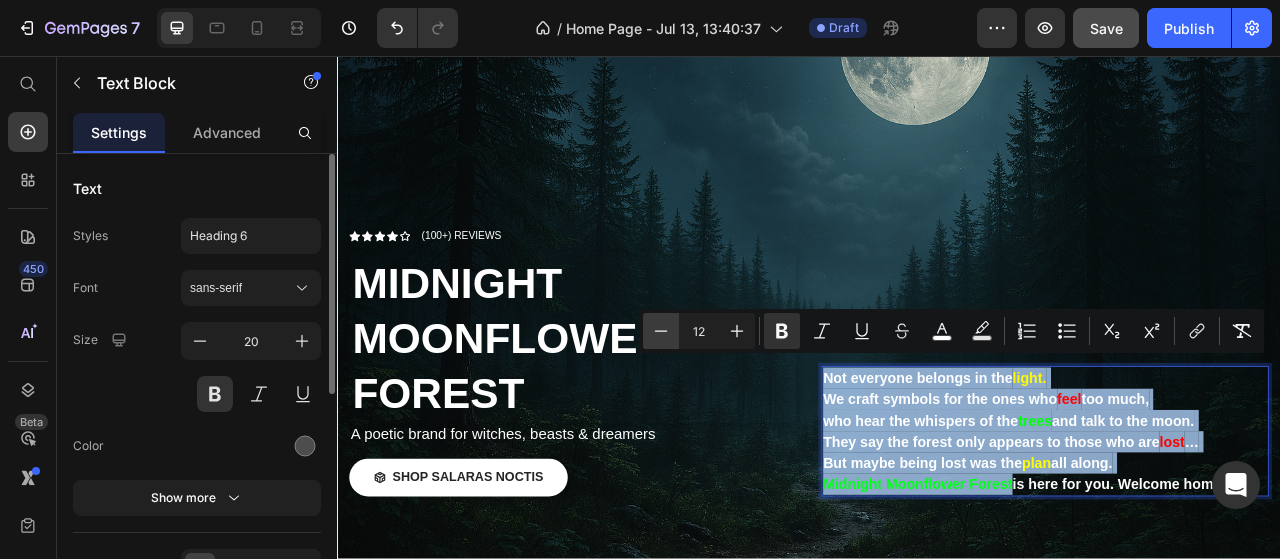 click on "Minus 12 Plus Bold Italic Underline       Strikethrough
color
Text Background Color Numbered List Bulleted List Subscript Superscript       link Remove Format" at bounding box center (951, 331) 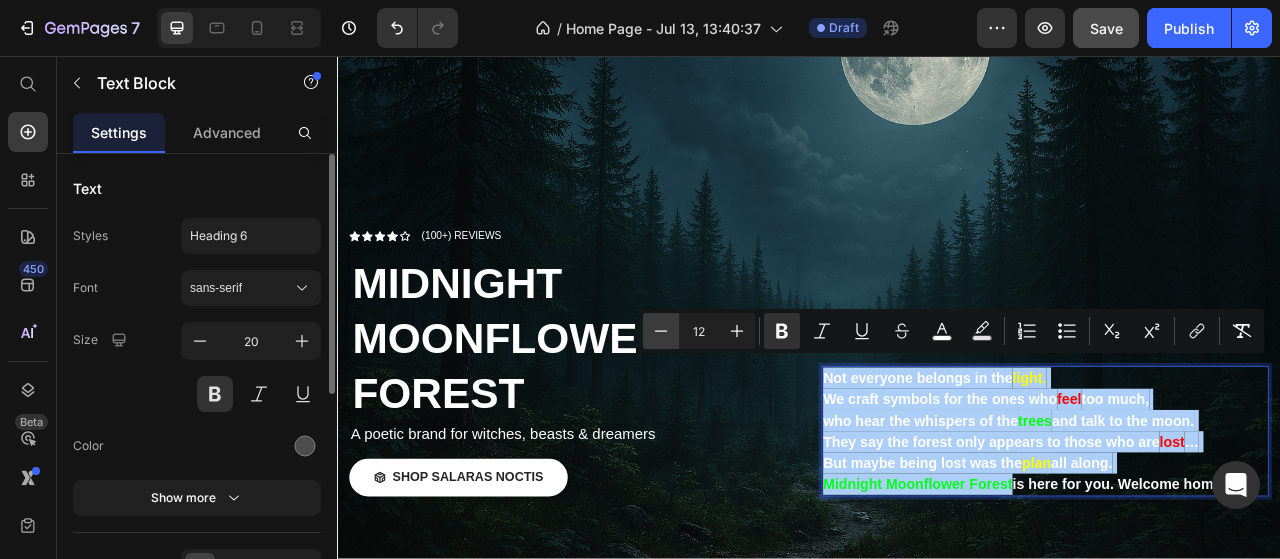 click 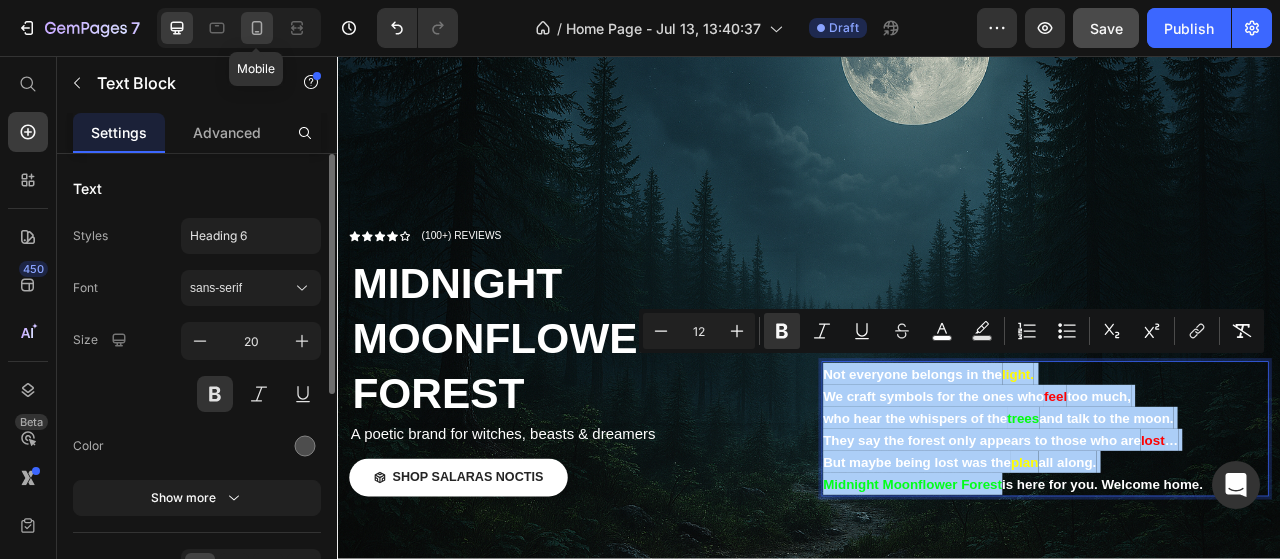 click 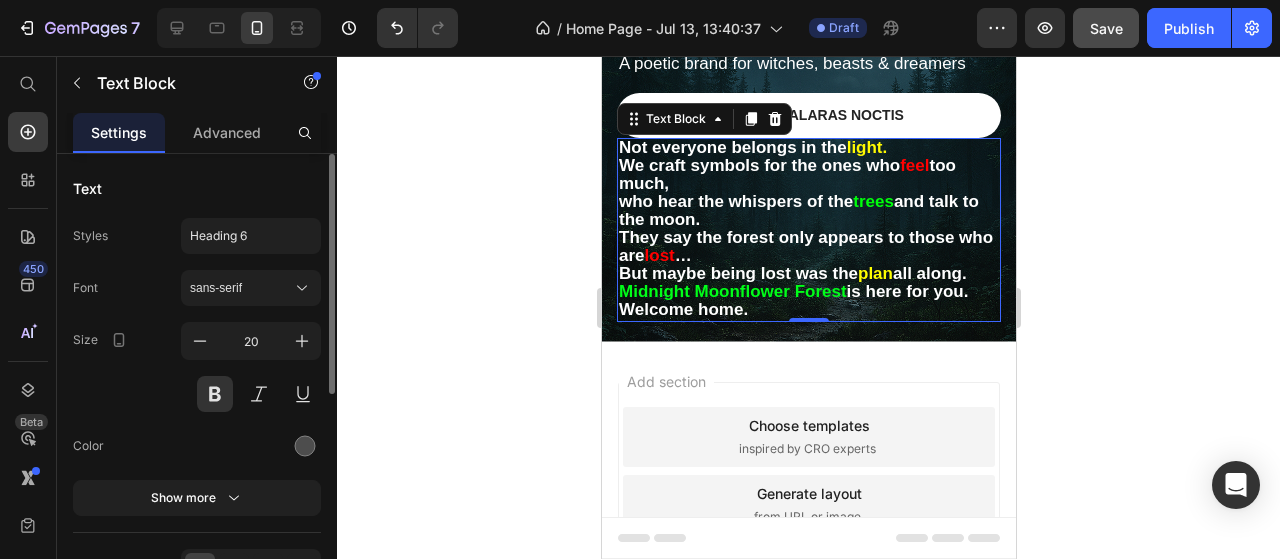 scroll, scrollTop: 291, scrollLeft: 0, axis: vertical 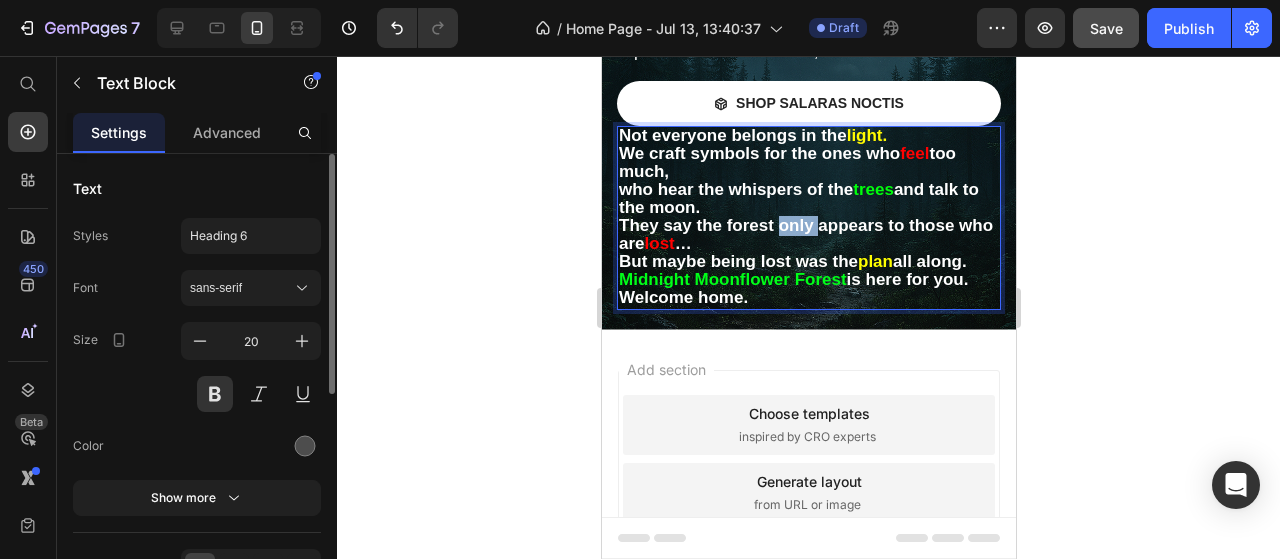 click on "They say the forest only appears to those who are" at bounding box center (805, 234) 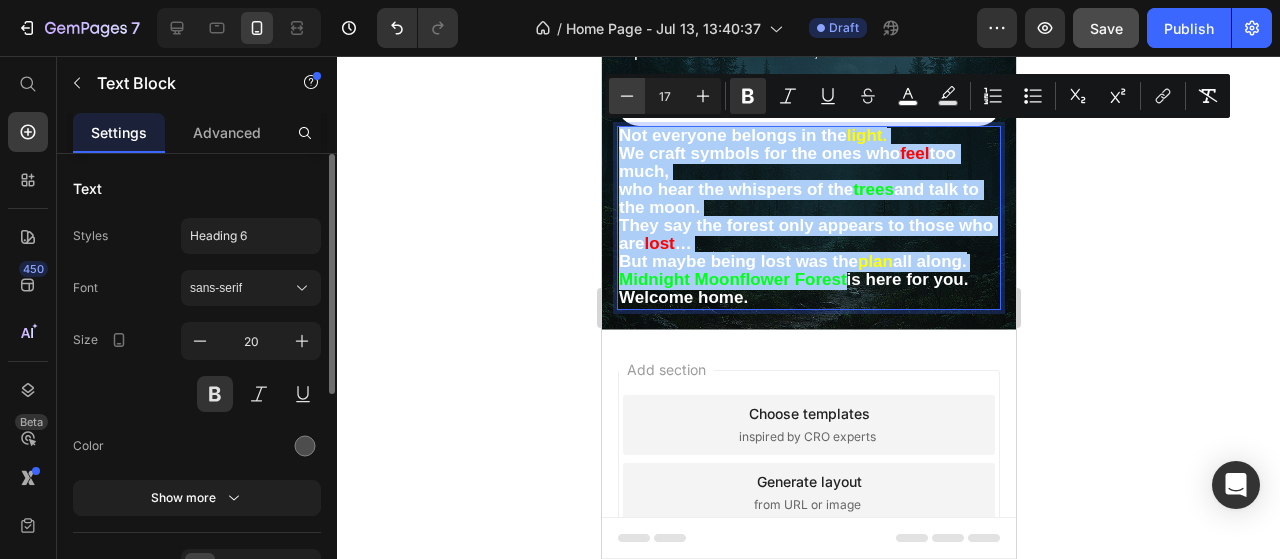 click 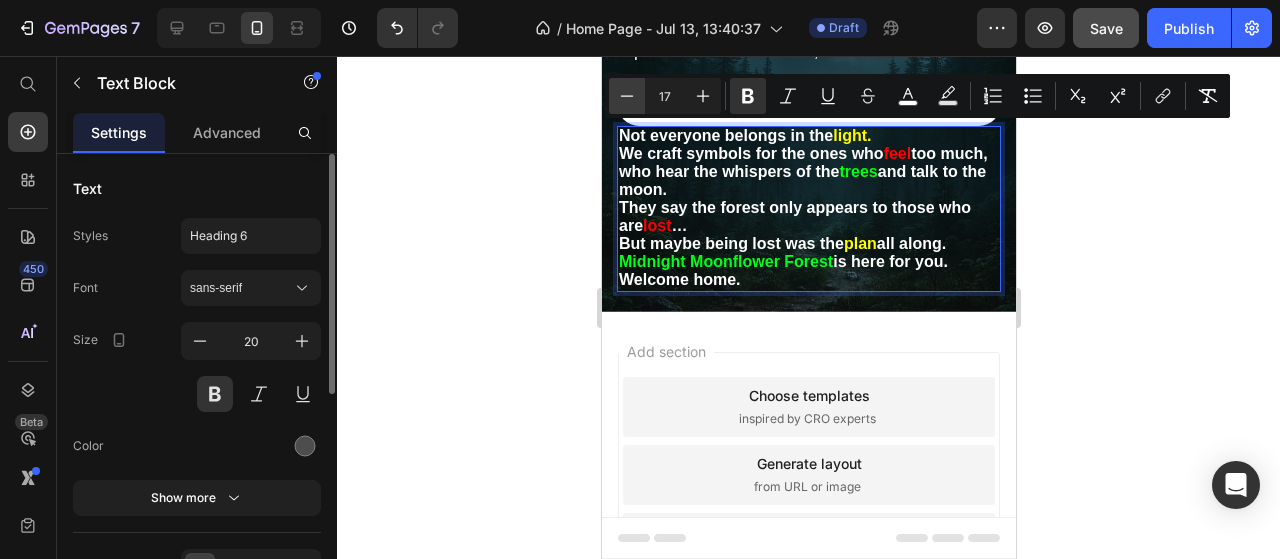 click 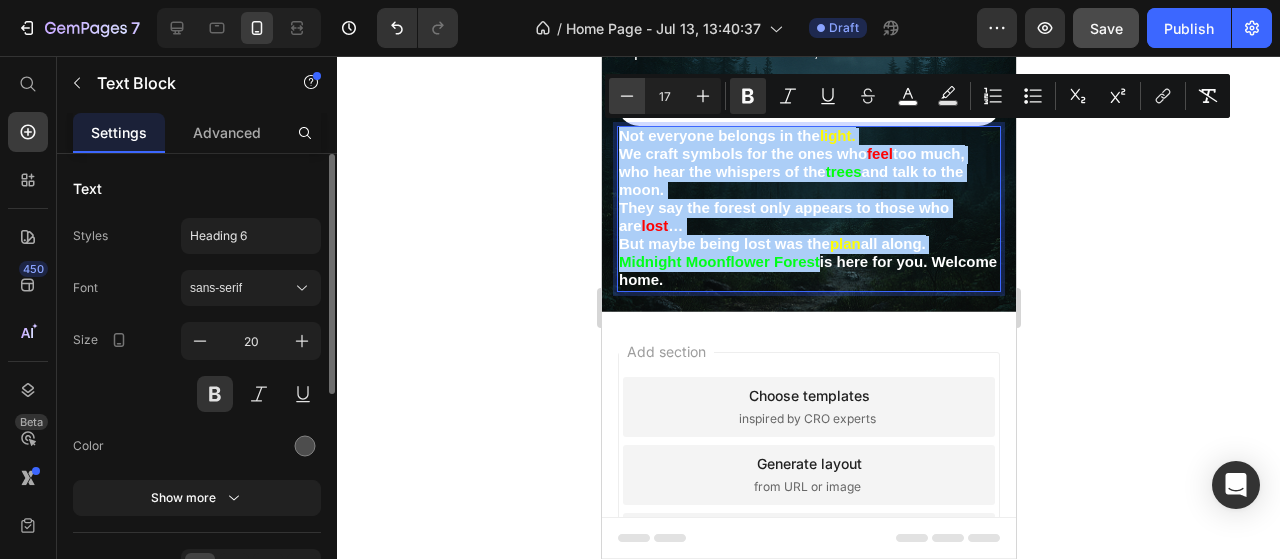 click 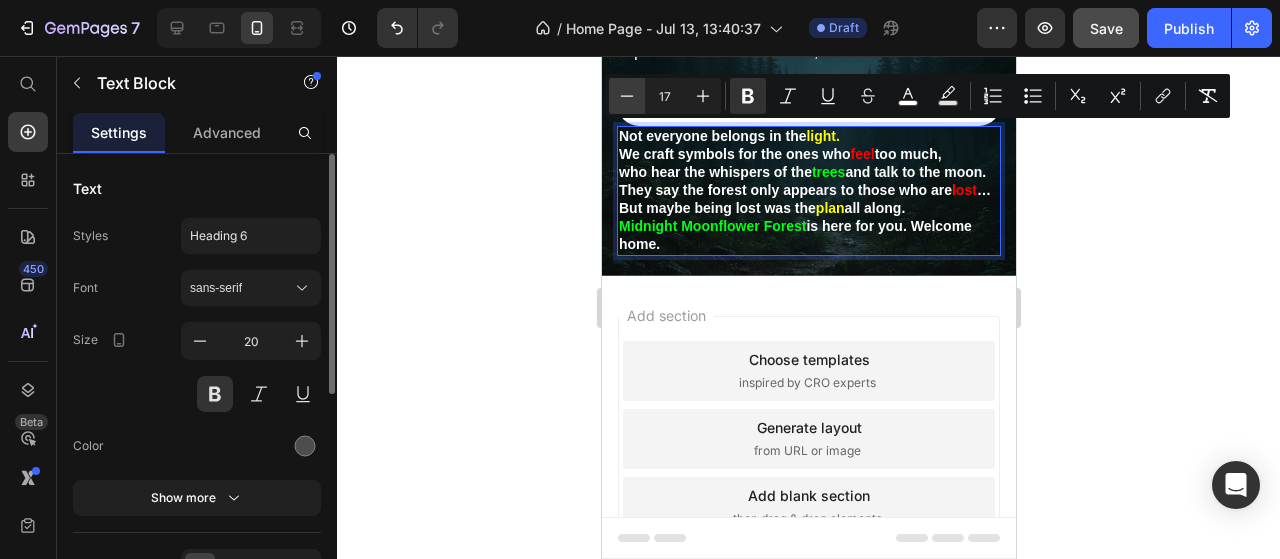 click 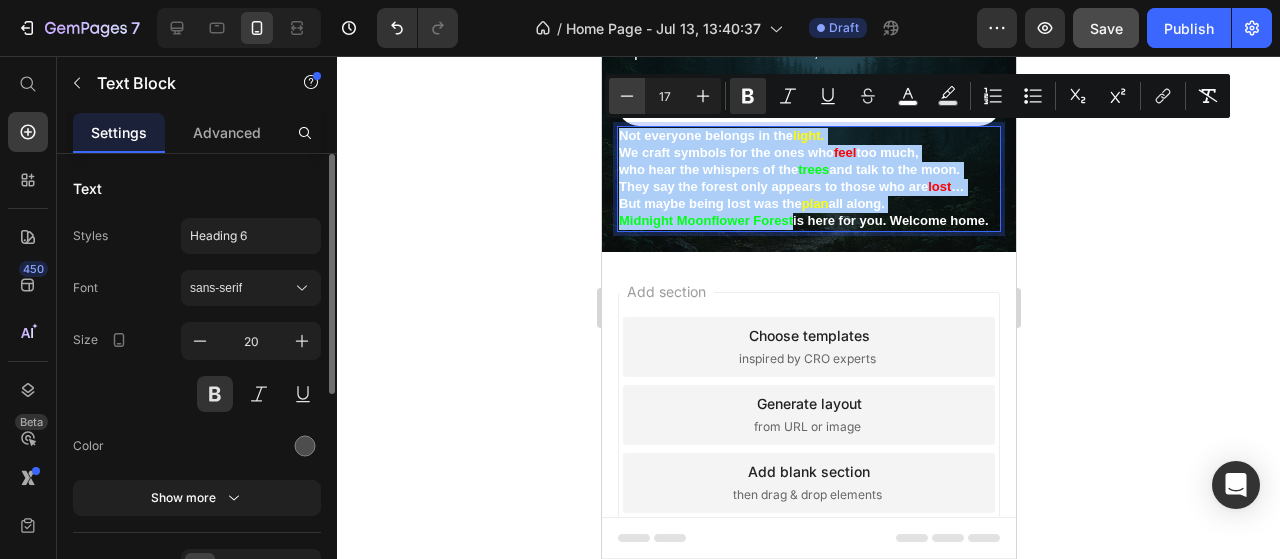click 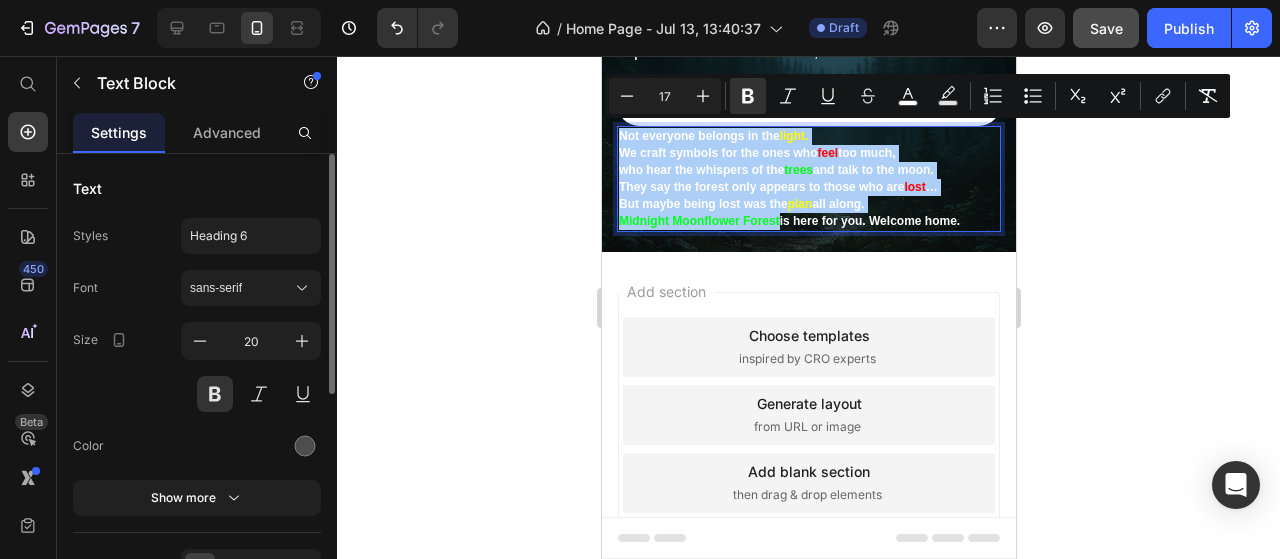 click 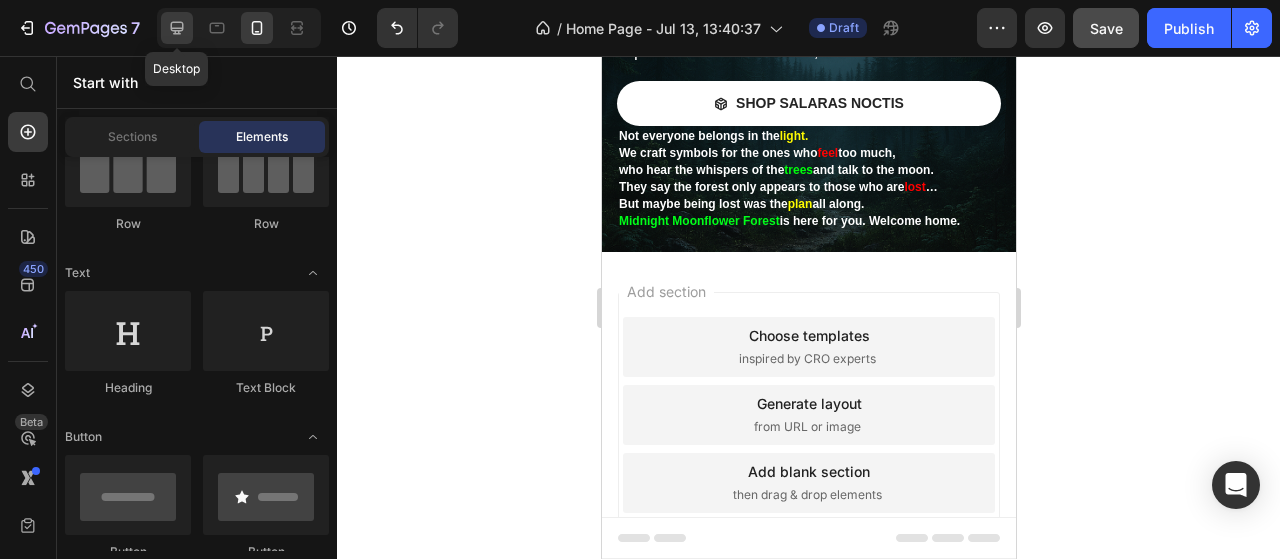 click 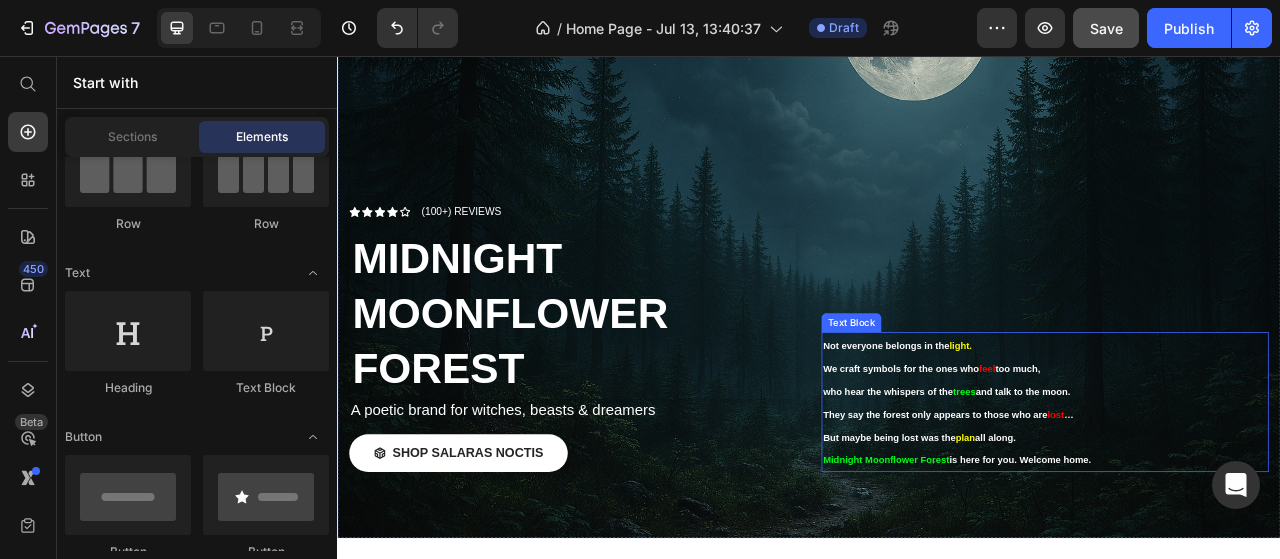 scroll, scrollTop: 196, scrollLeft: 0, axis: vertical 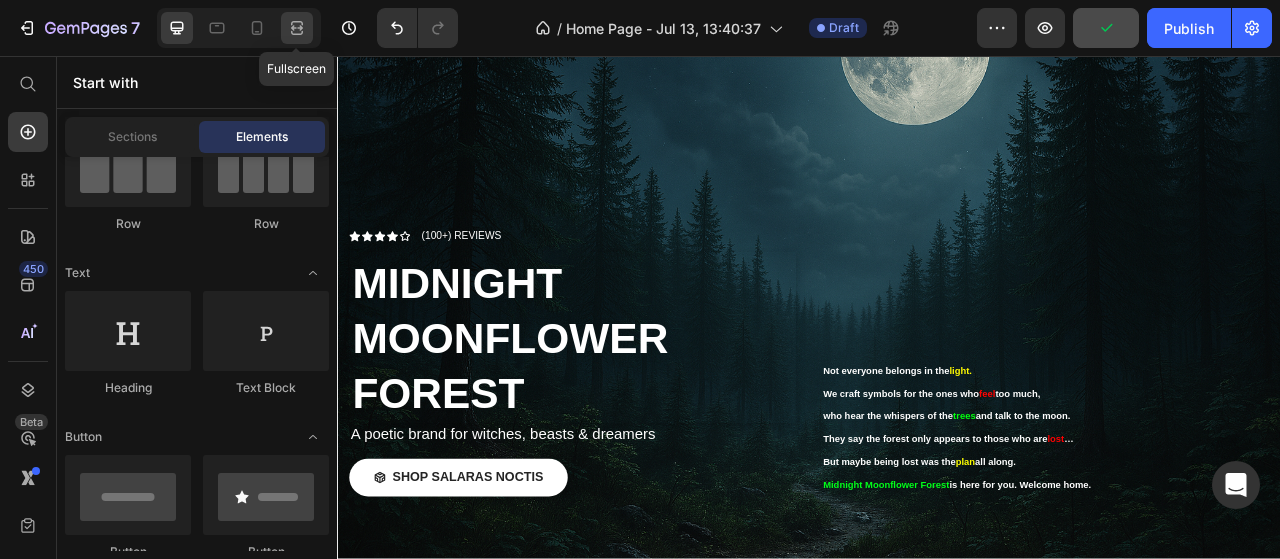 click 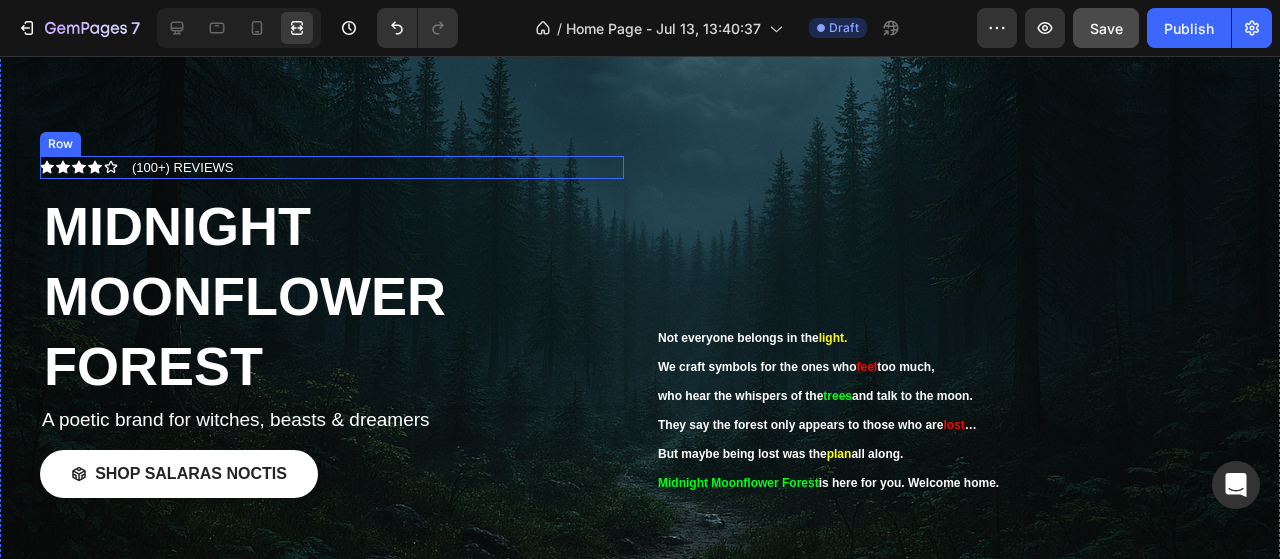 scroll, scrollTop: 400, scrollLeft: 0, axis: vertical 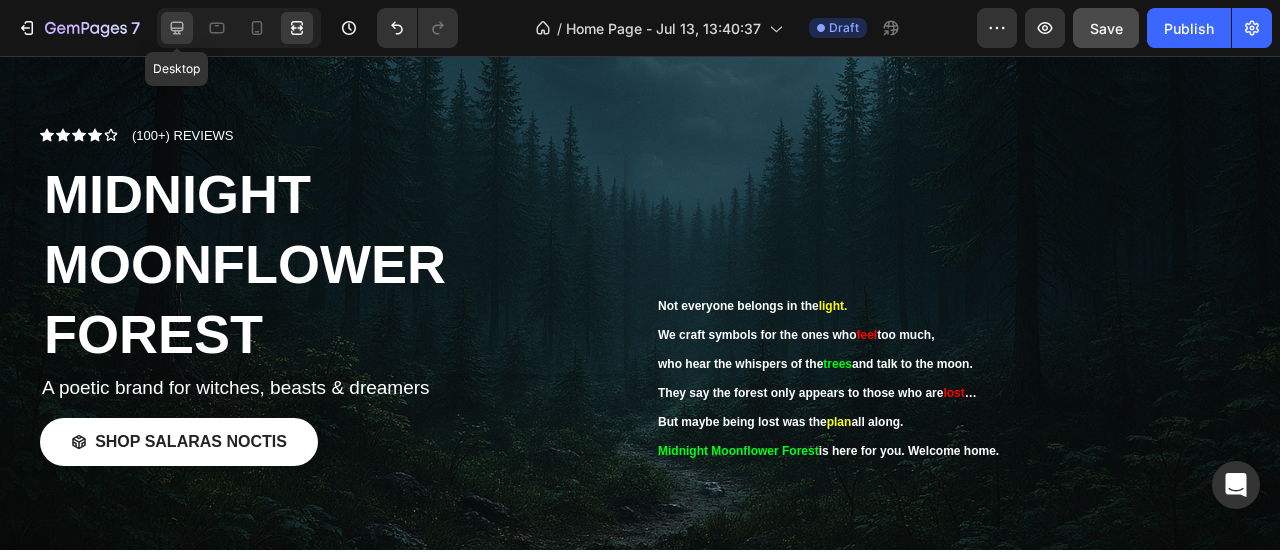 click 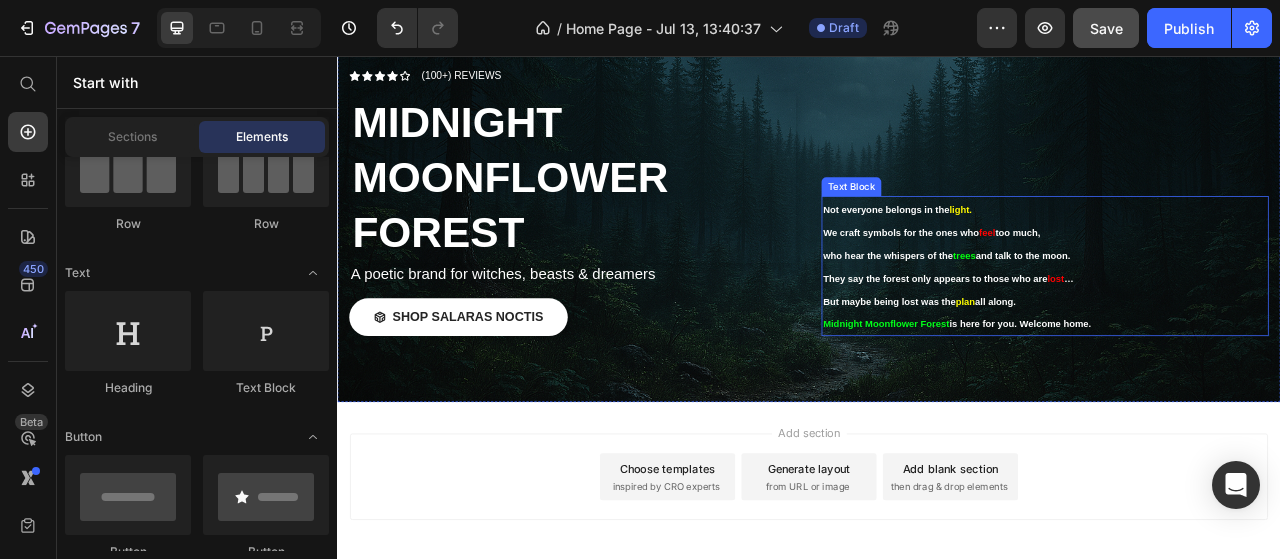 click on "Not everyone belongs in the  light. We craft symbols for the ones who  feel  too much, who hear the whispers of the  trees  and talk to the moon. They say the forest only appears to those who are  lost … But maybe being lost was the  plan  all along. Midnight Moonflower Forest  is here for you. Welcome home." at bounding box center [1237, 324] 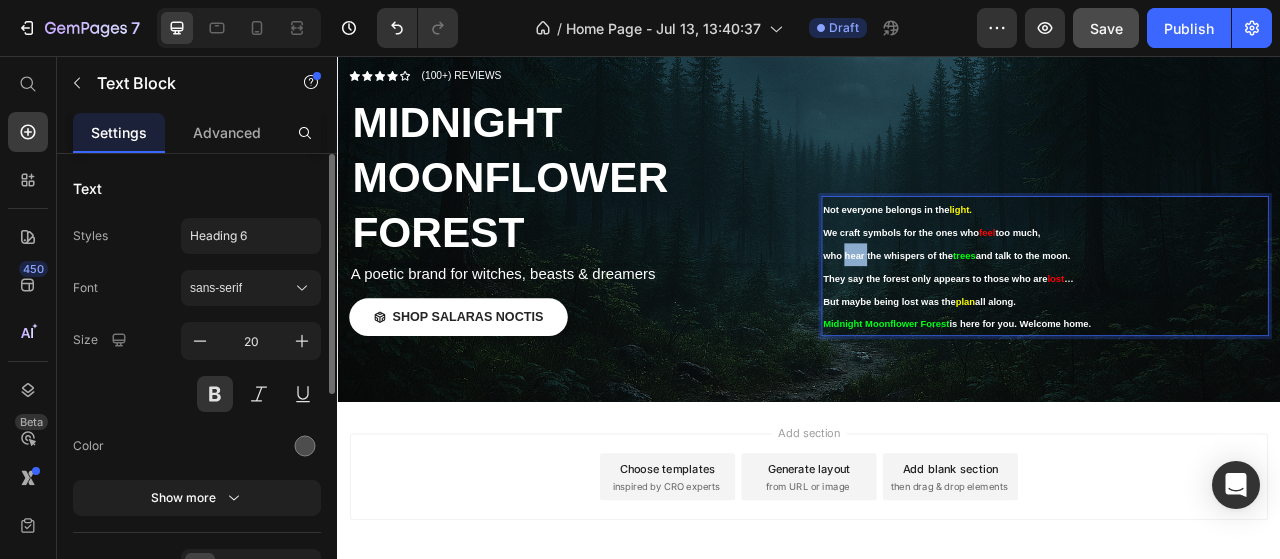 click on "who hear the whispers of the" at bounding box center [1037, 311] 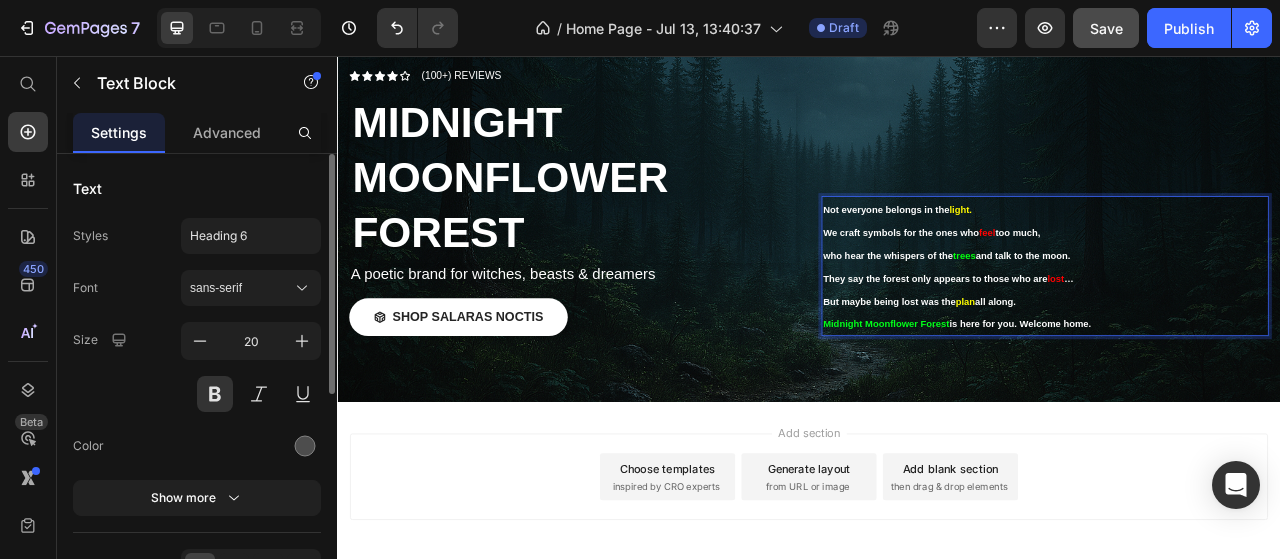 click on "who hear the whispers of the" at bounding box center [1037, 311] 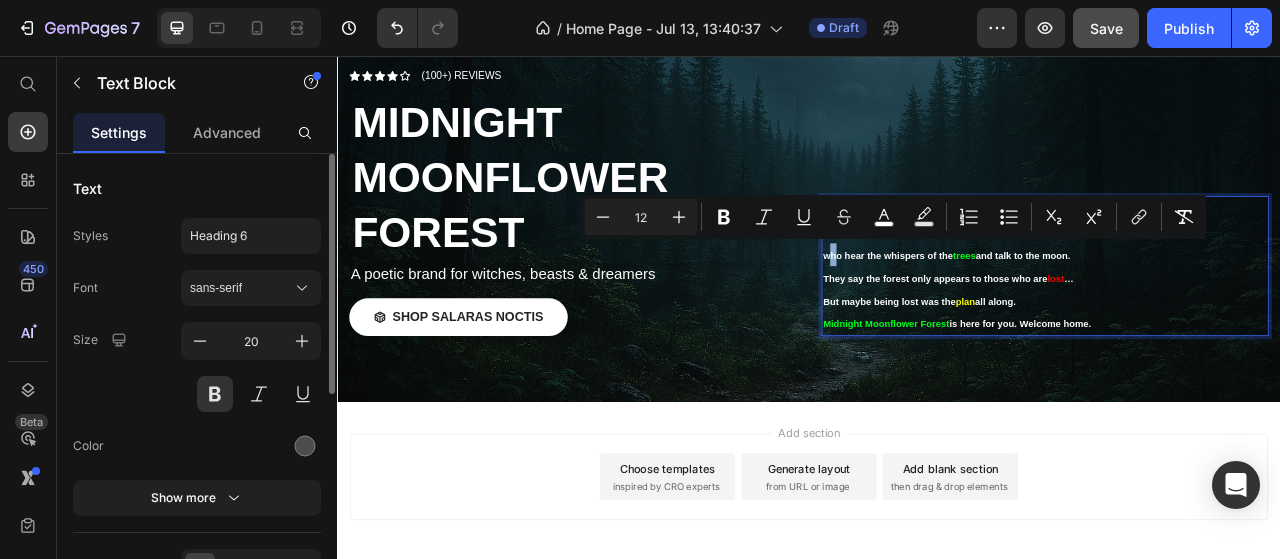 click on "who hear the whispers of the" at bounding box center (1037, 311) 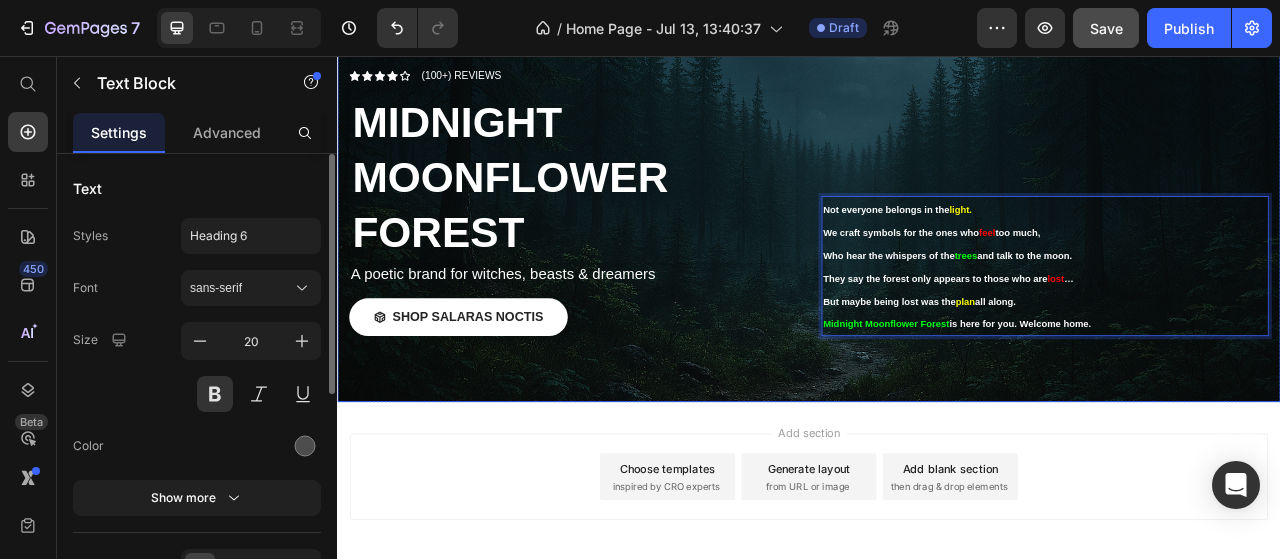 click on "Icon Icon Icon Icon
Icon Icon List (100+) REVIEWS Text Block Row MIDNIGHT MOONFLOWER FOREST Heading A poetic brand for witches, beasts & dreamers Text Block
SHOP SALARAS NOCTIS Button Not everyone belongs in the  light. We craft symbols for the ones who  feel  too much, Who hear the whispers of the  trees  and talk to the moon. They say the forest only appears to those who are  lost … But maybe being lost was the  plan  all along. Midnight Moonflower Forest  is here for you. Welcome home. Text Block   0" at bounding box center (937, 267) 